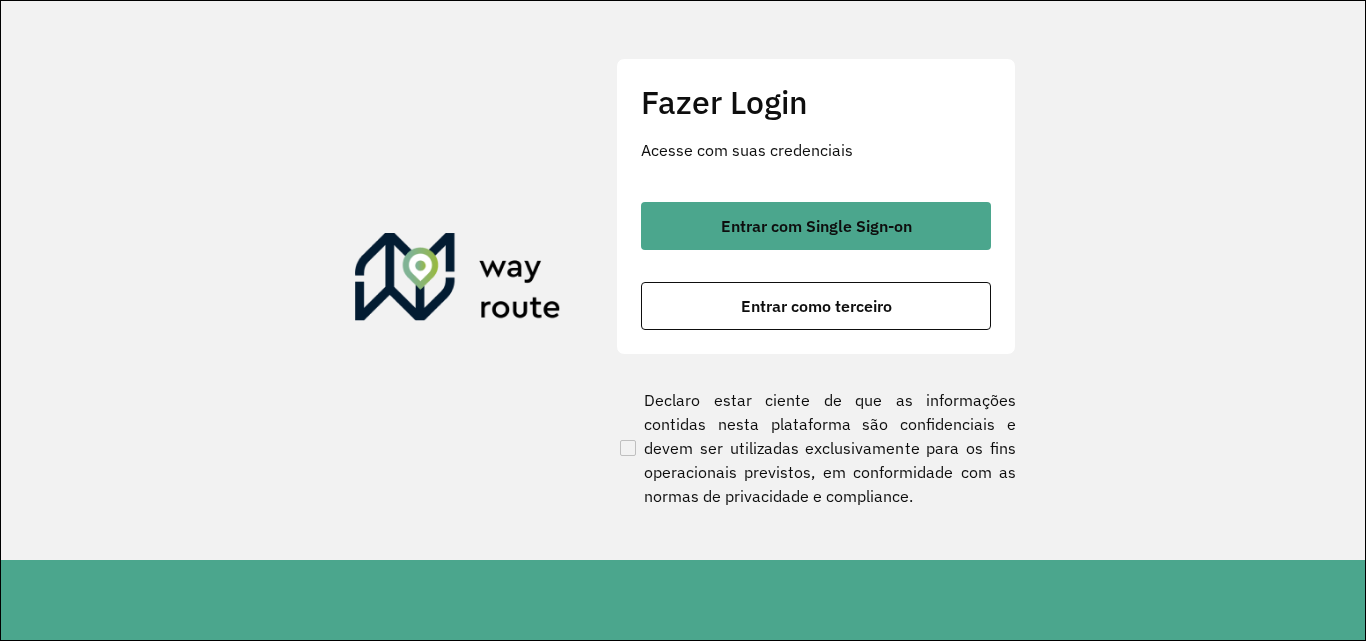 scroll, scrollTop: 0, scrollLeft: 0, axis: both 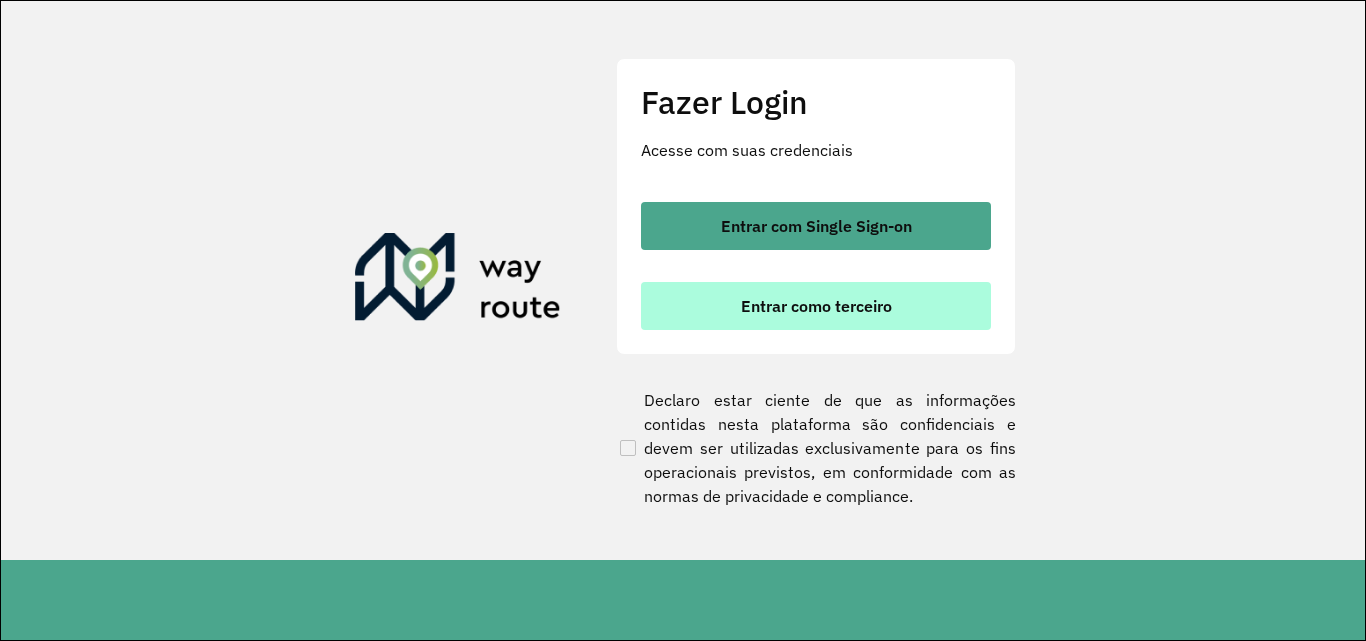 click on "Entrar como terceiro" at bounding box center [816, 306] 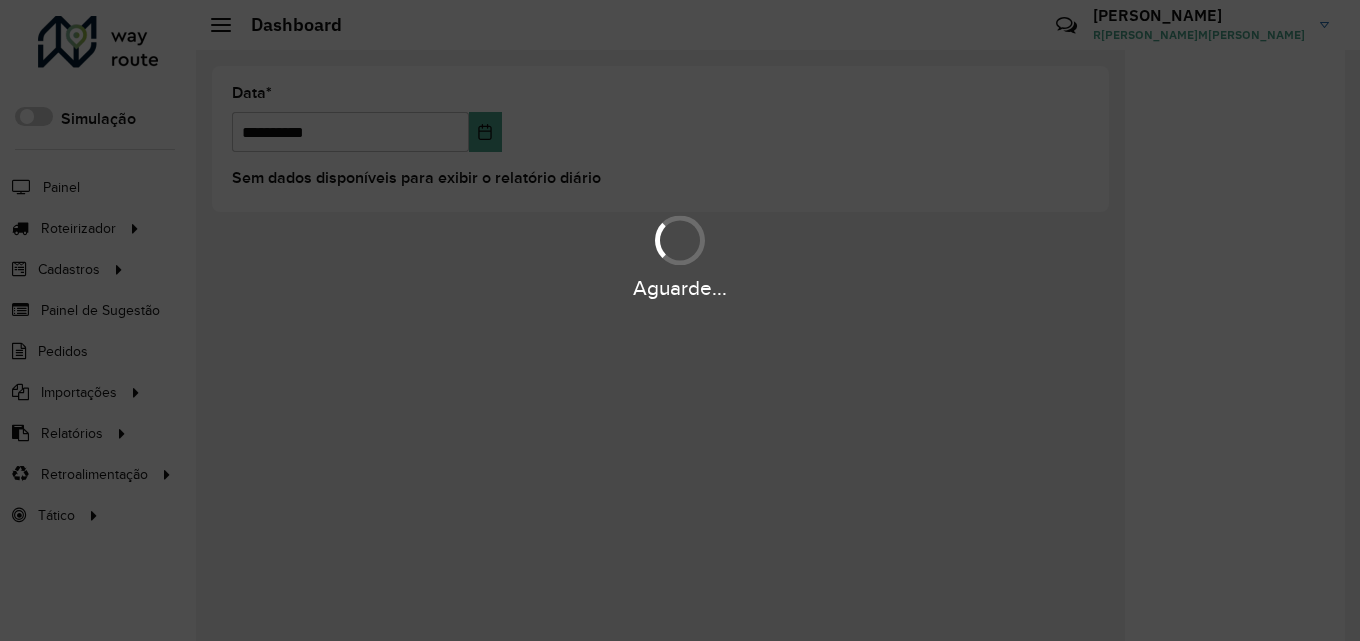 scroll, scrollTop: 0, scrollLeft: 0, axis: both 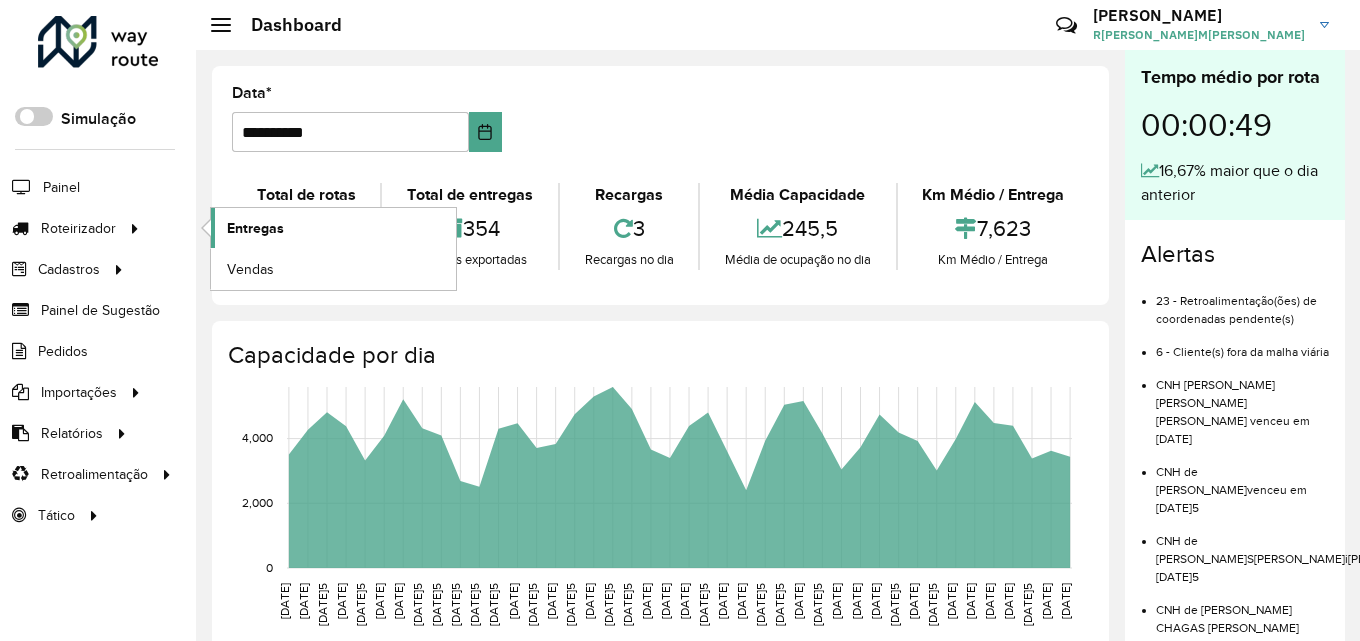 click on "Entregas" 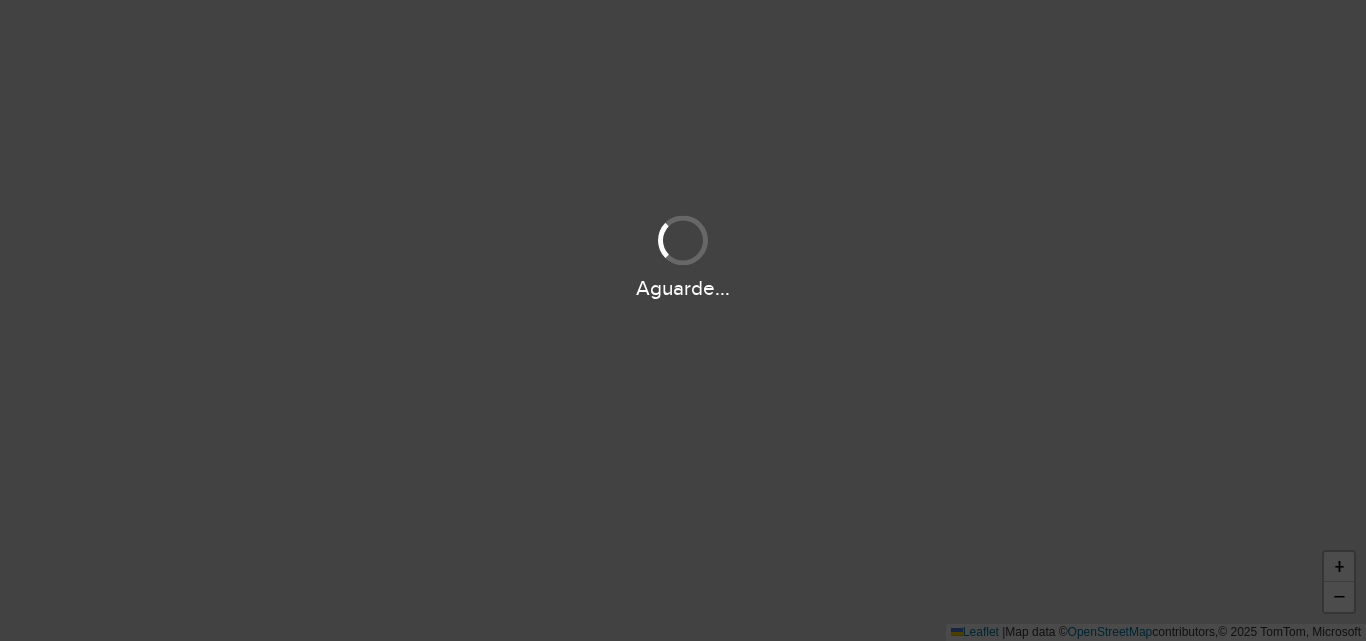 scroll, scrollTop: 0, scrollLeft: 0, axis: both 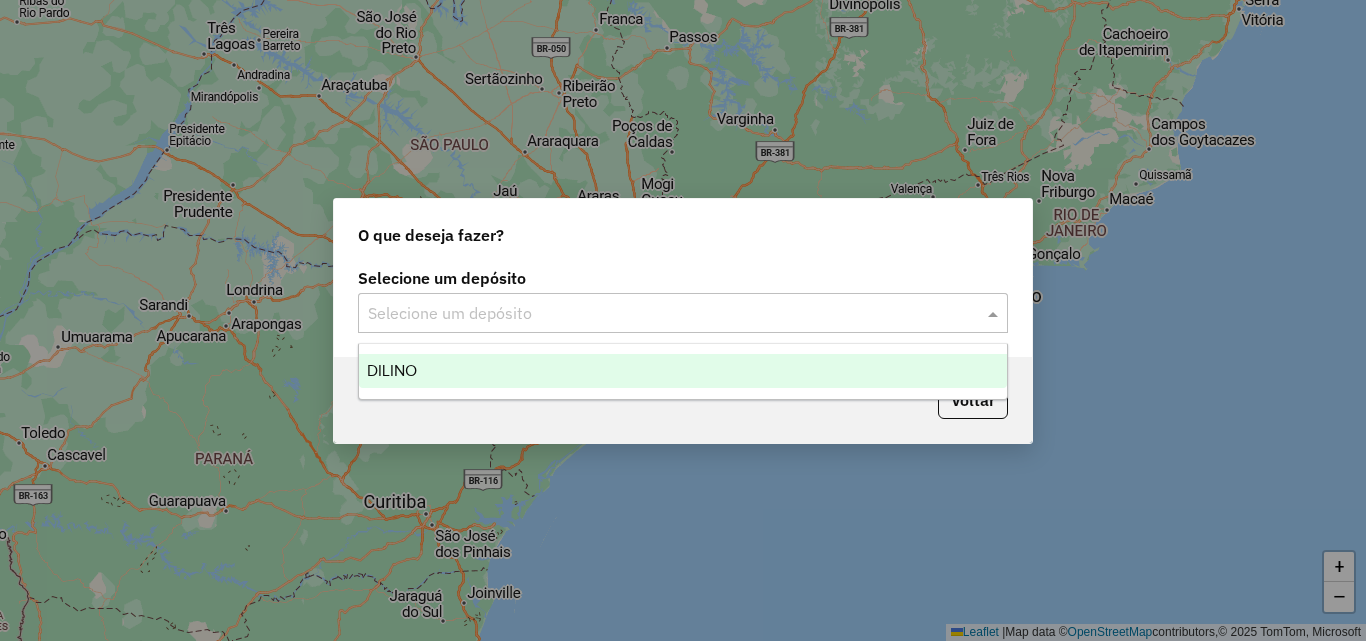 click on "Selecione um depósito" 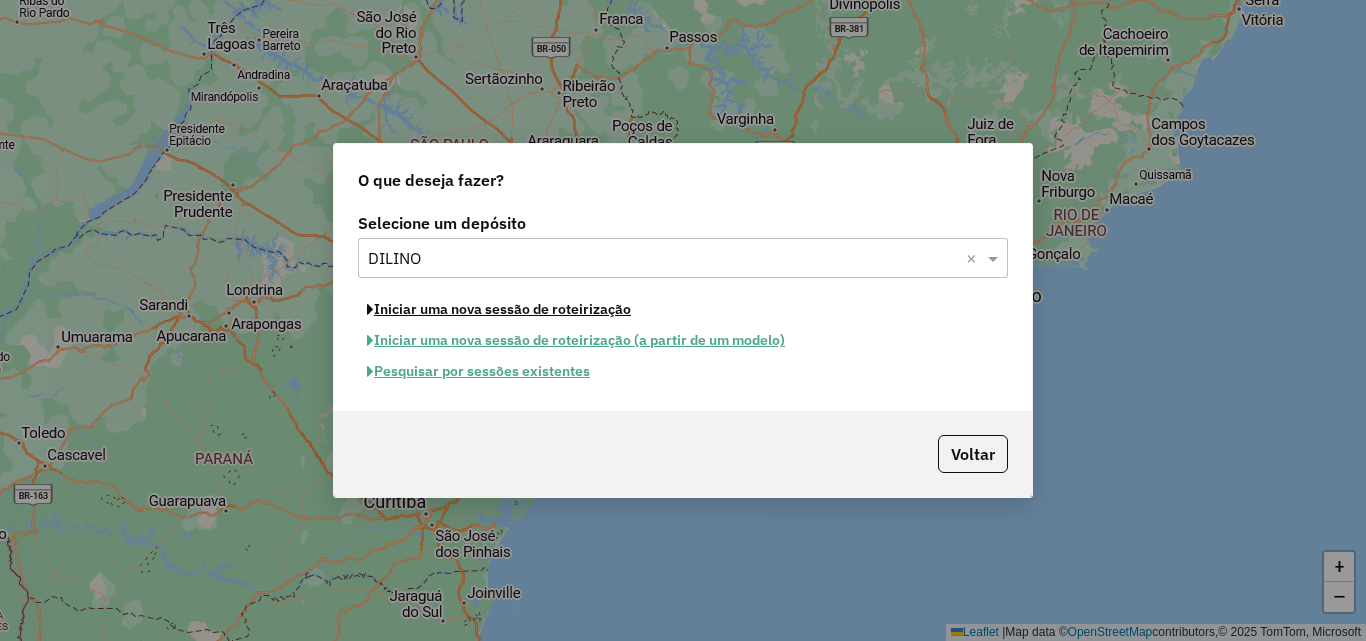 click on "Iniciar uma nova sessão de roteirização" 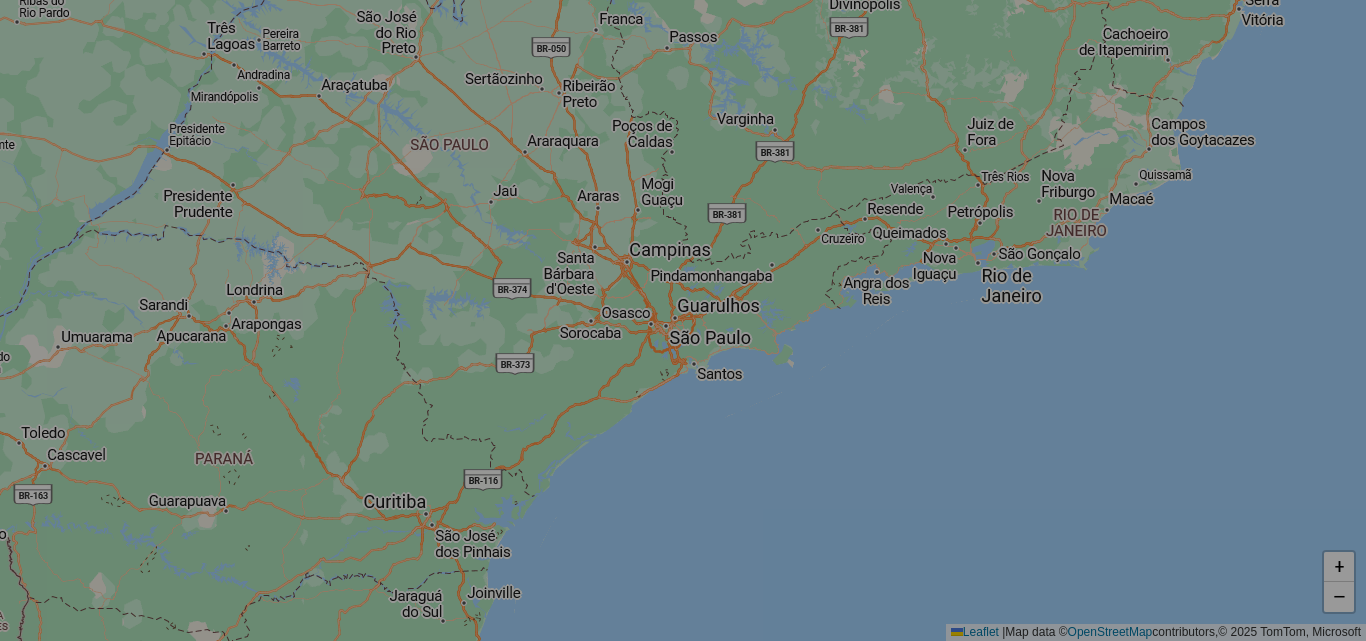 select on "*" 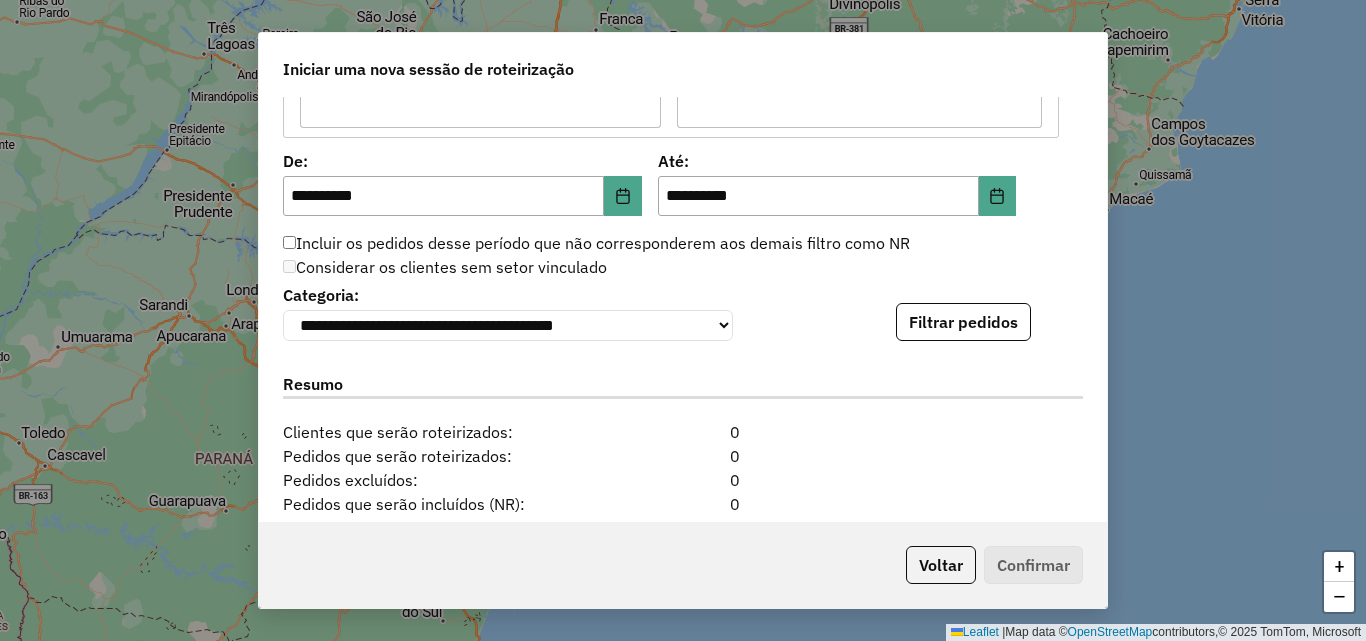 scroll, scrollTop: 1903, scrollLeft: 0, axis: vertical 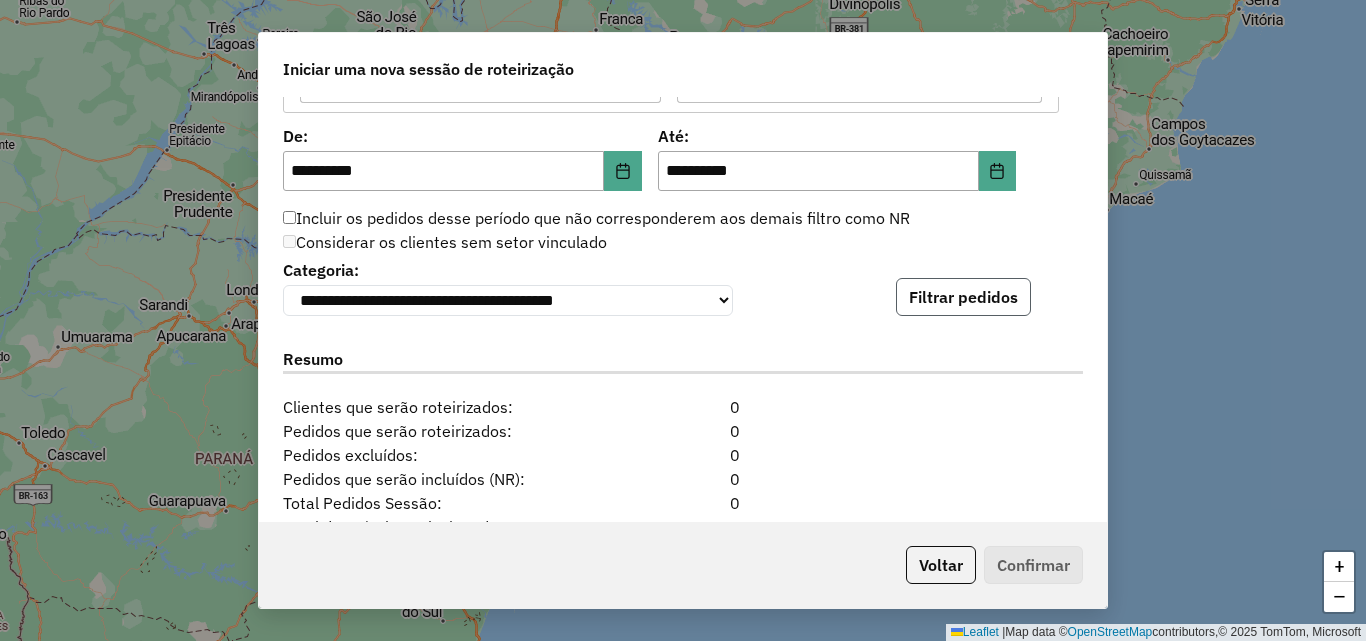 click on "Filtrar pedidos" 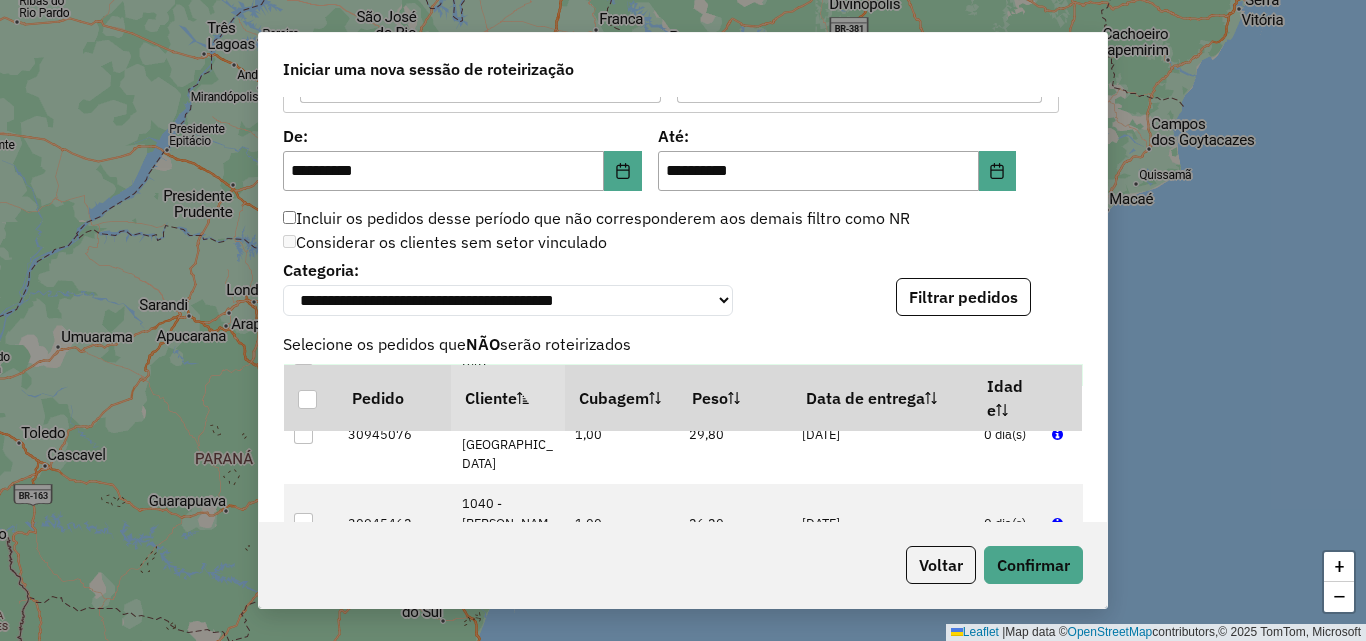 scroll, scrollTop: 200, scrollLeft: 0, axis: vertical 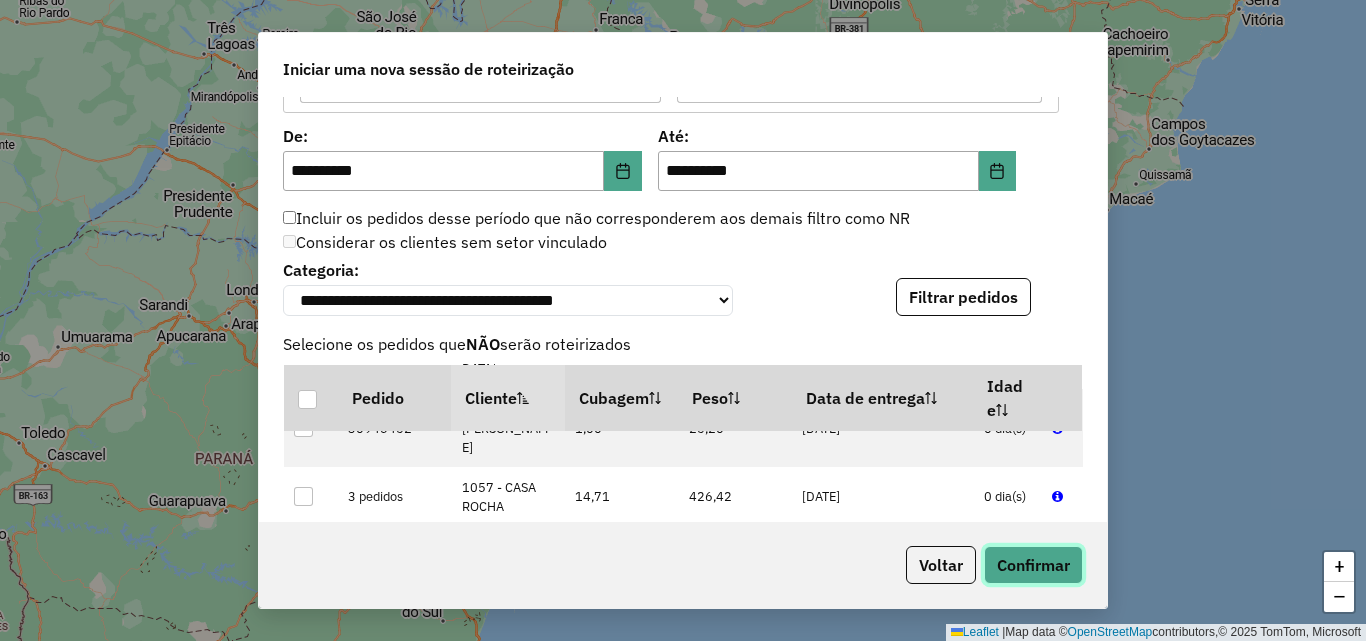 click on "Confirmar" 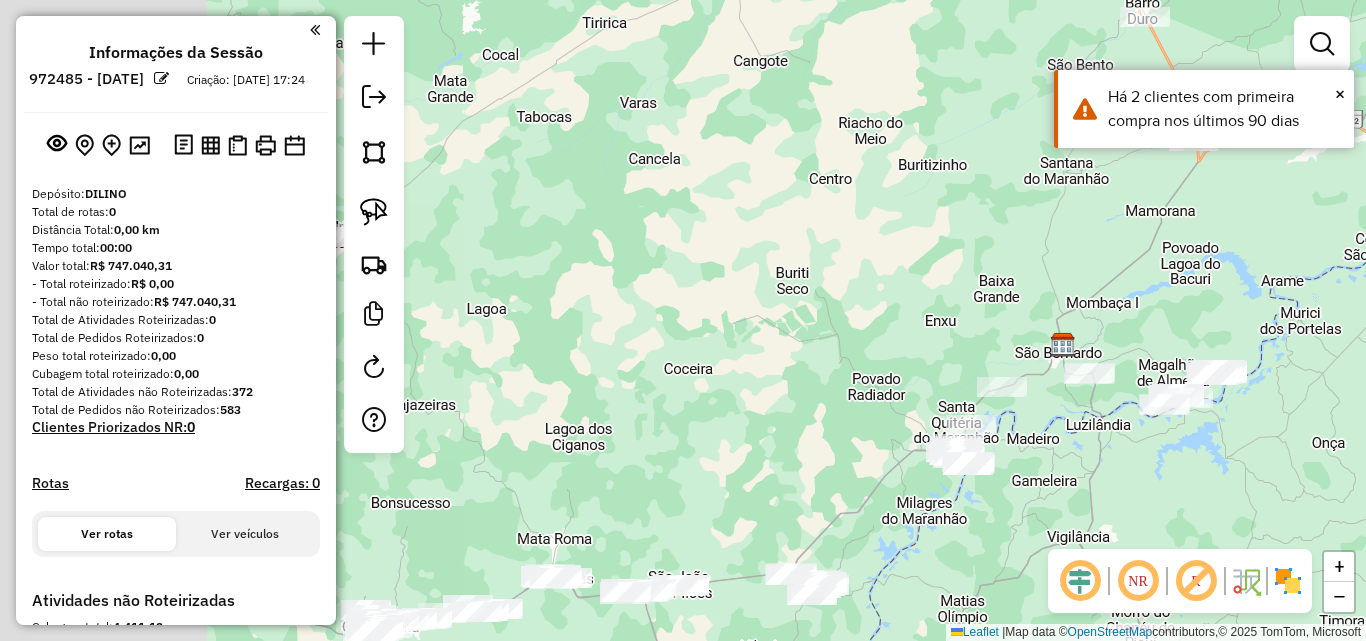 drag, startPoint x: 495, startPoint y: 284, endPoint x: 940, endPoint y: 319, distance: 446.37427 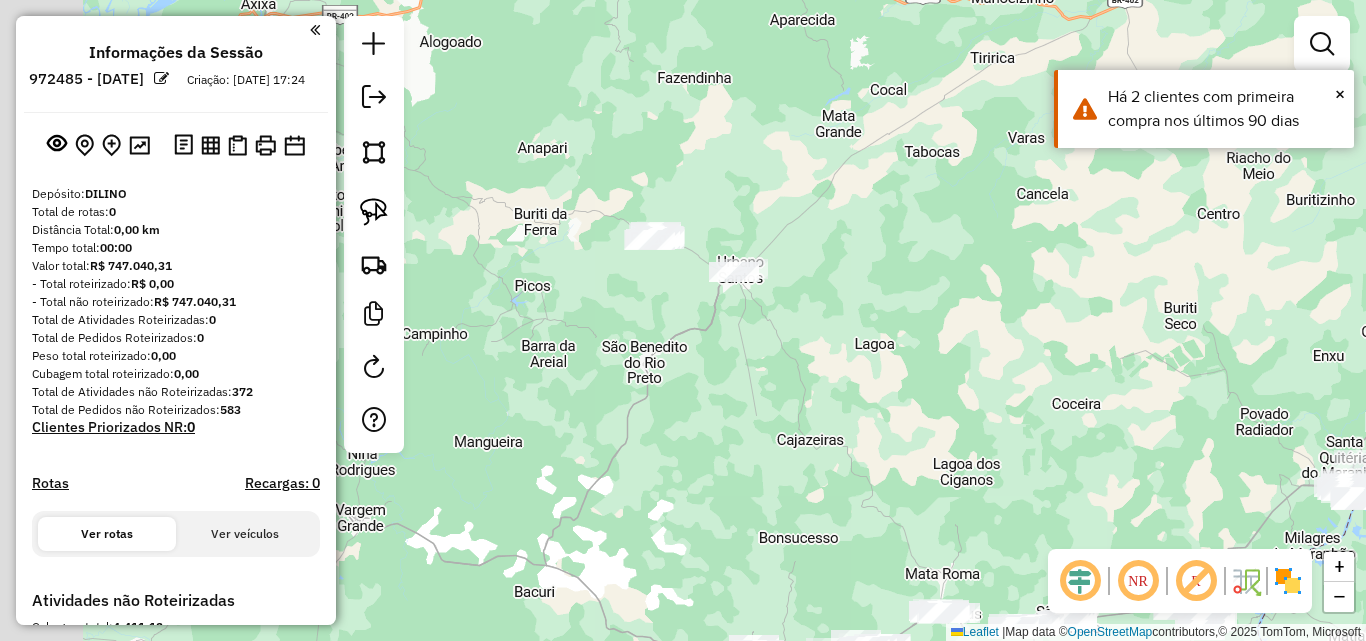 drag, startPoint x: 600, startPoint y: 355, endPoint x: 923, endPoint y: 380, distance: 323.96603 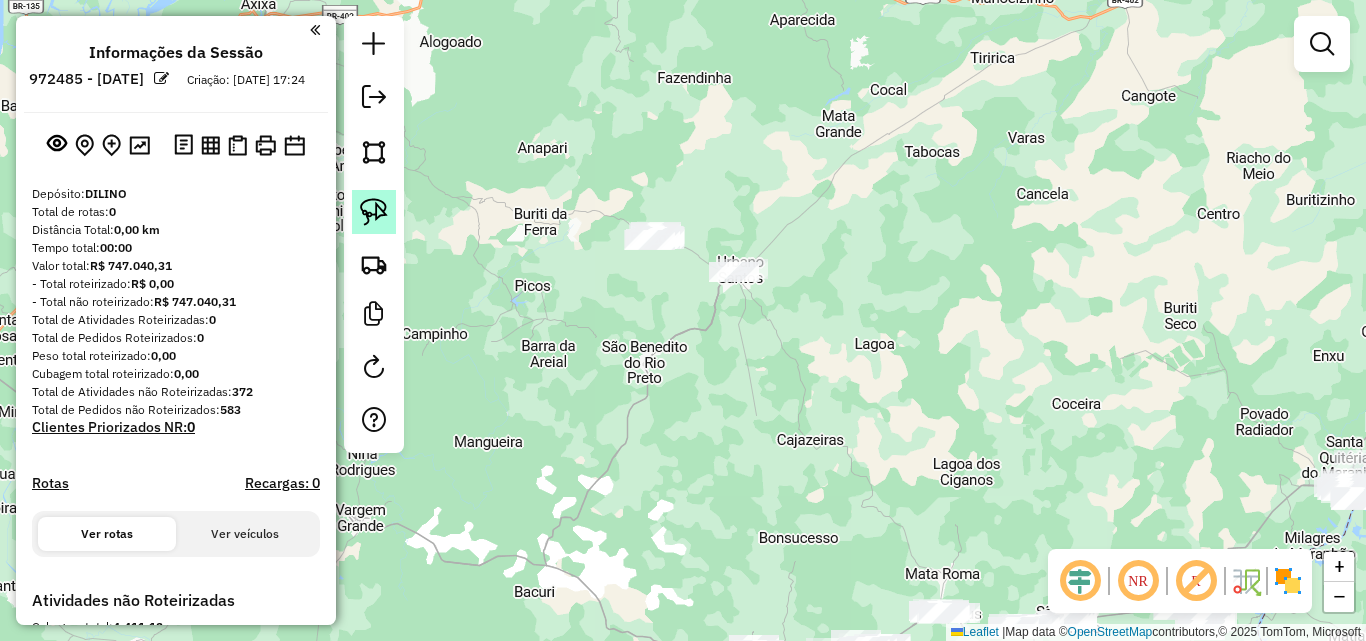 click 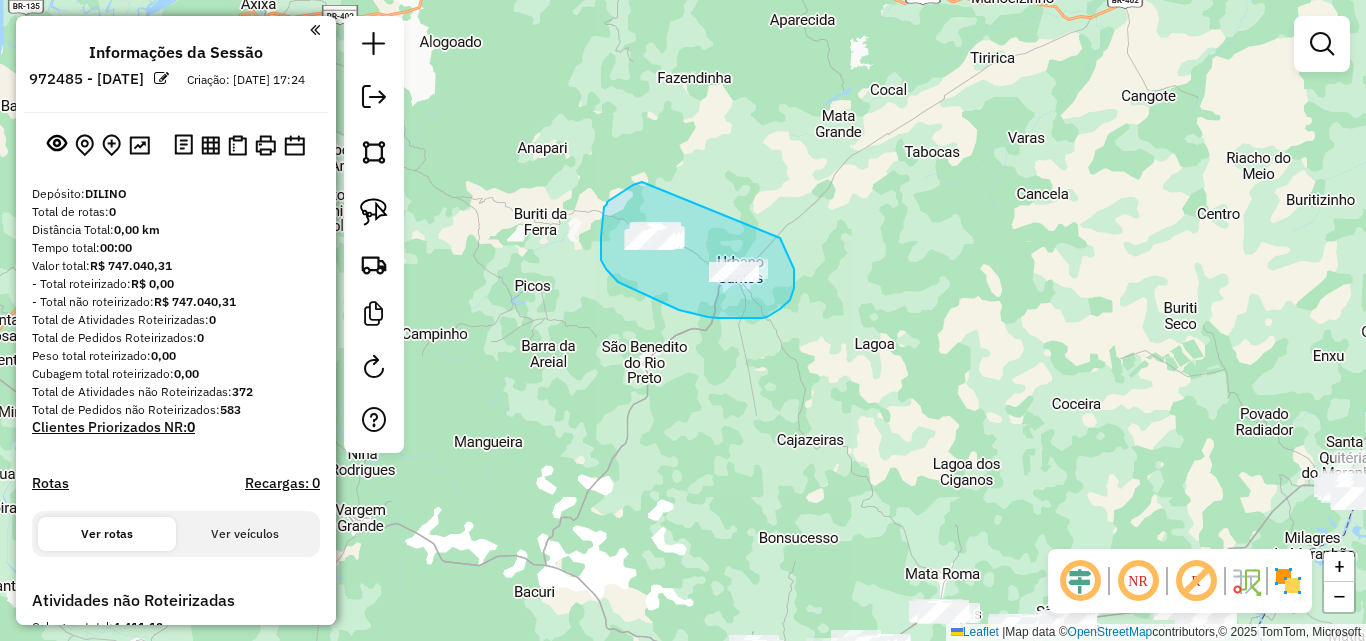 drag, startPoint x: 642, startPoint y: 182, endPoint x: 780, endPoint y: 238, distance: 148.92952 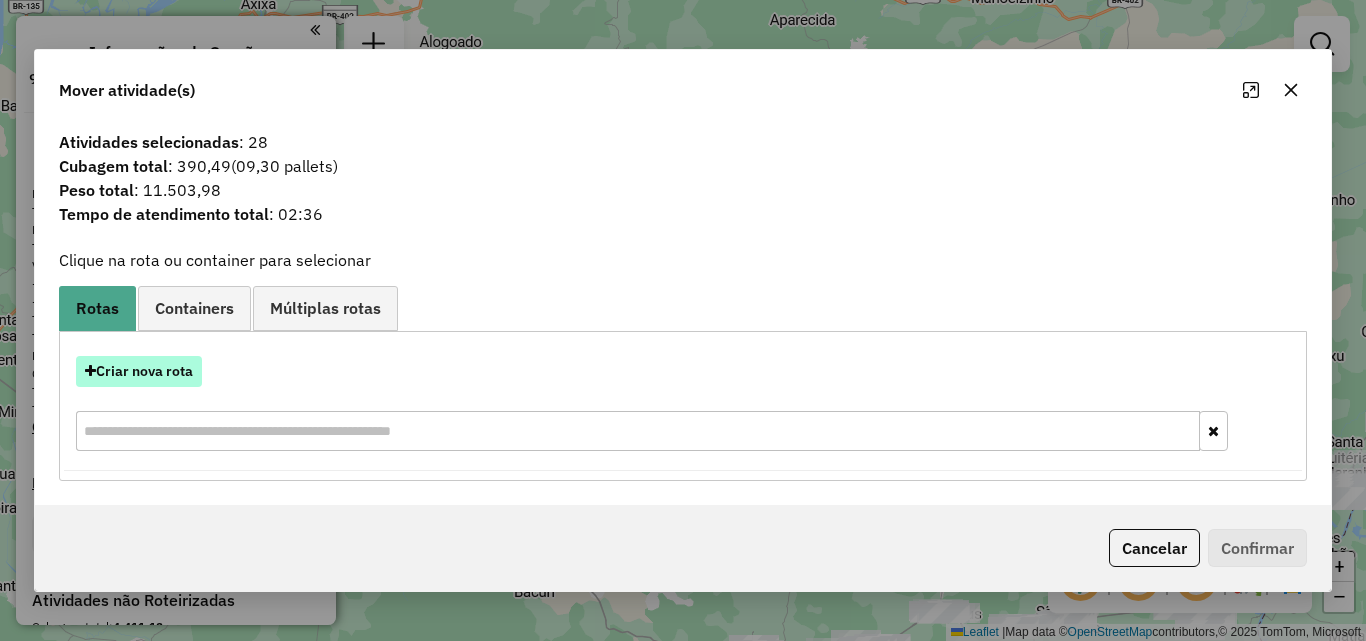 click on "Criar nova rota" at bounding box center (139, 371) 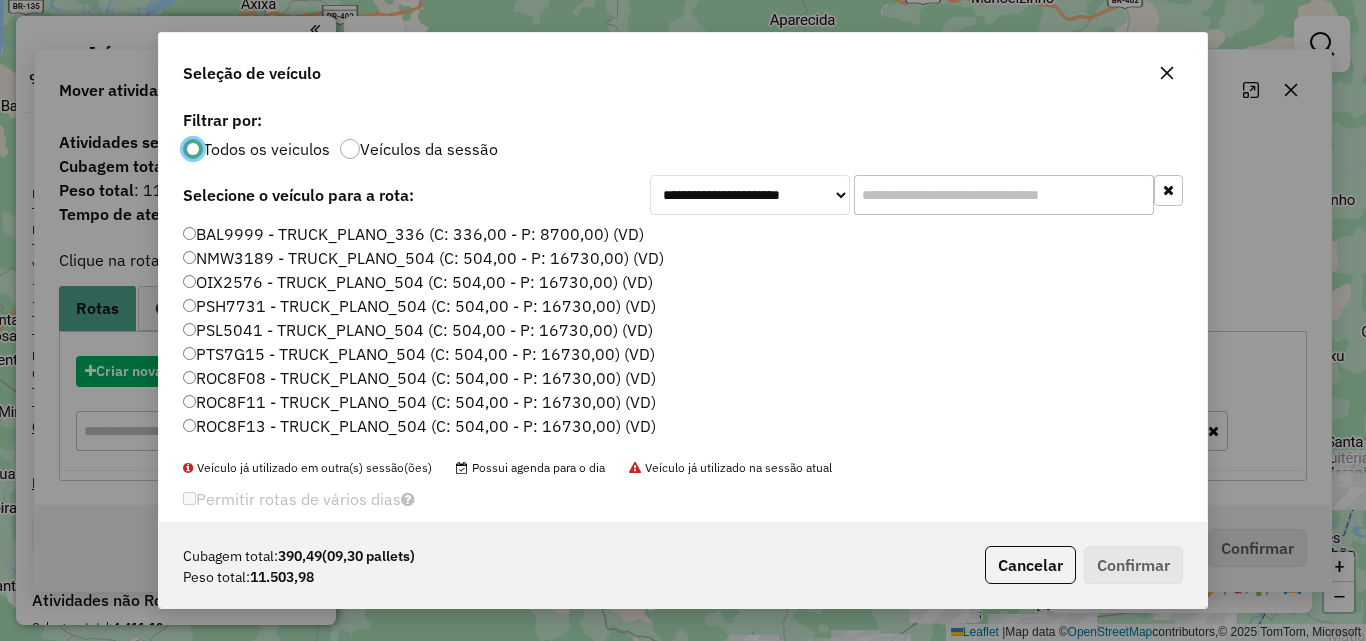 scroll, scrollTop: 11, scrollLeft: 6, axis: both 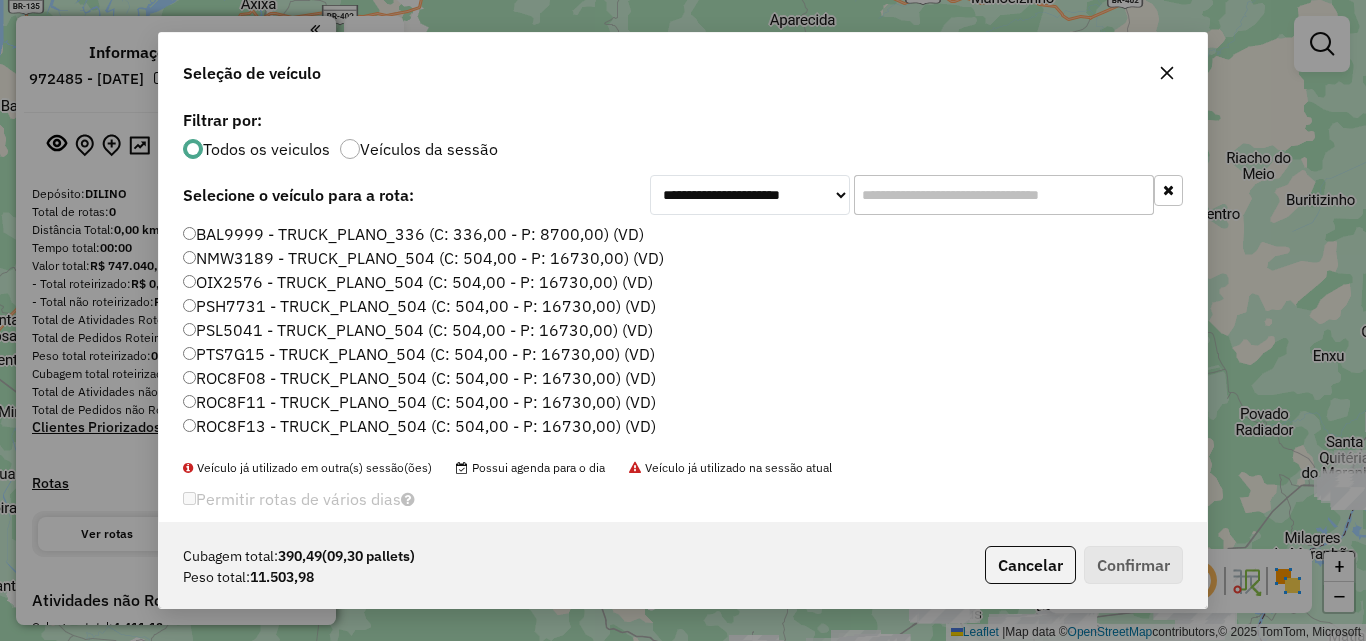 click on "NMW3189 - TRUCK_PLANO_504 (C: 504,00 - P: 16730,00) (VD)" 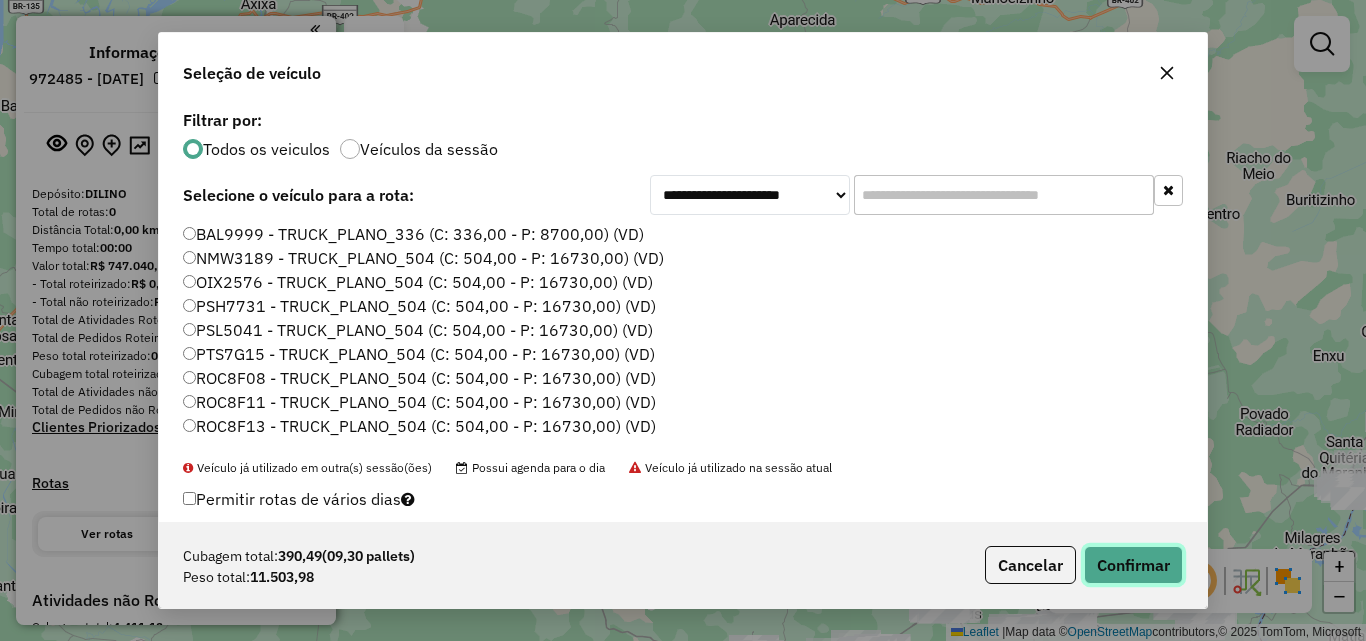 click on "Confirmar" 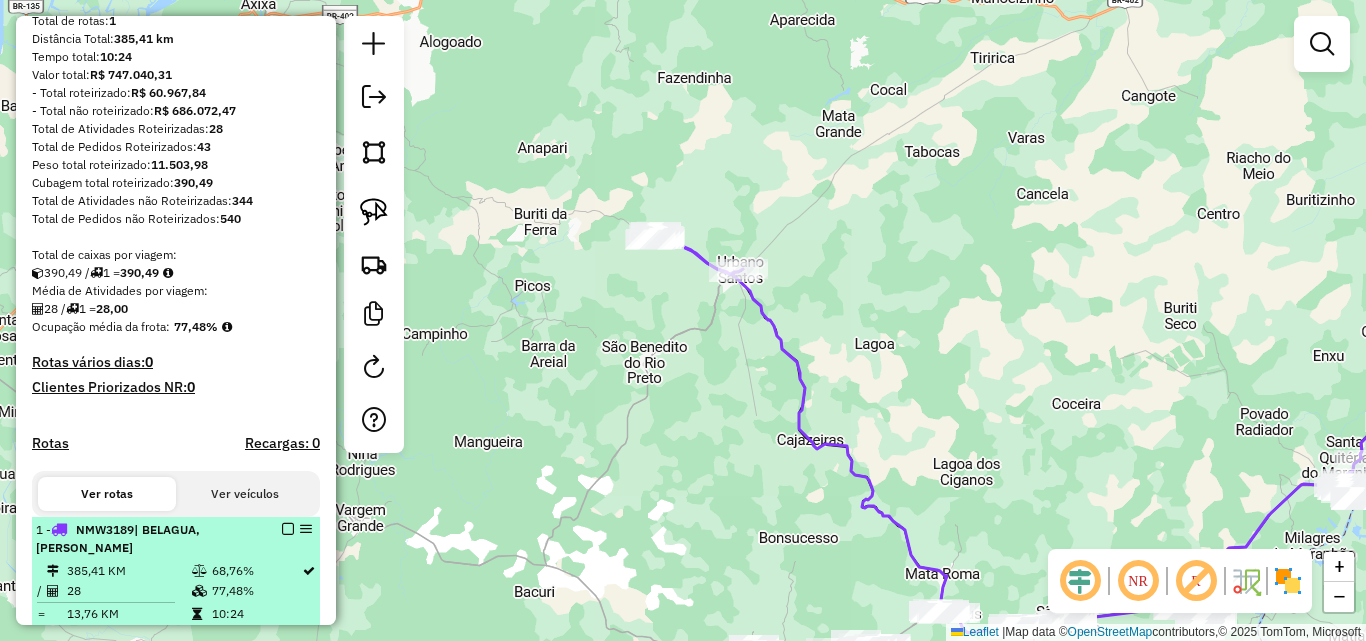 scroll, scrollTop: 400, scrollLeft: 0, axis: vertical 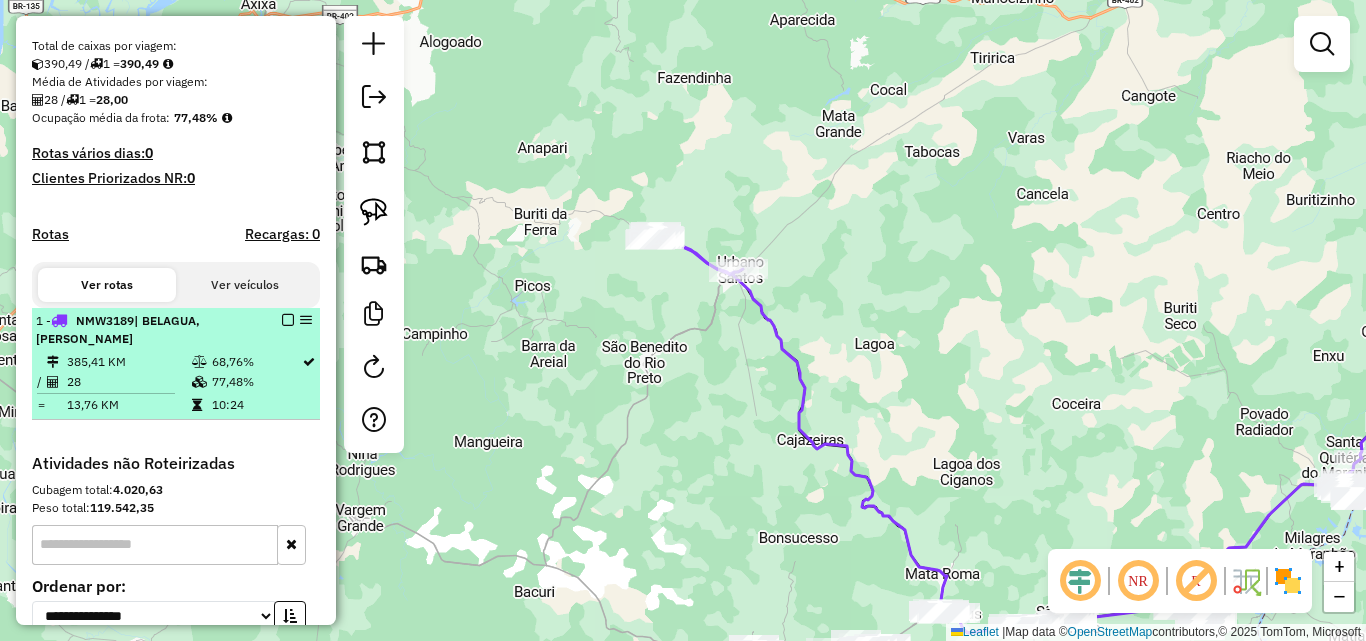 click at bounding box center (288, 320) 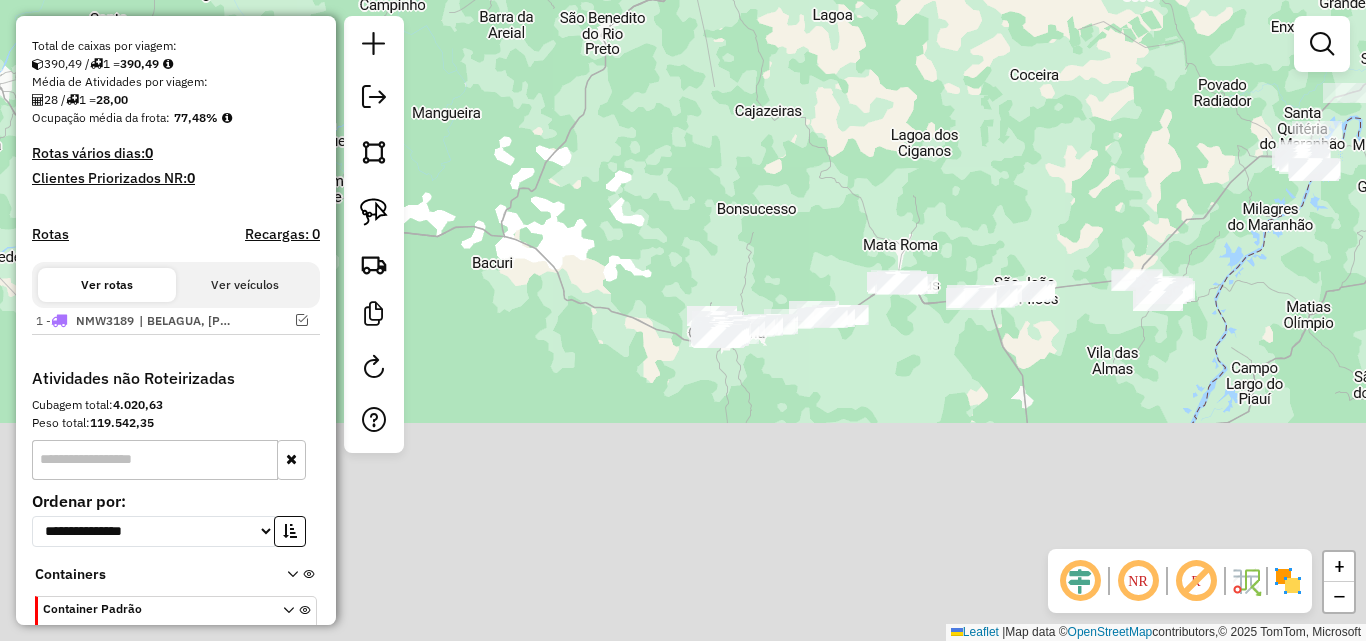 drag, startPoint x: 847, startPoint y: 488, endPoint x: 805, endPoint y: 105, distance: 385.296 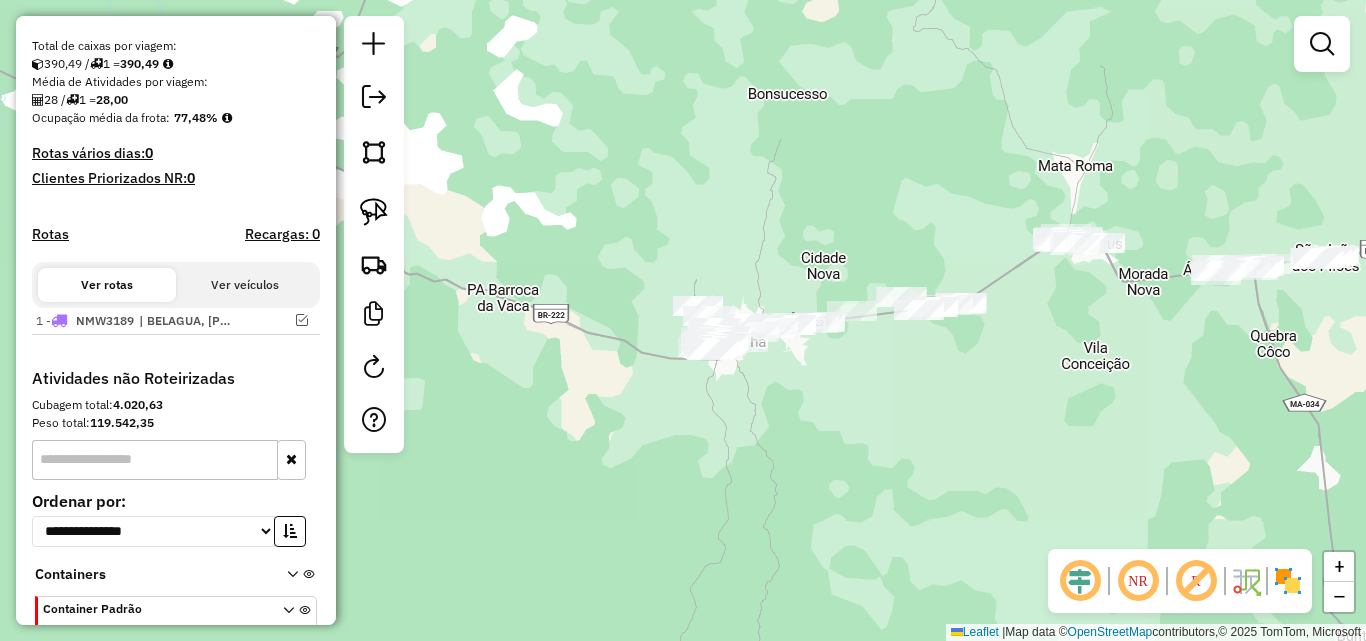 drag, startPoint x: 847, startPoint y: 399, endPoint x: 948, endPoint y: 399, distance: 101 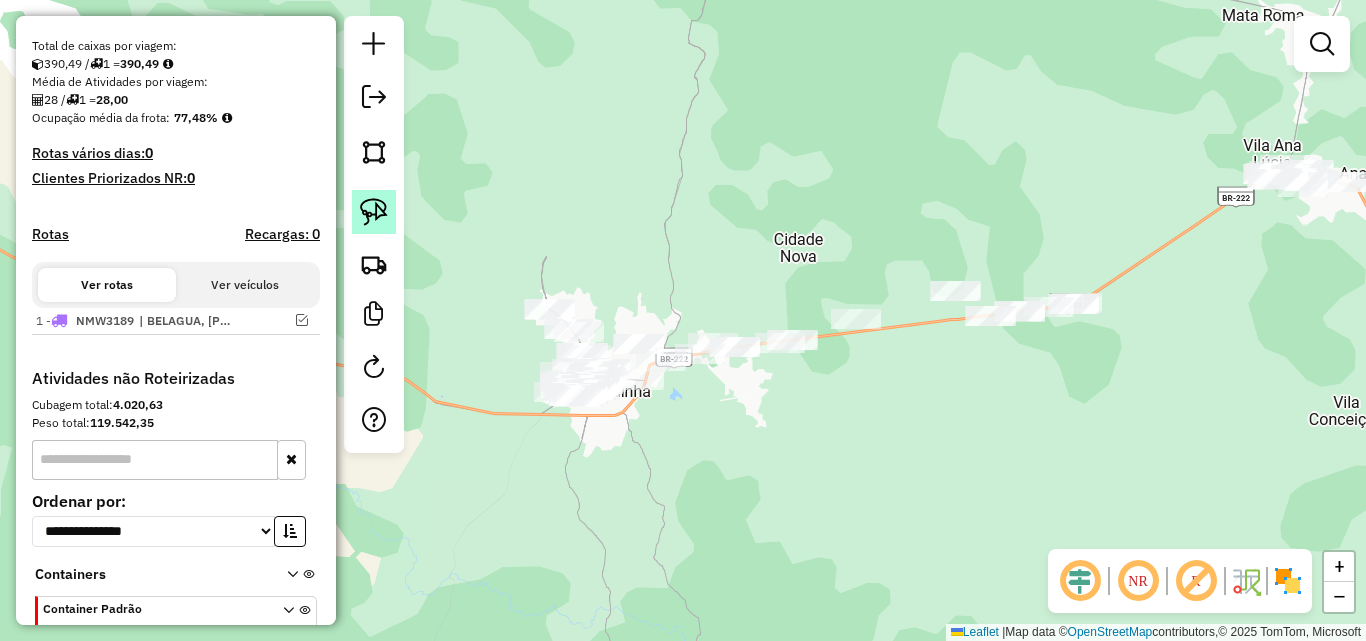 click 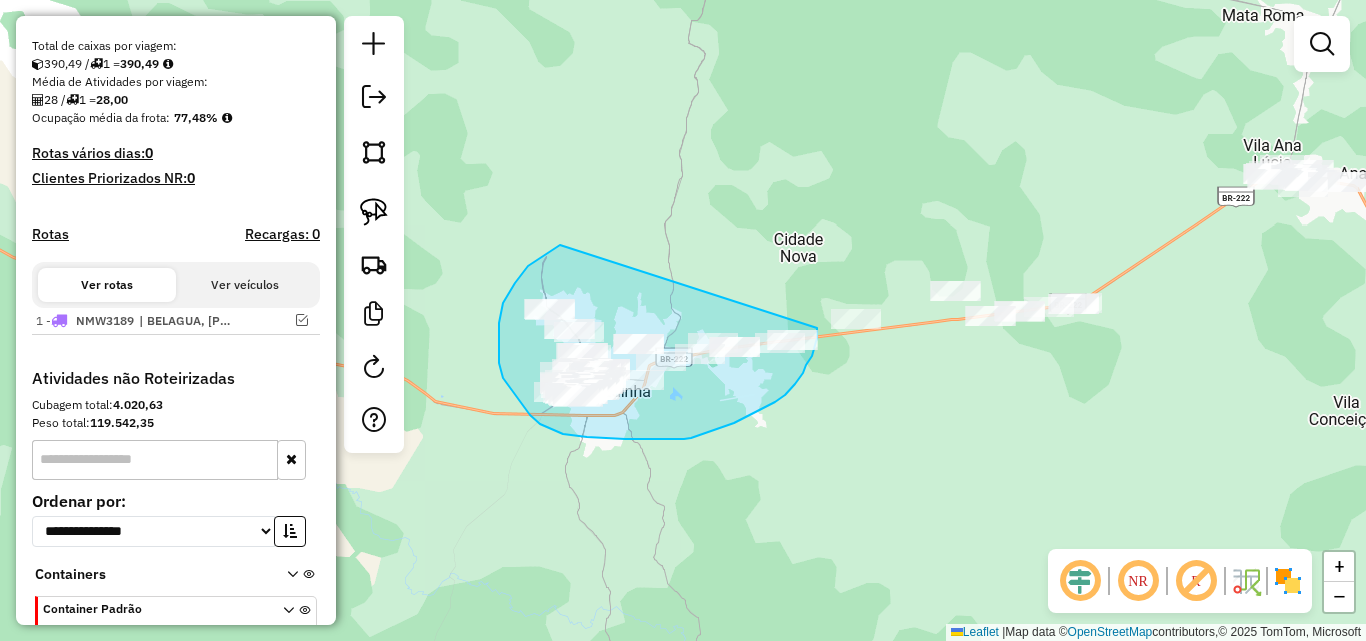 drag, startPoint x: 539, startPoint y: 258, endPoint x: 817, endPoint y: 328, distance: 286.67752 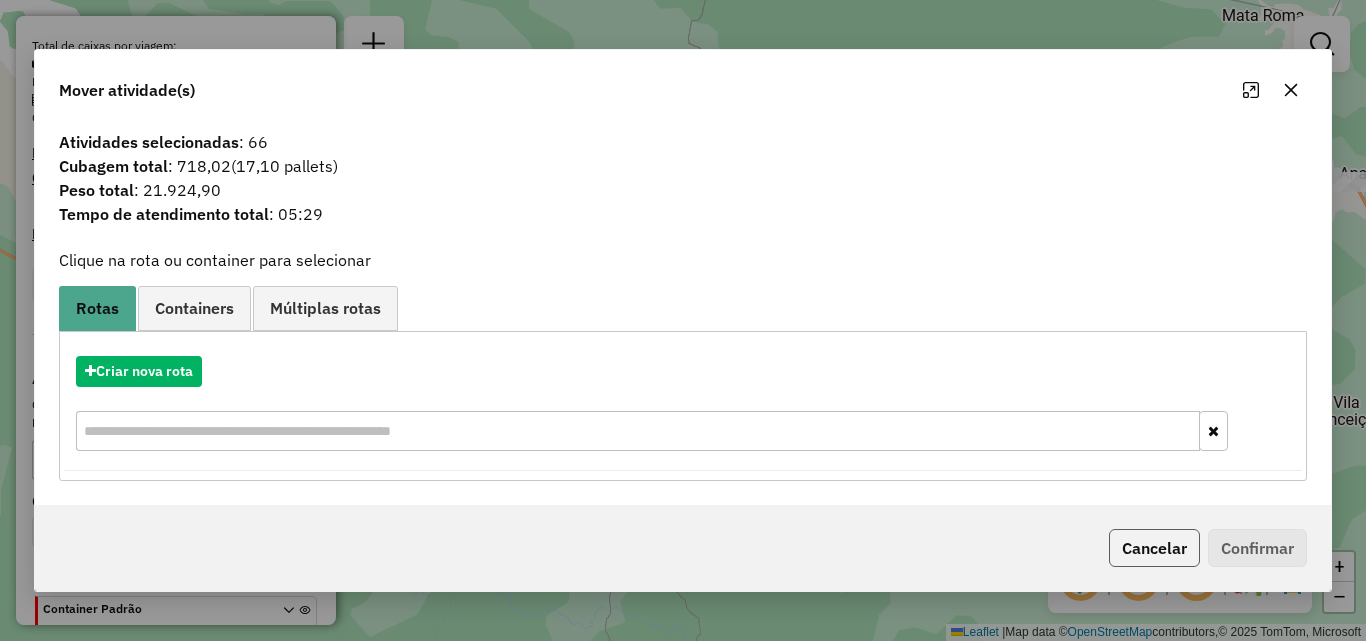 click on "Cancelar" 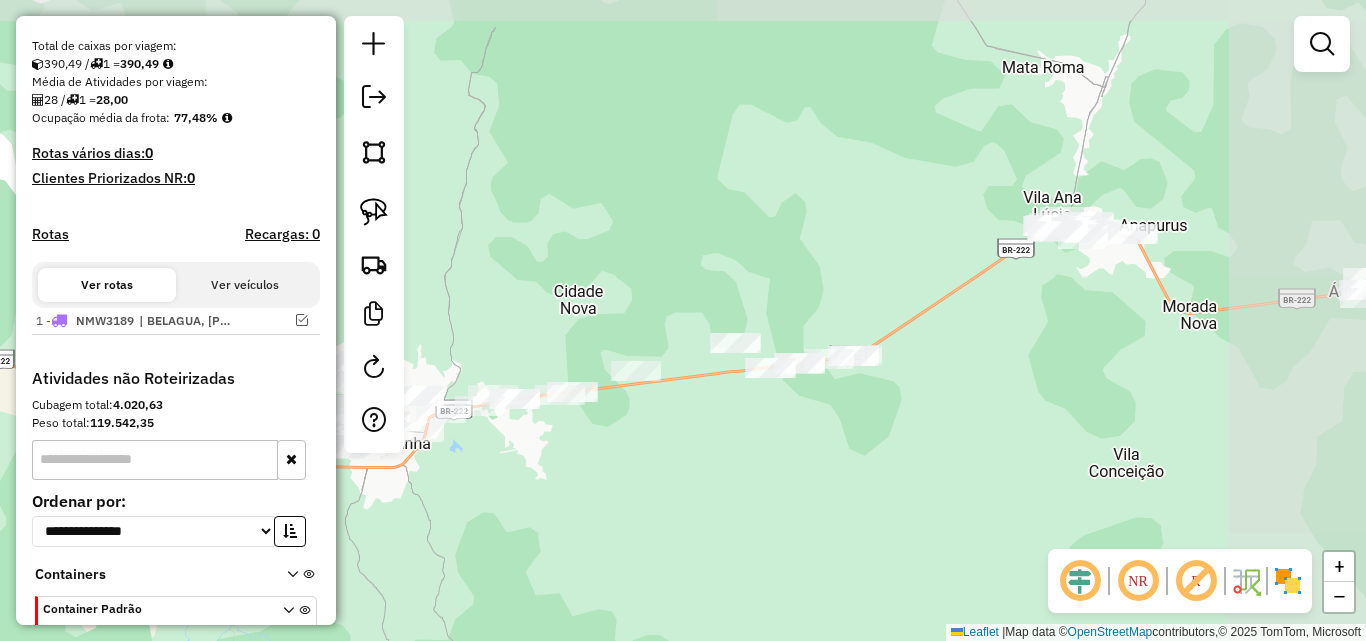 drag, startPoint x: 996, startPoint y: 431, endPoint x: 776, endPoint y: 483, distance: 226.06194 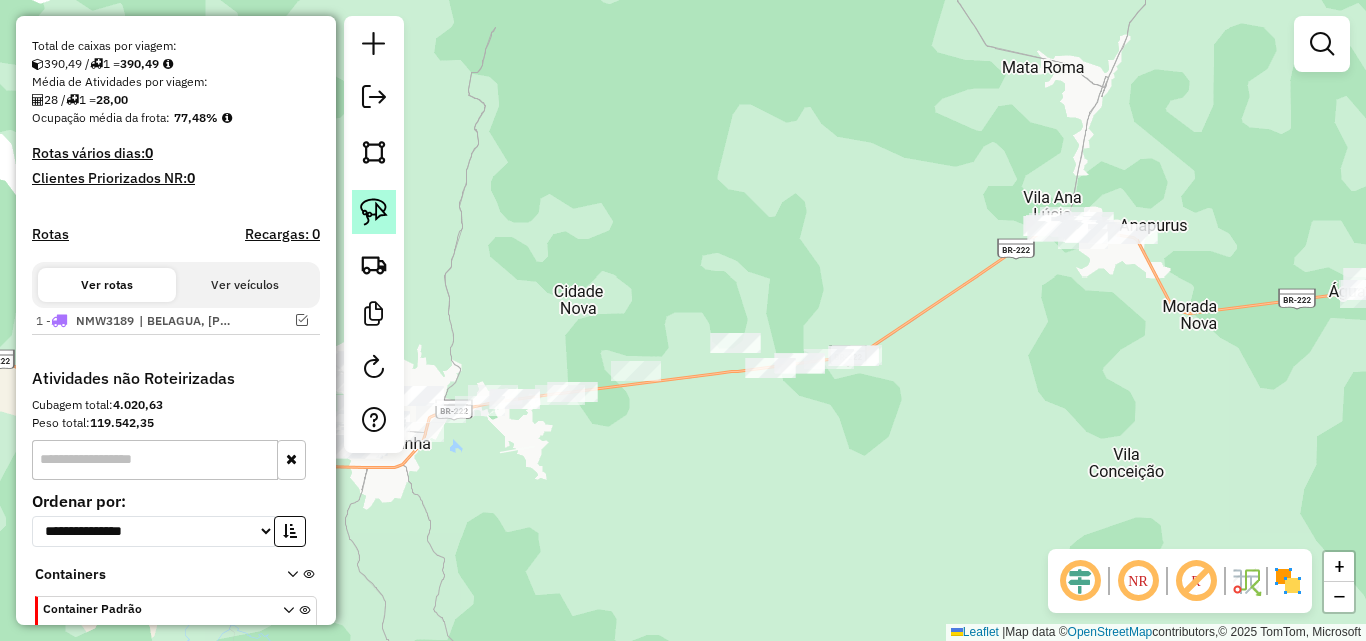 click 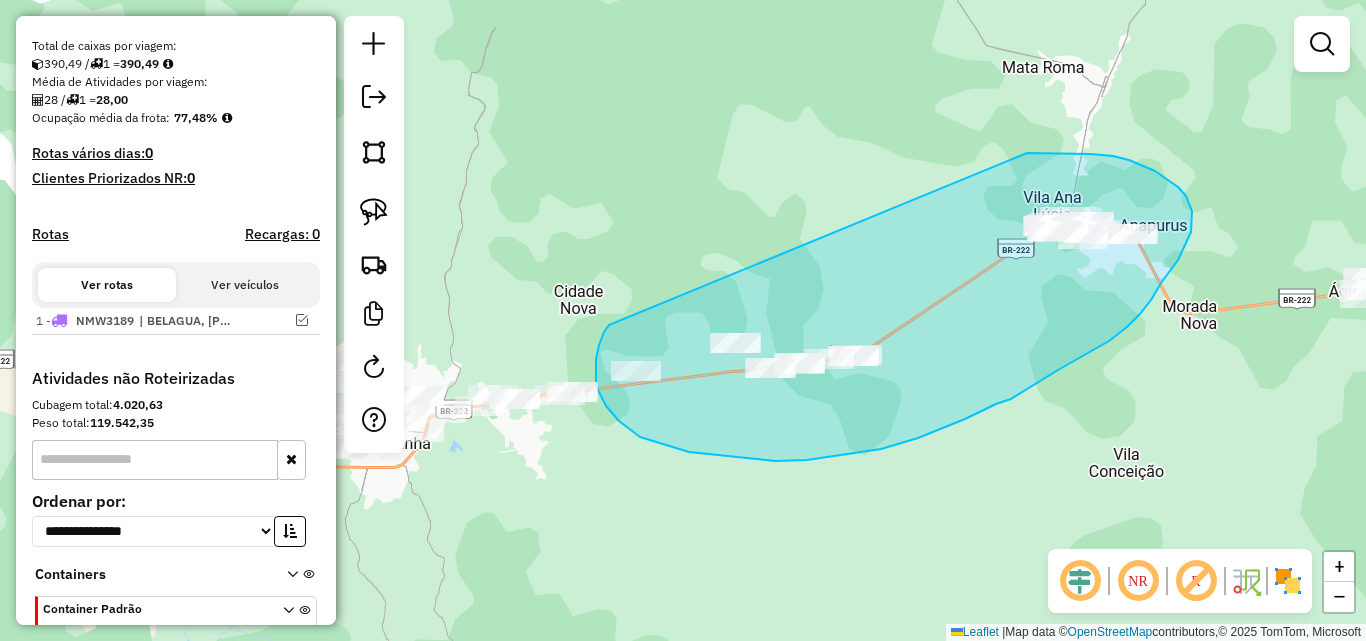 drag, startPoint x: 609, startPoint y: 325, endPoint x: 1027, endPoint y: 153, distance: 452.00443 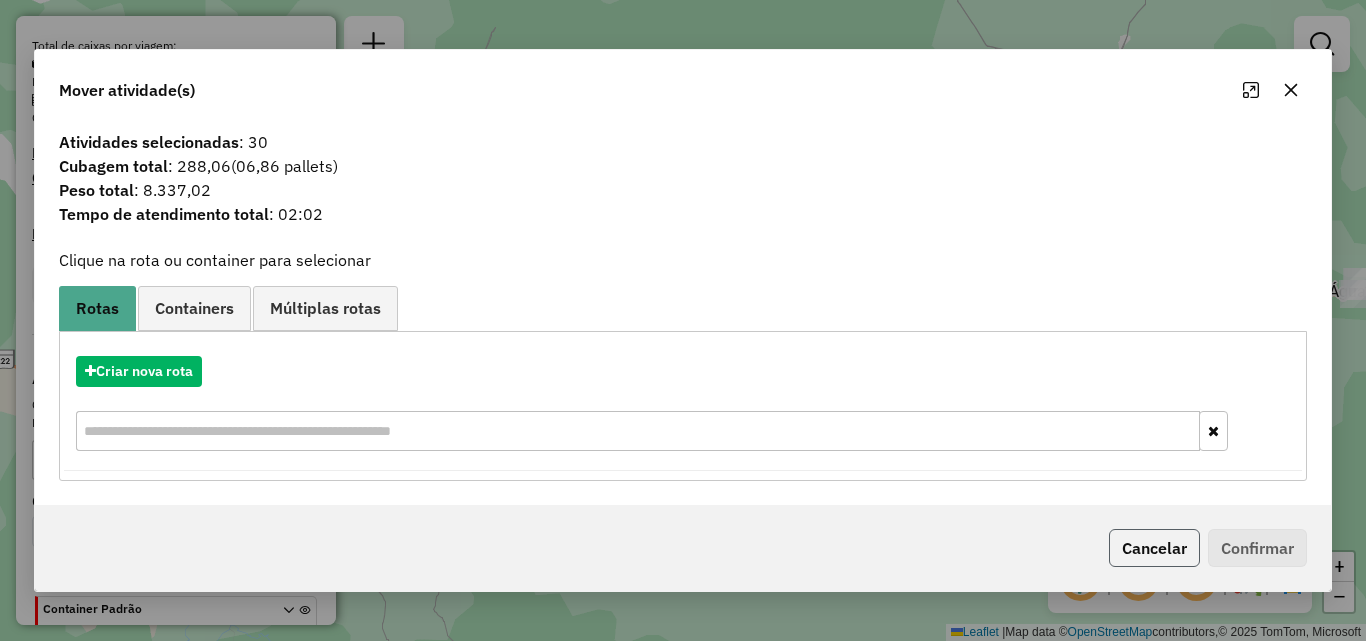 click on "Cancelar" 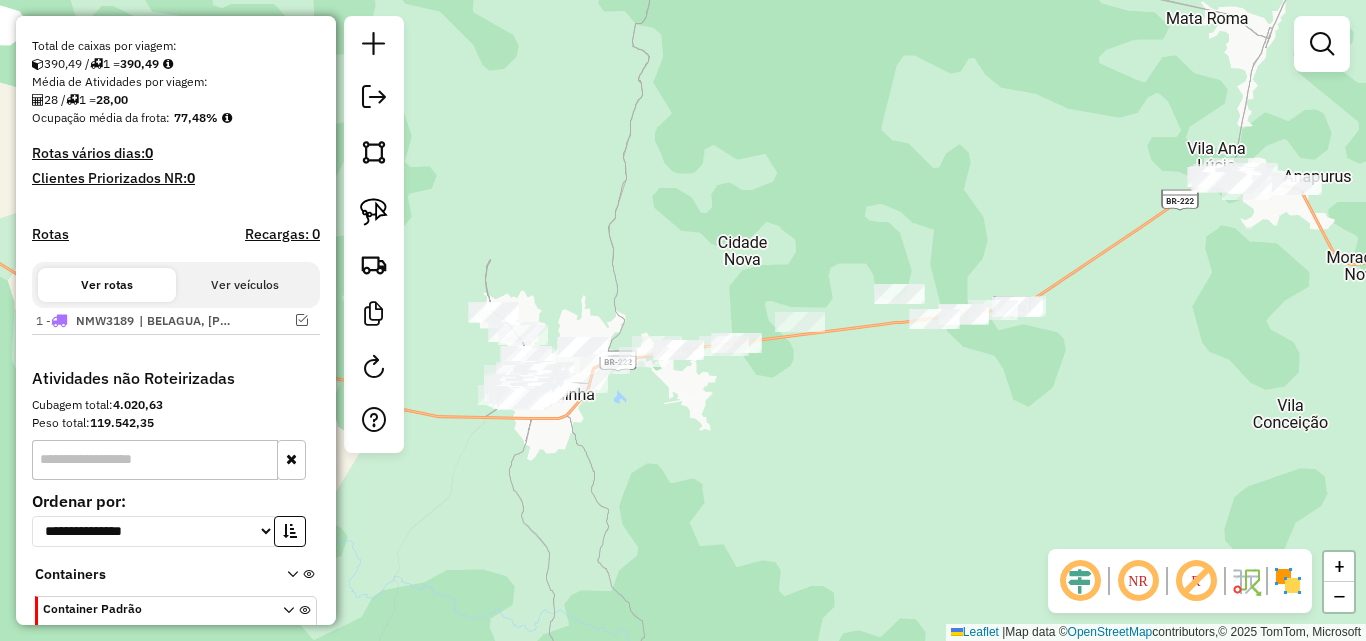 drag, startPoint x: 760, startPoint y: 460, endPoint x: 924, endPoint y: 411, distance: 171.16367 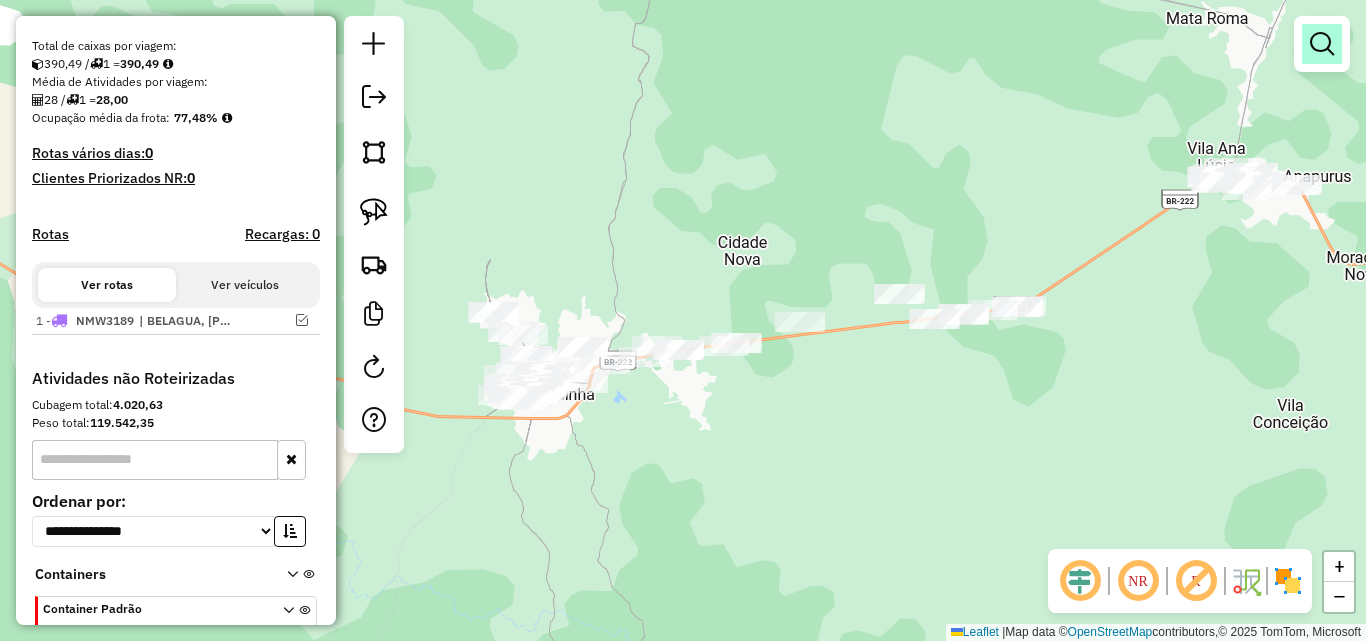 click at bounding box center [1322, 44] 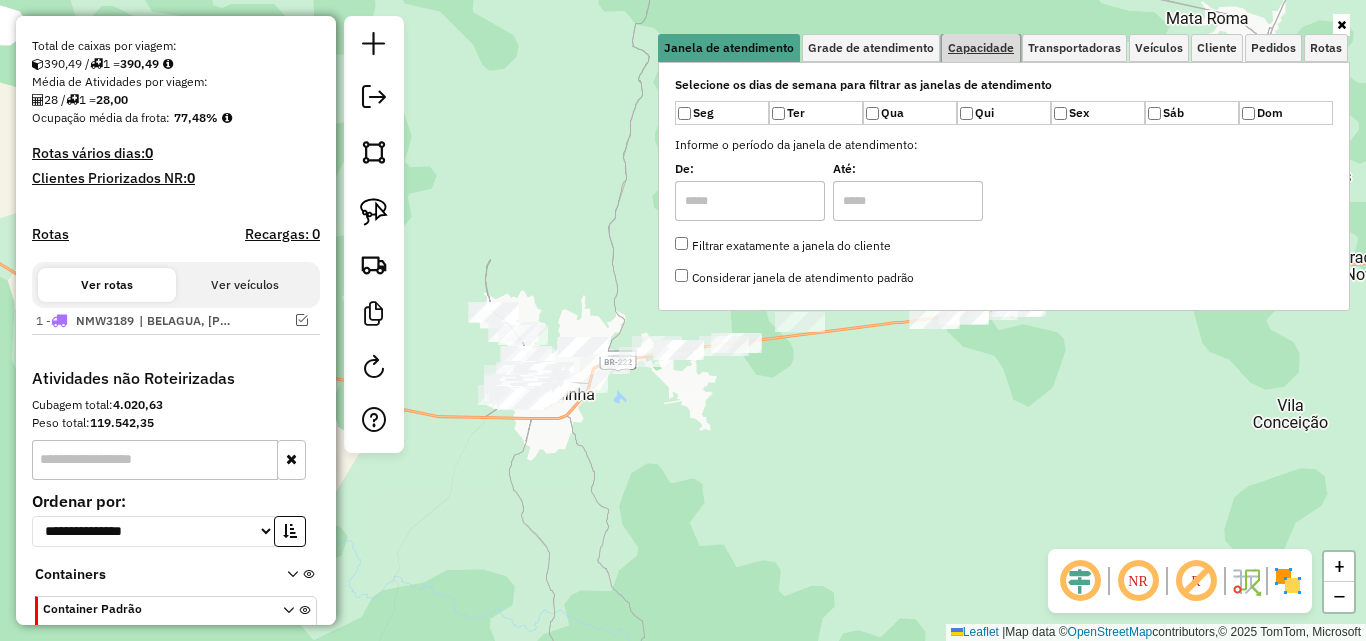 click on "Capacidade" at bounding box center (981, 48) 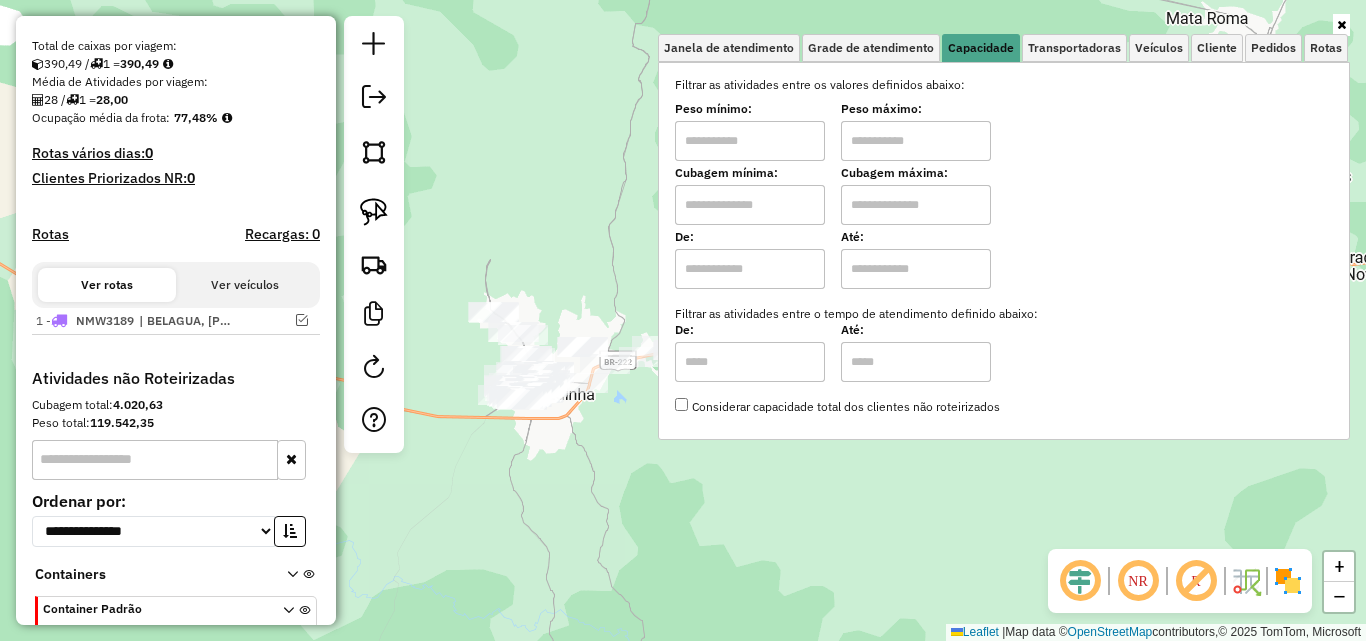 click at bounding box center [750, 205] 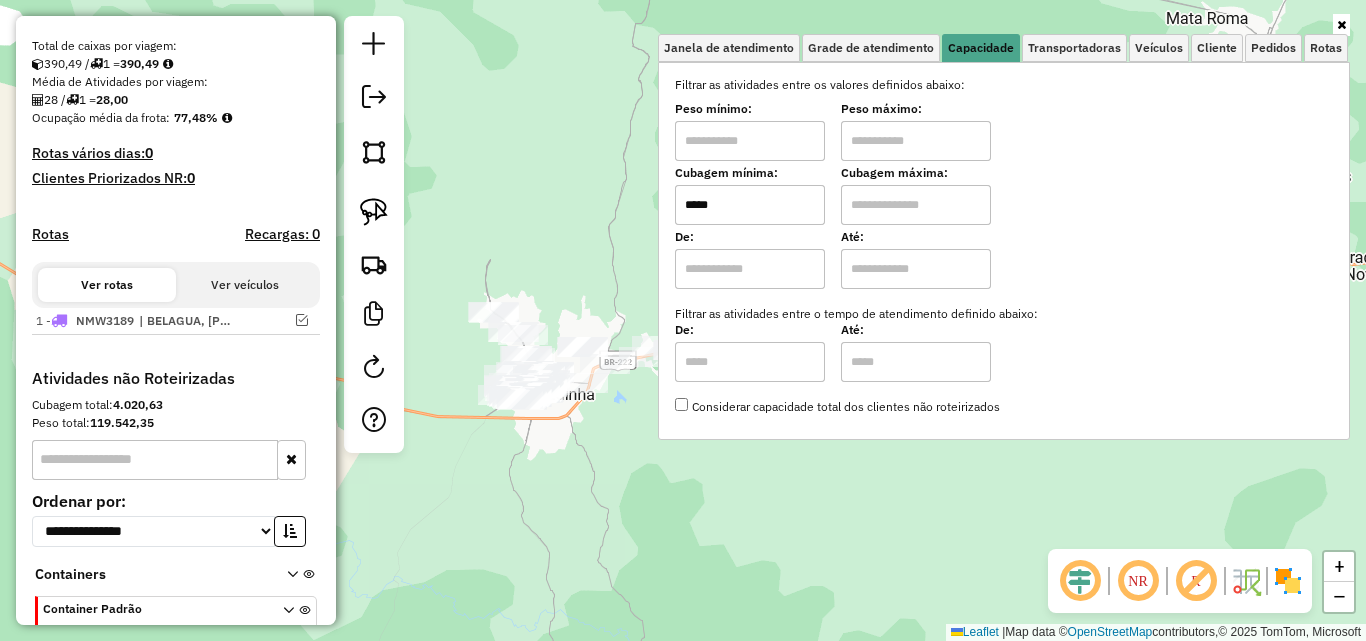 type on "*****" 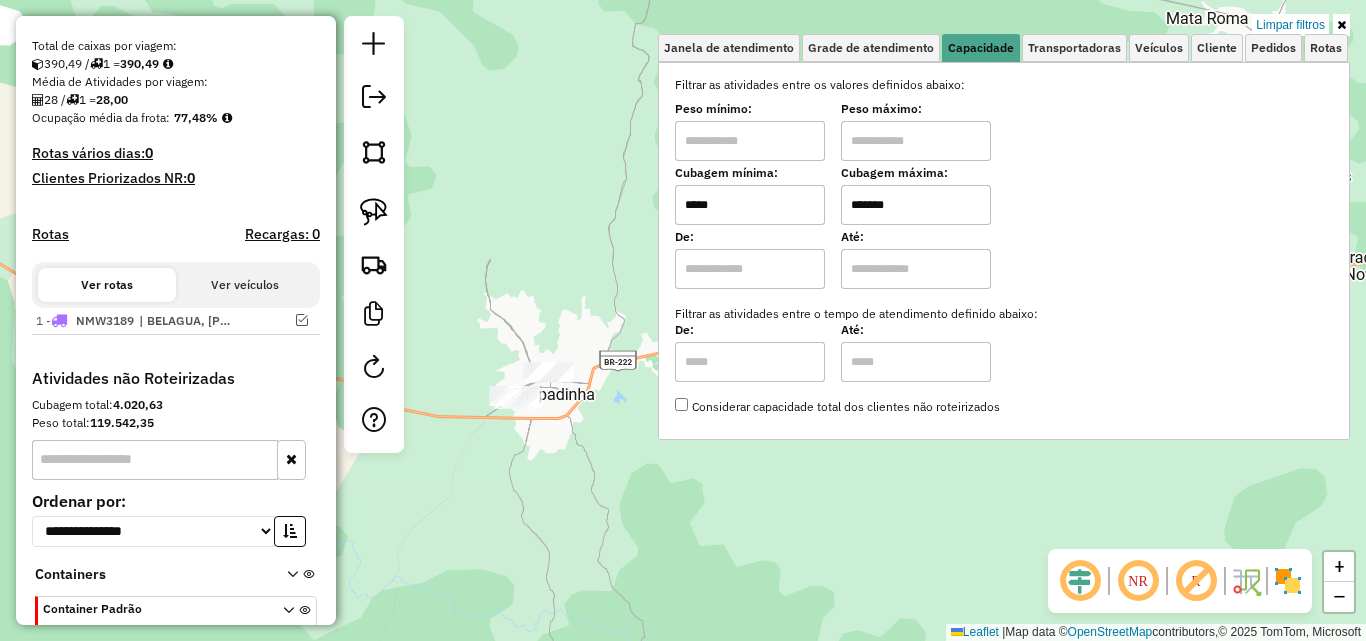 type on "*******" 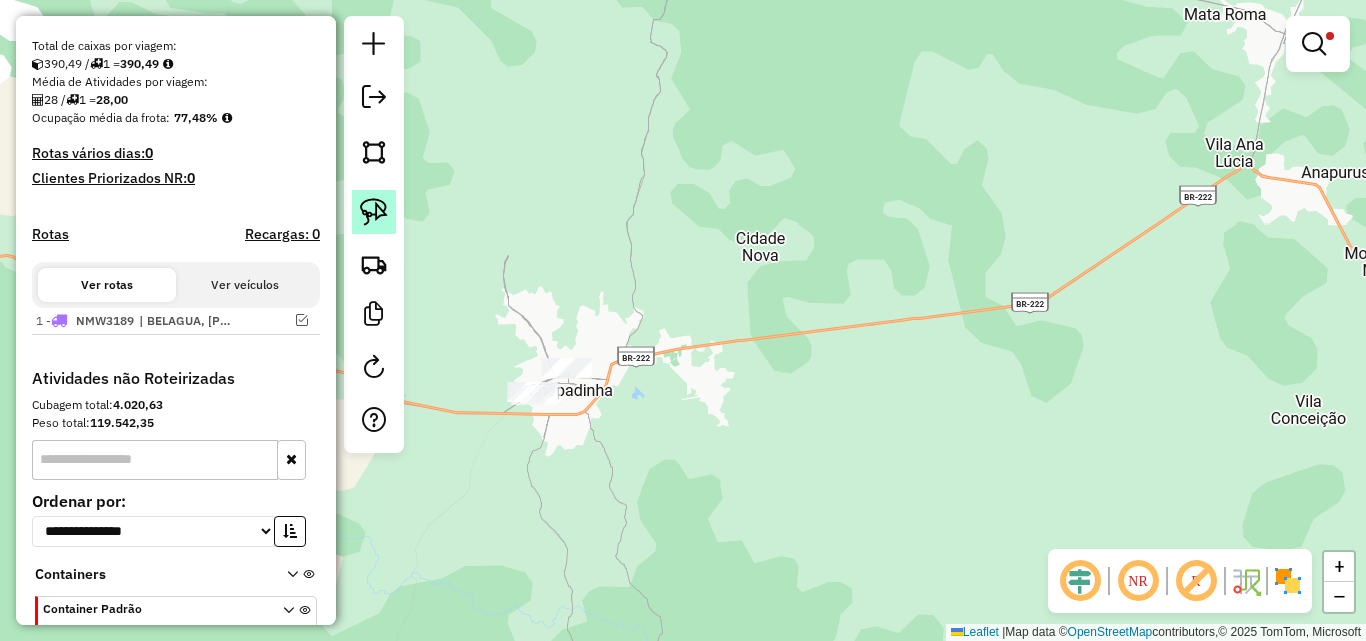 click 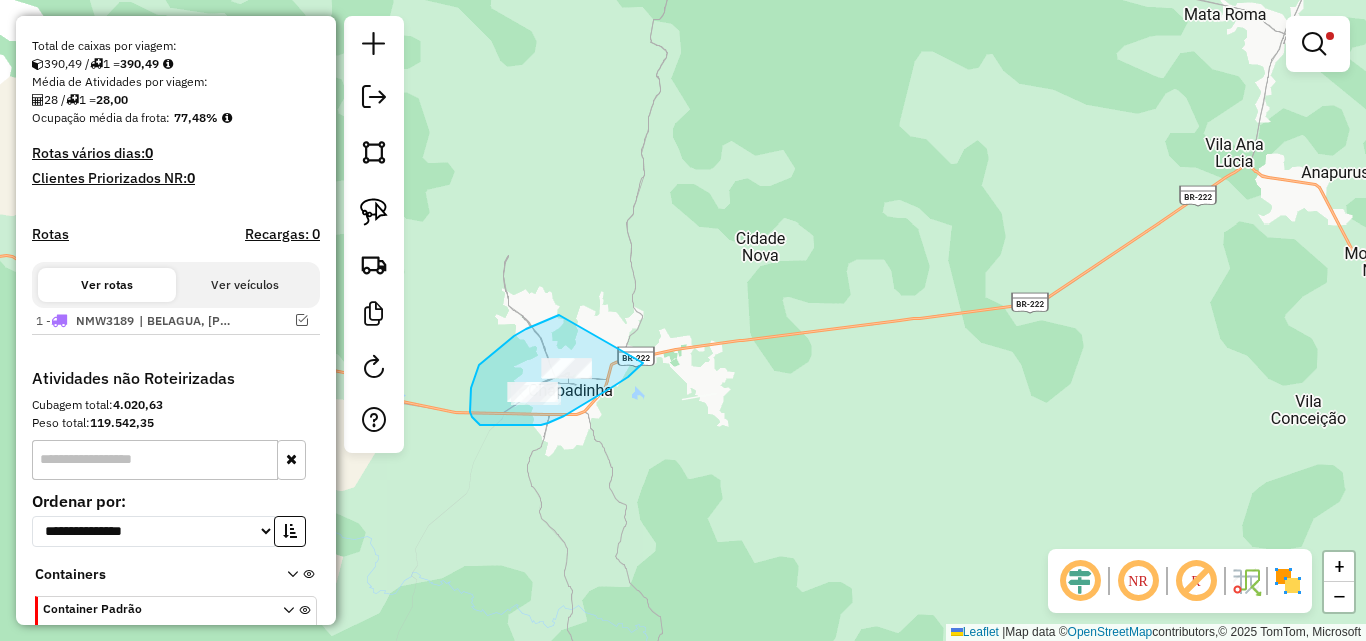 drag, startPoint x: 559, startPoint y: 315, endPoint x: 643, endPoint y: 363, distance: 96.74709 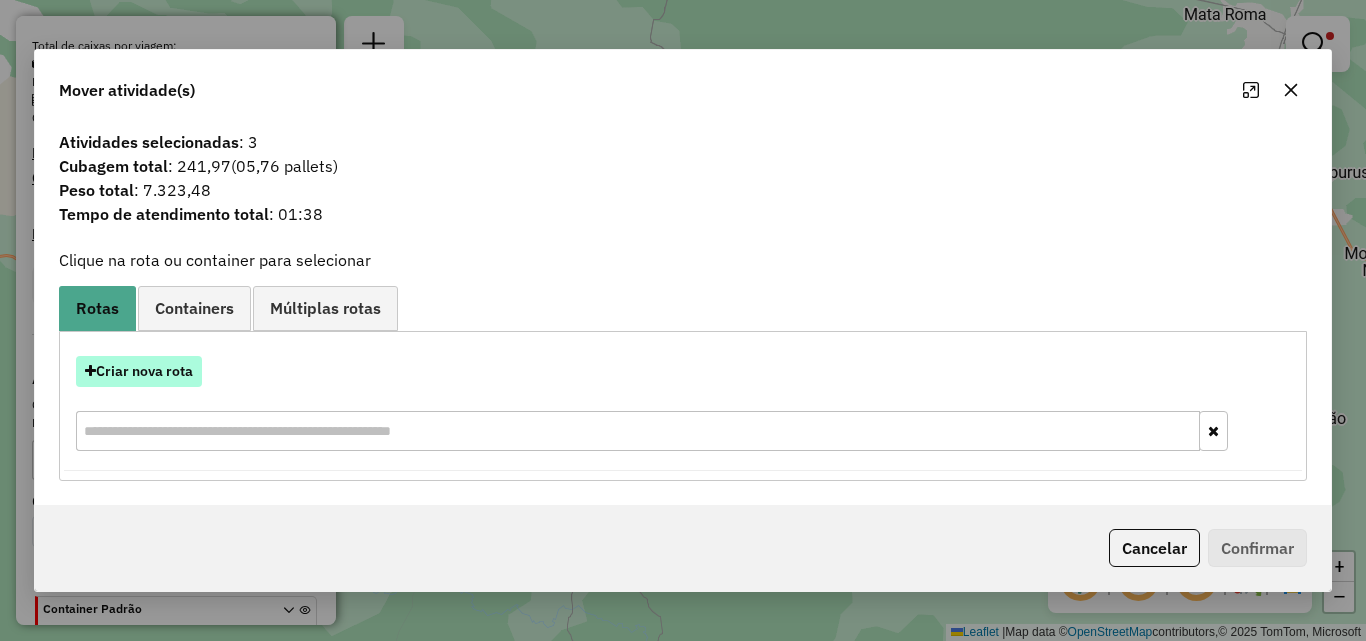 click on "Criar nova rota" at bounding box center (139, 371) 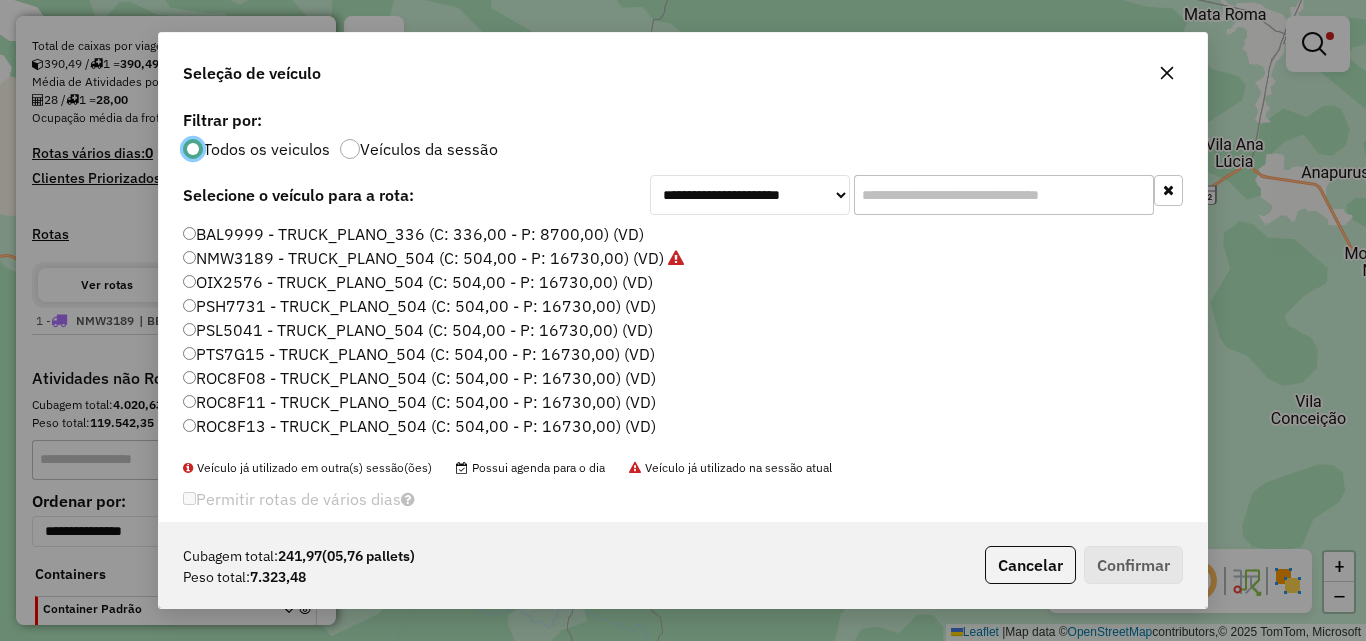 scroll, scrollTop: 11, scrollLeft: 6, axis: both 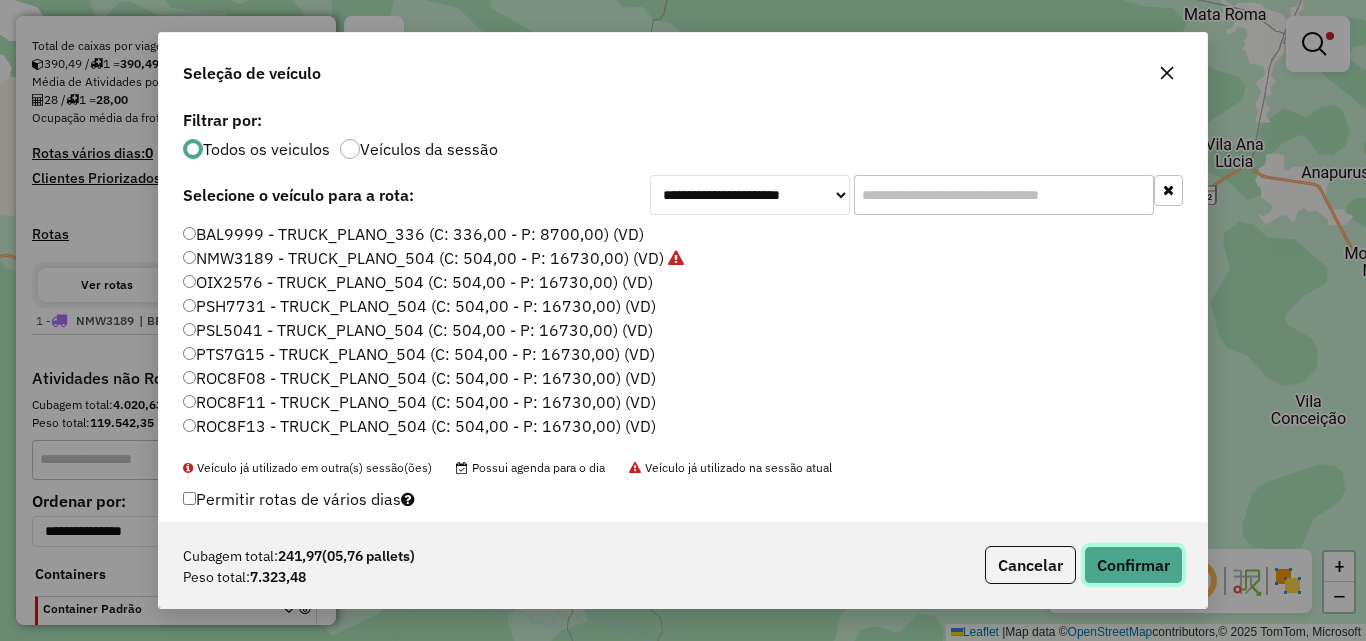 click on "Confirmar" 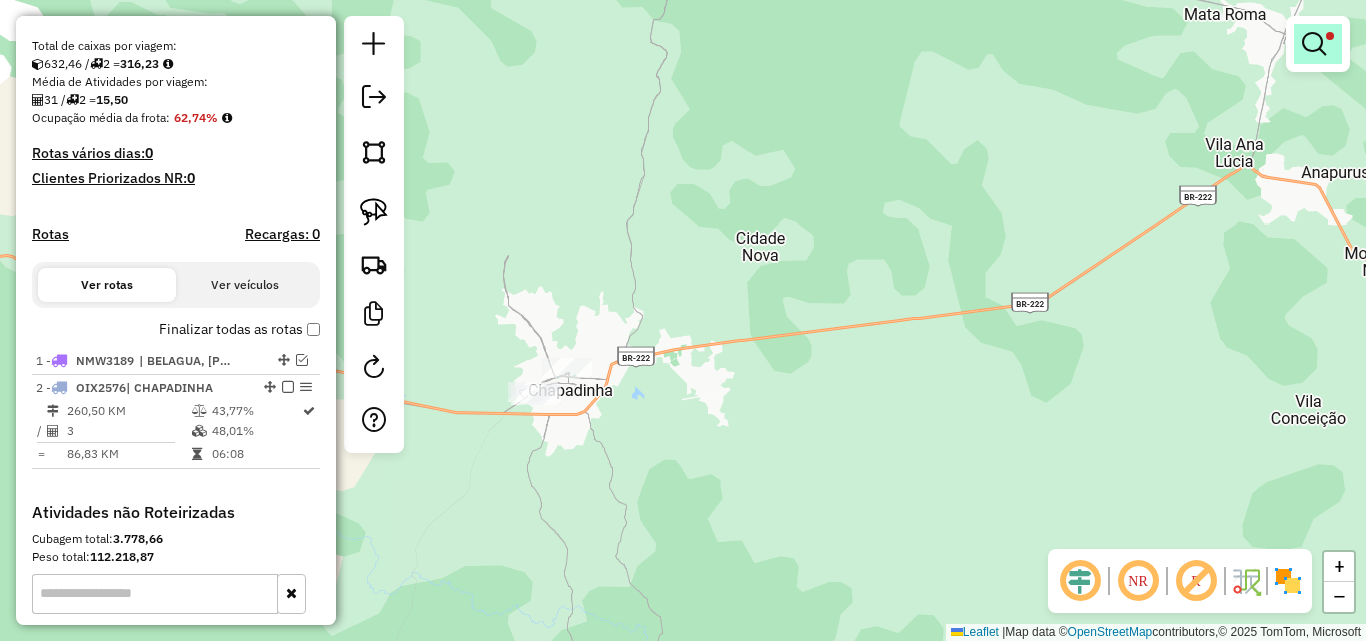 click at bounding box center [1318, 44] 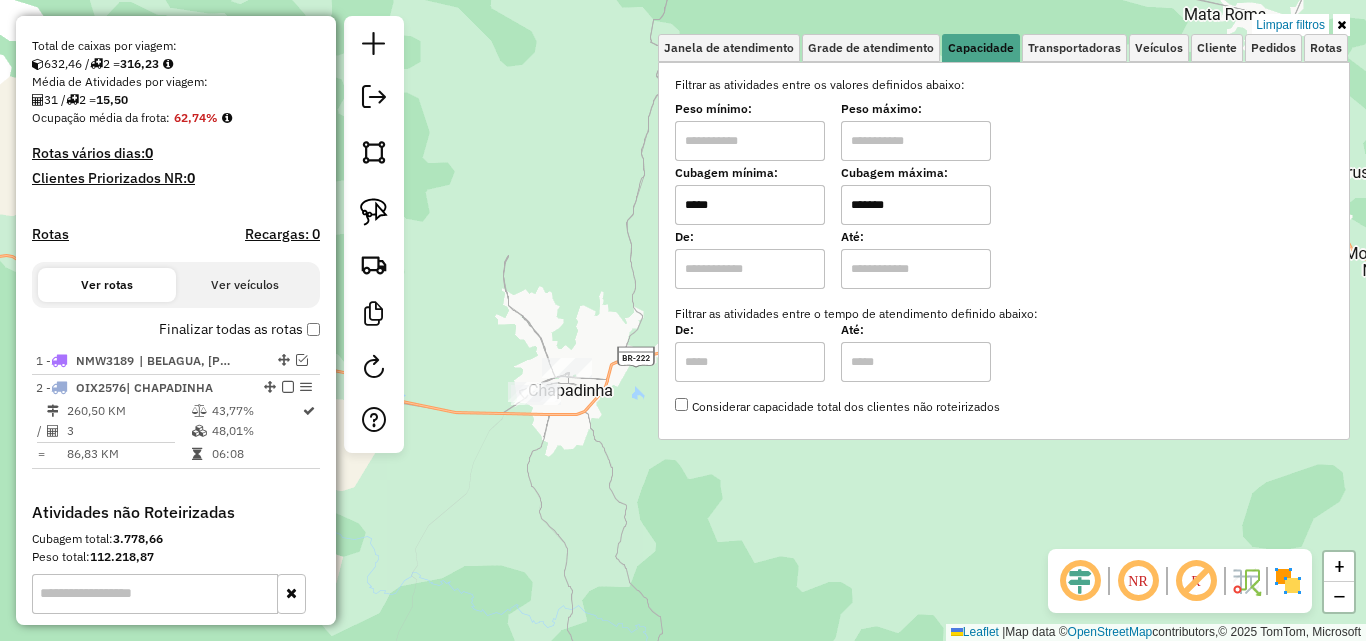 click on "*****" at bounding box center [750, 205] 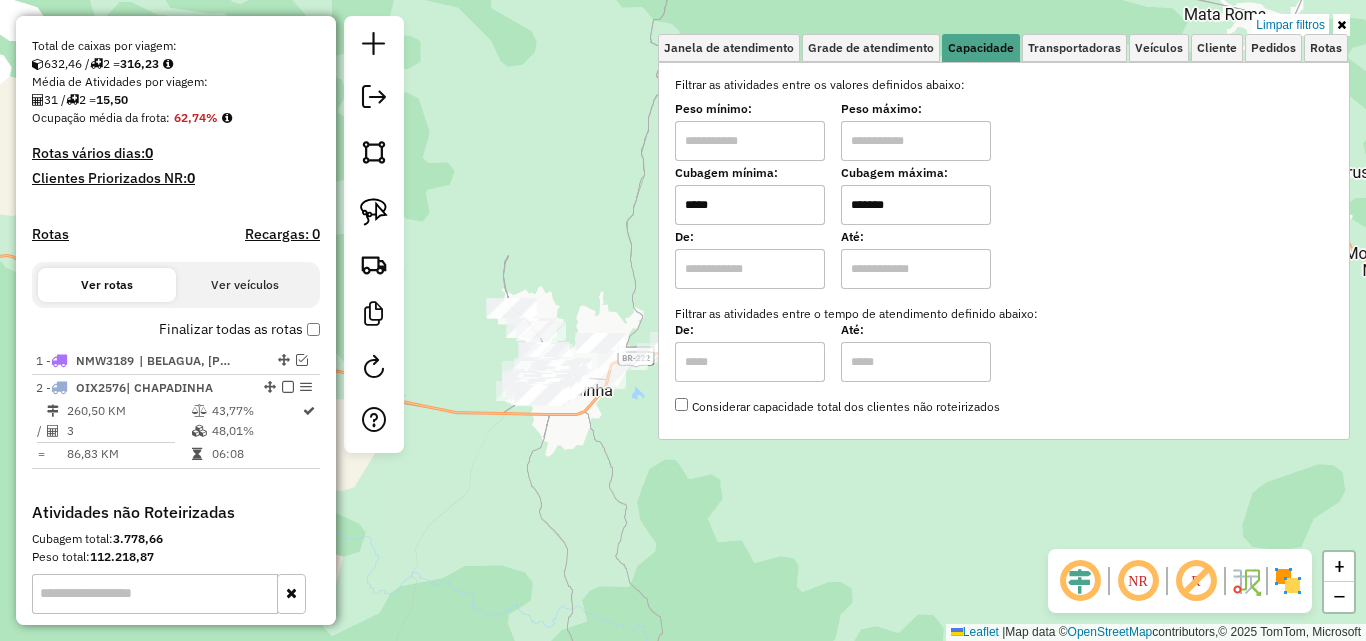 type on "*****" 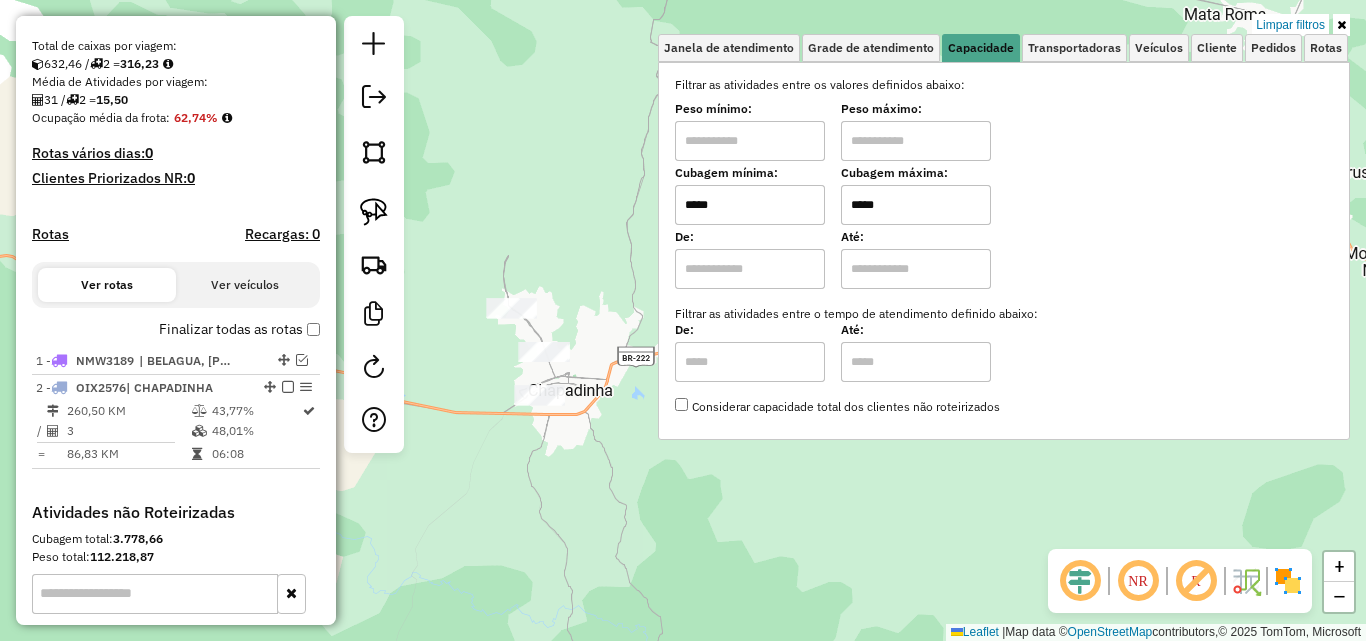 type on "*****" 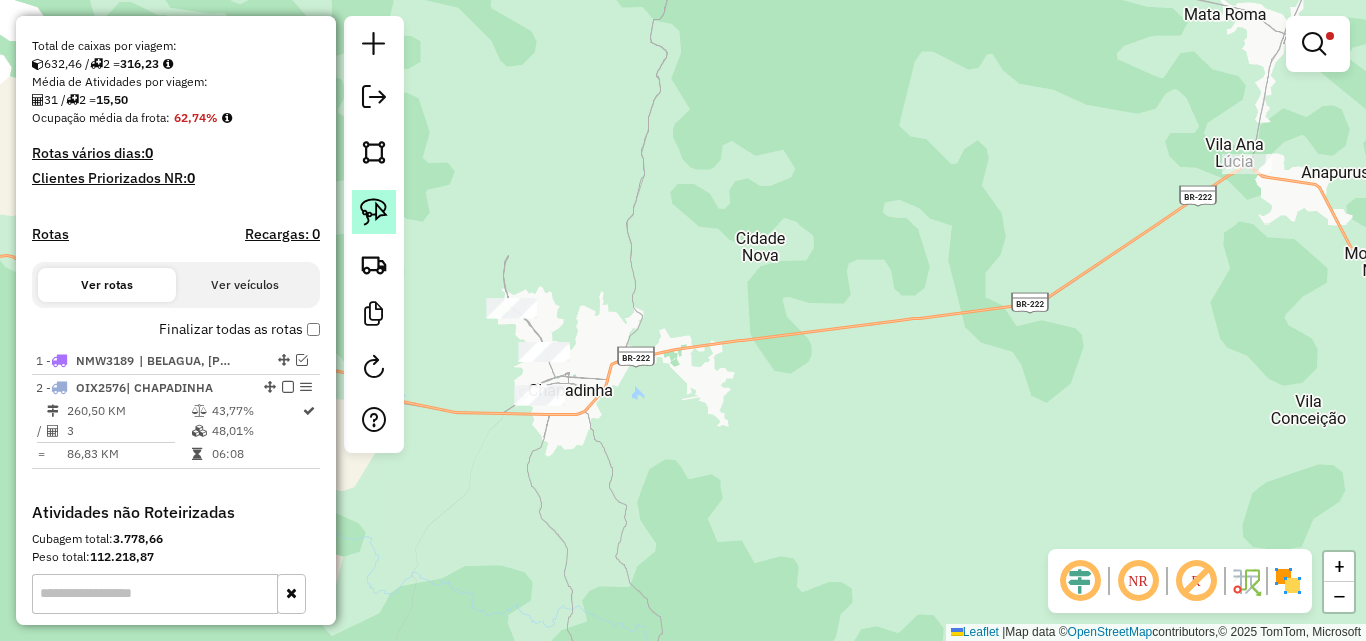 click 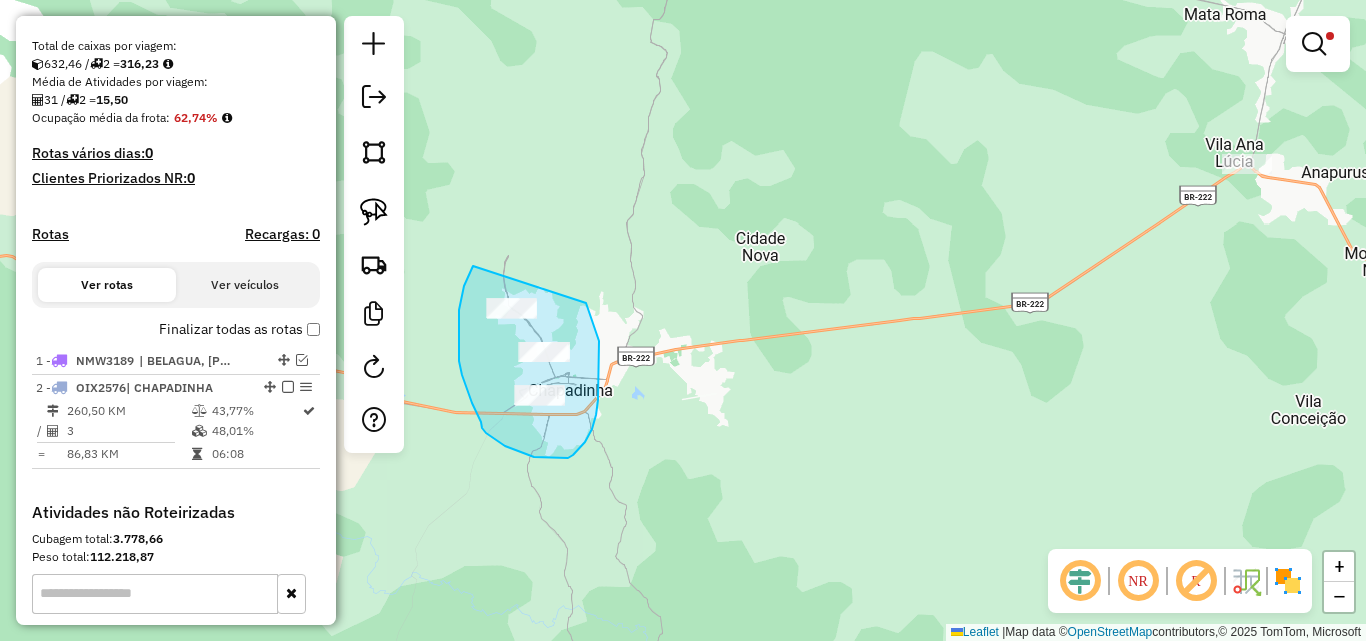drag, startPoint x: 464, startPoint y: 286, endPoint x: 584, endPoint y: 295, distance: 120.33703 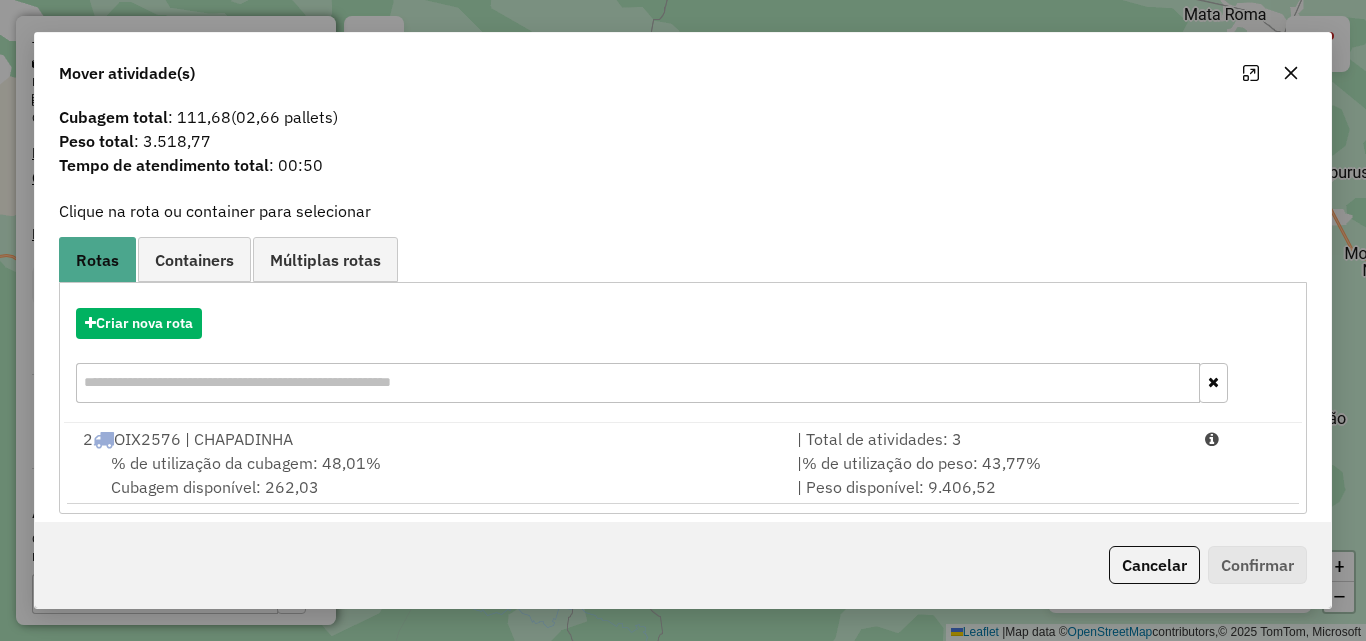 scroll, scrollTop: 48, scrollLeft: 0, axis: vertical 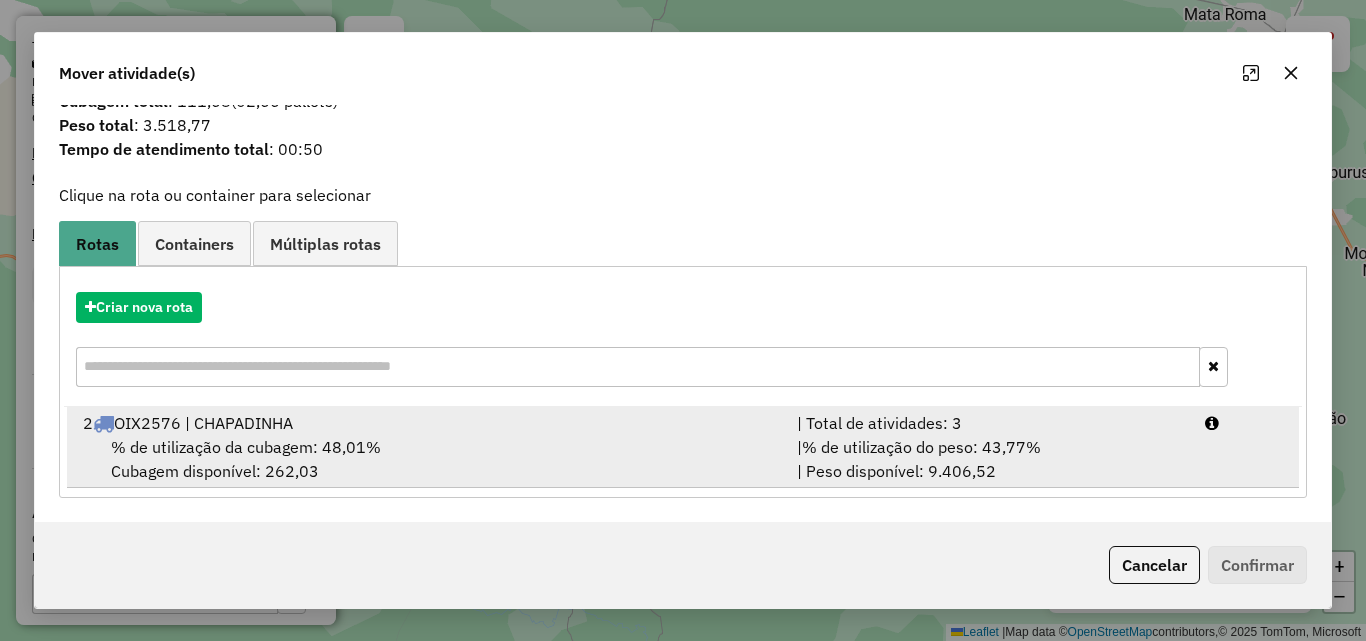 drag, startPoint x: 470, startPoint y: 443, endPoint x: 814, endPoint y: 425, distance: 344.4706 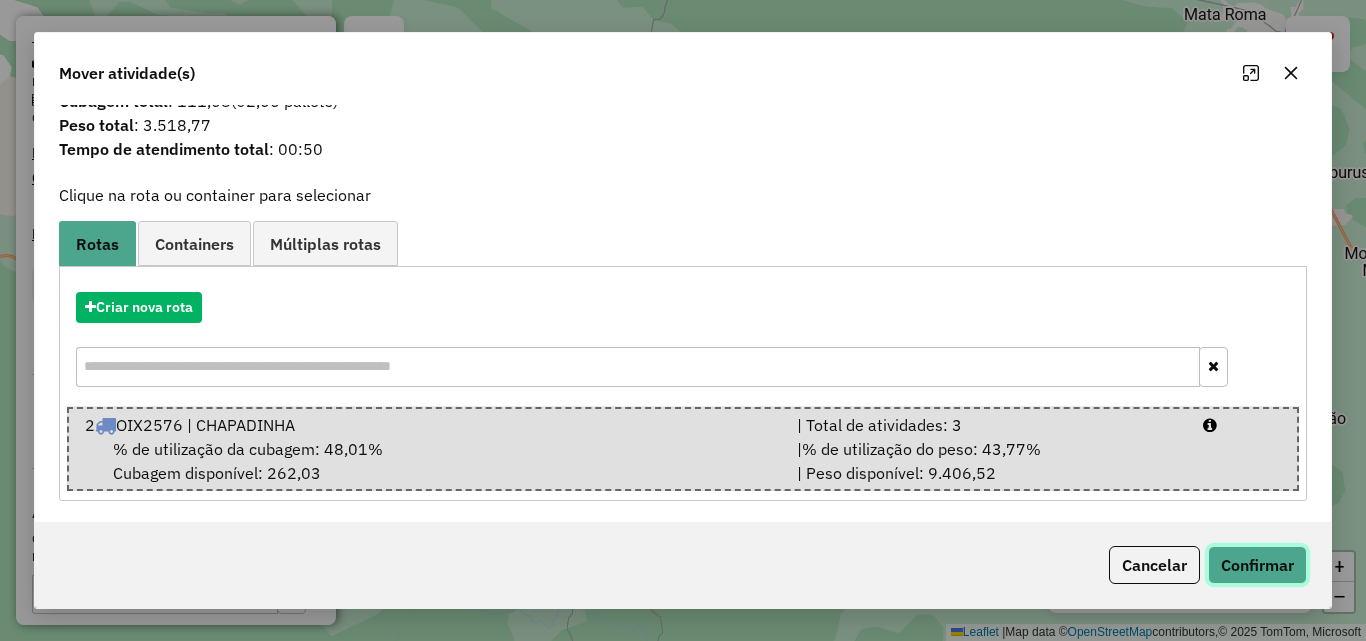 click on "Confirmar" 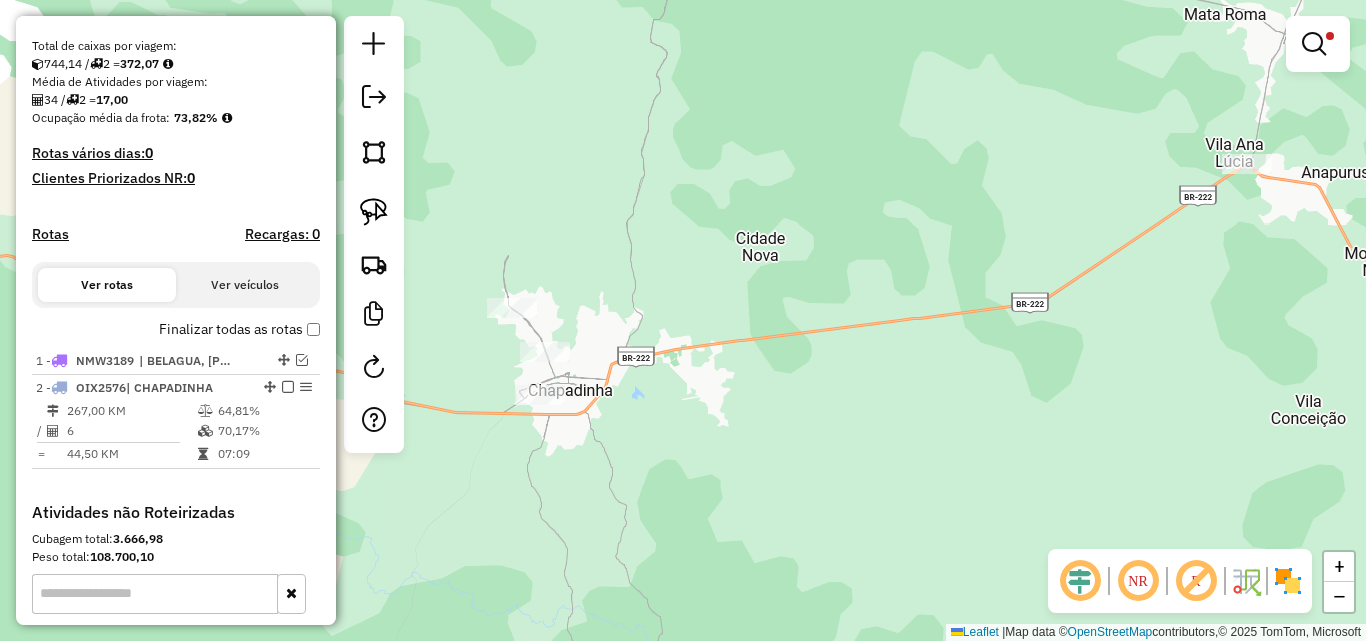 scroll, scrollTop: 0, scrollLeft: 0, axis: both 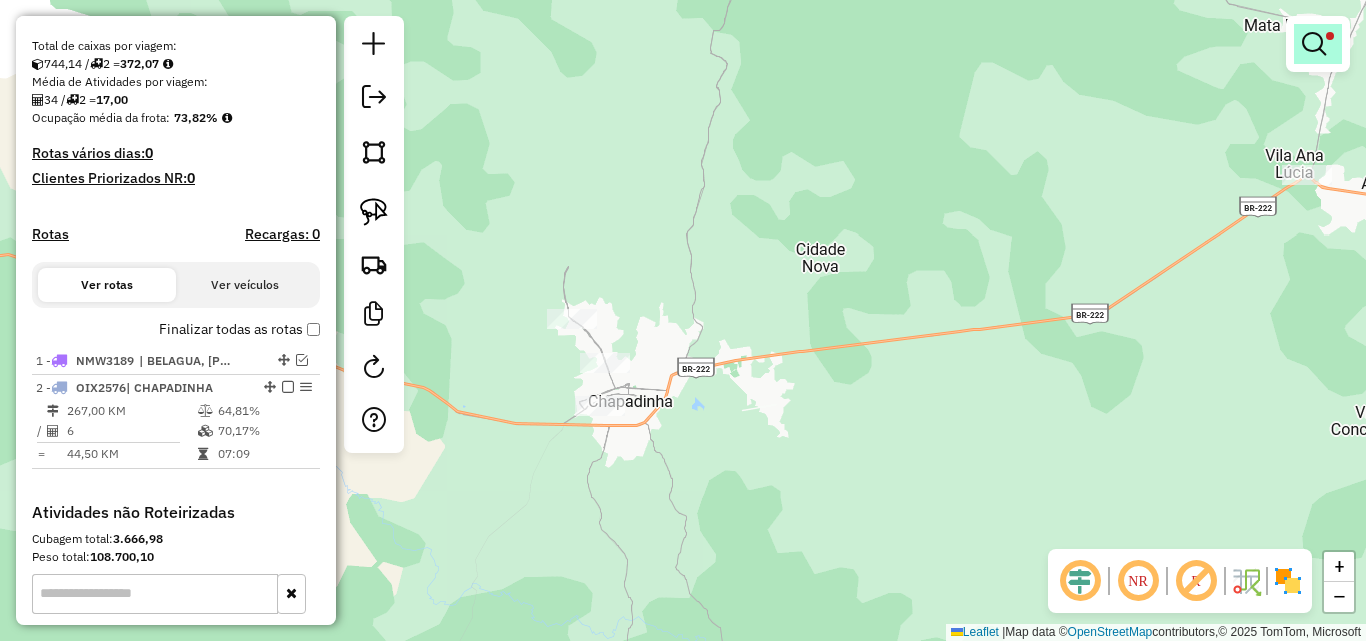 click at bounding box center (1330, 36) 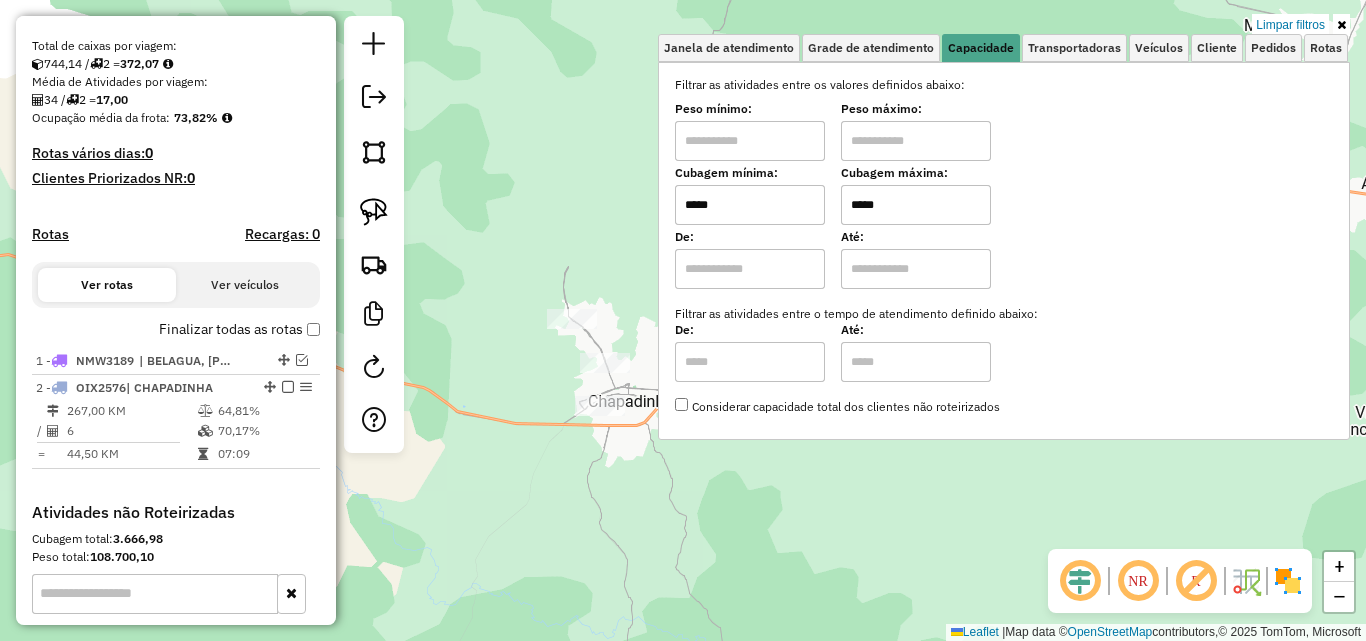 click on "*****" at bounding box center (750, 205) 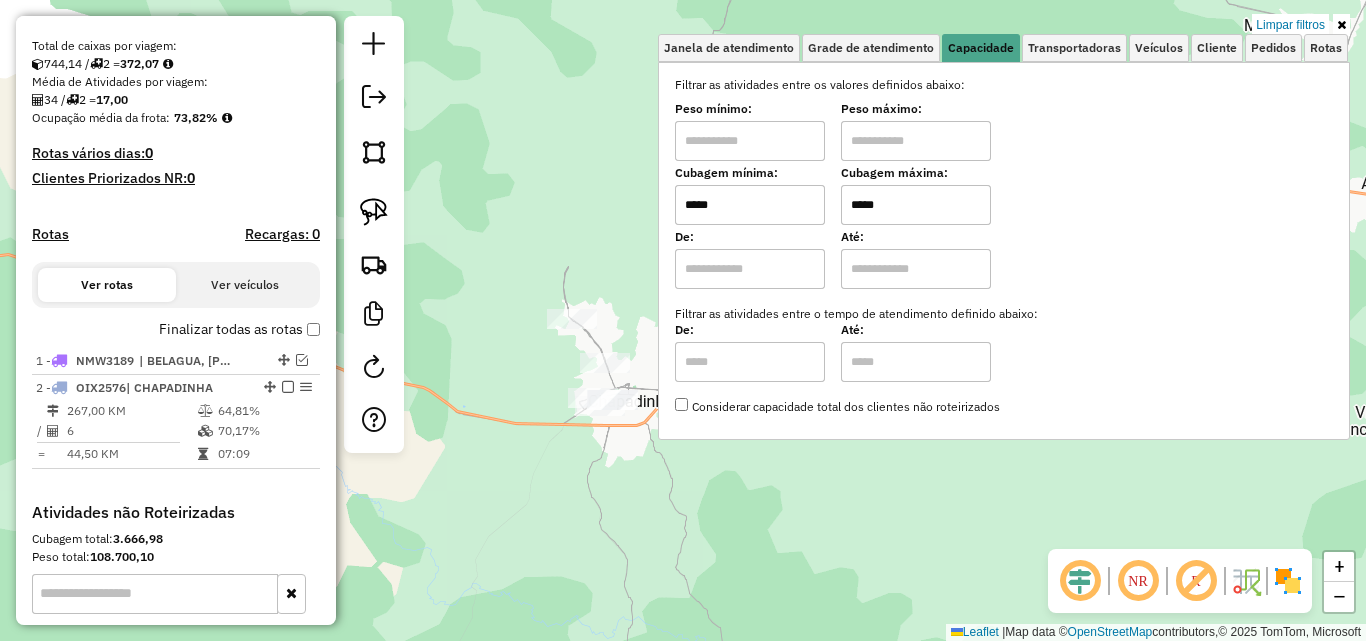 type on "*****" 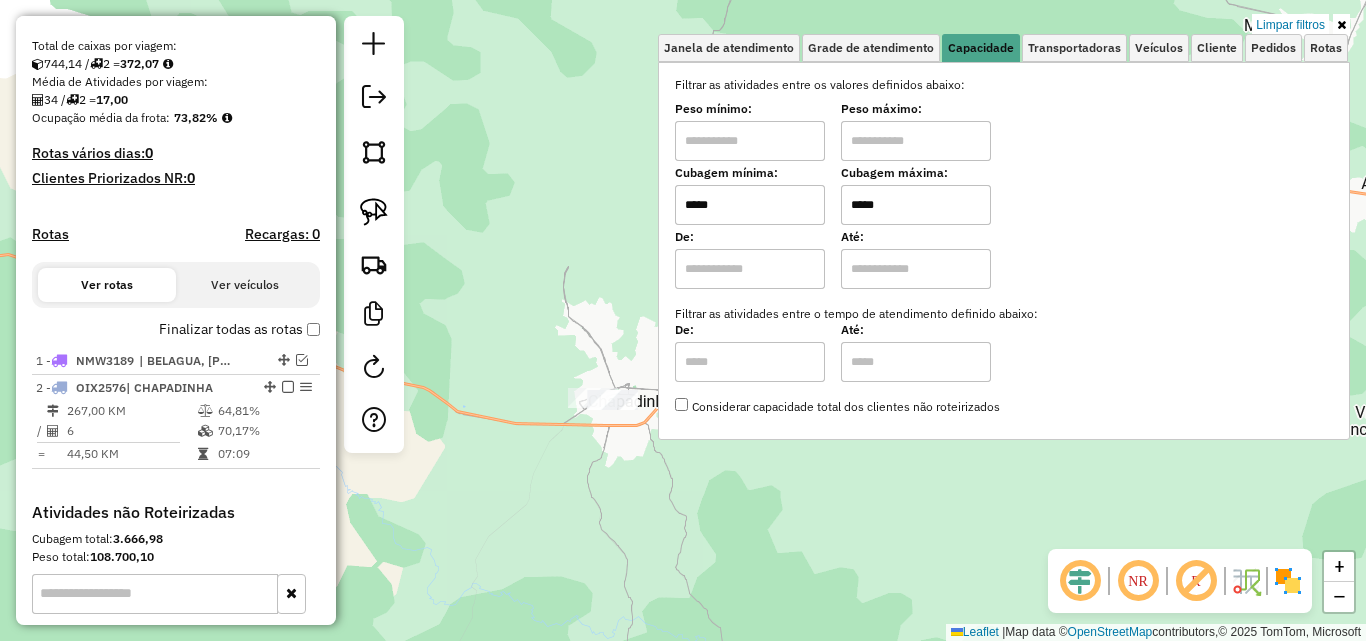 type on "*****" 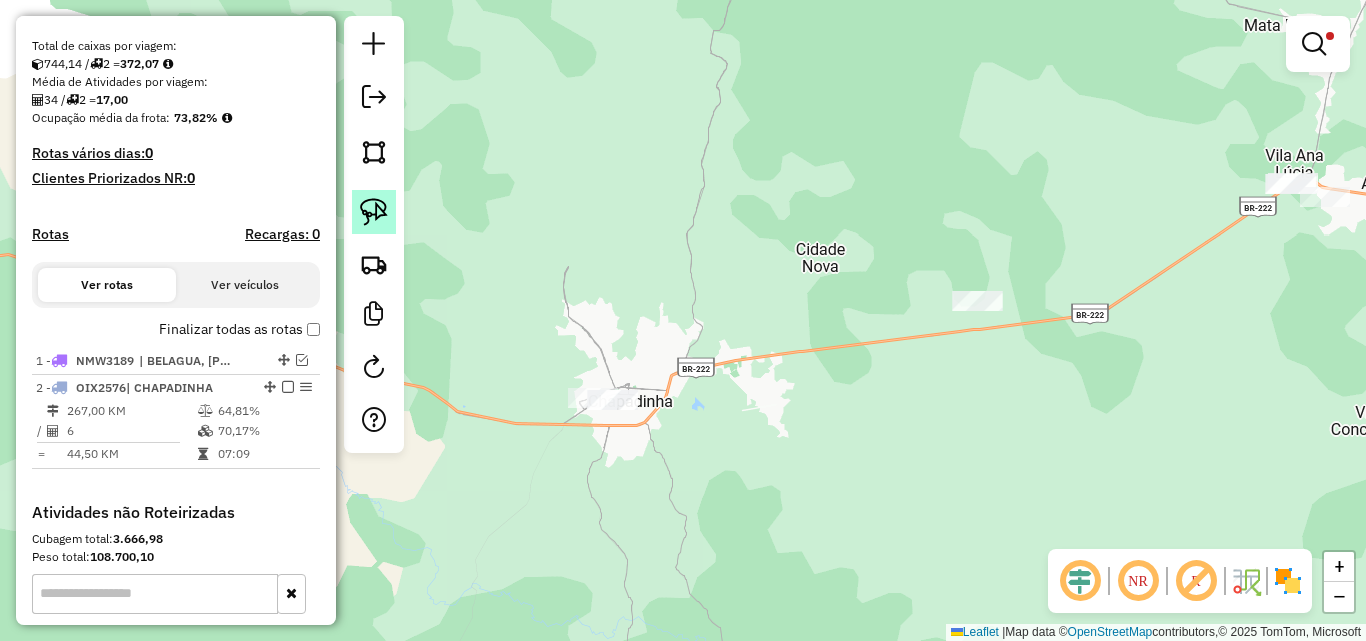 click 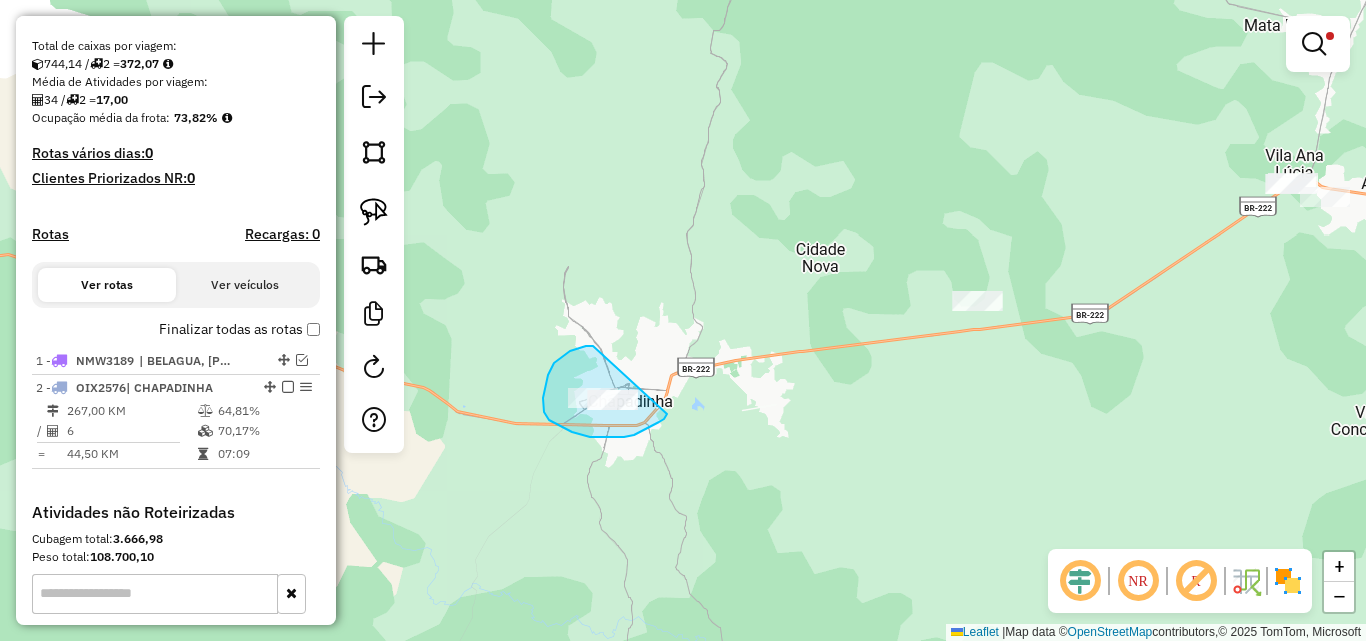 drag, startPoint x: 586, startPoint y: 346, endPoint x: 673, endPoint y: 405, distance: 105.11898 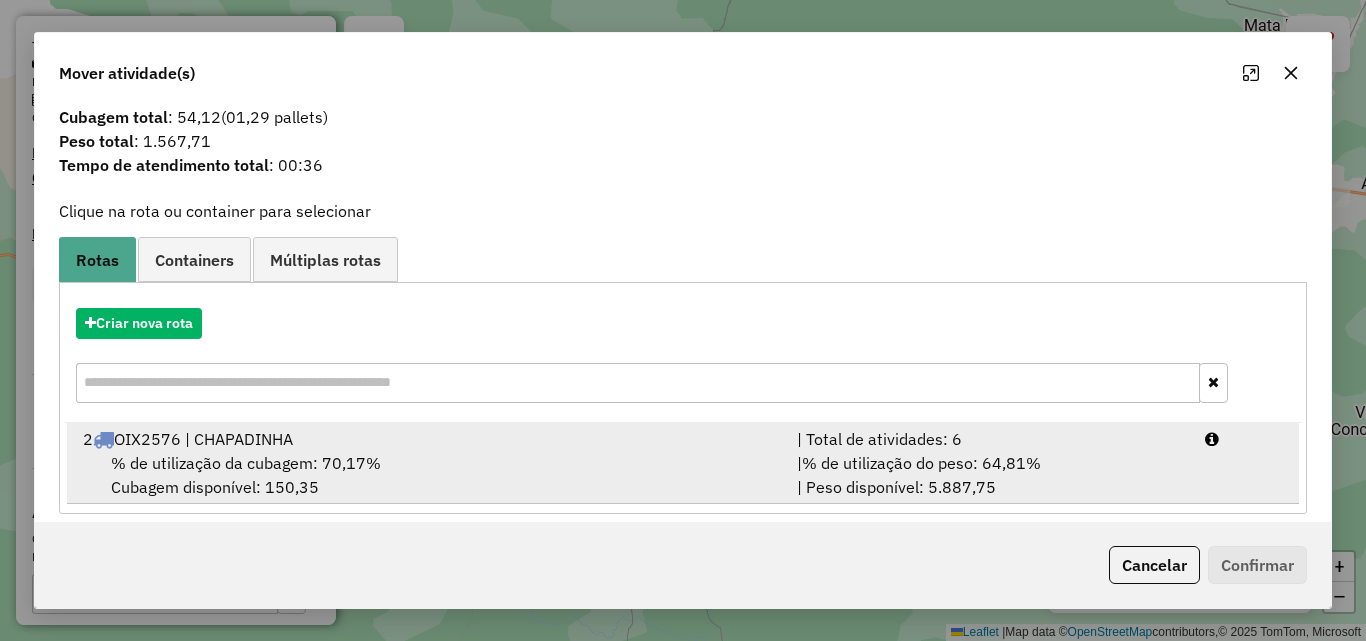 scroll, scrollTop: 48, scrollLeft: 0, axis: vertical 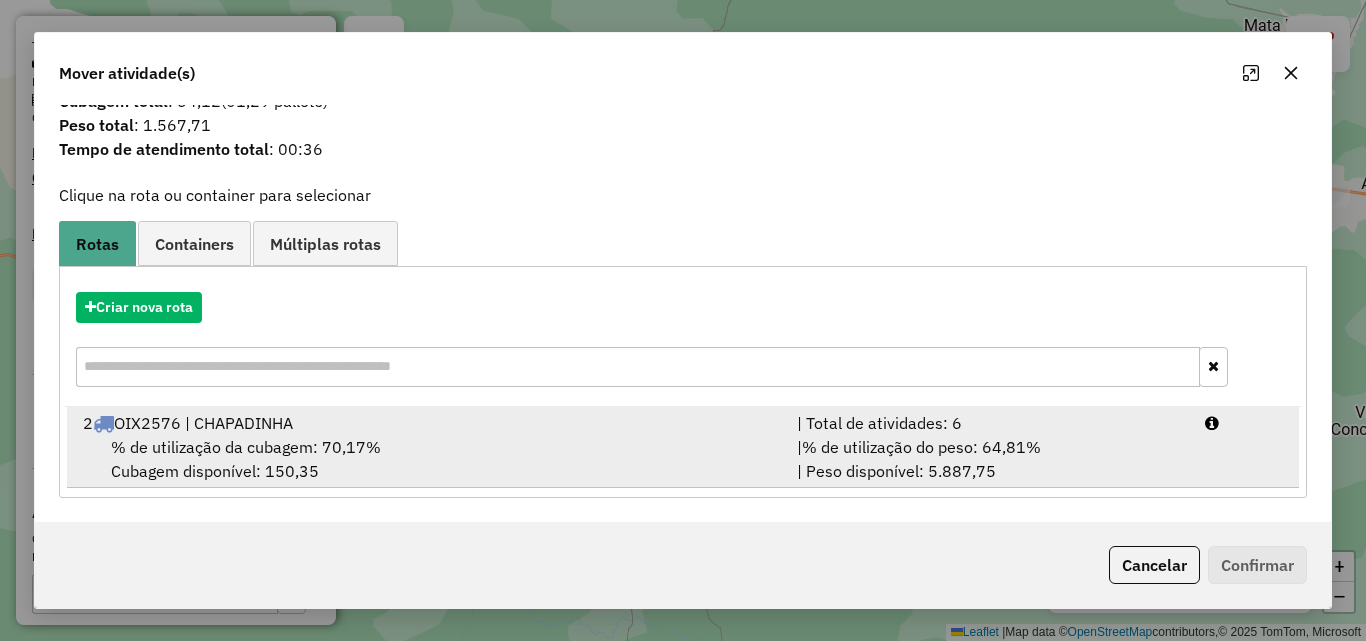 click on "% de utilização da cubagem: 70,17%  Cubagem disponível: 150,35" at bounding box center [428, 459] 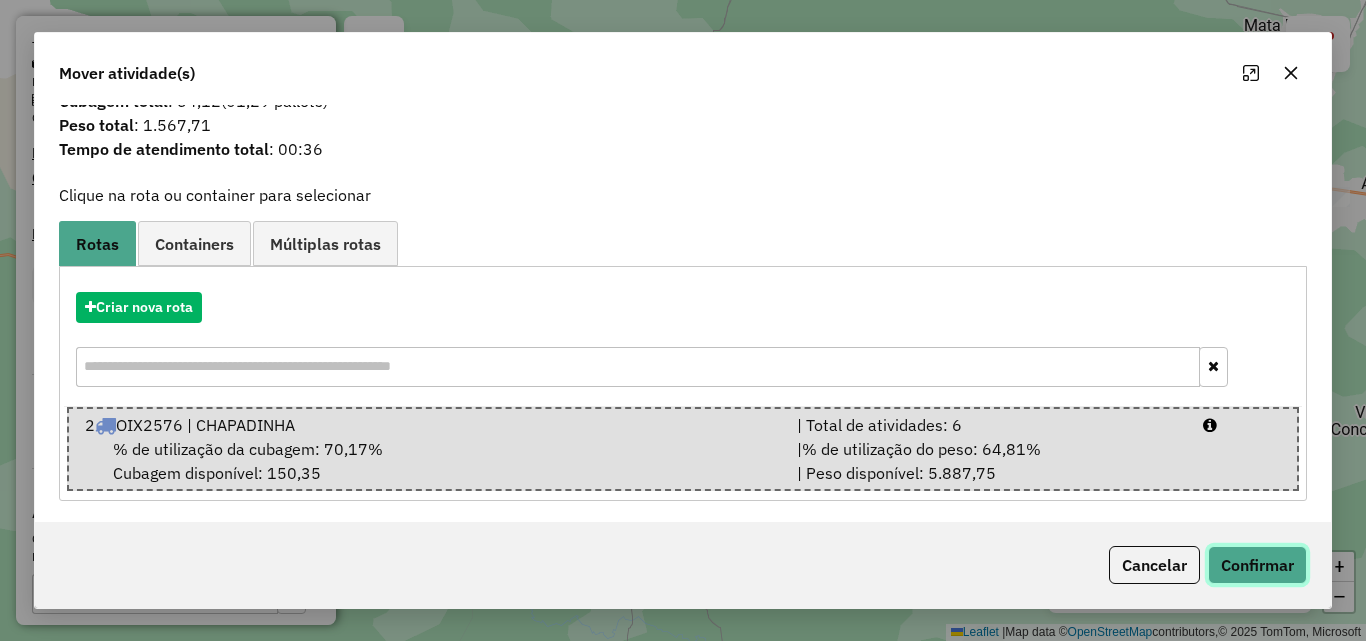 click on "Confirmar" 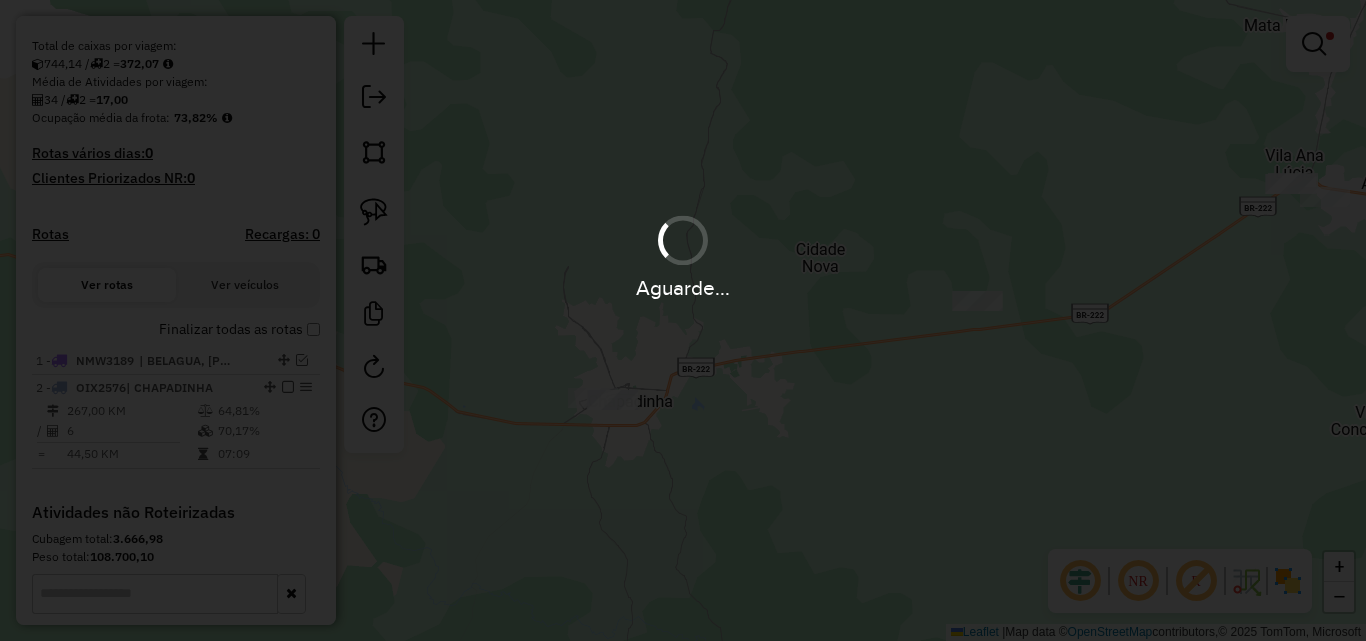 scroll, scrollTop: 0, scrollLeft: 0, axis: both 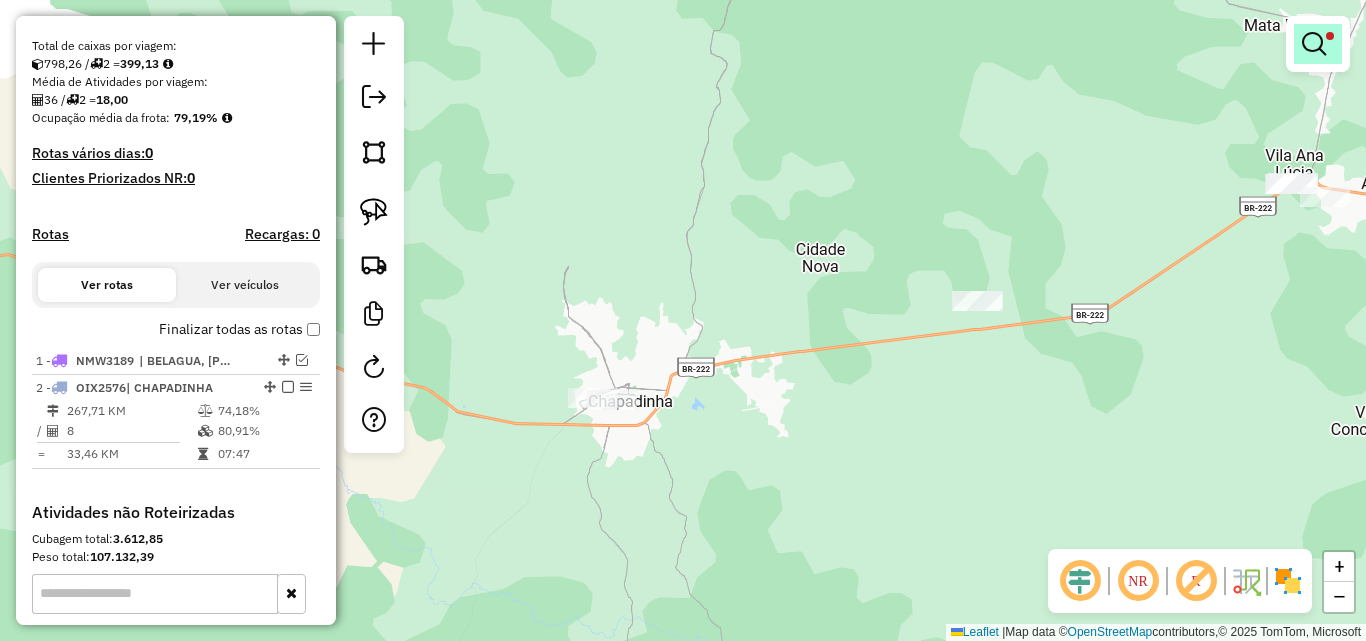 click at bounding box center [1314, 44] 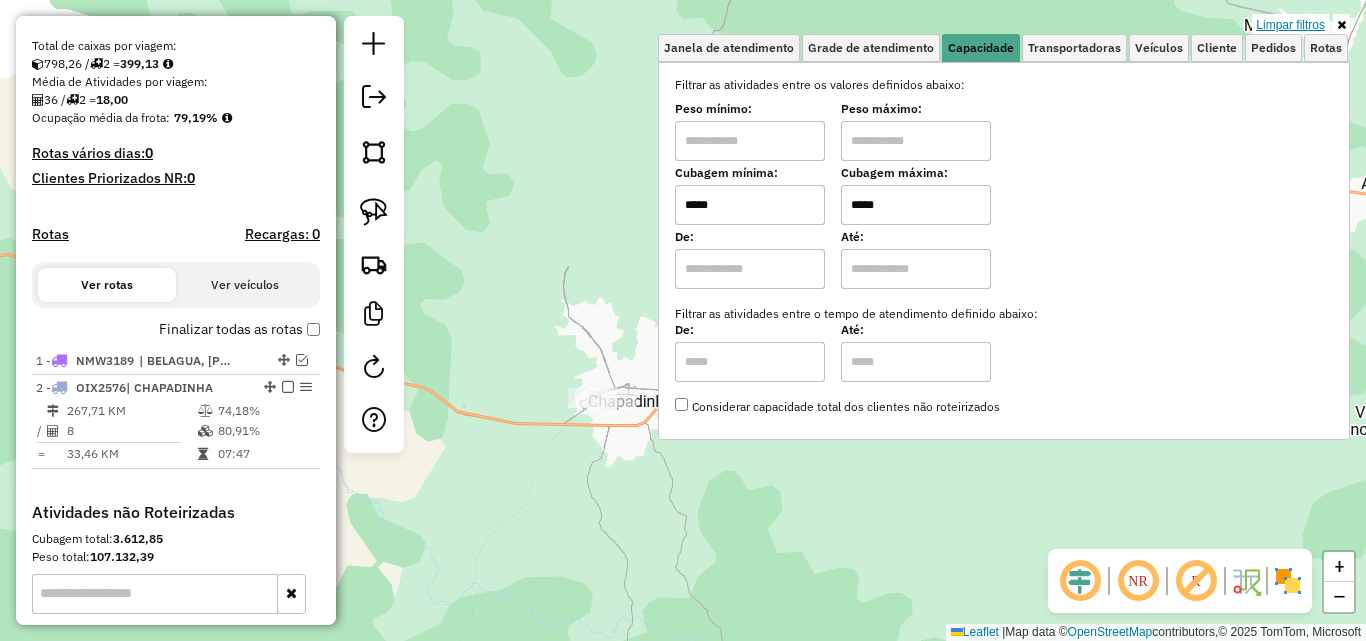 click on "Limpar filtros" at bounding box center (1290, 25) 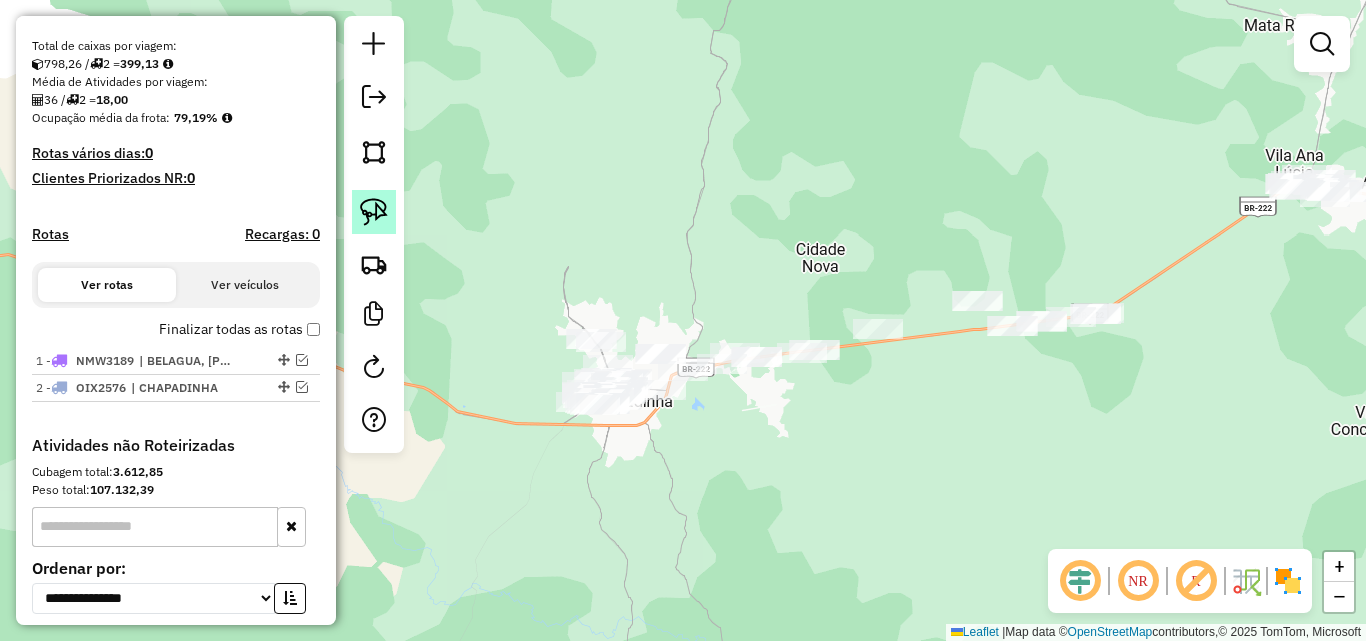 click 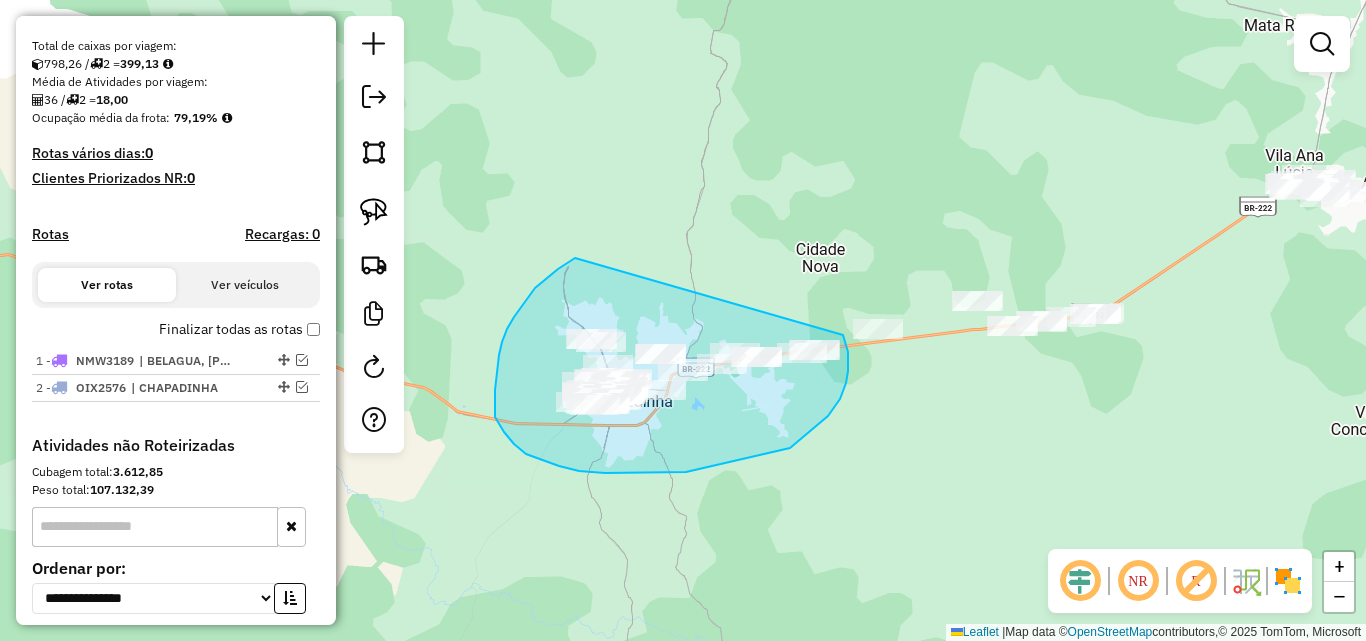 drag, startPoint x: 572, startPoint y: 259, endPoint x: 843, endPoint y: 335, distance: 281.45514 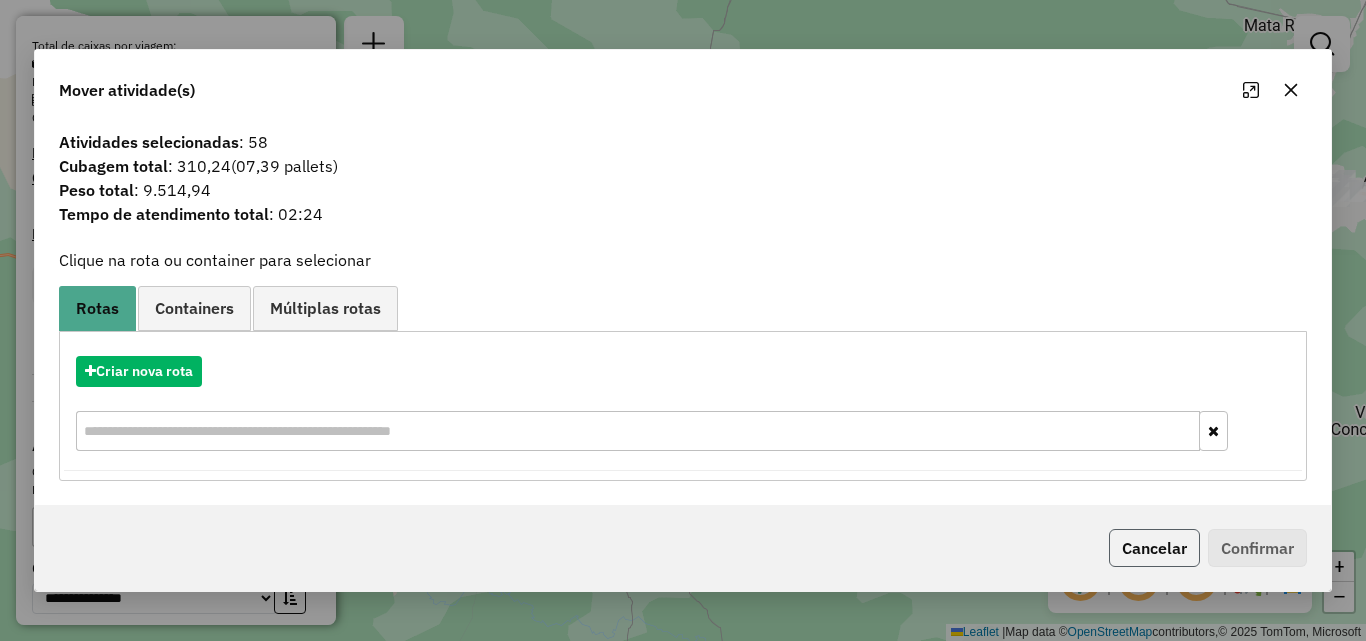 click on "Cancelar" 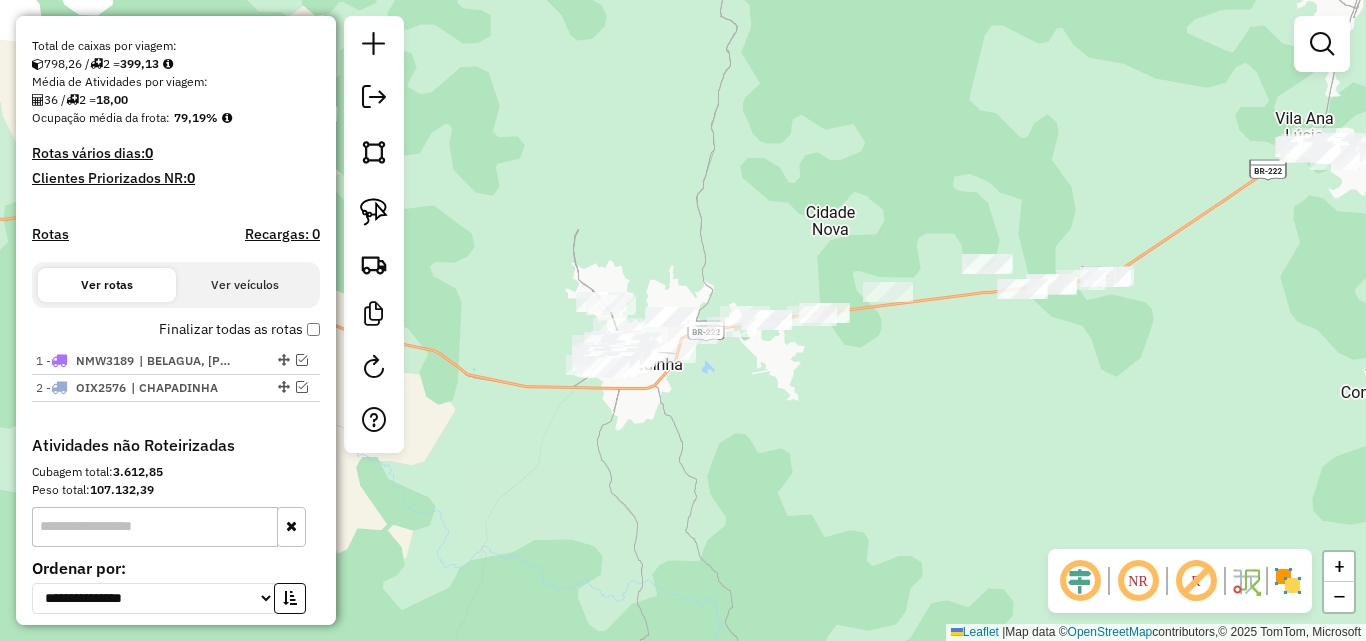 drag, startPoint x: 814, startPoint y: 412, endPoint x: 839, endPoint y: 299, distance: 115.73245 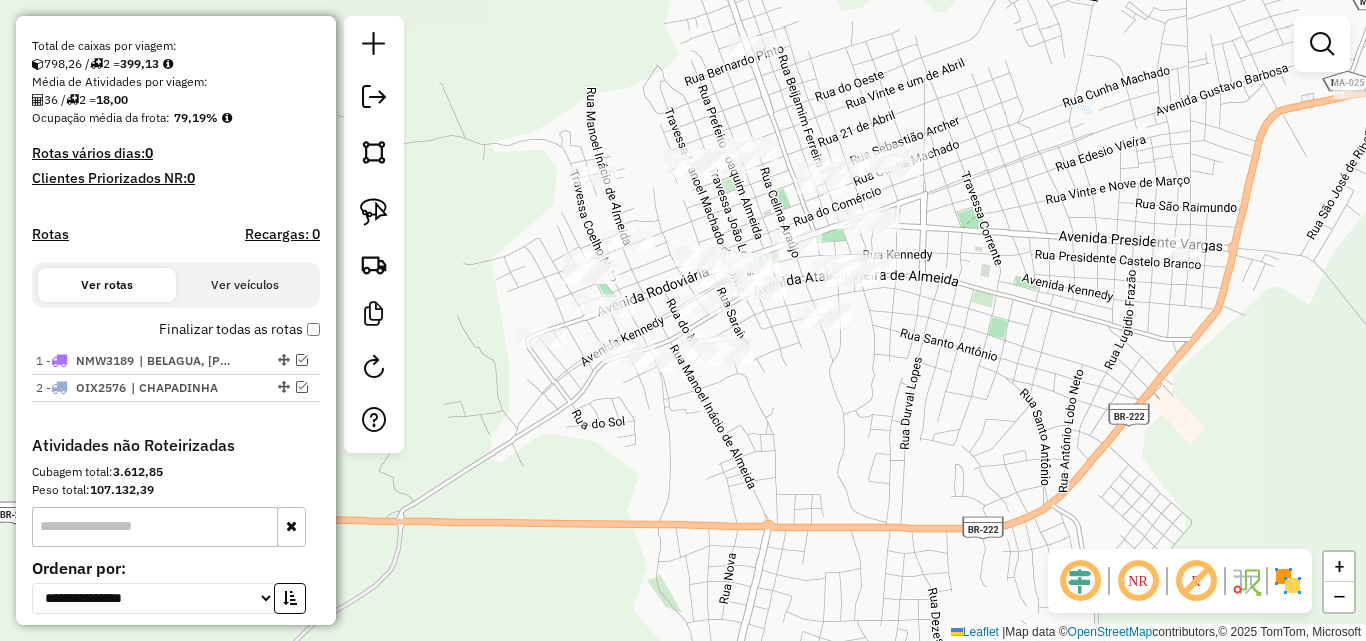 drag, startPoint x: 890, startPoint y: 379, endPoint x: 952, endPoint y: 335, distance: 76.02631 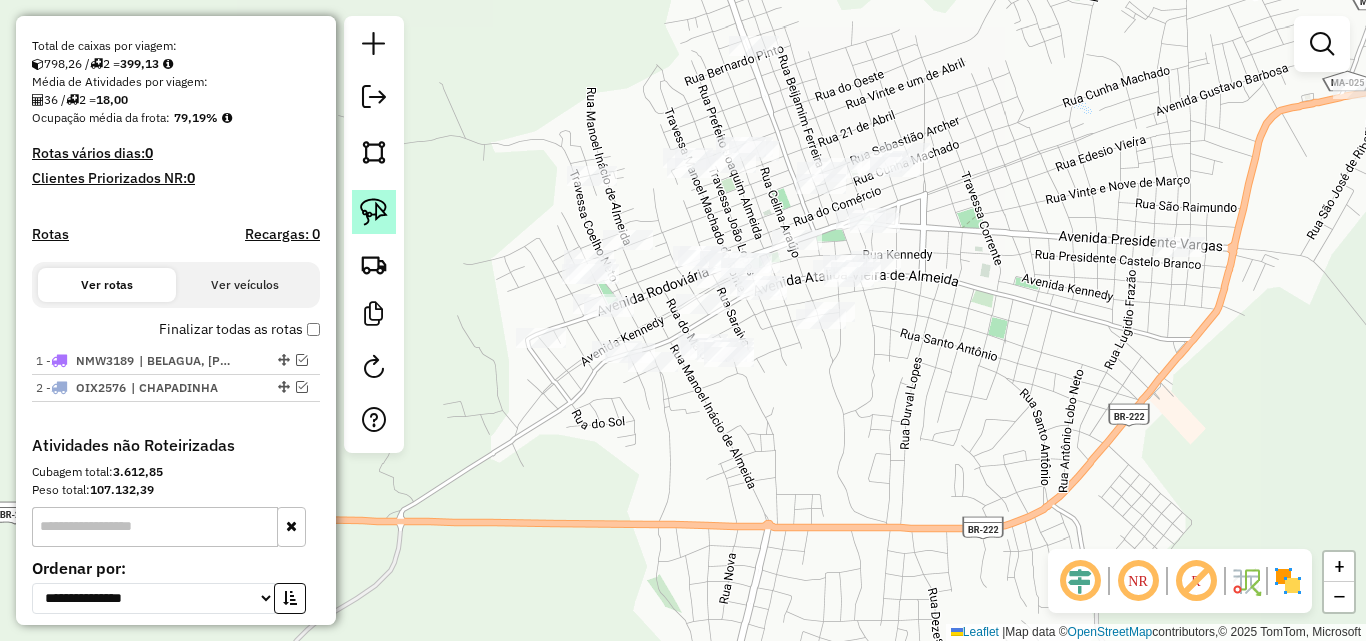 click 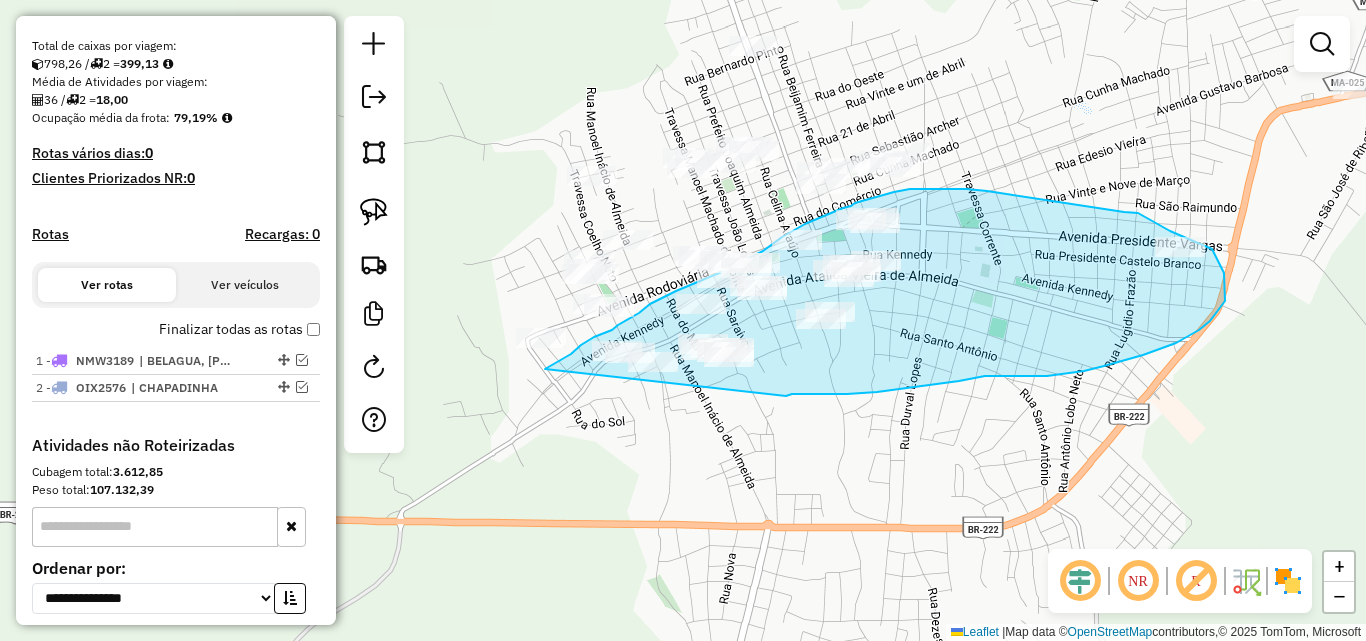 drag, startPoint x: 545, startPoint y: 369, endPoint x: 786, endPoint y: 396, distance: 242.50774 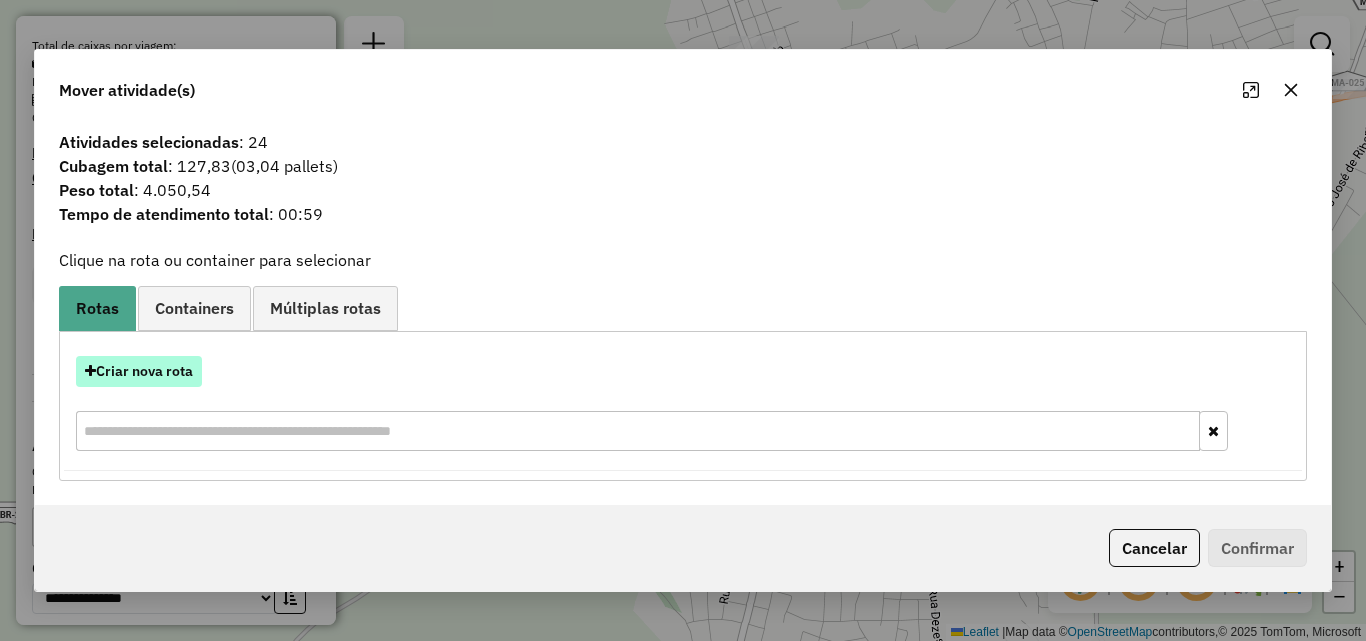 click on "Criar nova rota" at bounding box center [139, 371] 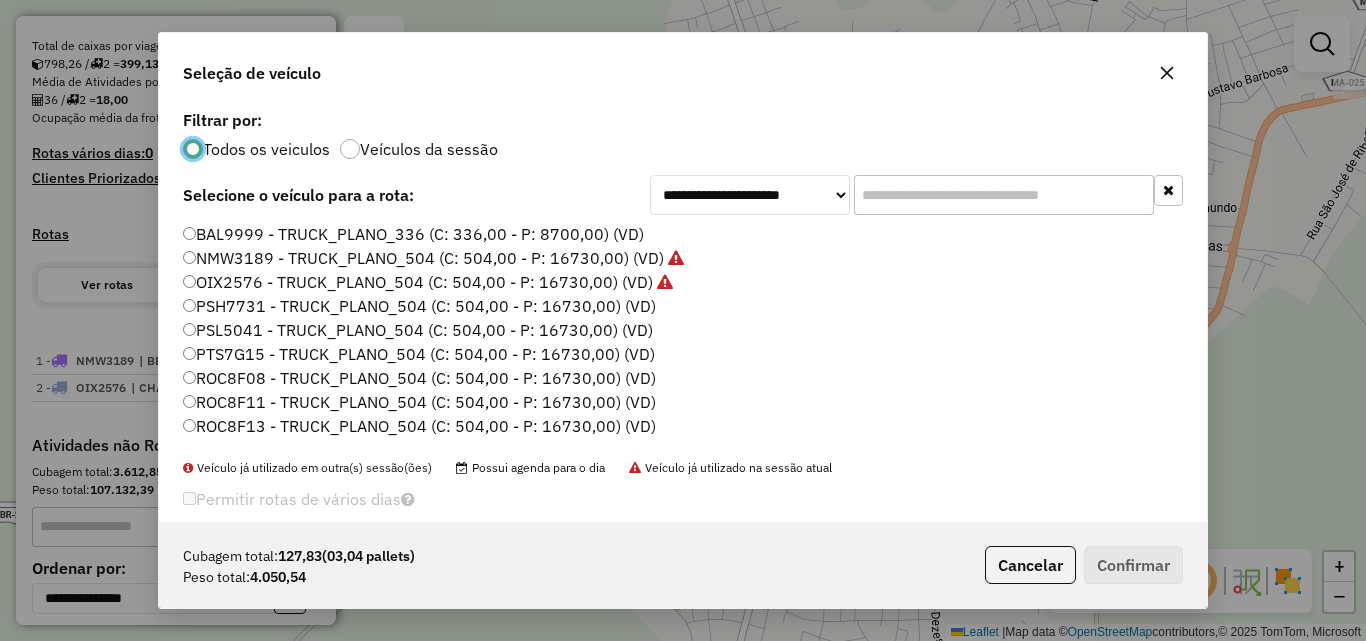 scroll, scrollTop: 11, scrollLeft: 6, axis: both 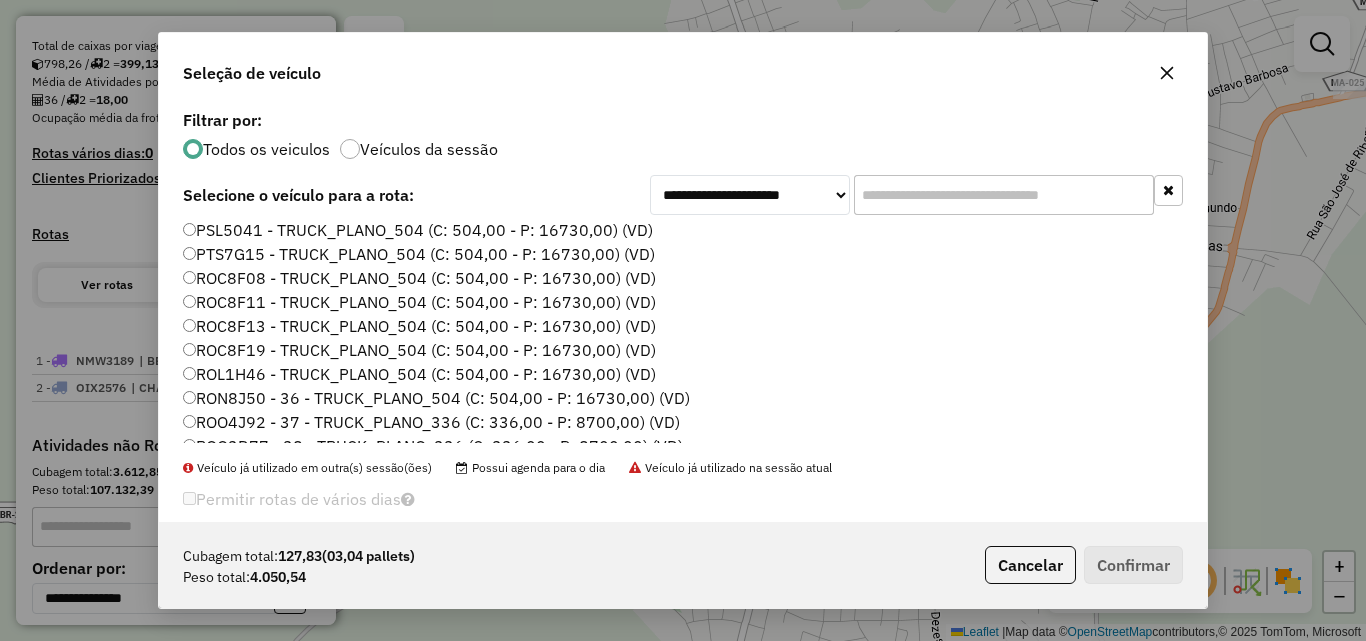 click on "ROO4J92 - 37 - TRUCK_PLANO_336 (C: 336,00 - P: 8700,00) (VD)" 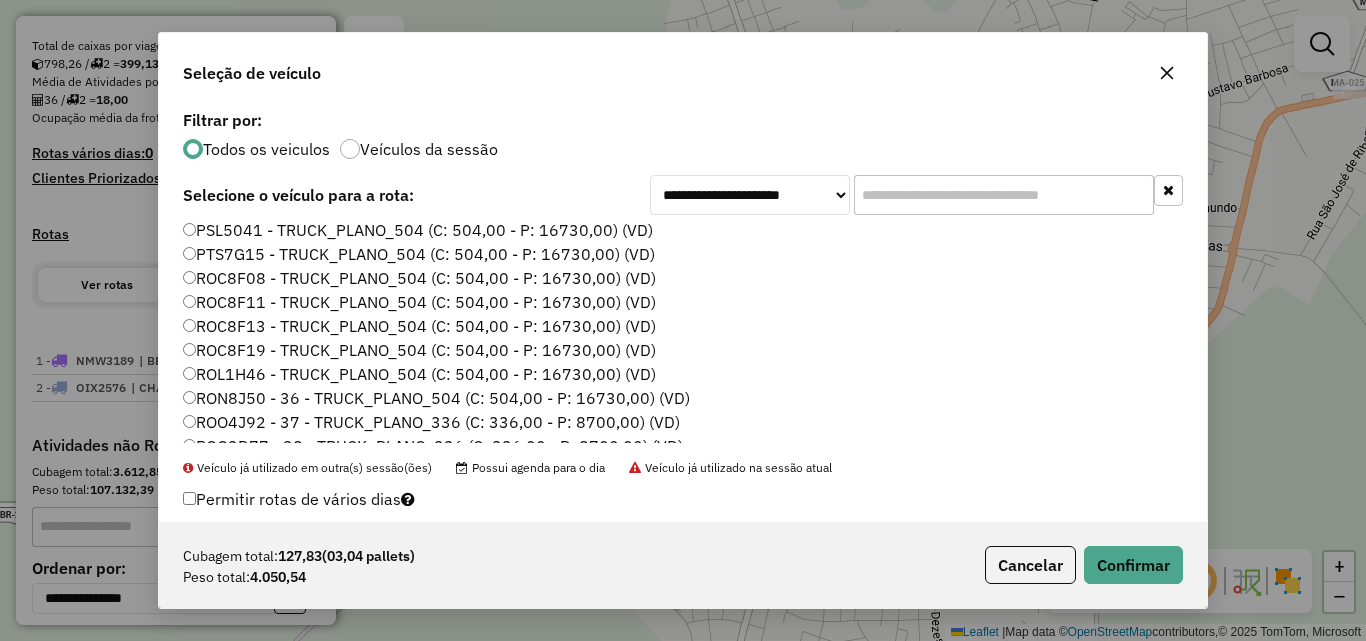 scroll, scrollTop: 0, scrollLeft: 0, axis: both 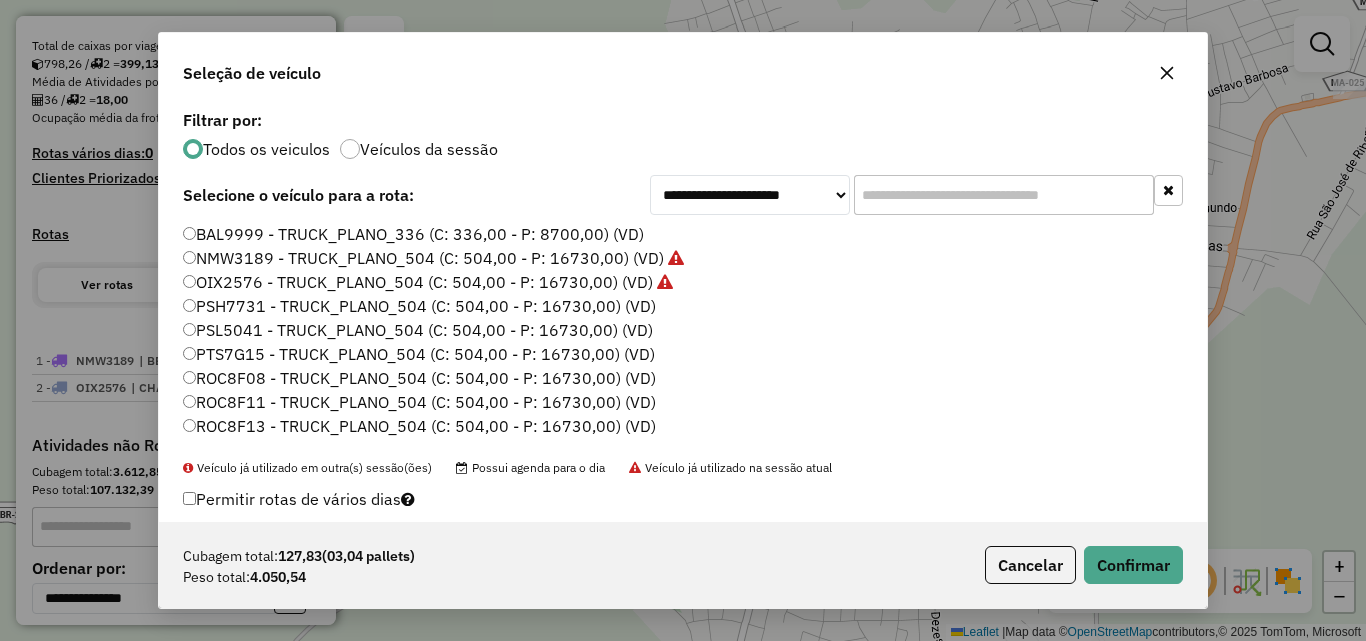 click on "PSH7731 - TRUCK_PLANO_504 (C: 504,00 - P: 16730,00) (VD)" 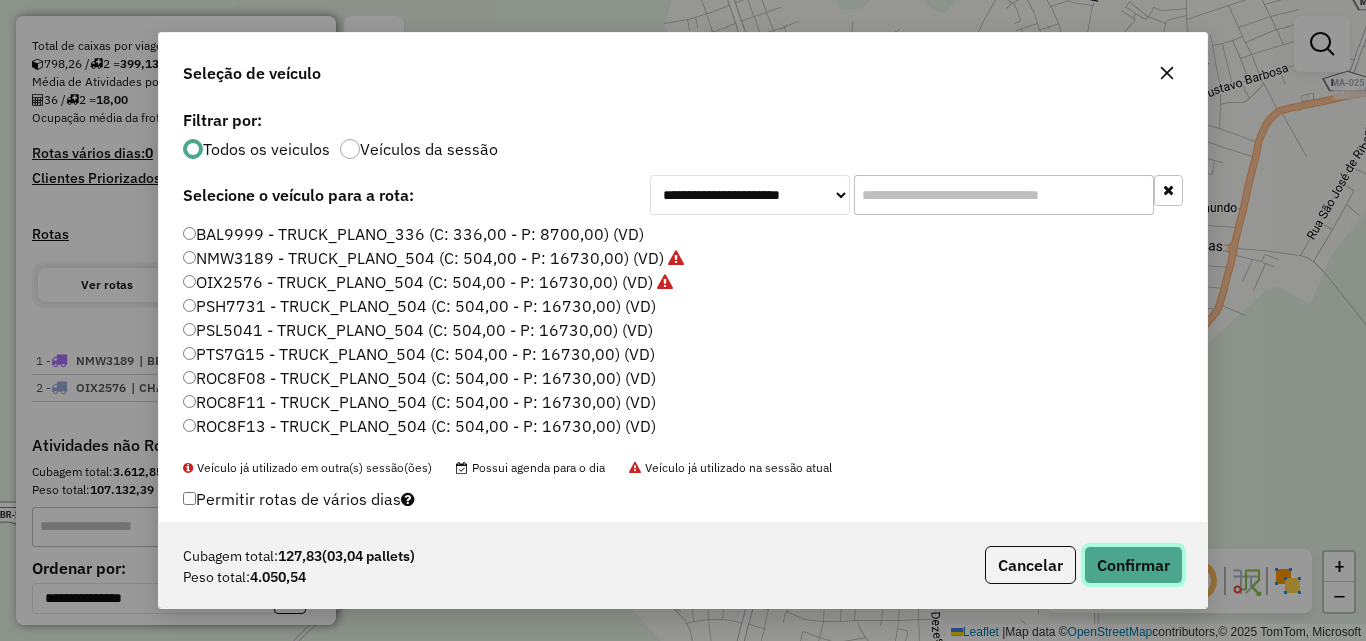 click on "Confirmar" 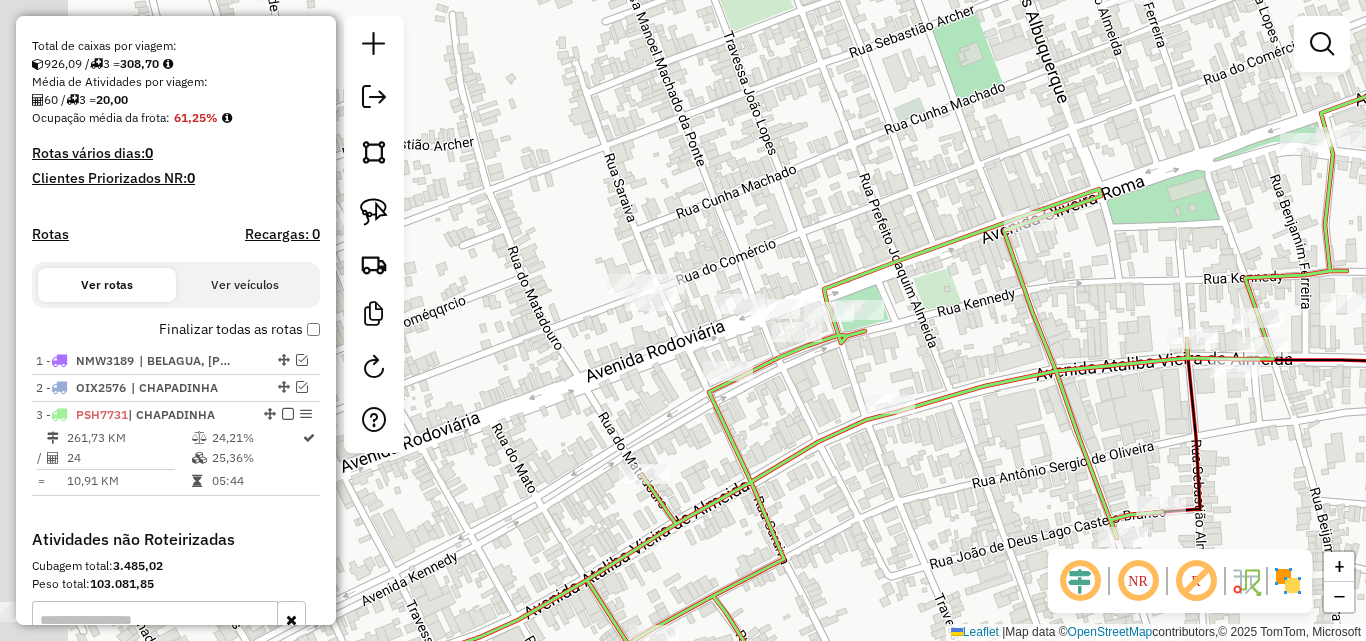 drag, startPoint x: 815, startPoint y: 346, endPoint x: 926, endPoint y: 310, distance: 116.6919 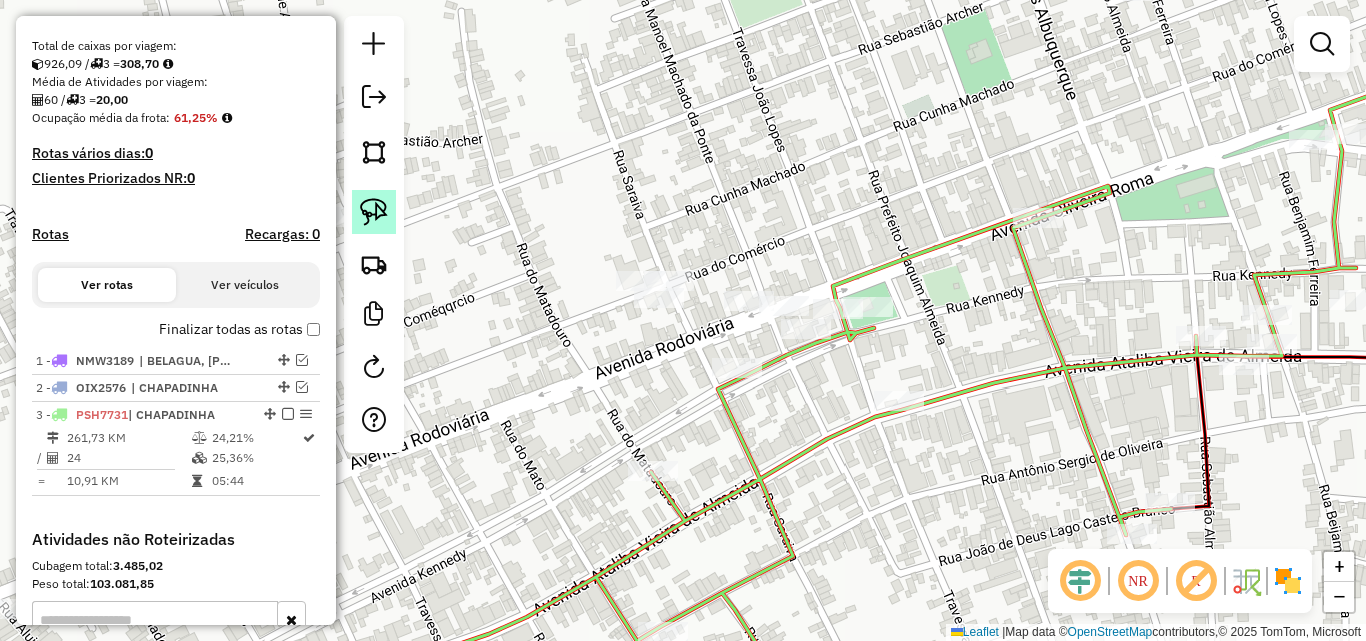 click 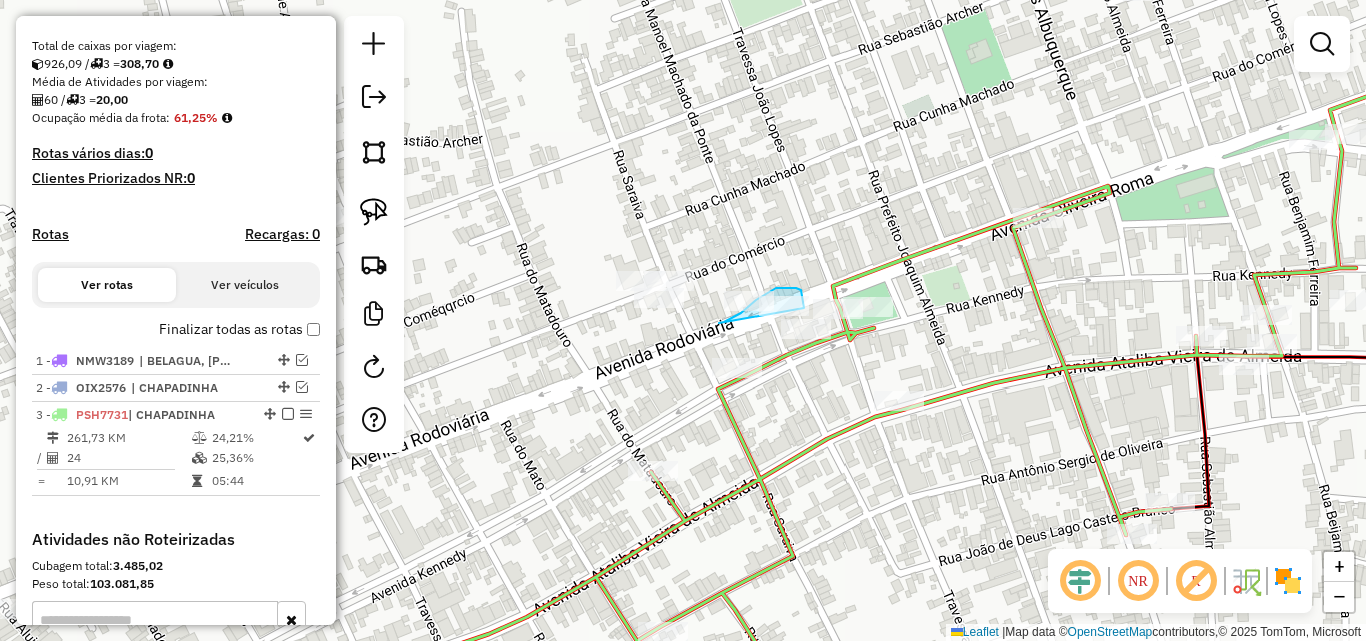 click on "Janela de atendimento Grade de atendimento Capacidade Transportadoras Veículos Cliente Pedidos  Rotas Selecione os dias de semana para filtrar as janelas de atendimento  Seg   Ter   Qua   Qui   Sex   Sáb   Dom  Informe o período da janela de atendimento: De: Até:  Filtrar exatamente a janela do cliente  Considerar janela de atendimento padrão  Selecione os dias de semana para filtrar as grades de atendimento  Seg   Ter   Qua   Qui   Sex   Sáb   Dom   Considerar clientes sem dia de atendimento cadastrado  Clientes fora do dia de atendimento selecionado Filtrar as atividades entre os valores definidos abaixo:  Peso mínimo:   Peso máximo:   Cubagem mínima:   Cubagem máxima:   De:   Até:  Filtrar as atividades entre o tempo de atendimento definido abaixo:  De:   Até:   Considerar capacidade total dos clientes não roteirizados Transportadora: Selecione um ou mais itens Tipo de veículo: Selecione um ou mais itens Veículo: Selecione um ou mais itens Motorista: Selecione um ou mais itens Nome: Rótulo:" 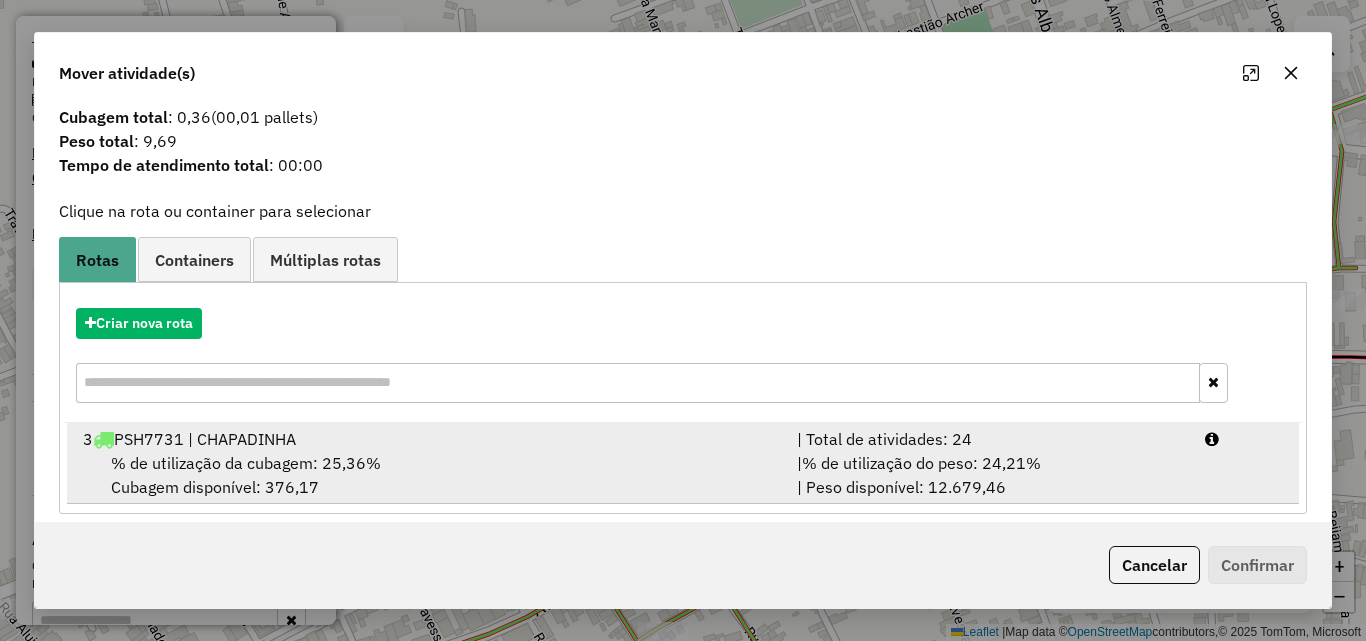 scroll, scrollTop: 48, scrollLeft: 0, axis: vertical 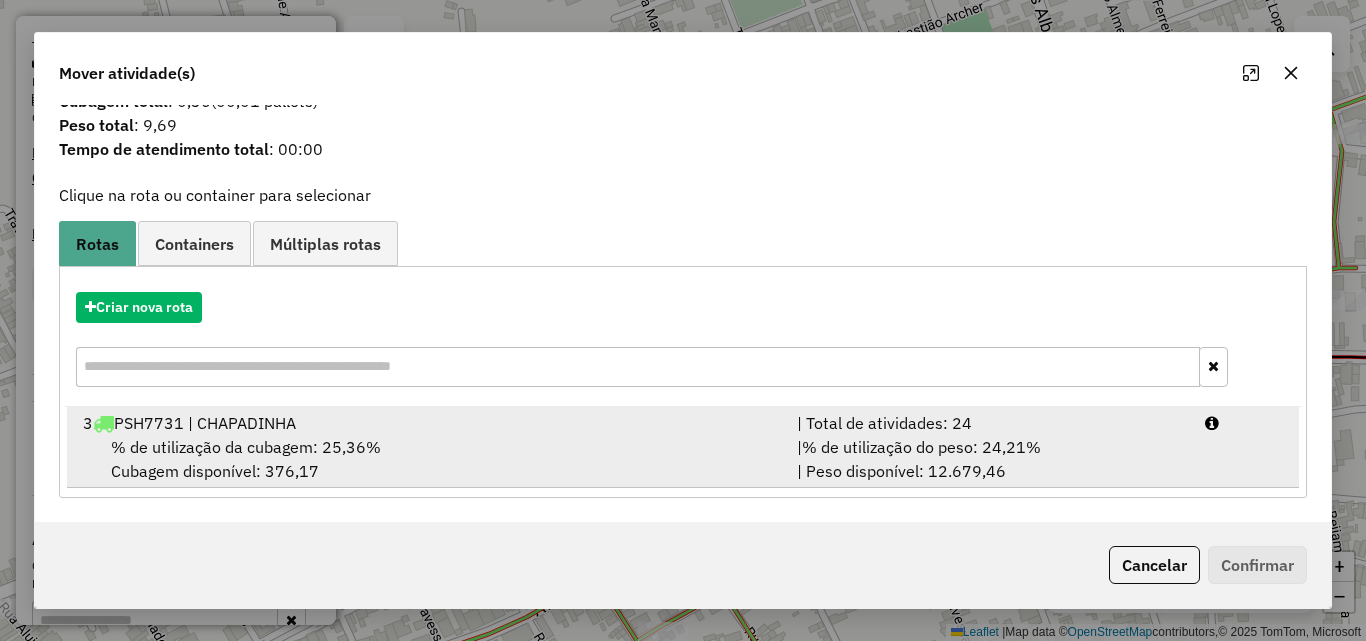 click on "% de utilização da cubagem: 25,36%  Cubagem disponível: 376,17" at bounding box center (428, 459) 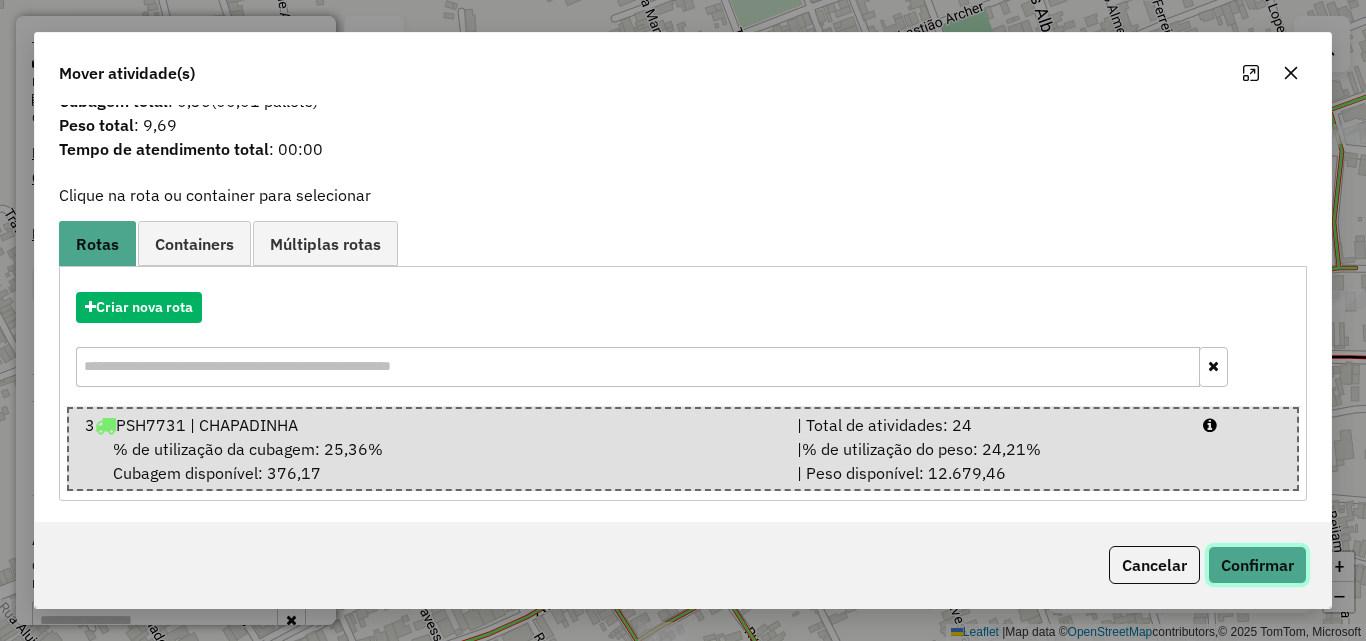 click on "Confirmar" 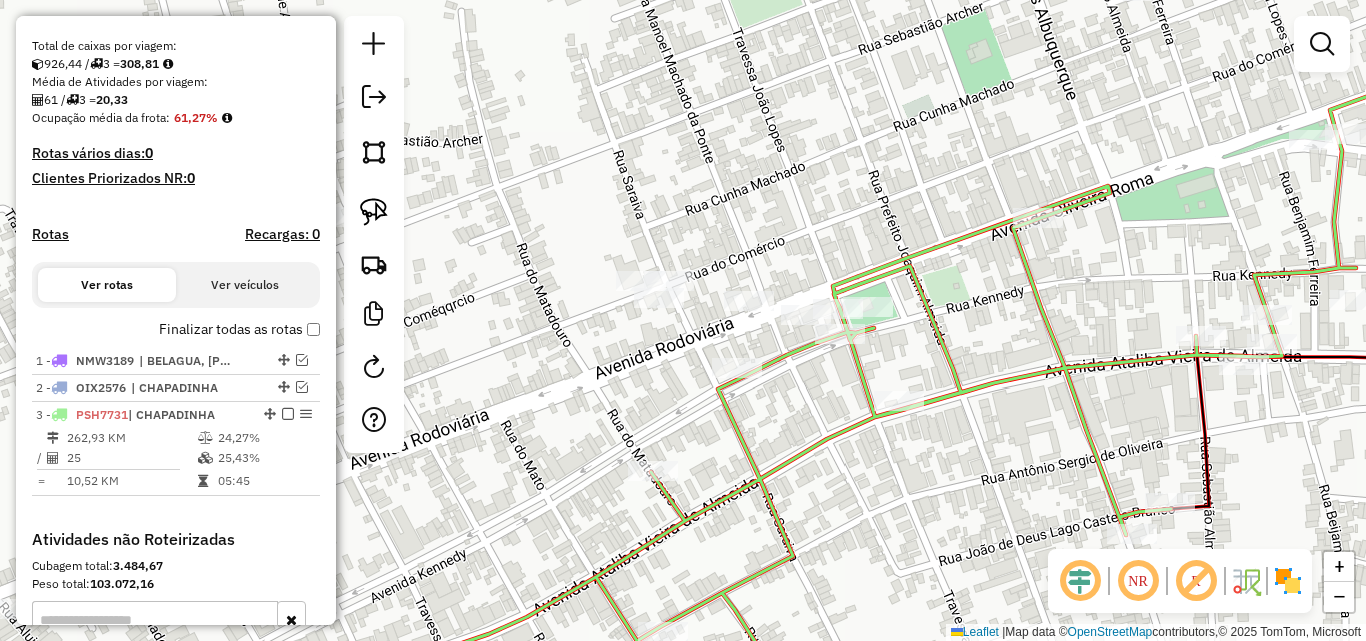 scroll, scrollTop: 0, scrollLeft: 0, axis: both 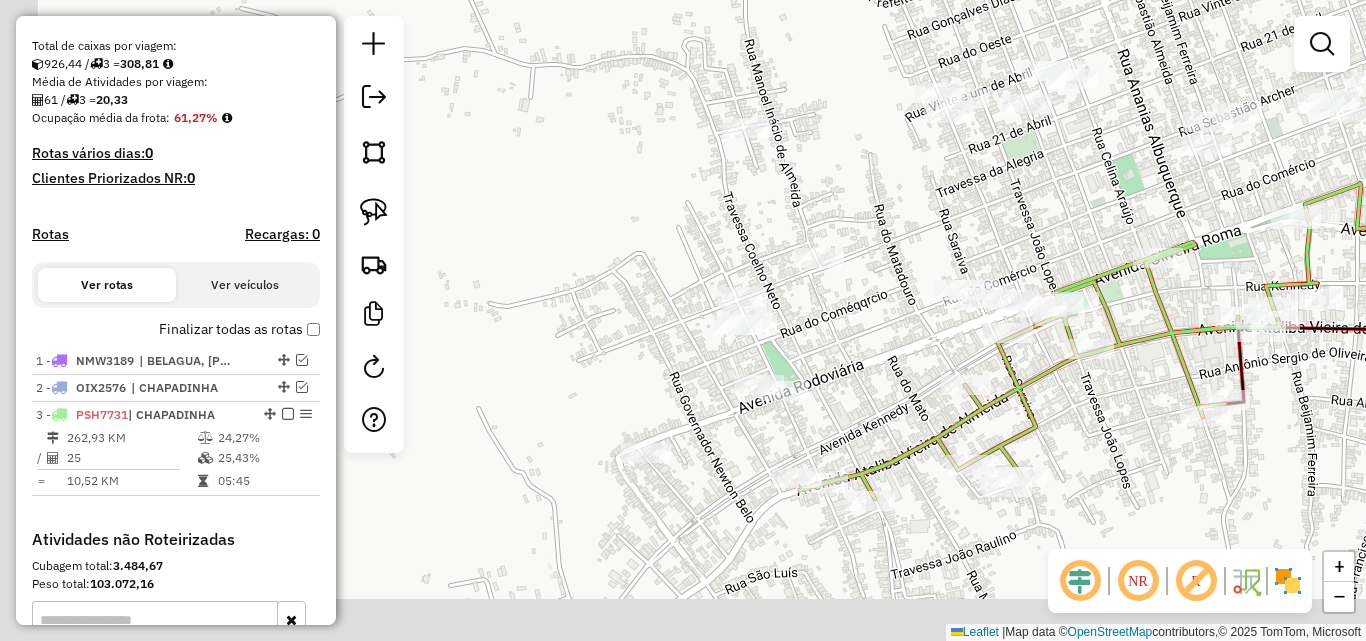 drag, startPoint x: 771, startPoint y: 446, endPoint x: 853, endPoint y: 374, distance: 109.12378 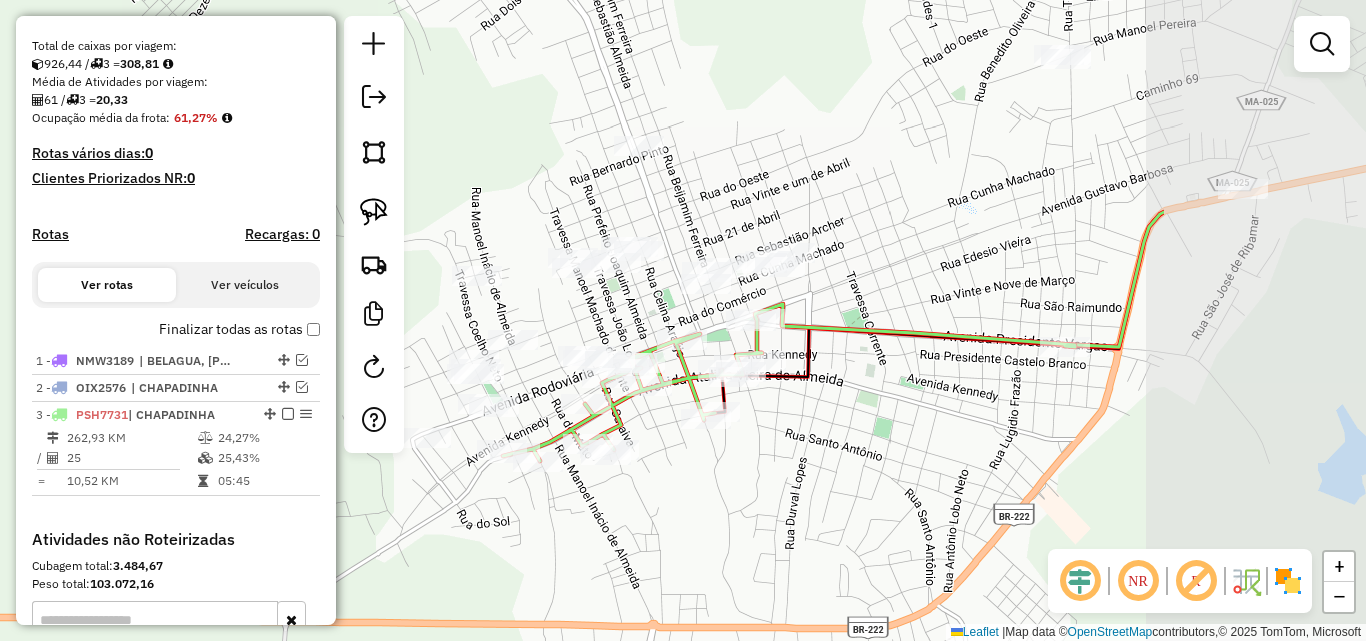 drag, startPoint x: 1226, startPoint y: 434, endPoint x: 899, endPoint y: 444, distance: 327.15286 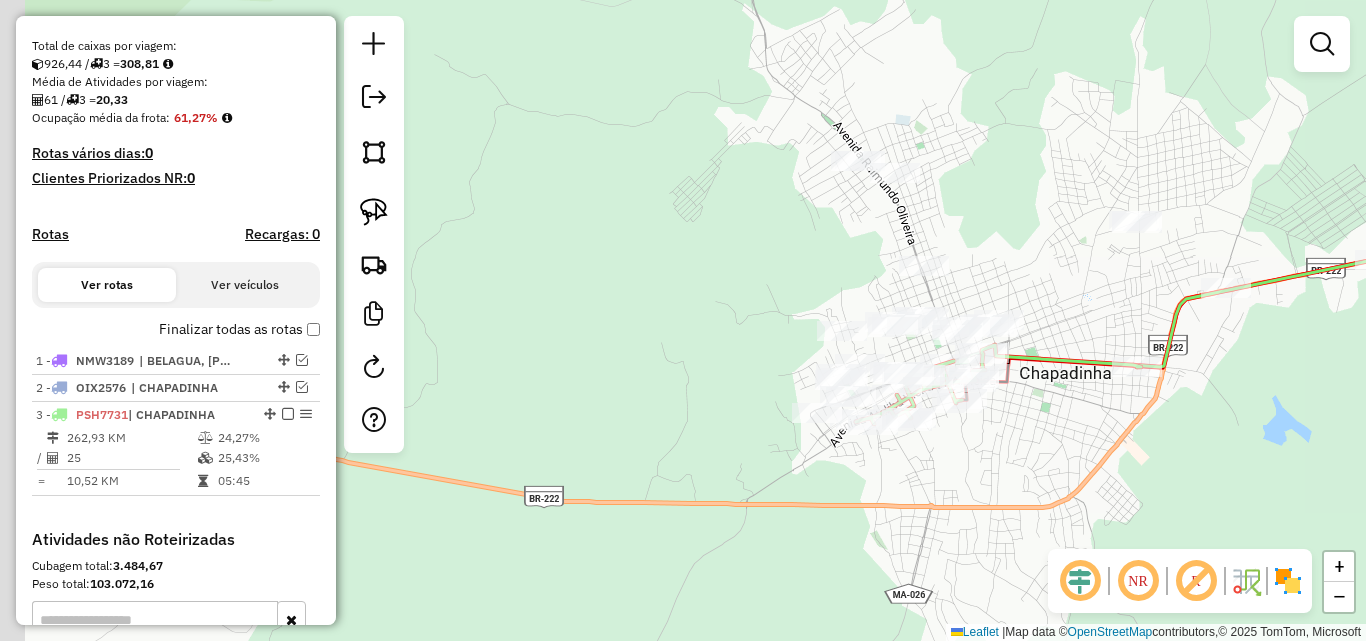 drag, startPoint x: 941, startPoint y: 454, endPoint x: 1033, endPoint y: 426, distance: 96.16652 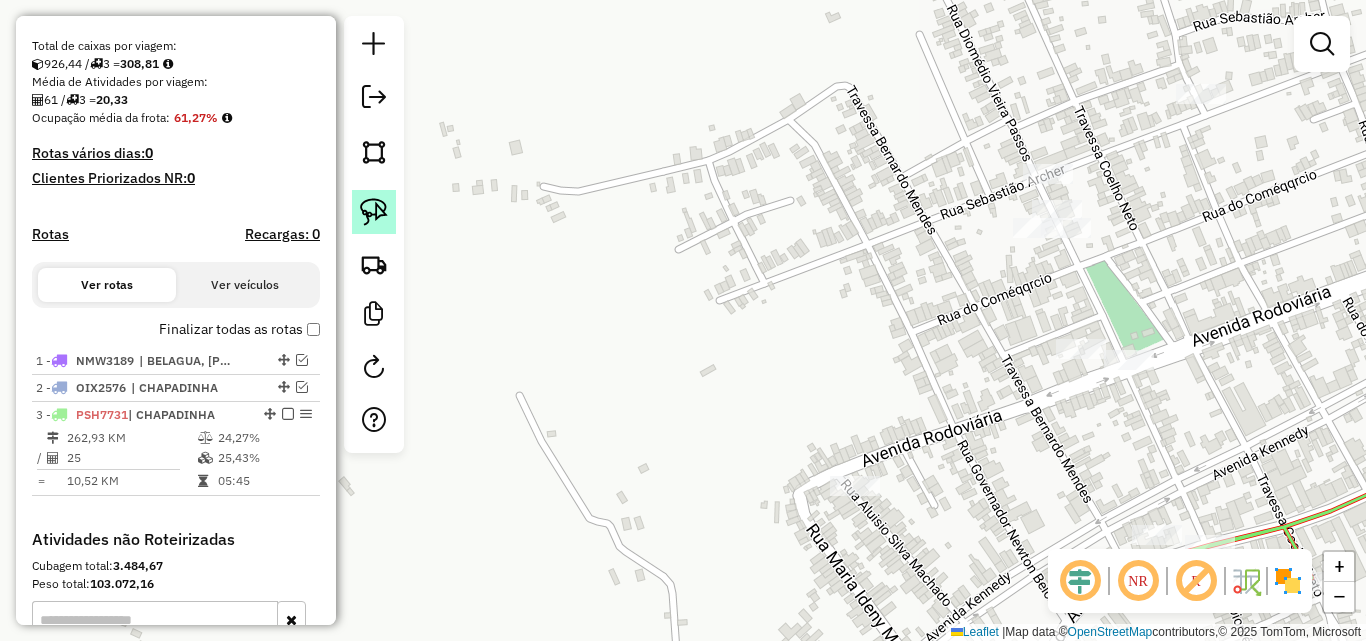 click 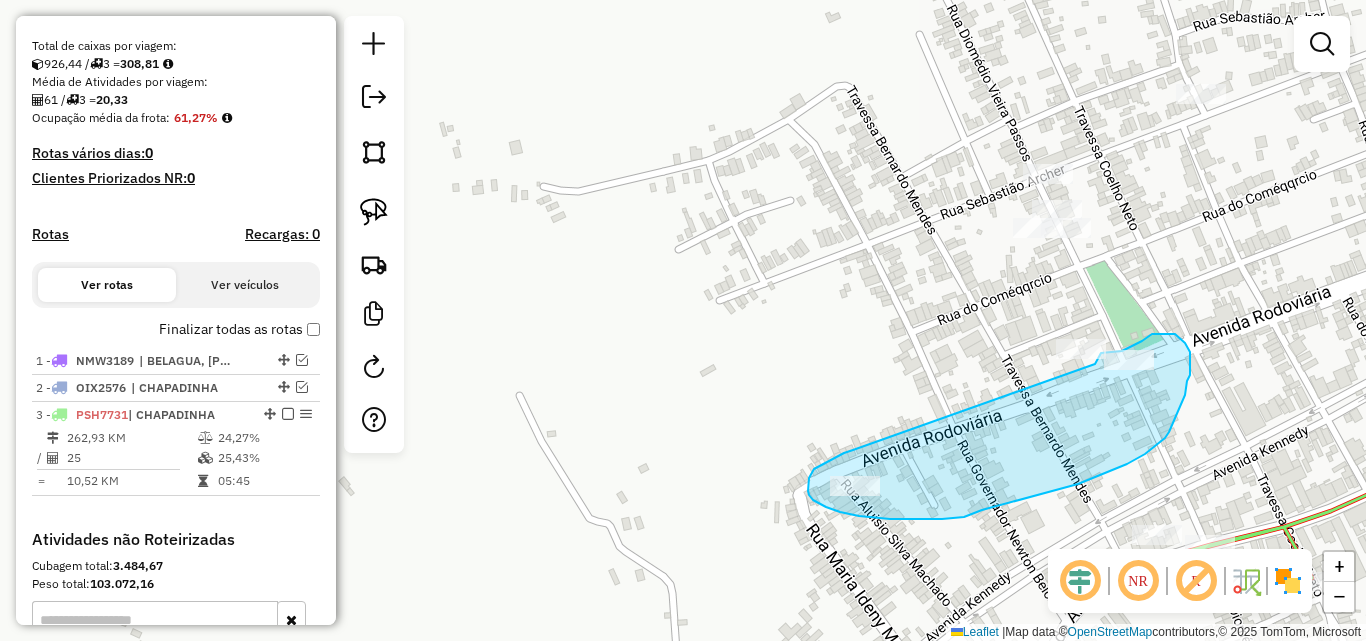 drag, startPoint x: 853, startPoint y: 450, endPoint x: 1095, endPoint y: 364, distance: 256.82678 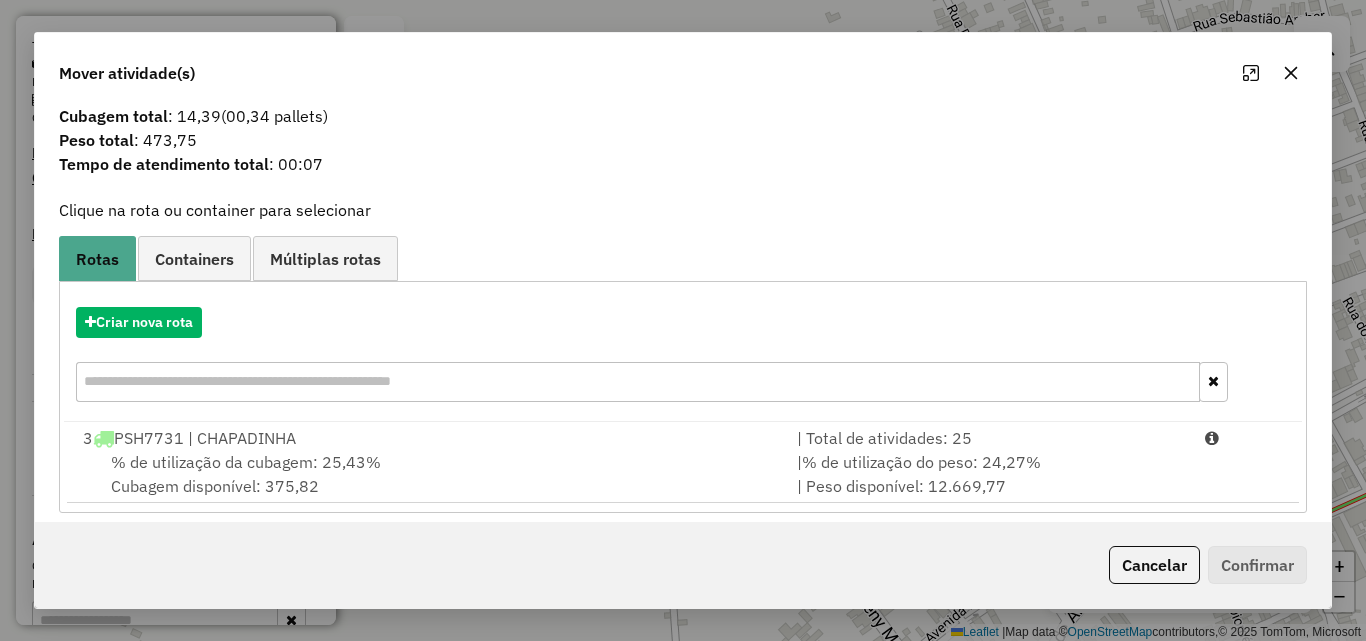scroll, scrollTop: 48, scrollLeft: 0, axis: vertical 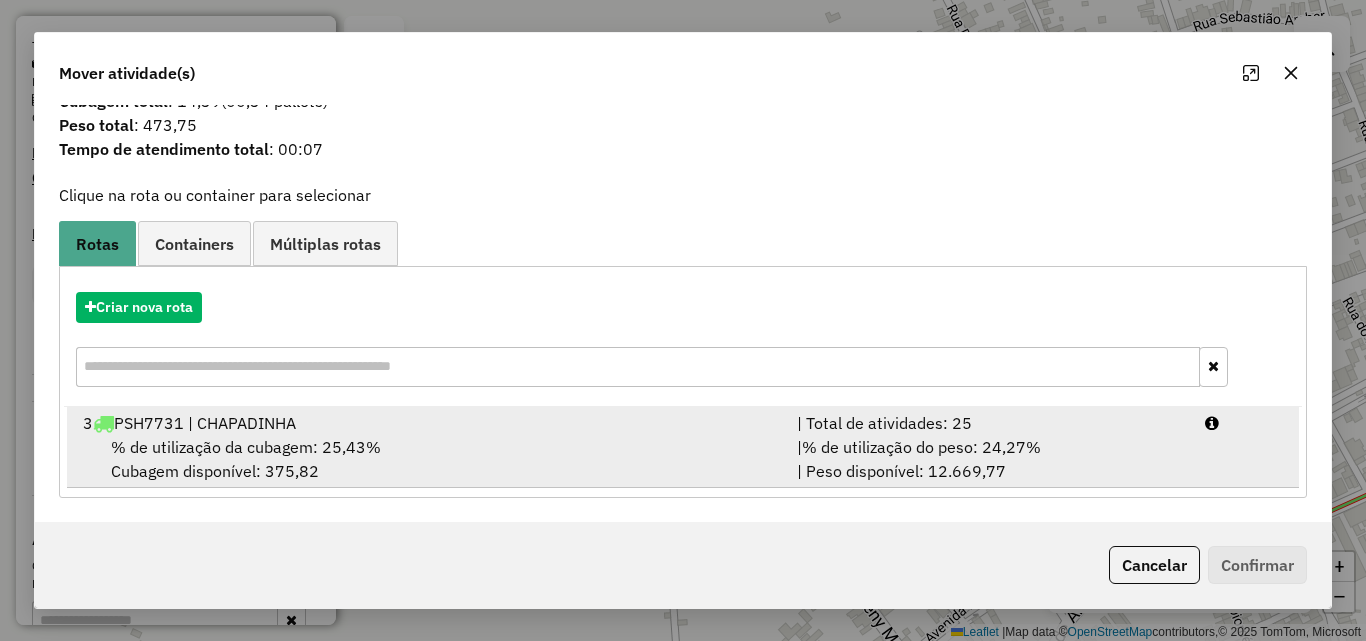click on "% de utilização da cubagem: 25,43%  Cubagem disponível: 375,82" at bounding box center [428, 459] 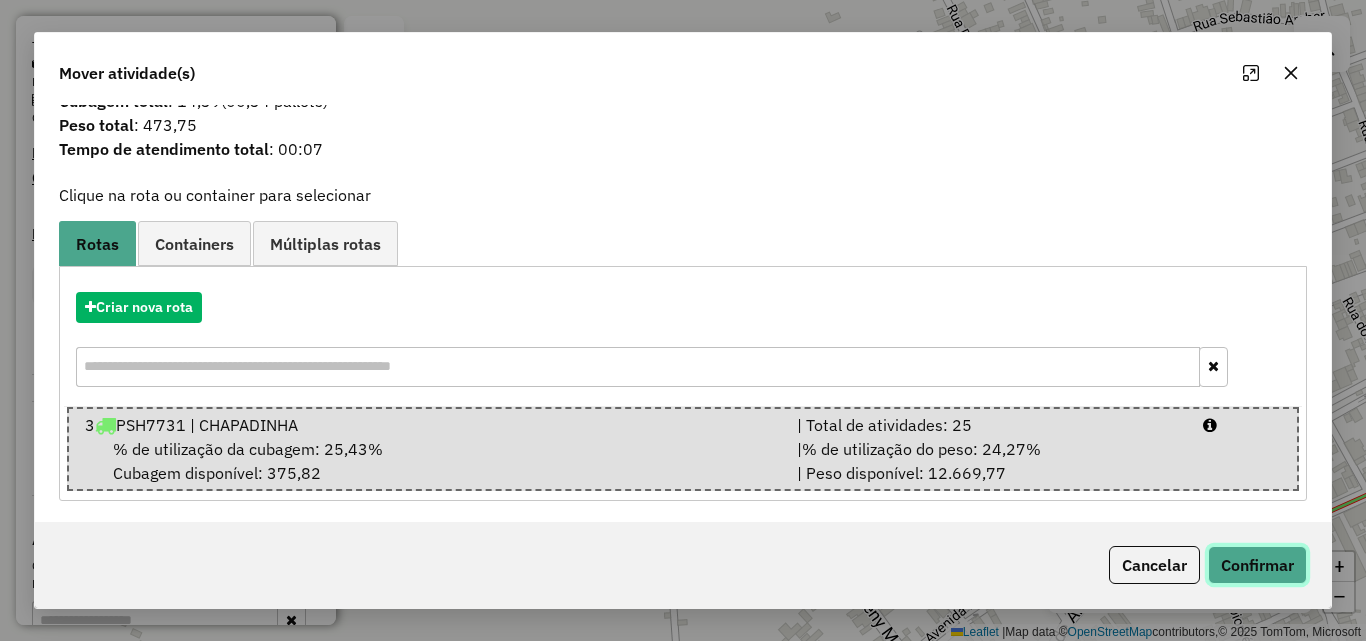 click on "Confirmar" 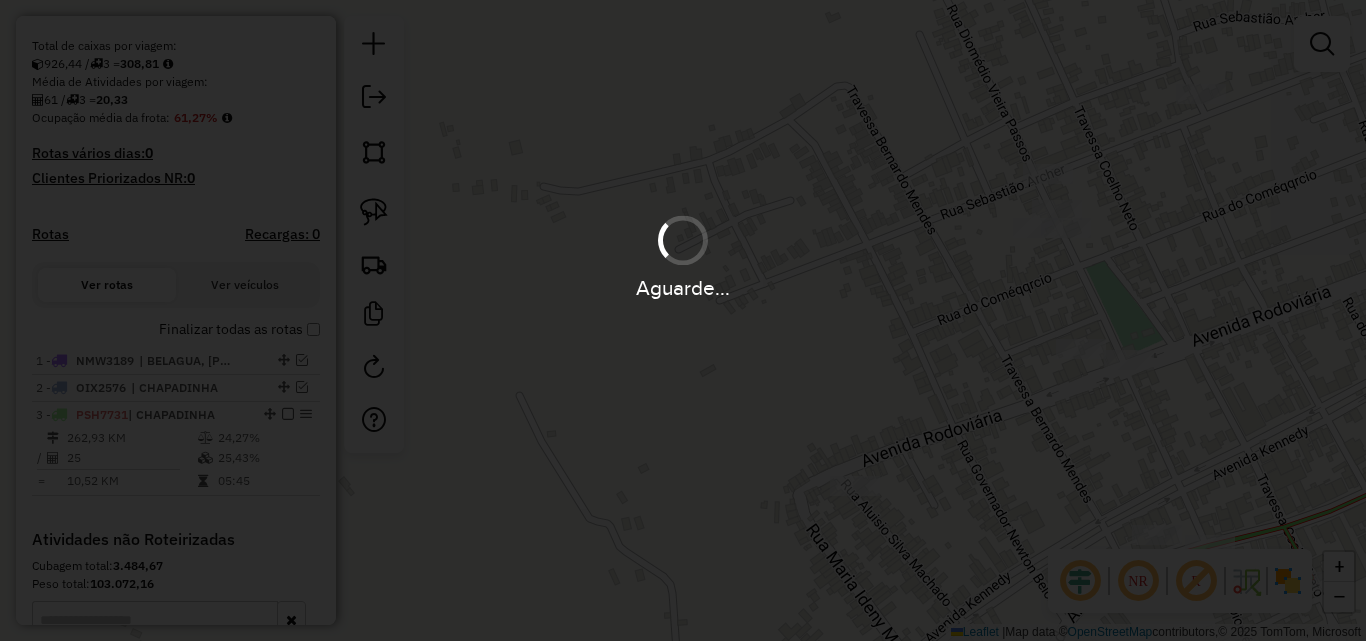 scroll, scrollTop: 0, scrollLeft: 0, axis: both 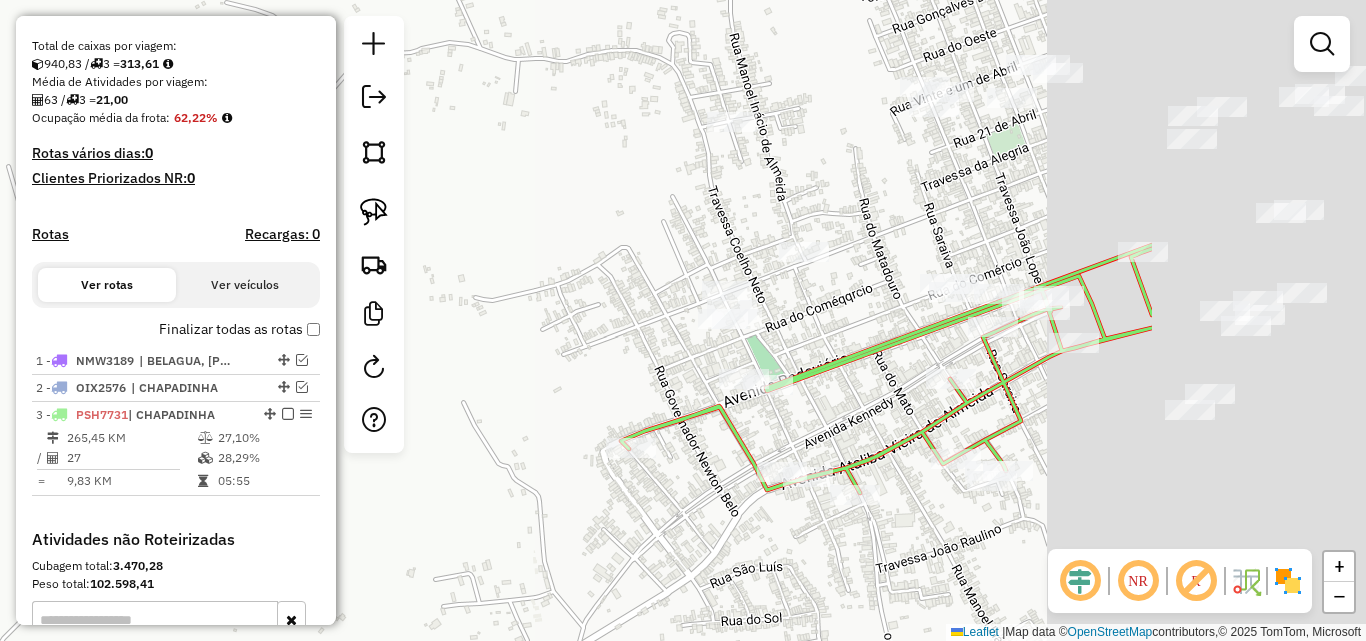 drag, startPoint x: 1140, startPoint y: 424, endPoint x: 589, endPoint y: 361, distance: 554.58997 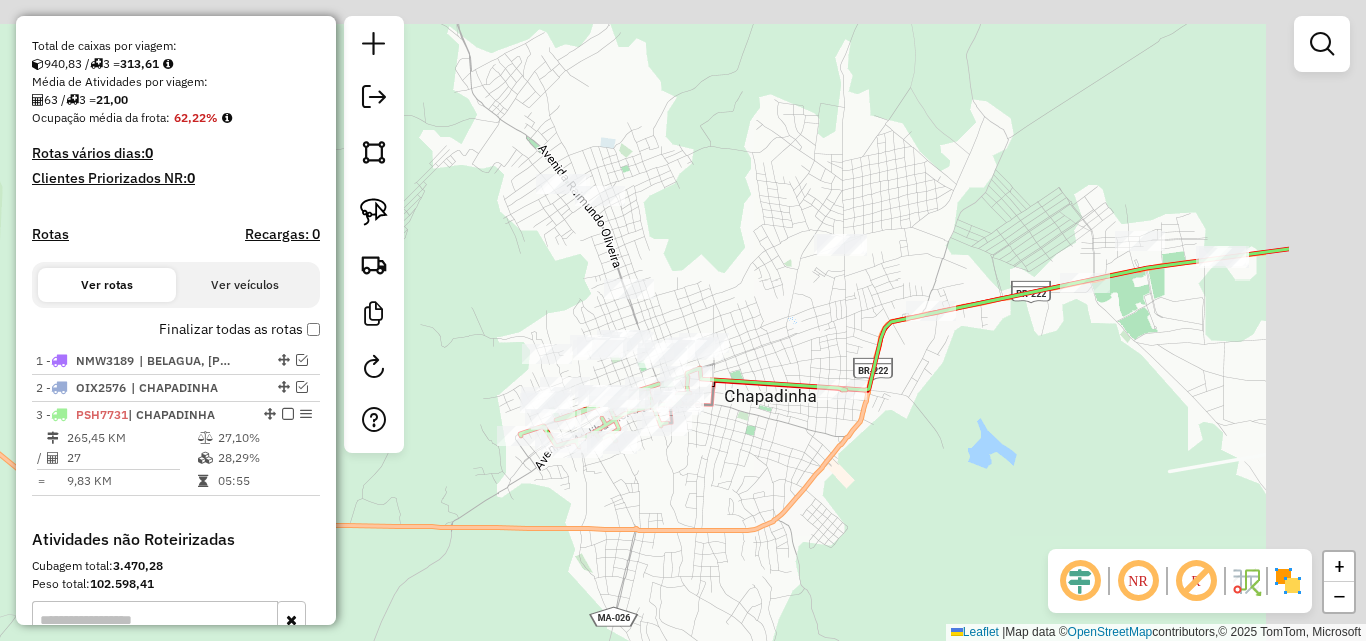 drag, startPoint x: 1178, startPoint y: 362, endPoint x: 908, endPoint y: 464, distance: 288.62433 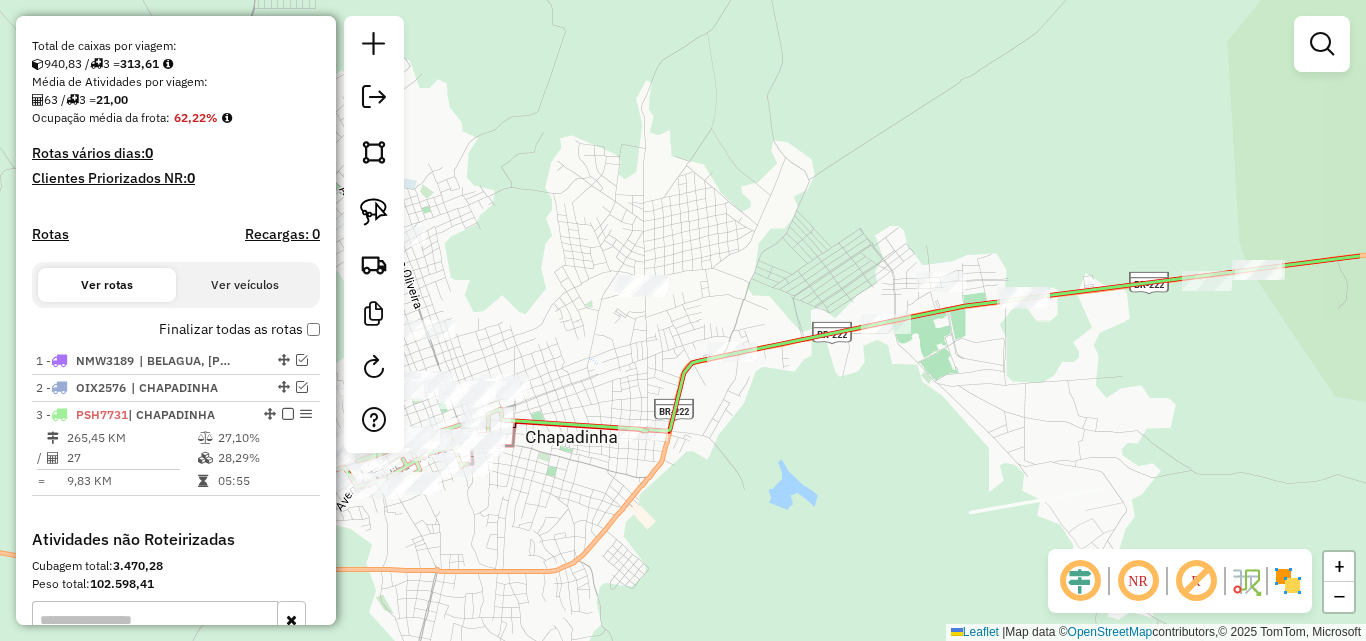 drag, startPoint x: 1005, startPoint y: 419, endPoint x: 863, endPoint y: 444, distance: 144.18391 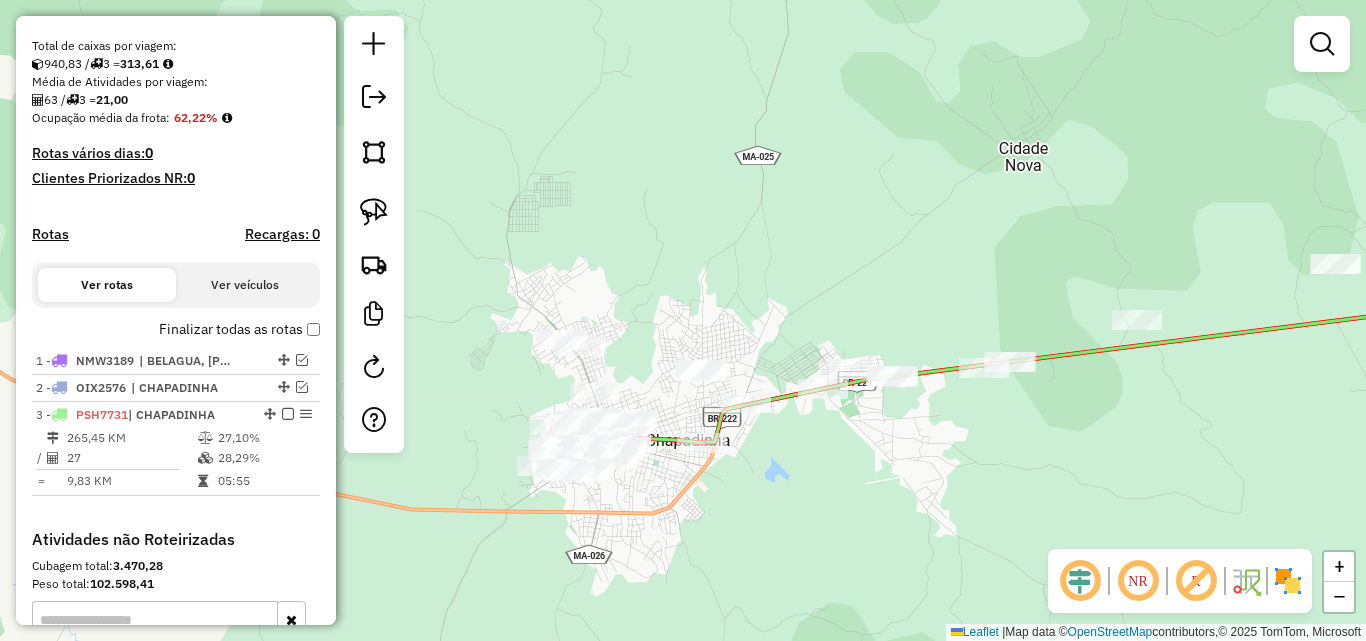 drag, startPoint x: 1050, startPoint y: 440, endPoint x: 994, endPoint y: 451, distance: 57.070133 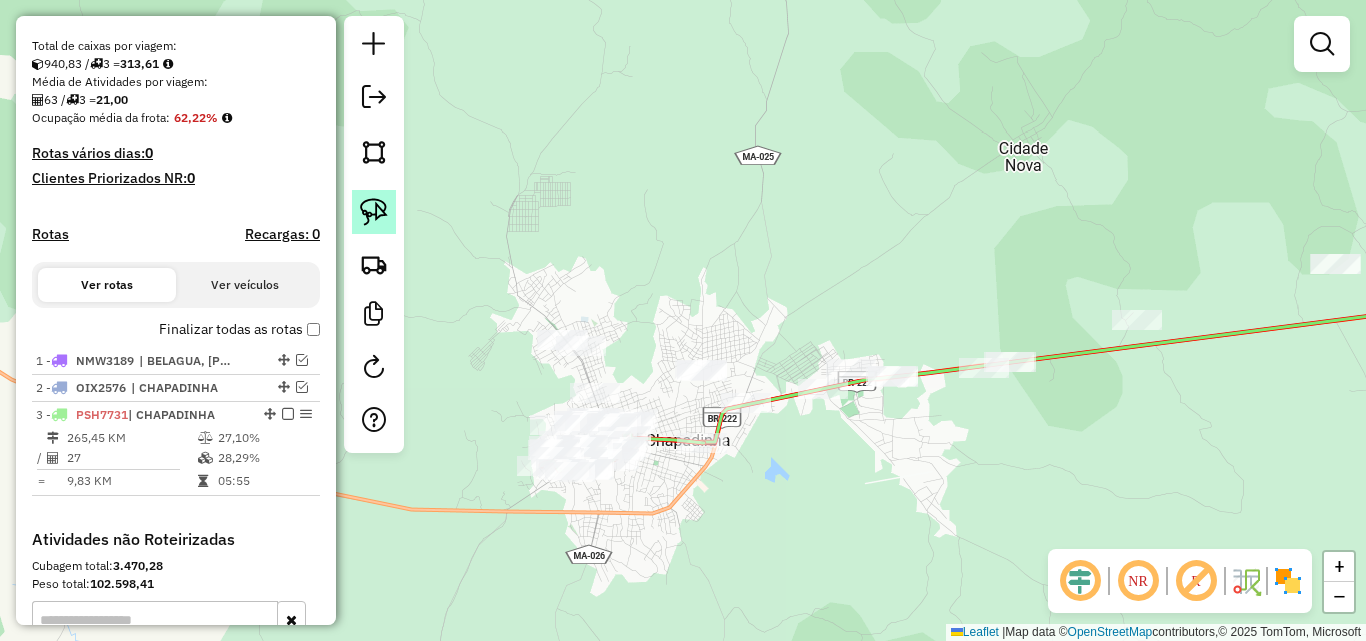 click 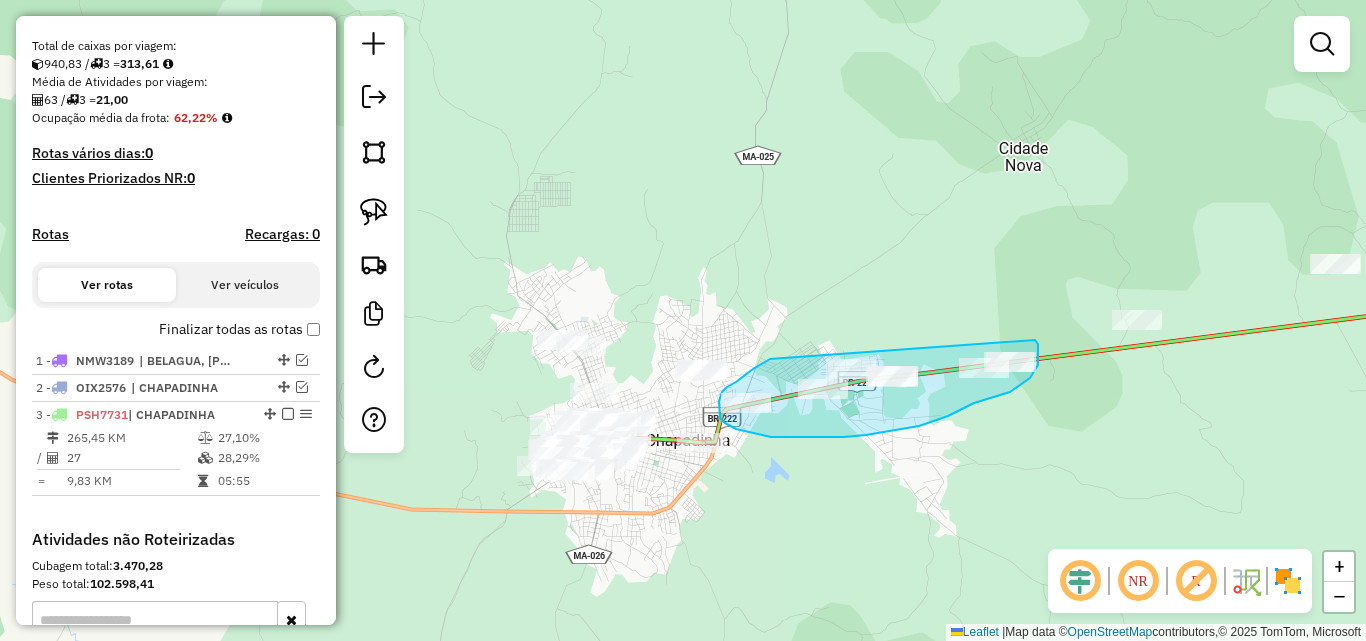 drag, startPoint x: 760, startPoint y: 365, endPoint x: 1035, endPoint y: 340, distance: 276.13403 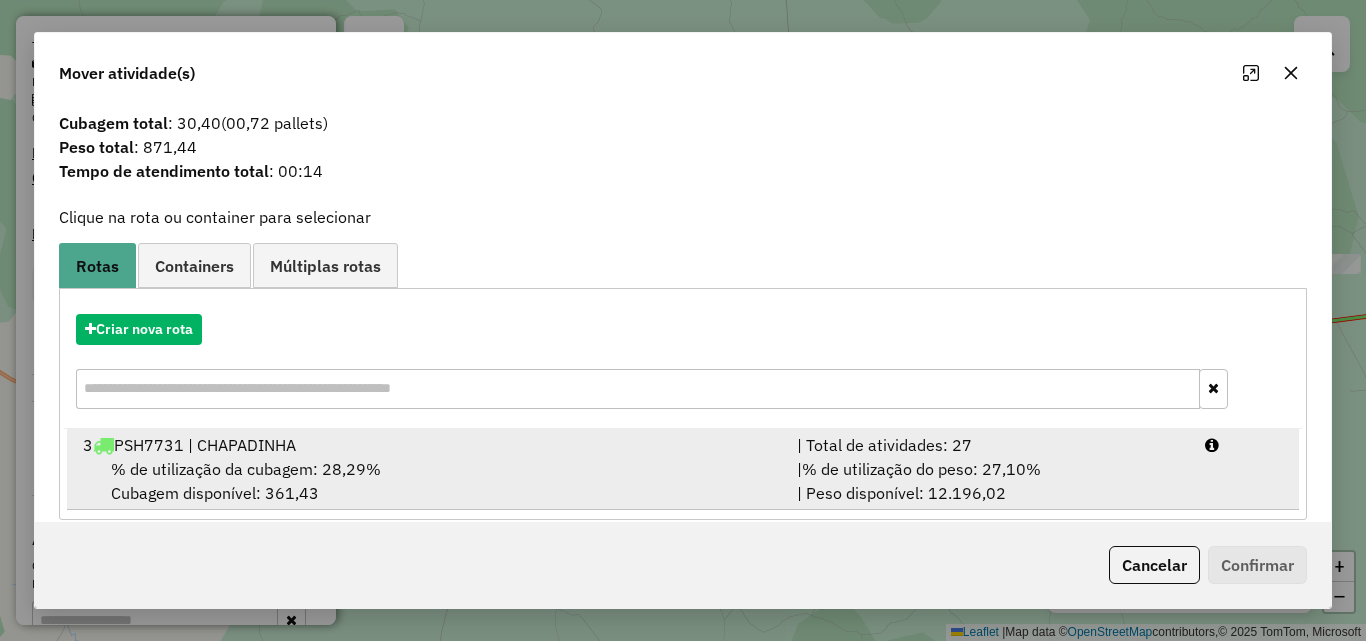 scroll, scrollTop: 48, scrollLeft: 0, axis: vertical 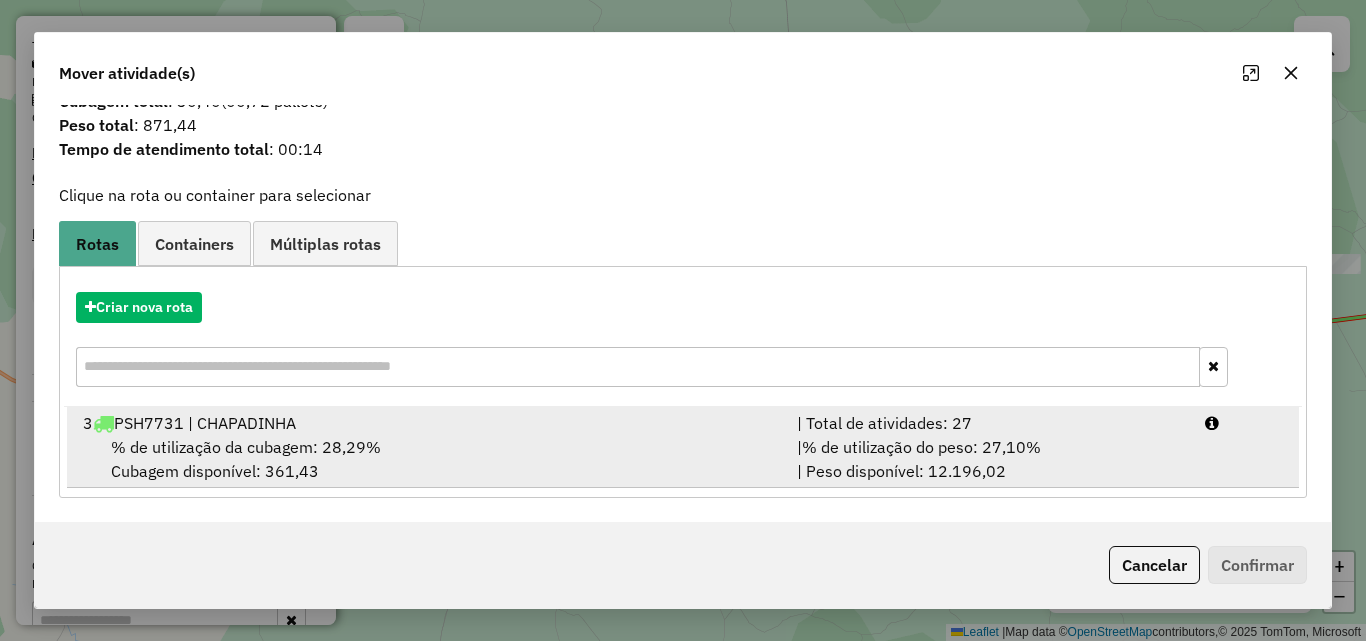 click on "% de utilização da cubagem: 28,29%  Cubagem disponível: 361,43" at bounding box center [428, 459] 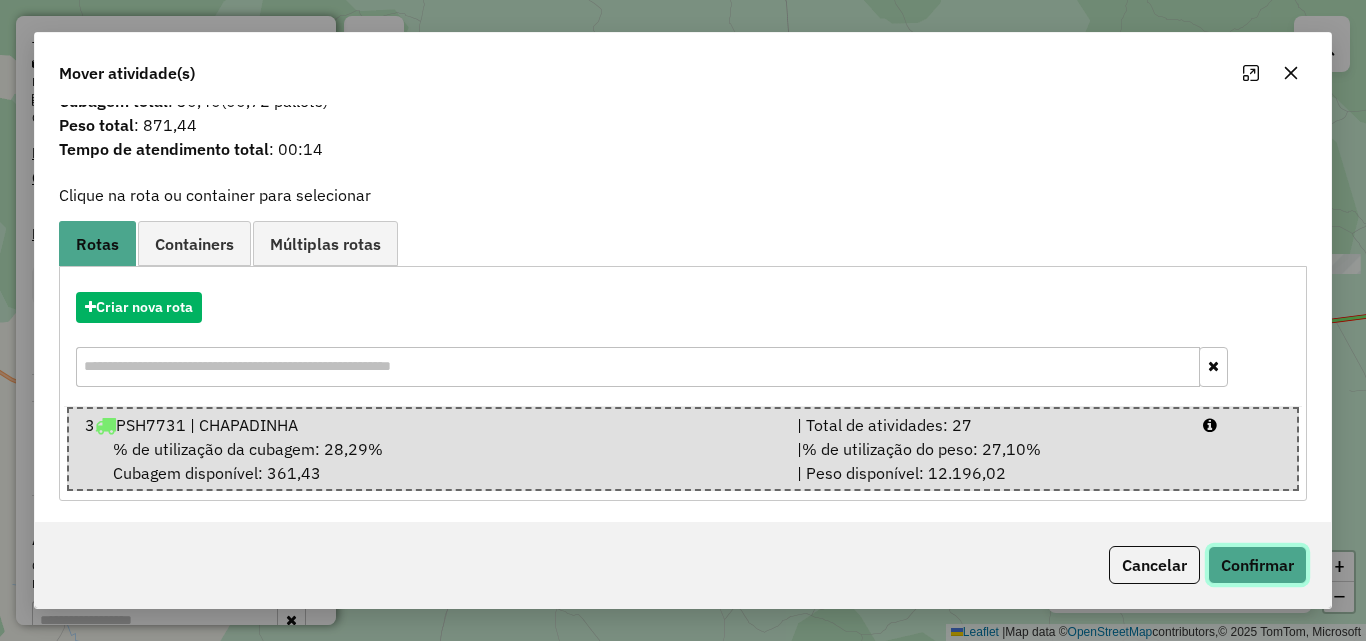 click on "Confirmar" 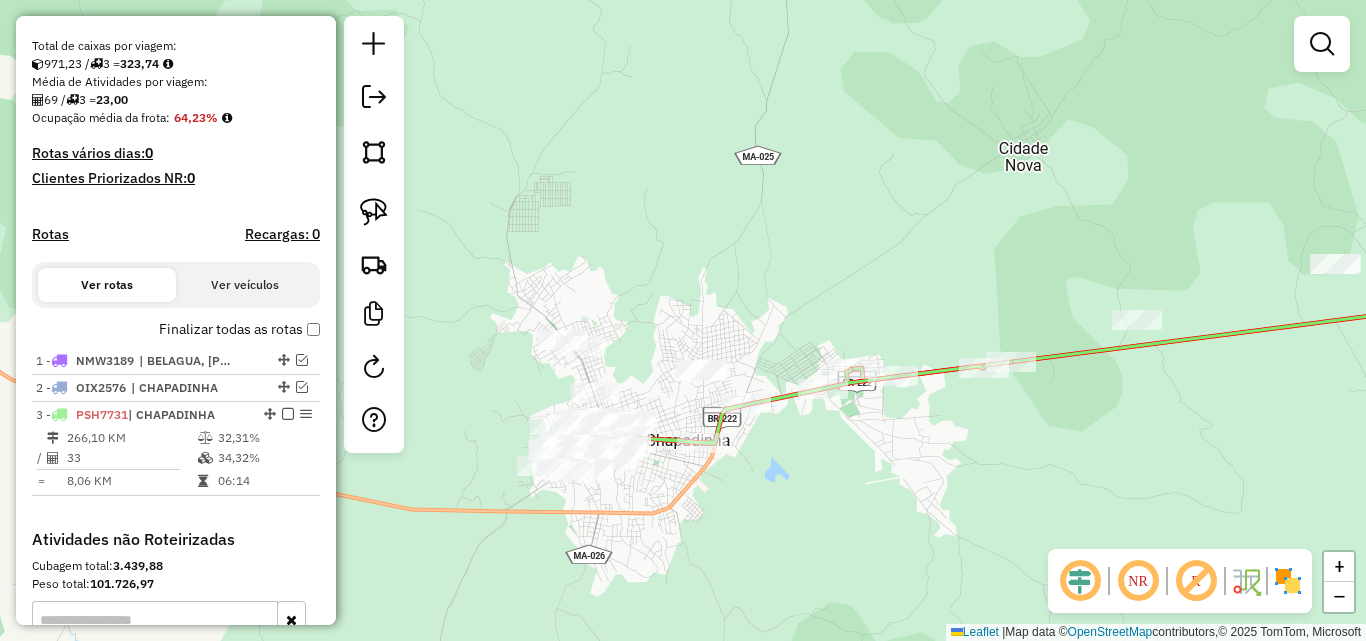 scroll, scrollTop: 0, scrollLeft: 0, axis: both 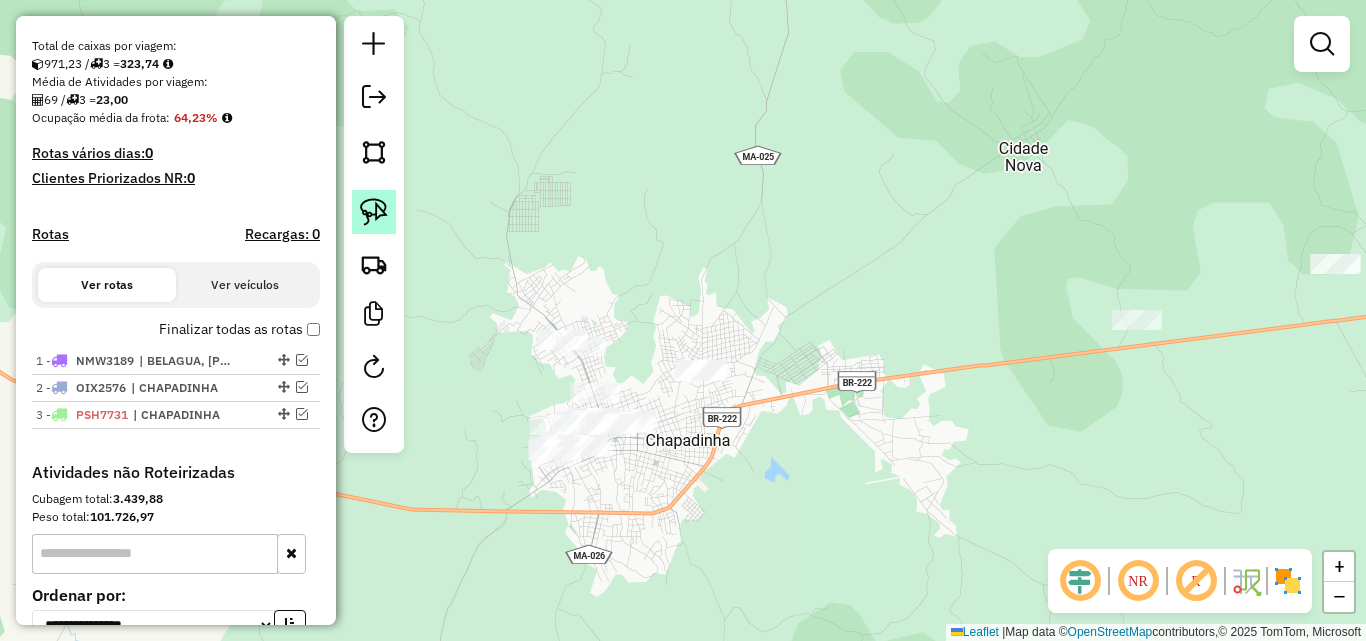 click 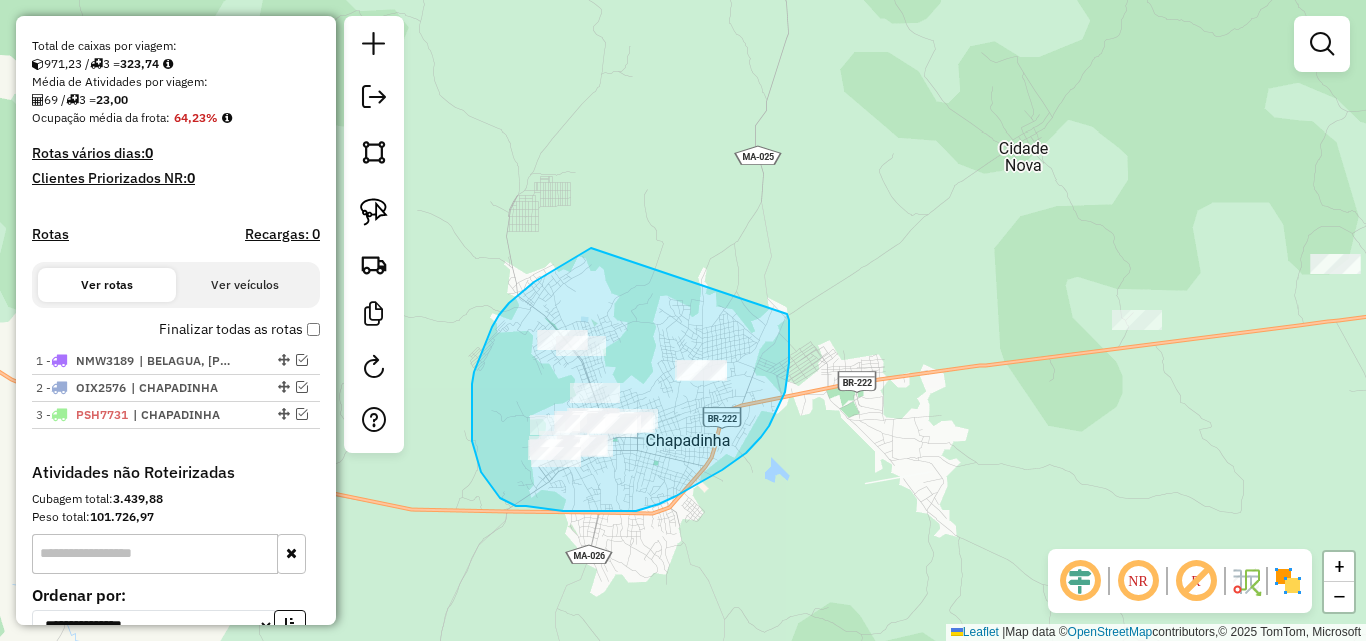 drag, startPoint x: 509, startPoint y: 303, endPoint x: 787, endPoint y: 314, distance: 278.21753 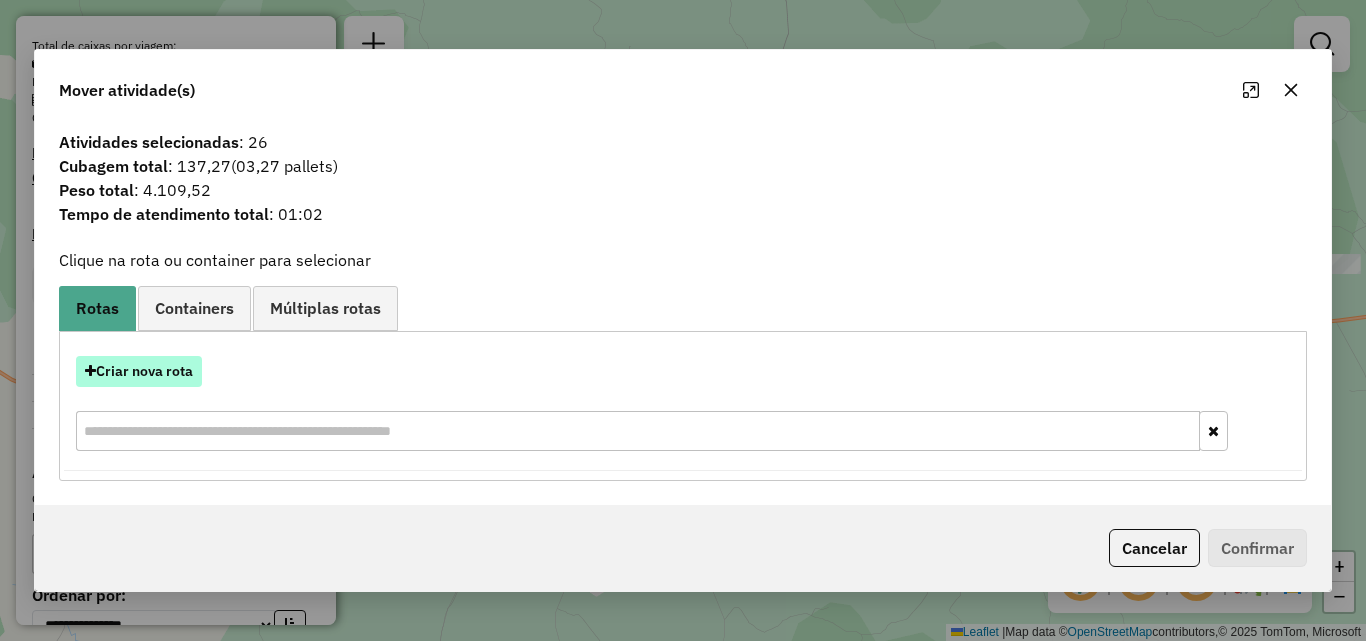 click on "Criar nova rota" at bounding box center [139, 371] 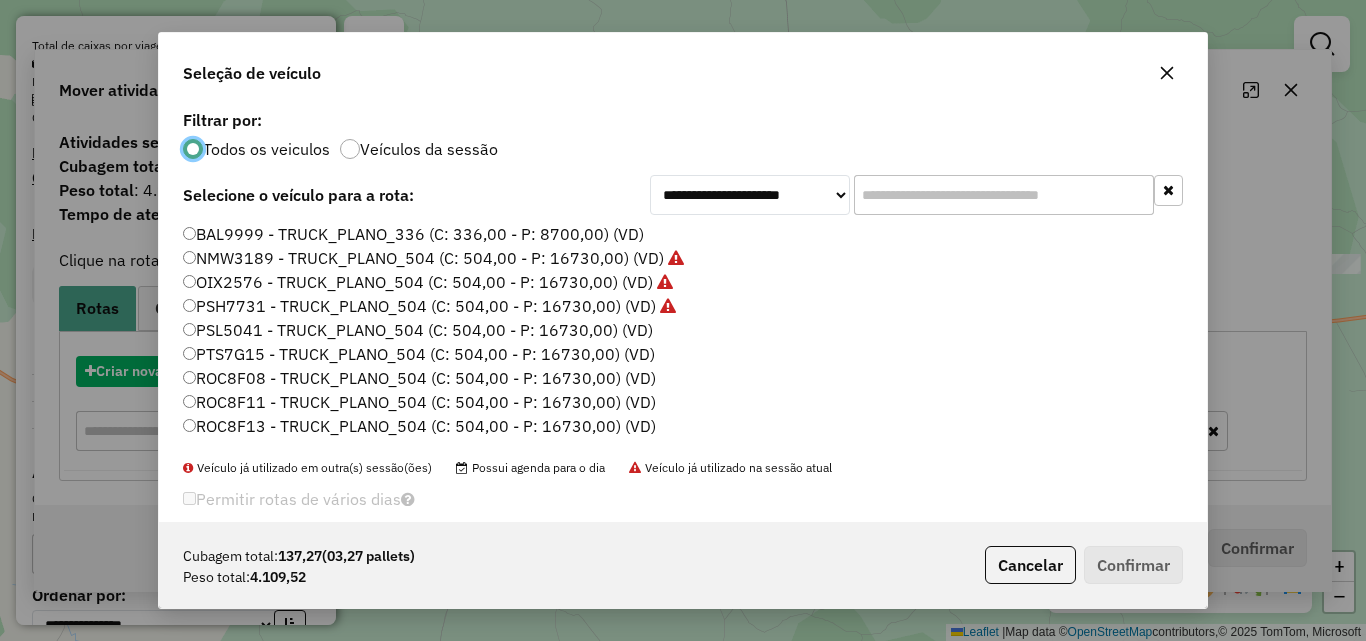 scroll, scrollTop: 11, scrollLeft: 6, axis: both 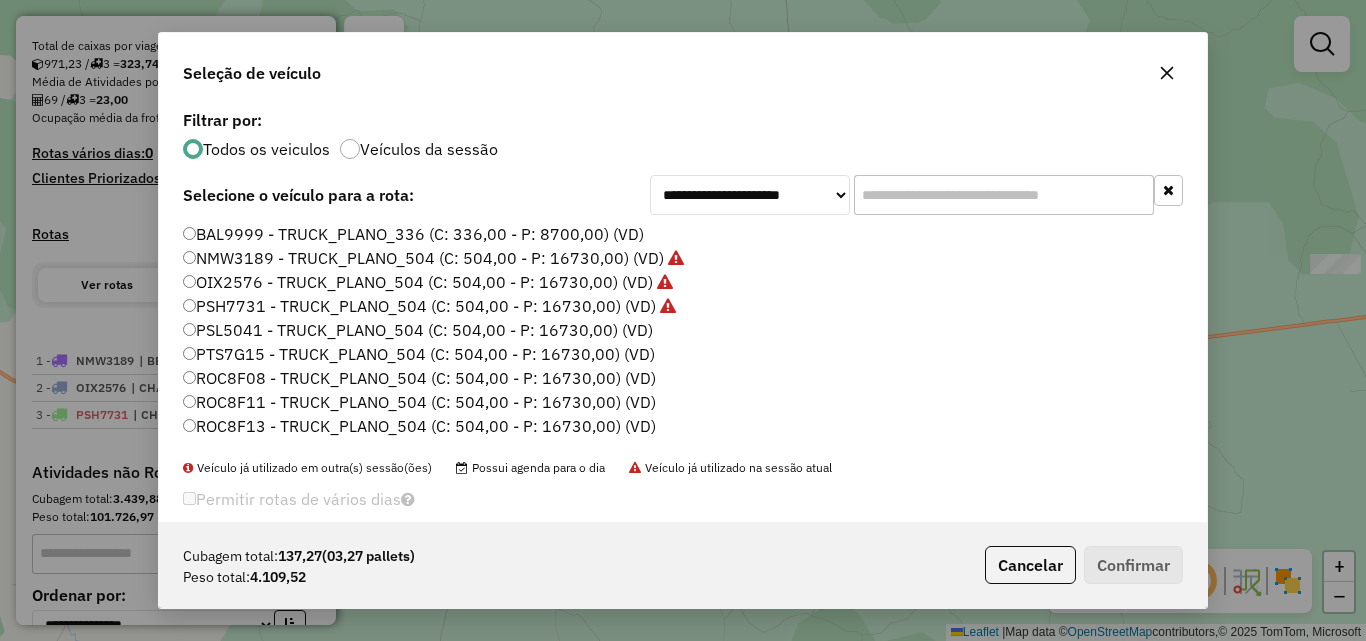 click on "PSL5041 - TRUCK_PLANO_504 (C: 504,00 - P: 16730,00) (VD)" 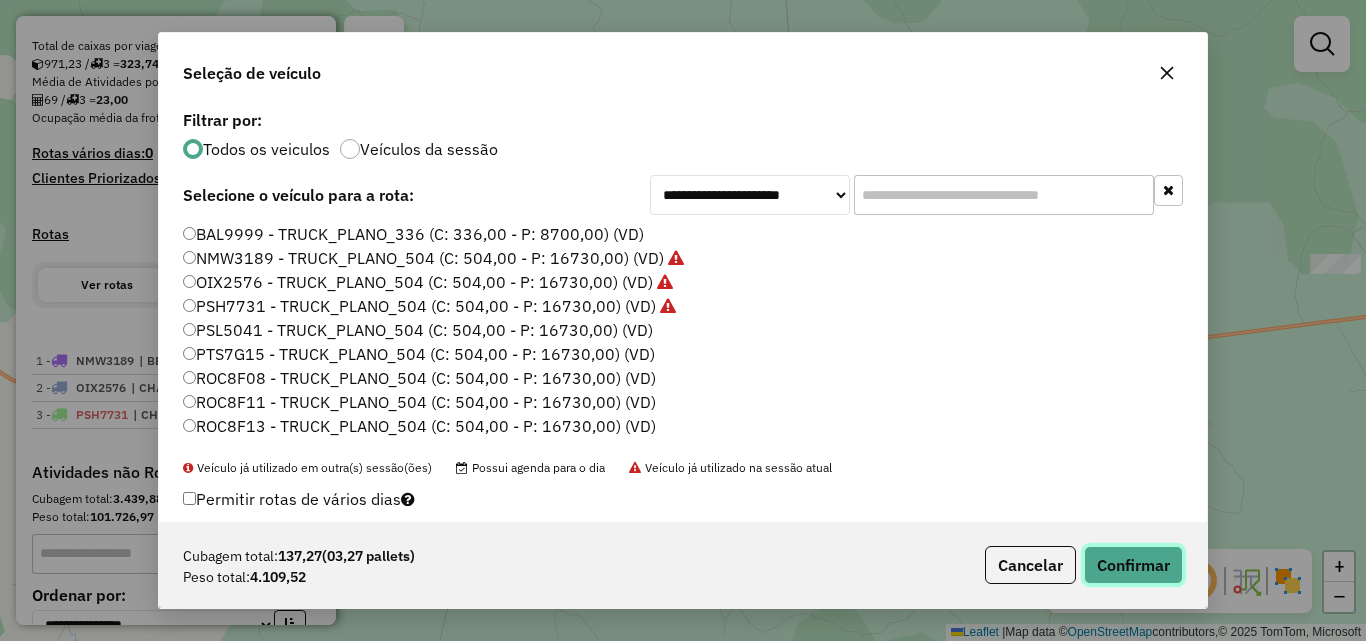 click on "Confirmar" 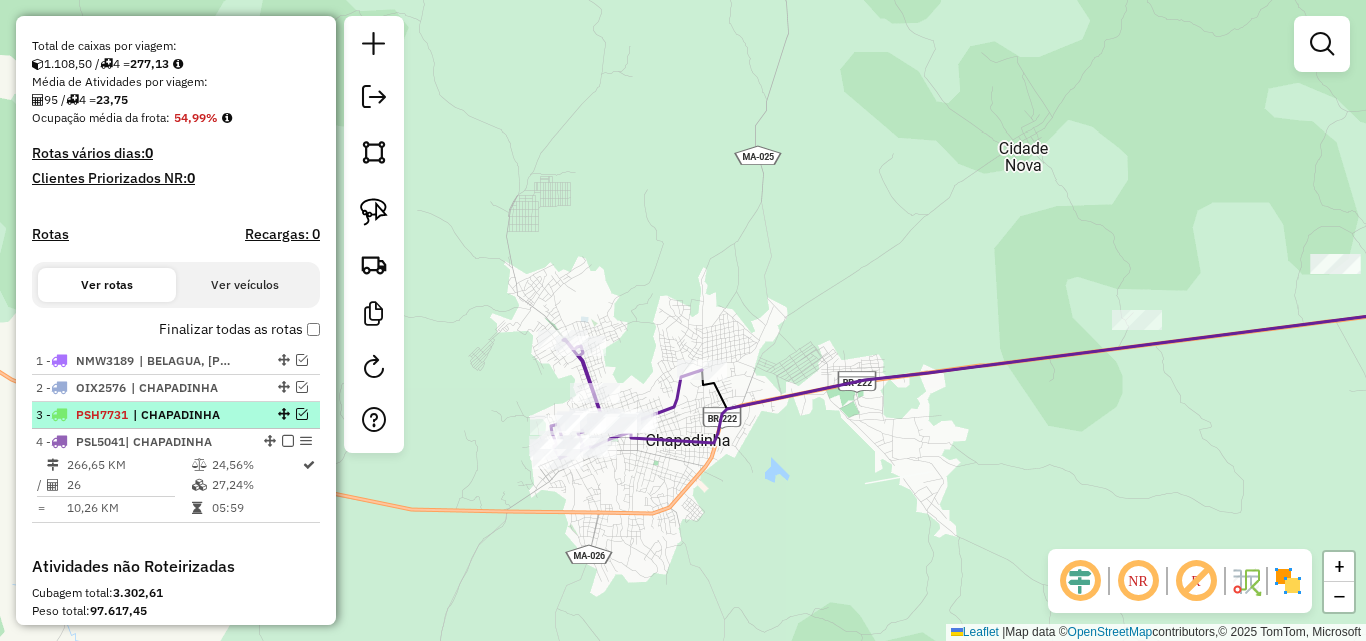 click at bounding box center (302, 414) 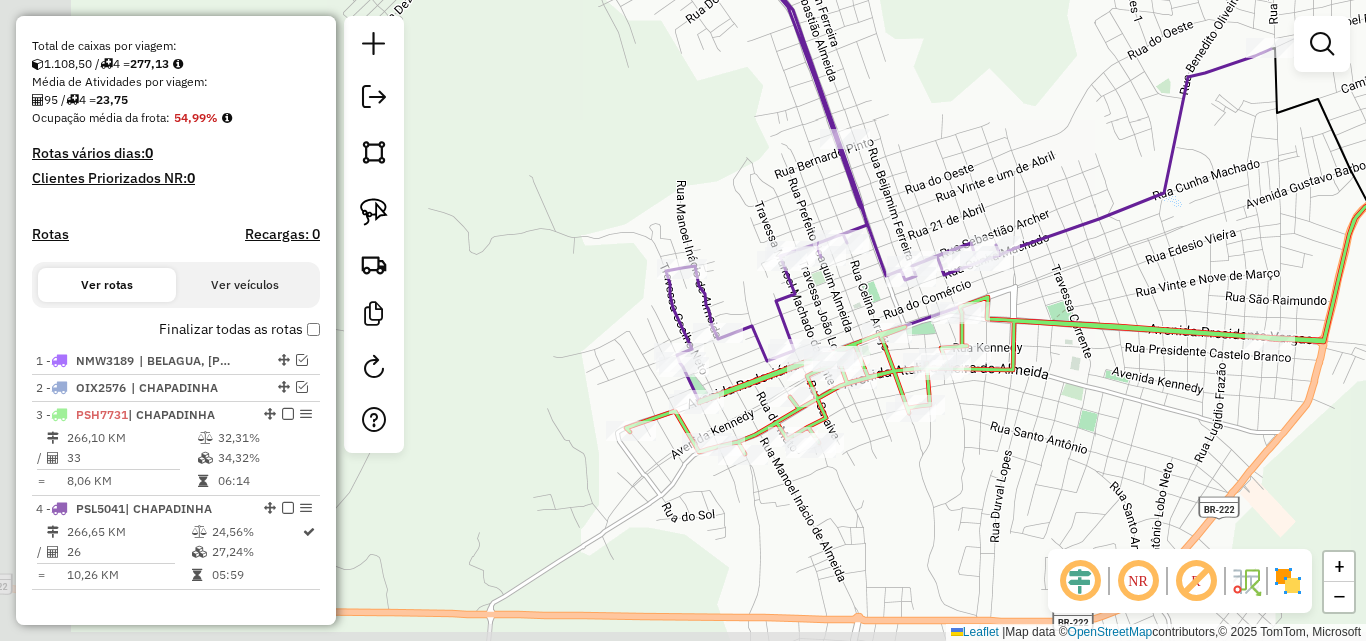 drag, startPoint x: 593, startPoint y: 424, endPoint x: 844, endPoint y: 303, distance: 278.64313 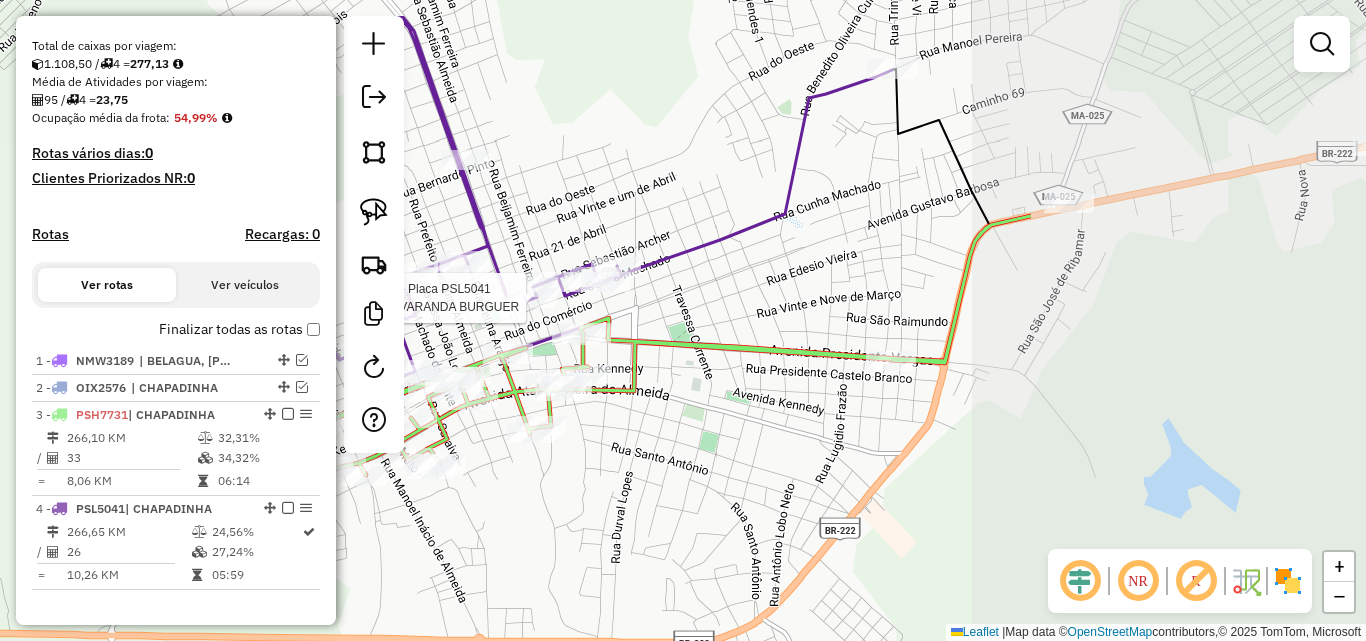 drag, startPoint x: 1242, startPoint y: 345, endPoint x: 760, endPoint y: 426, distance: 488.75864 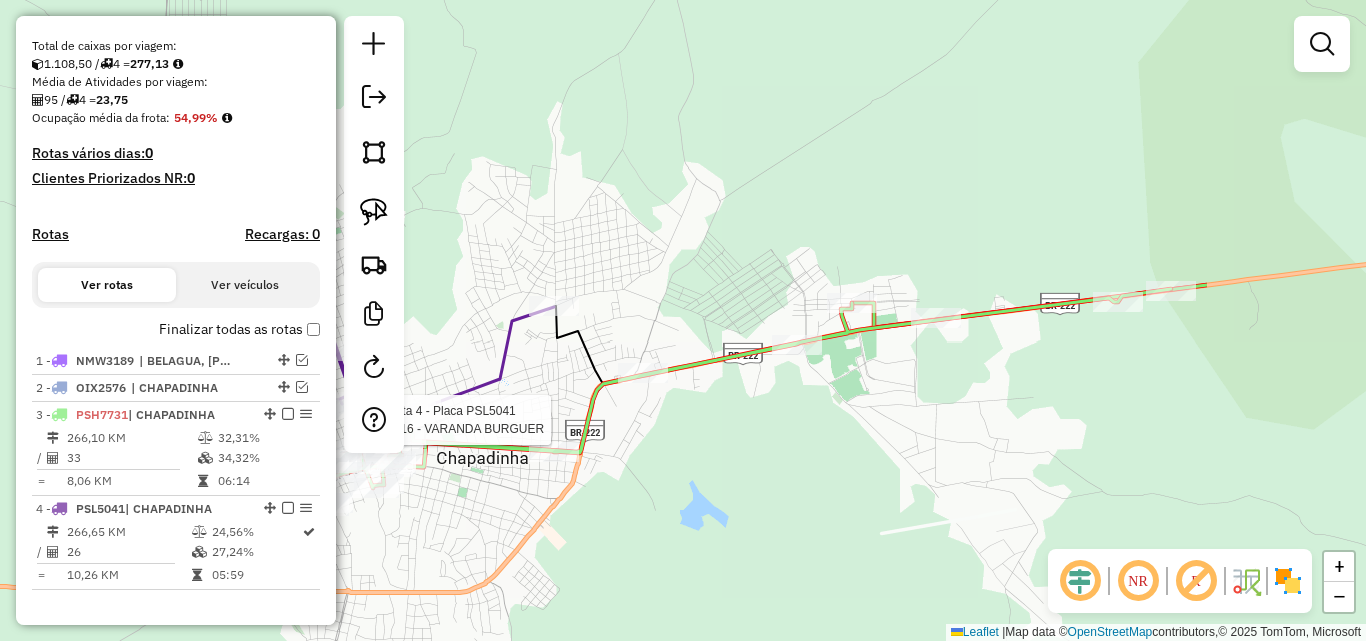 drag, startPoint x: 1063, startPoint y: 335, endPoint x: 768, endPoint y: 406, distance: 303.4238 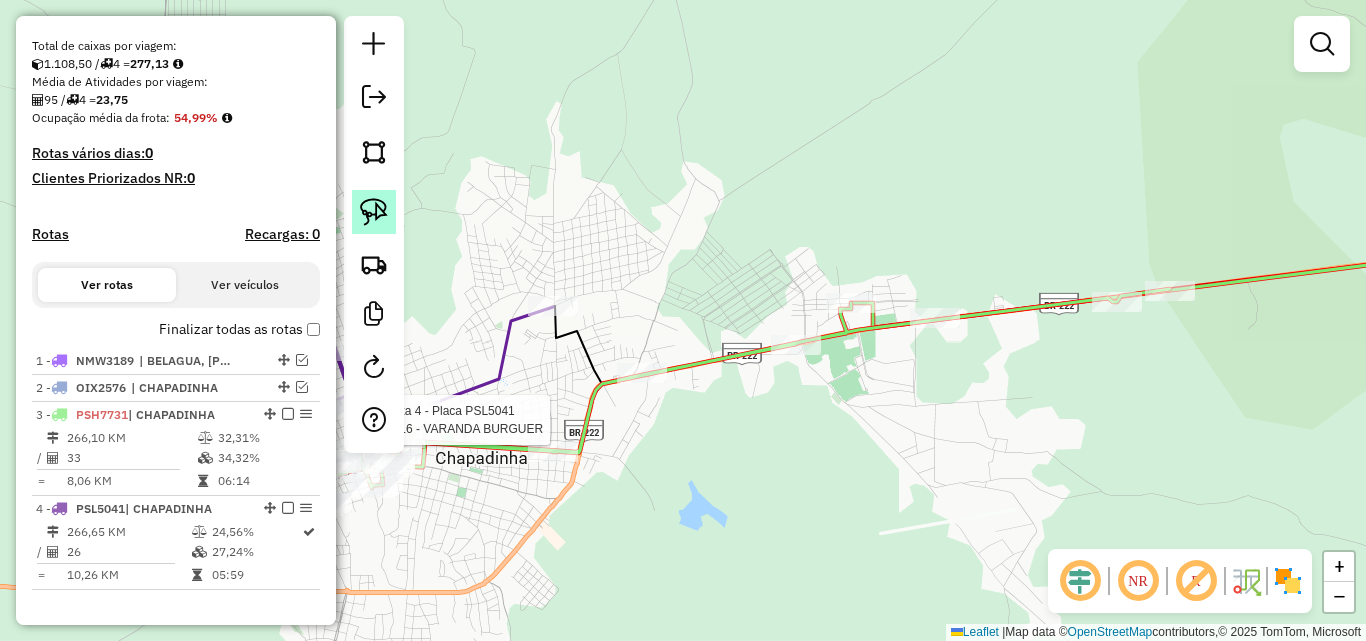click 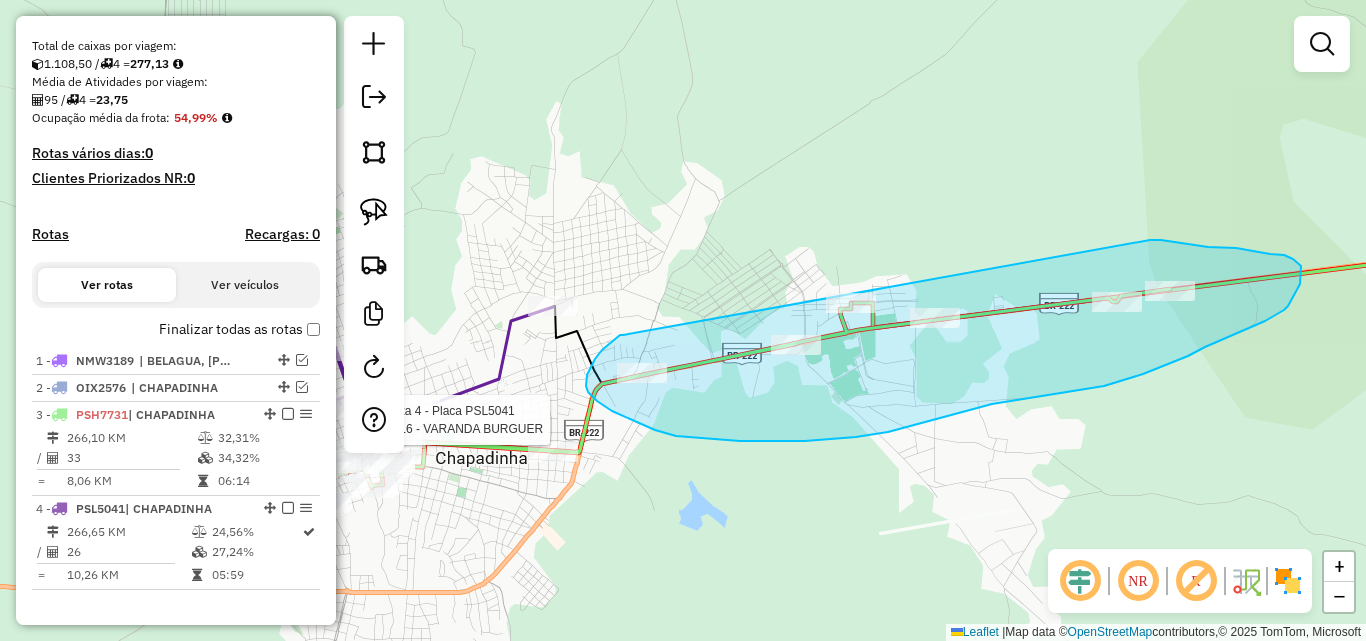 drag, startPoint x: 623, startPoint y: 335, endPoint x: 1150, endPoint y: 240, distance: 535.49414 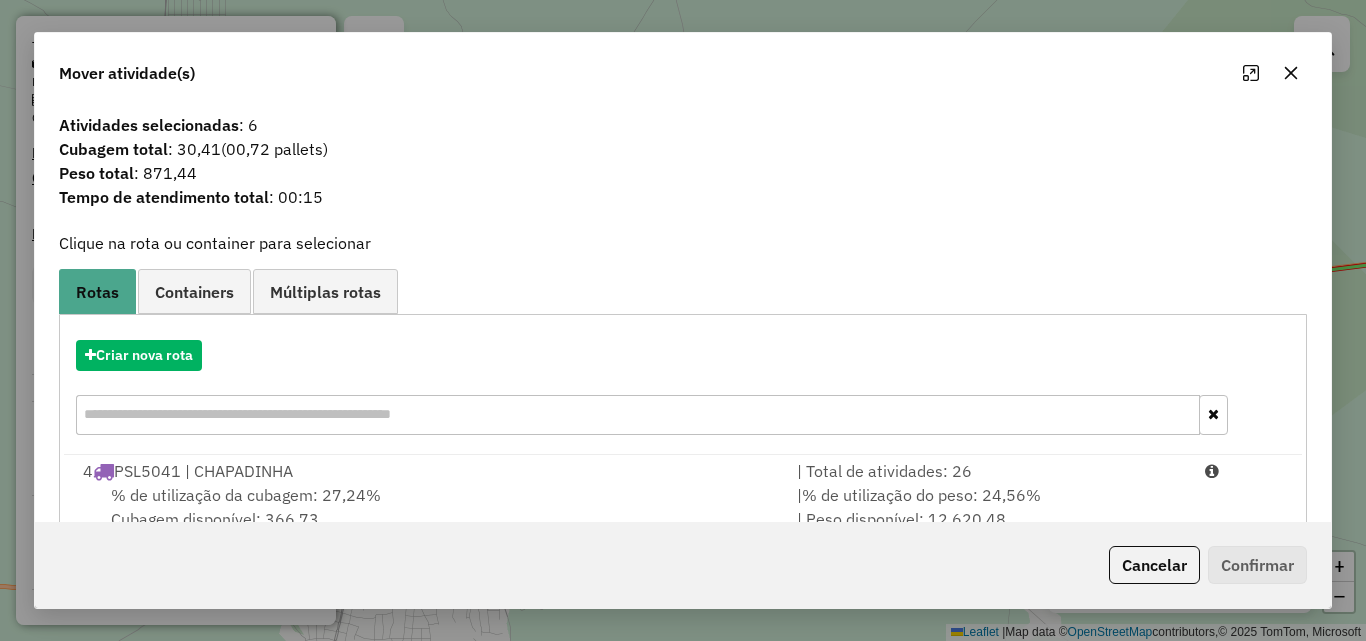 scroll, scrollTop: 48, scrollLeft: 0, axis: vertical 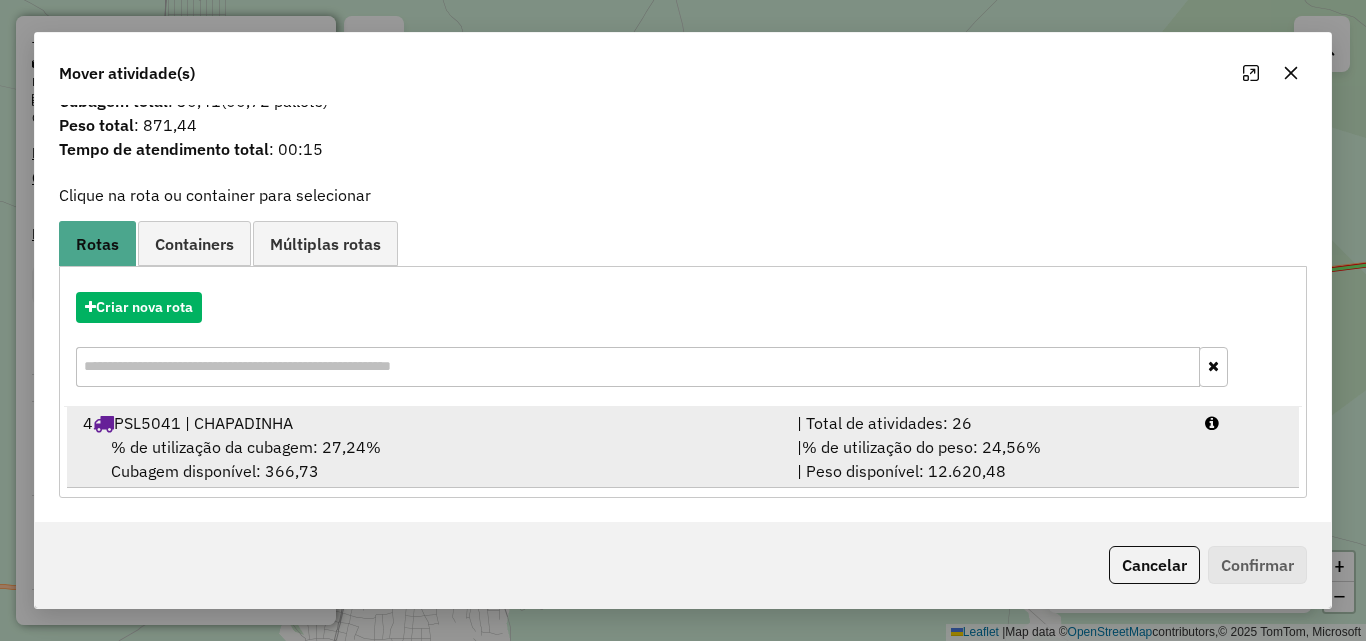click on "% de utilização da cubagem: 27,24%  Cubagem disponível: 366,73" at bounding box center (428, 459) 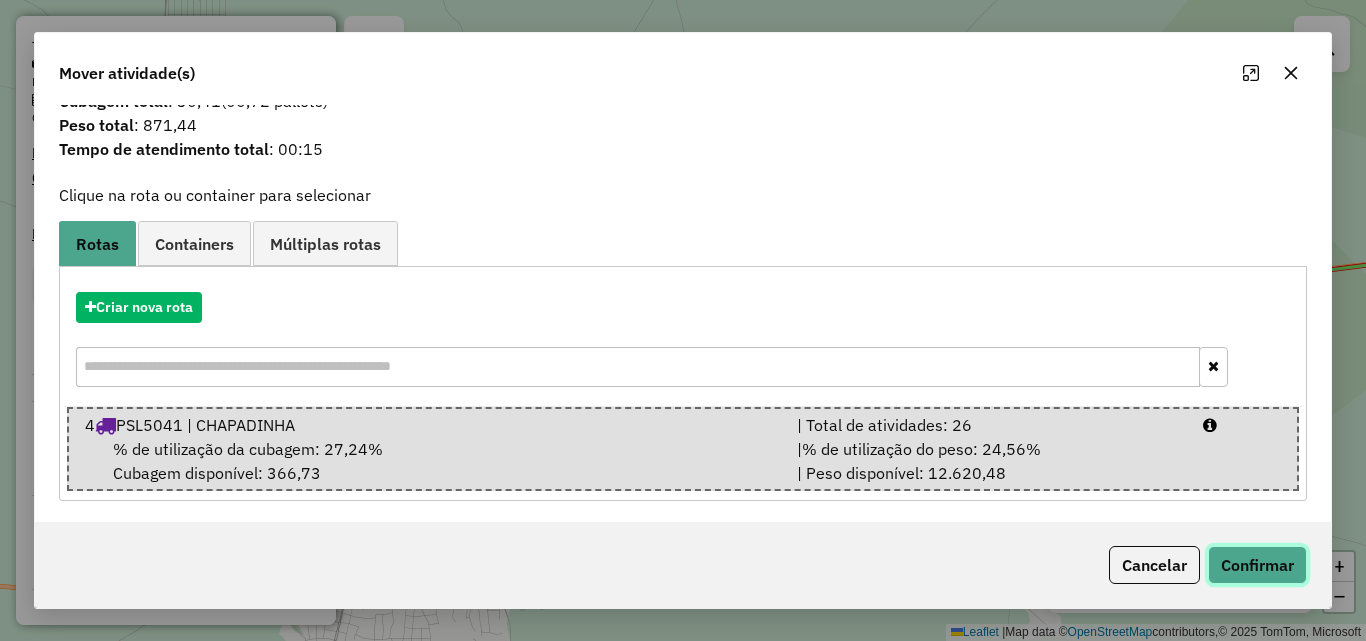 click on "Confirmar" 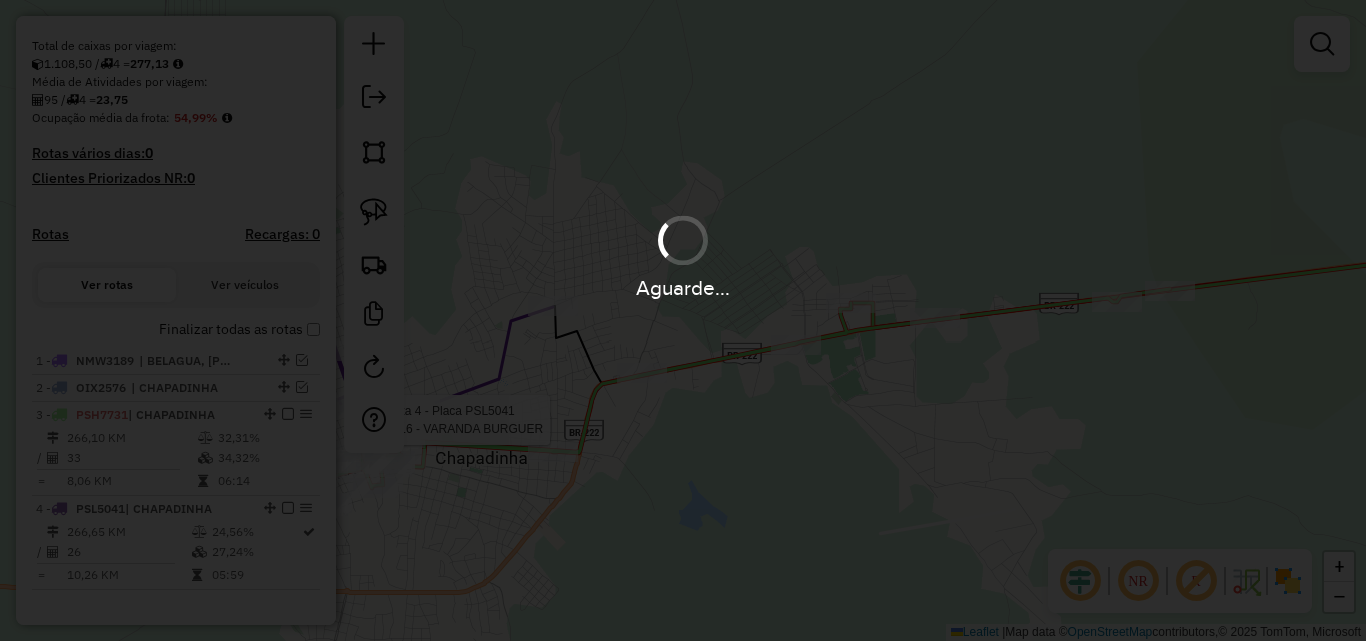 scroll, scrollTop: 0, scrollLeft: 0, axis: both 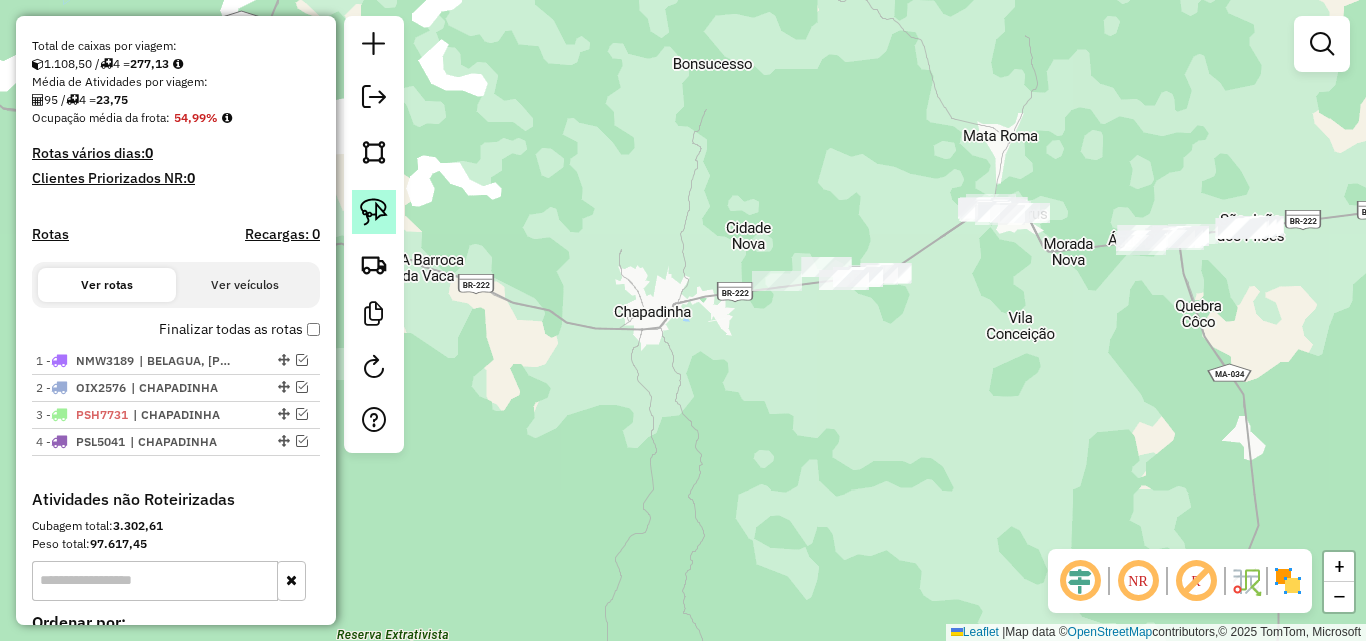 click 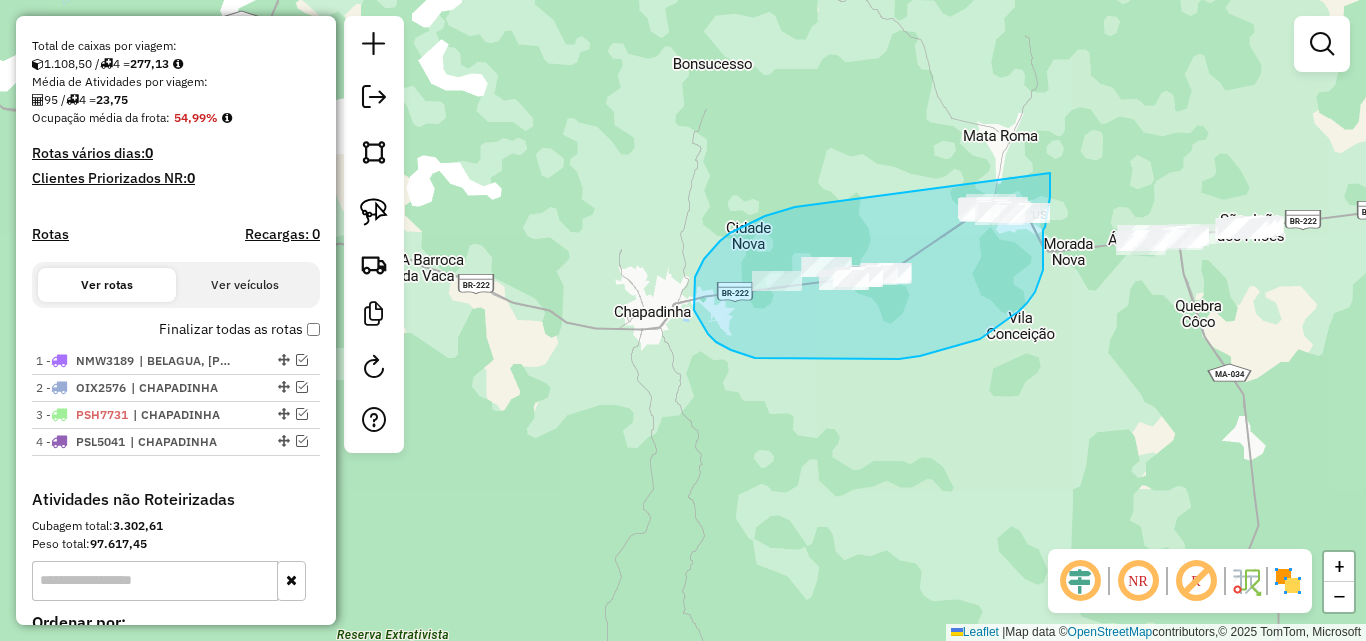 drag, startPoint x: 751, startPoint y: 222, endPoint x: 1050, endPoint y: 171, distance: 303.31833 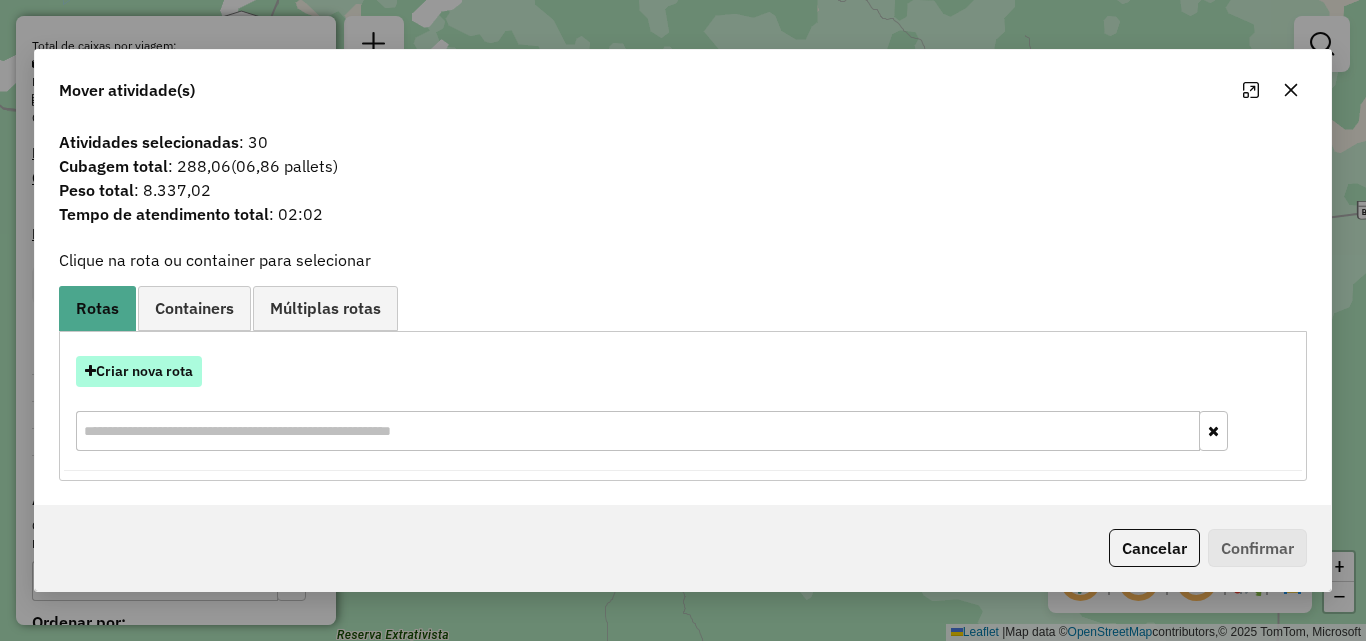click on "Criar nova rota" at bounding box center [139, 371] 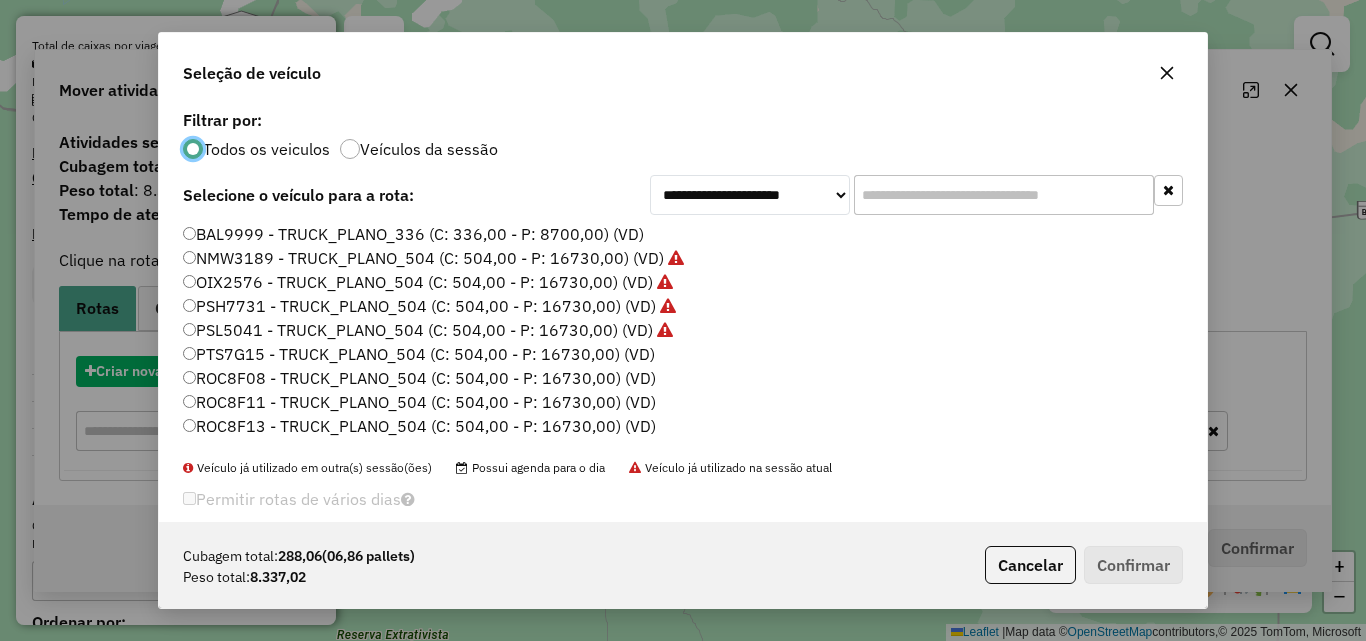 scroll, scrollTop: 11, scrollLeft: 6, axis: both 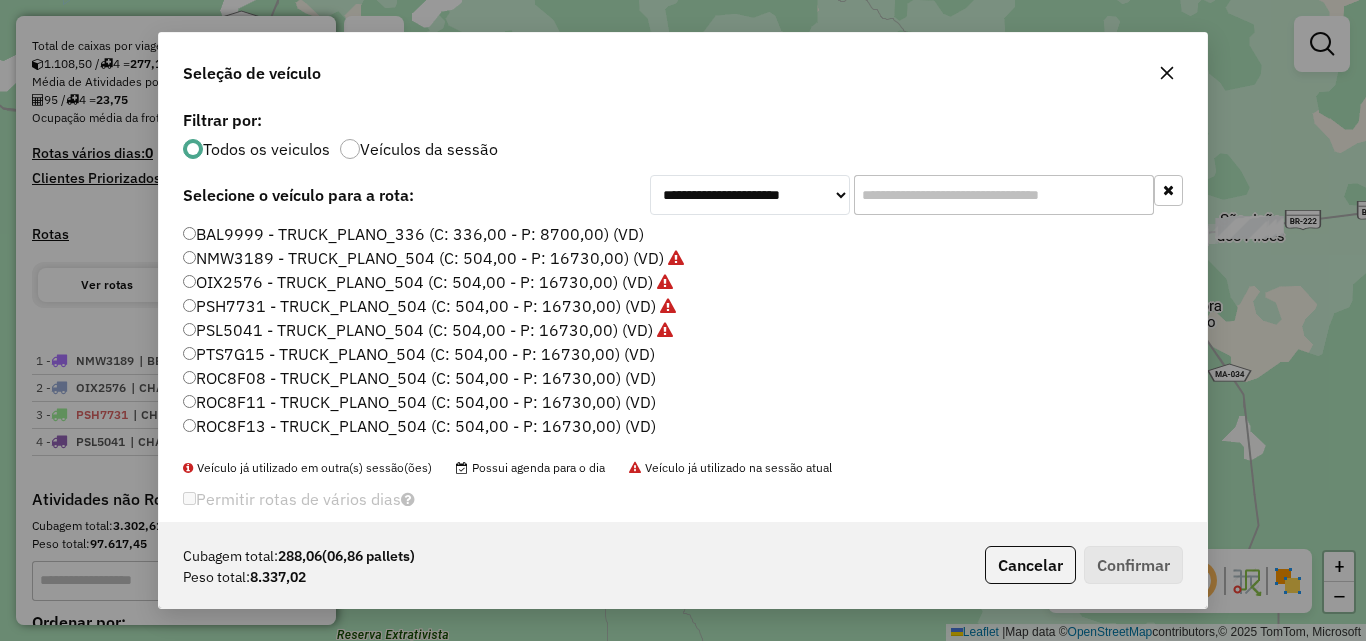 click on "PTS7G15 - TRUCK_PLANO_504 (C: 504,00 - P: 16730,00) (VD)" 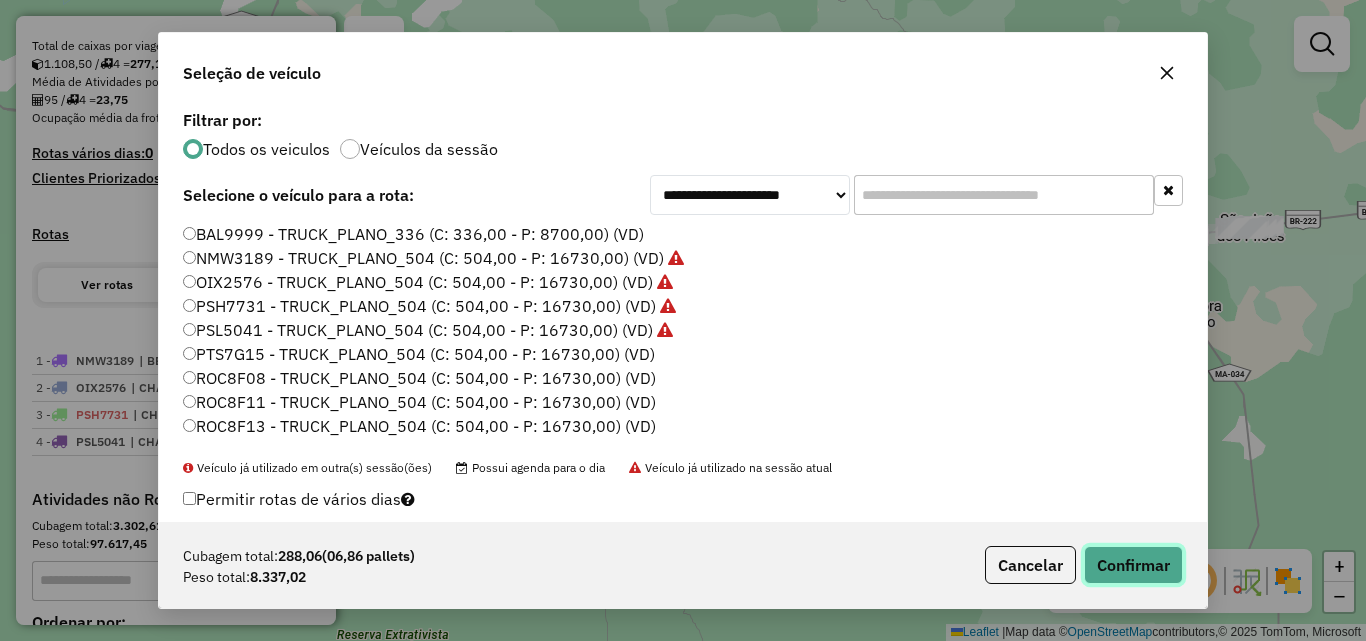 click on "Confirmar" 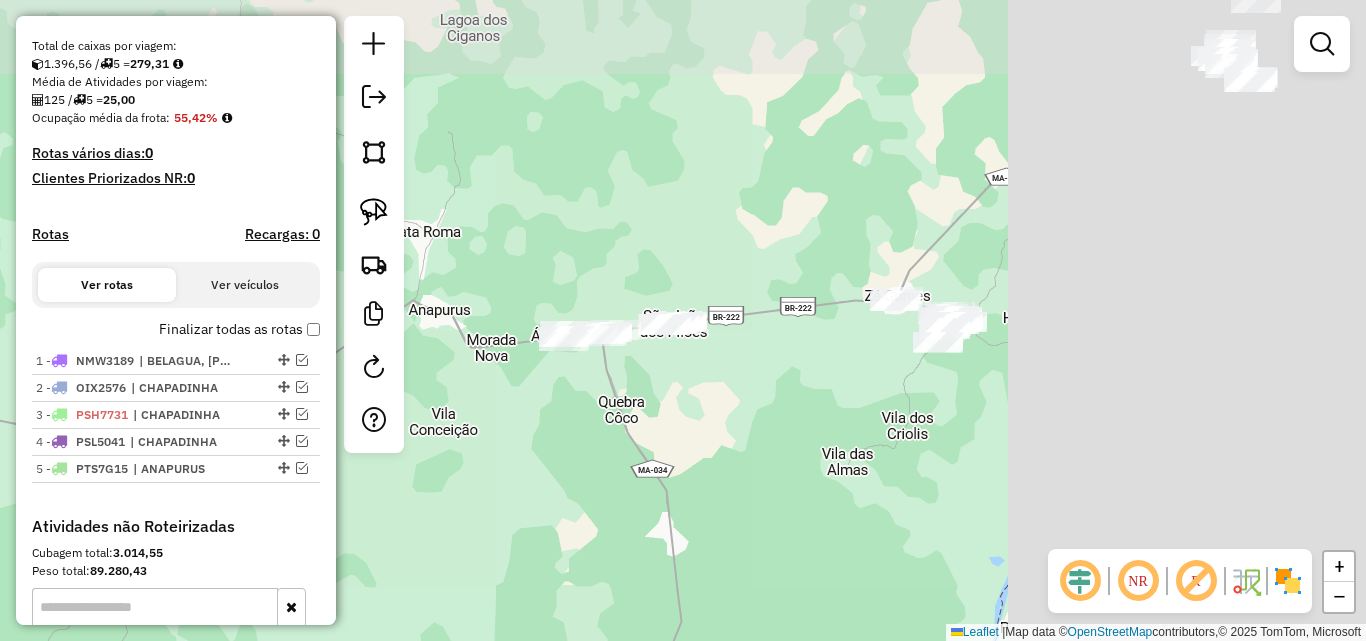 drag, startPoint x: 913, startPoint y: 351, endPoint x: 336, endPoint y: 447, distance: 584.93164 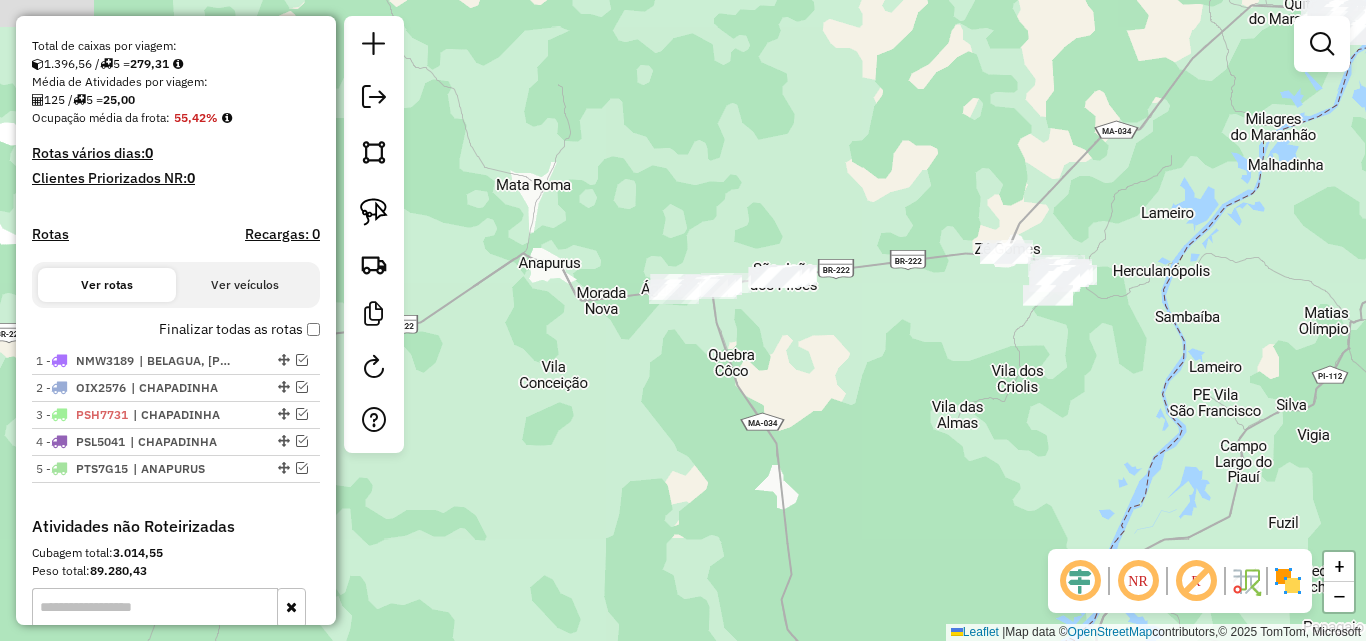 drag, startPoint x: 613, startPoint y: 450, endPoint x: 723, endPoint y: 403, distance: 119.62023 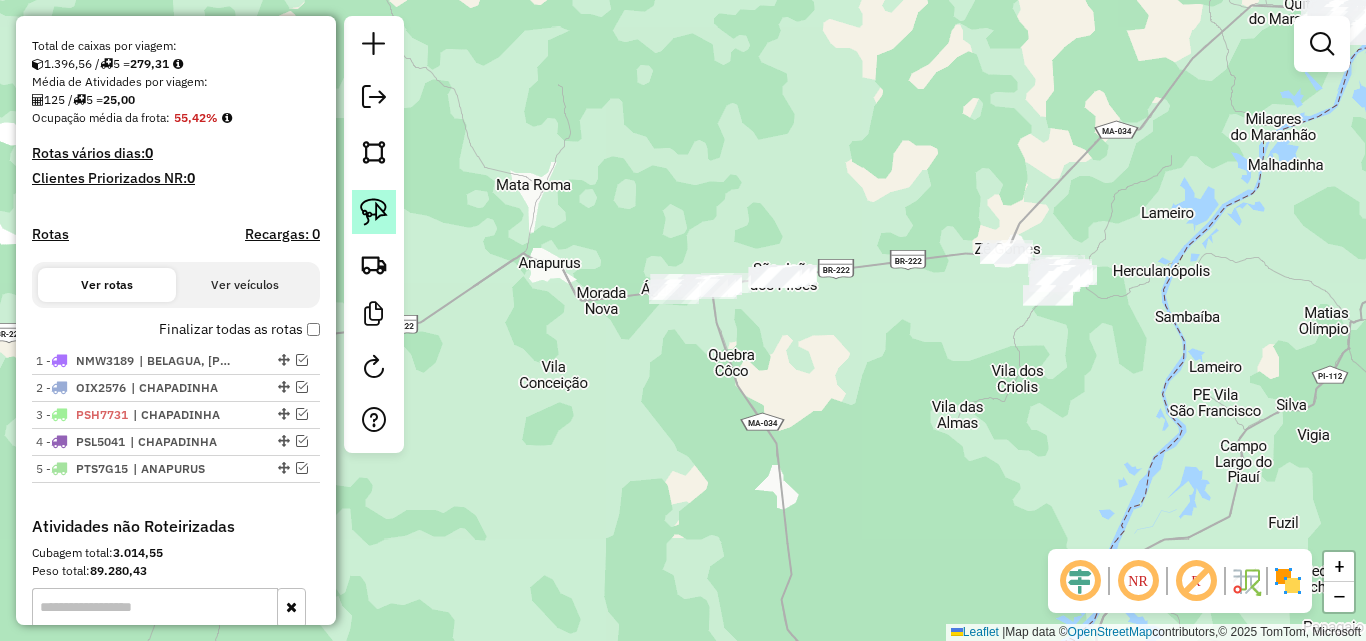 click 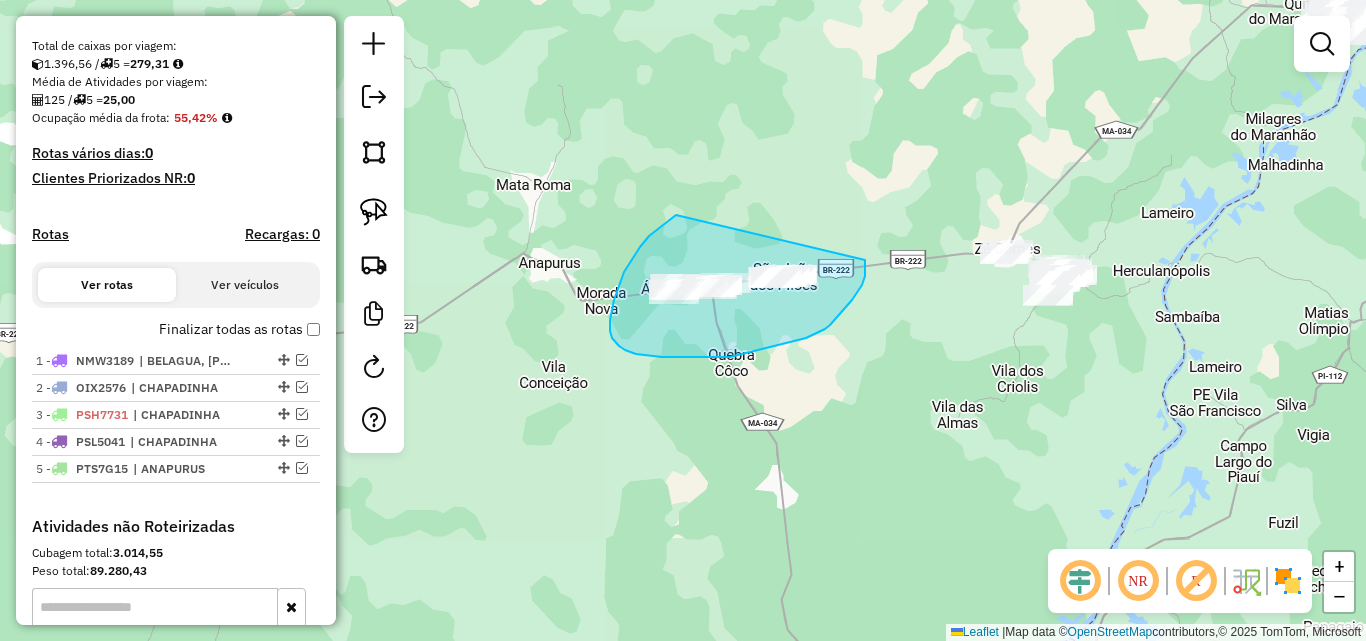drag, startPoint x: 674, startPoint y: 216, endPoint x: 865, endPoint y: 260, distance: 196.00255 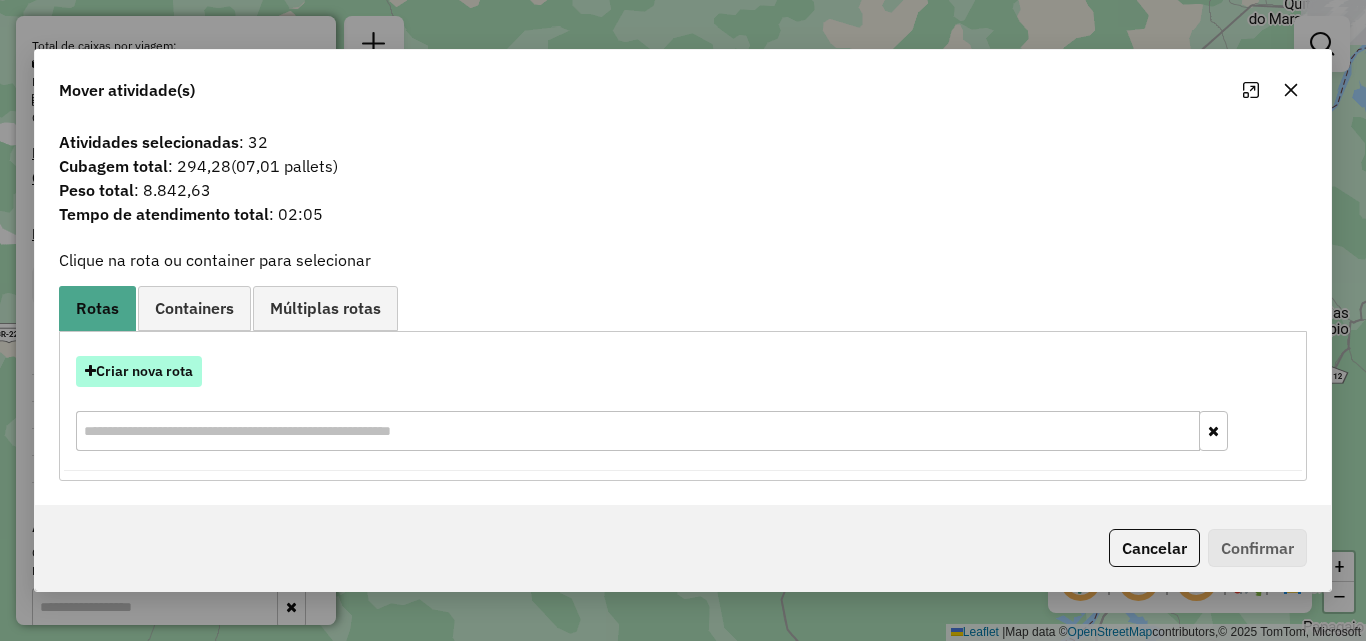 click on "Criar nova rota" at bounding box center (139, 371) 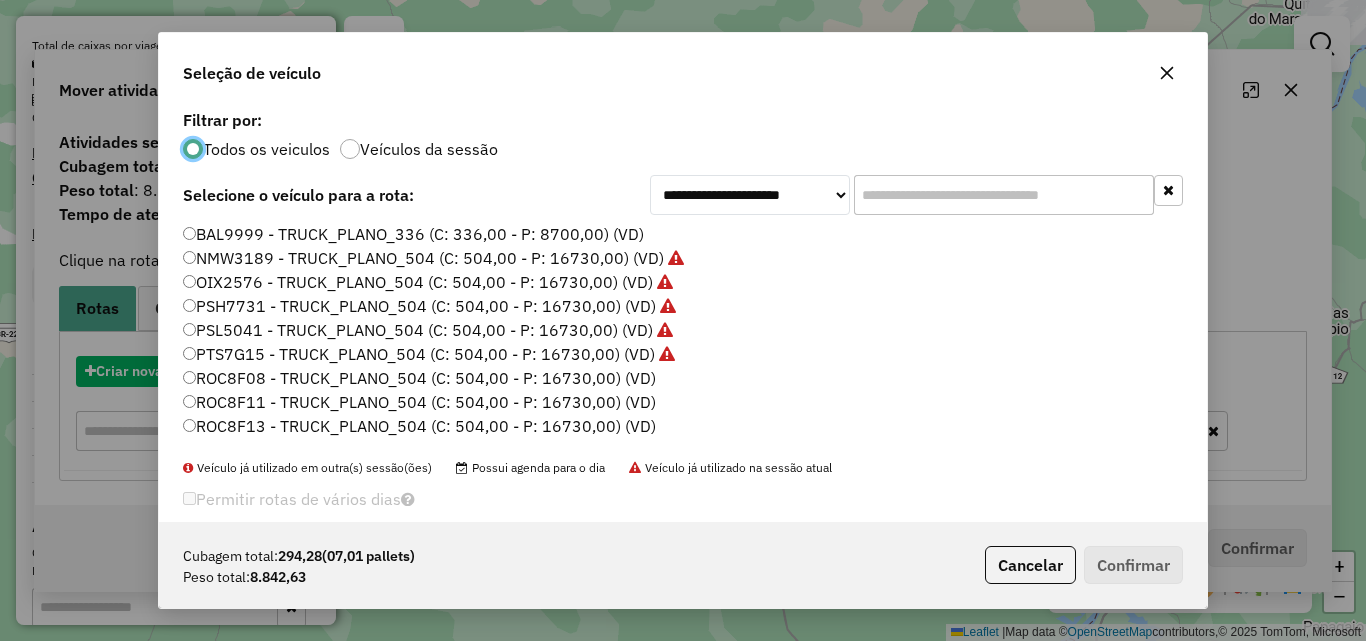 scroll, scrollTop: 11, scrollLeft: 6, axis: both 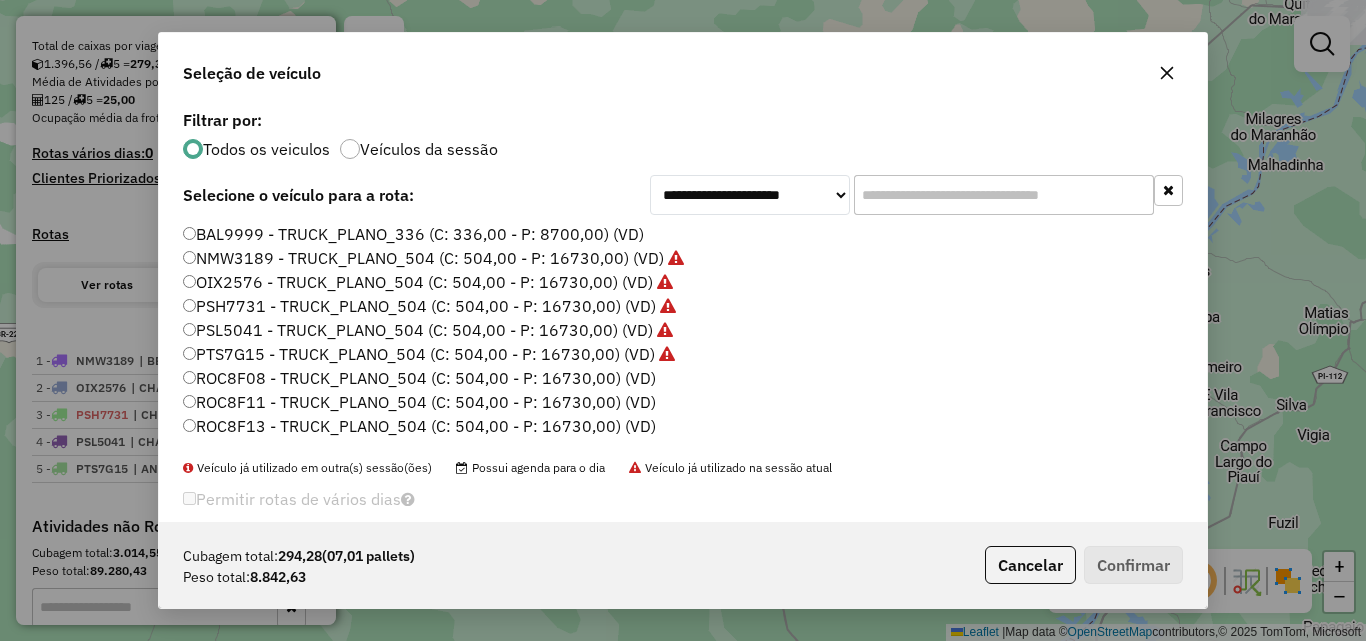 click on "ROC8F08 - TRUCK_PLANO_504 (C: 504,00 - P: 16730,00) (VD)" 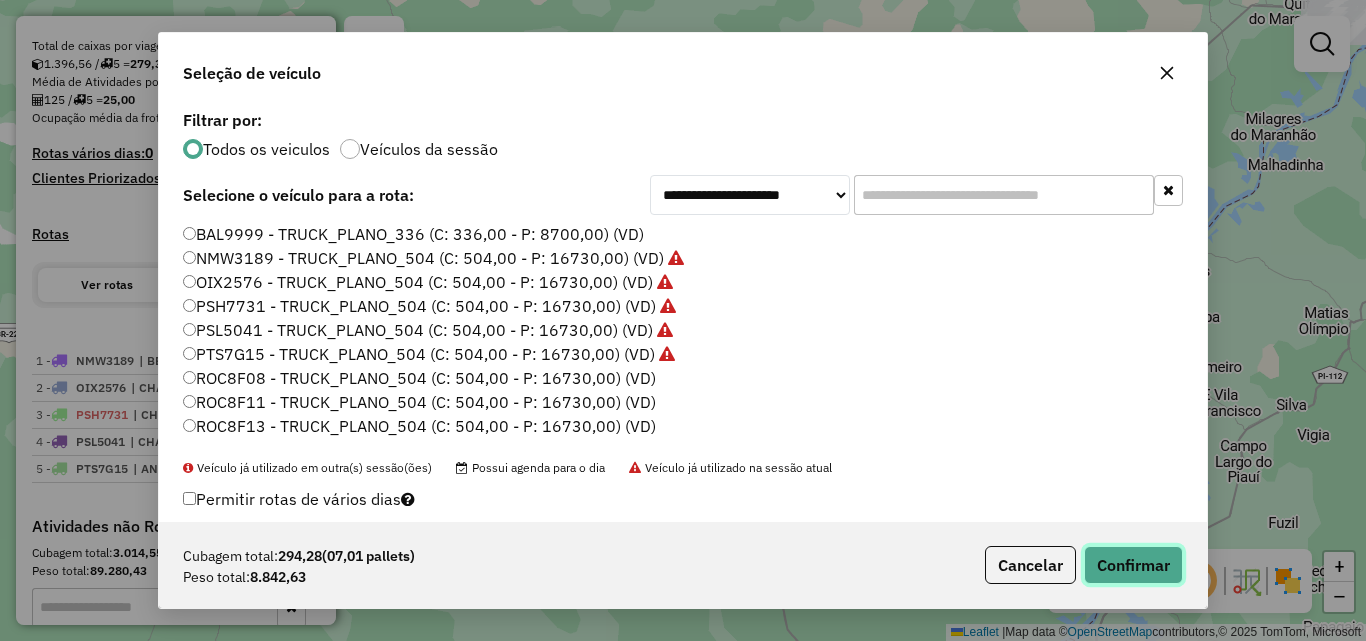 click on "Confirmar" 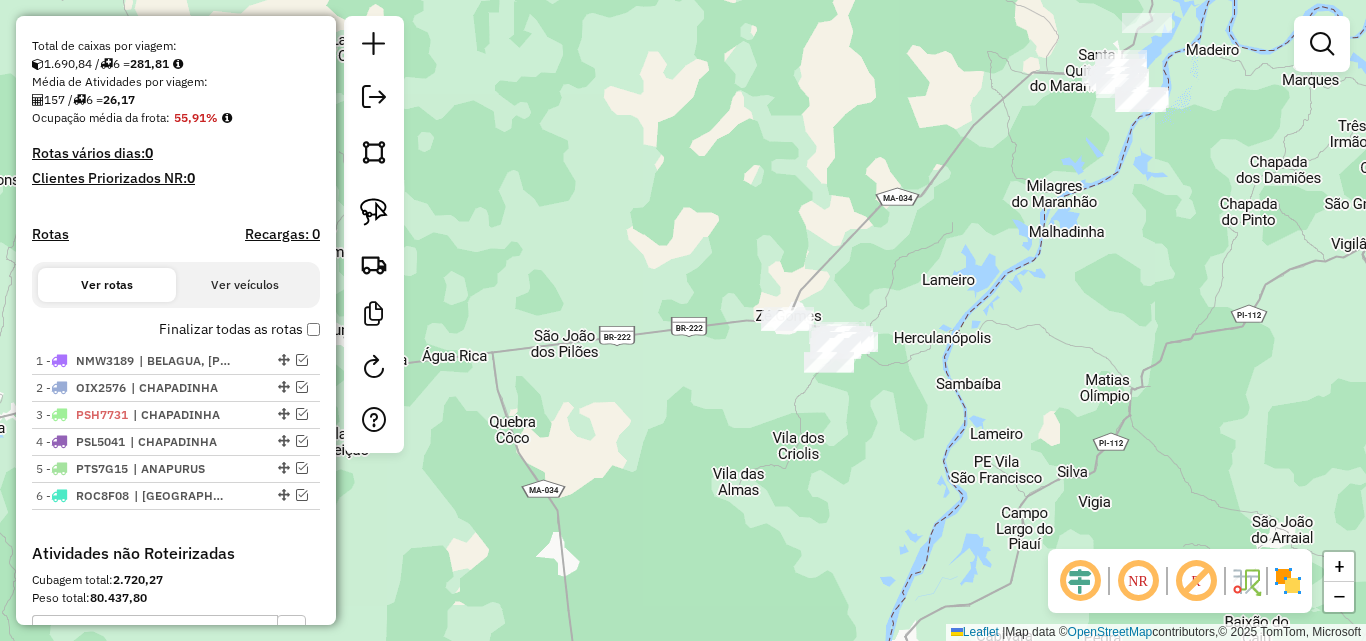 drag, startPoint x: 823, startPoint y: 344, endPoint x: 604, endPoint y: 411, distance: 229.01965 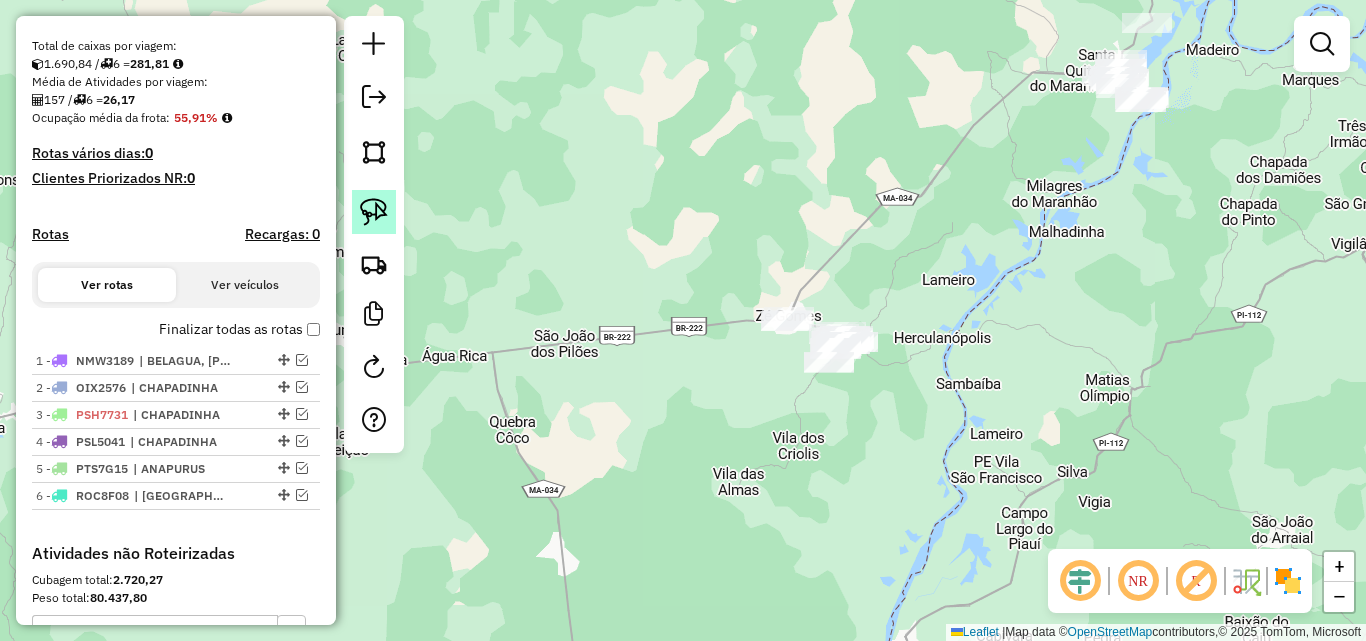 click 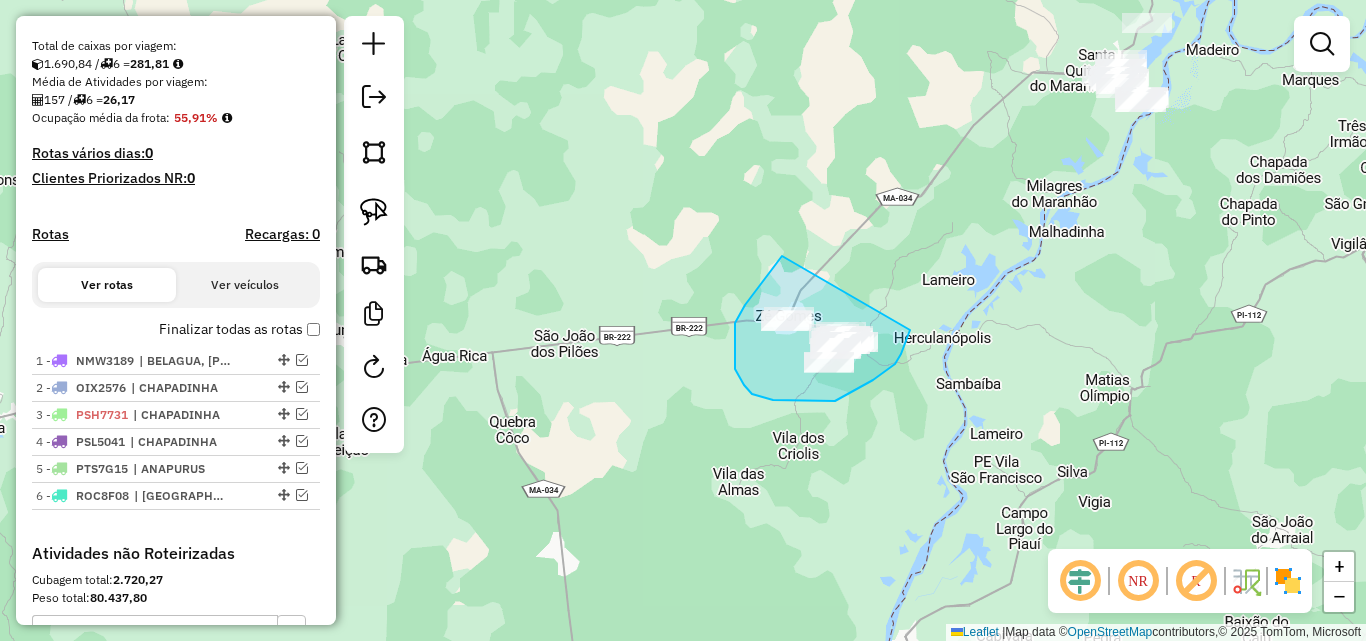 drag, startPoint x: 782, startPoint y: 256, endPoint x: 915, endPoint y: 314, distance: 145.09653 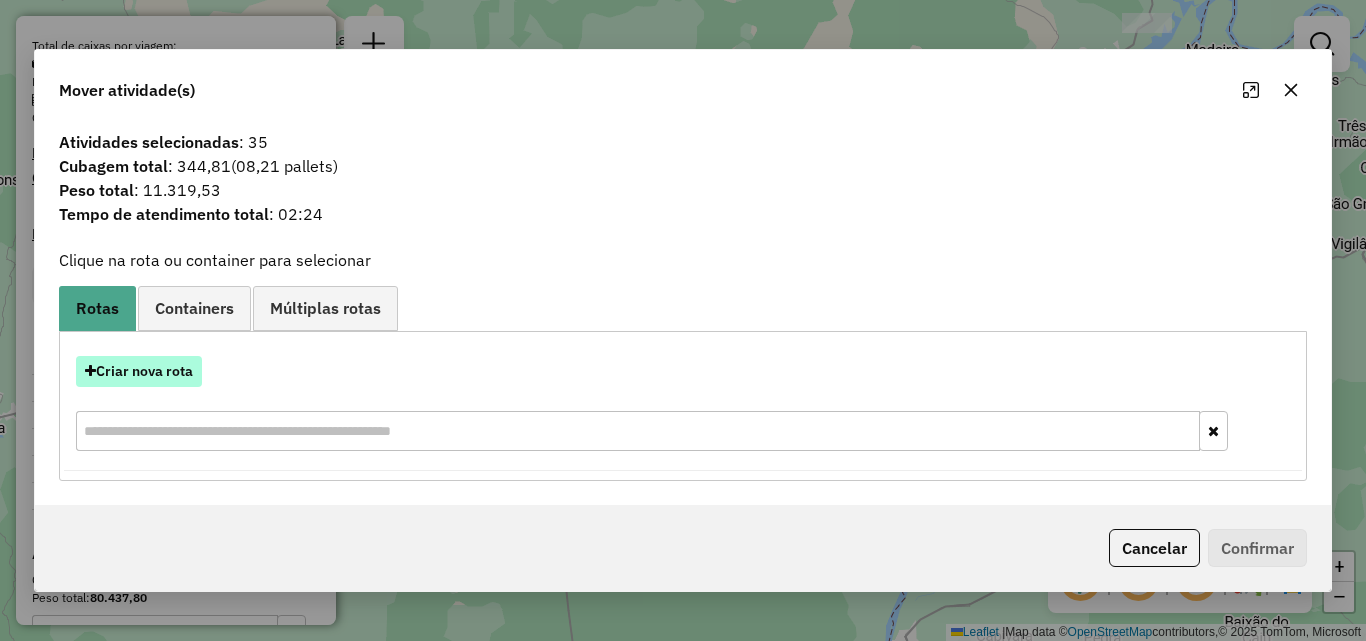 click on "Criar nova rota" at bounding box center (139, 371) 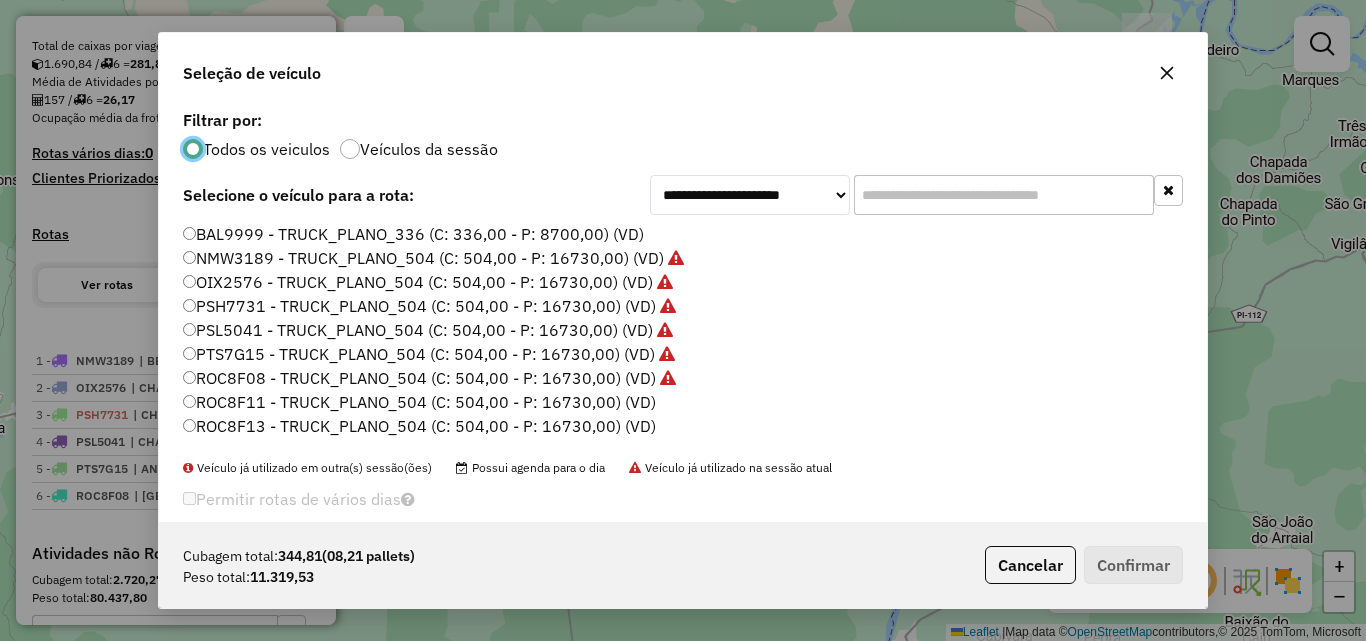 scroll, scrollTop: 11, scrollLeft: 6, axis: both 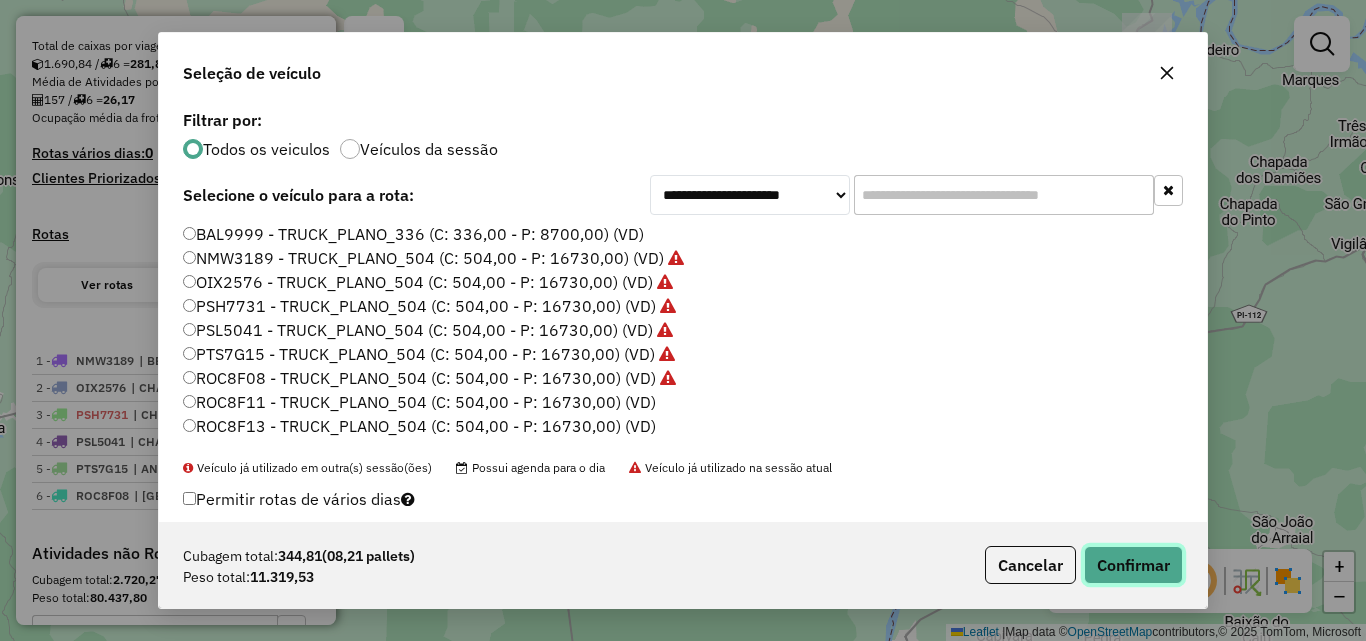 click on "Confirmar" 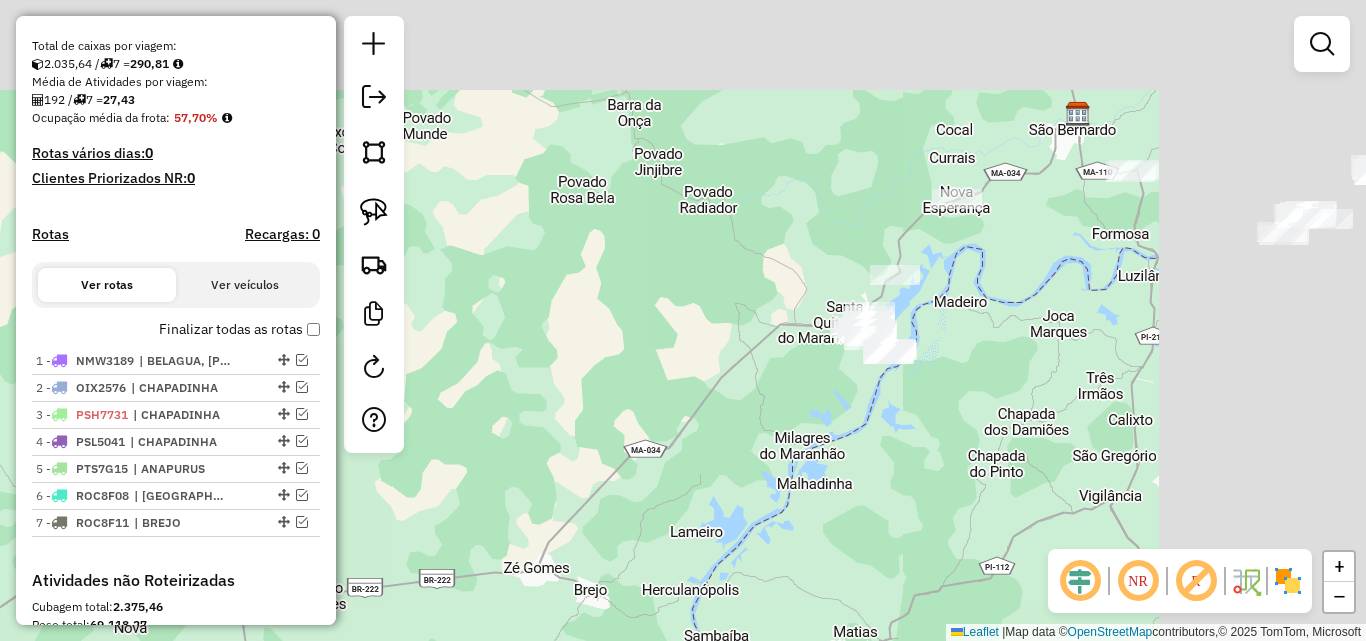 drag, startPoint x: 861, startPoint y: 240, endPoint x: 595, endPoint y: 502, distance: 373.3631 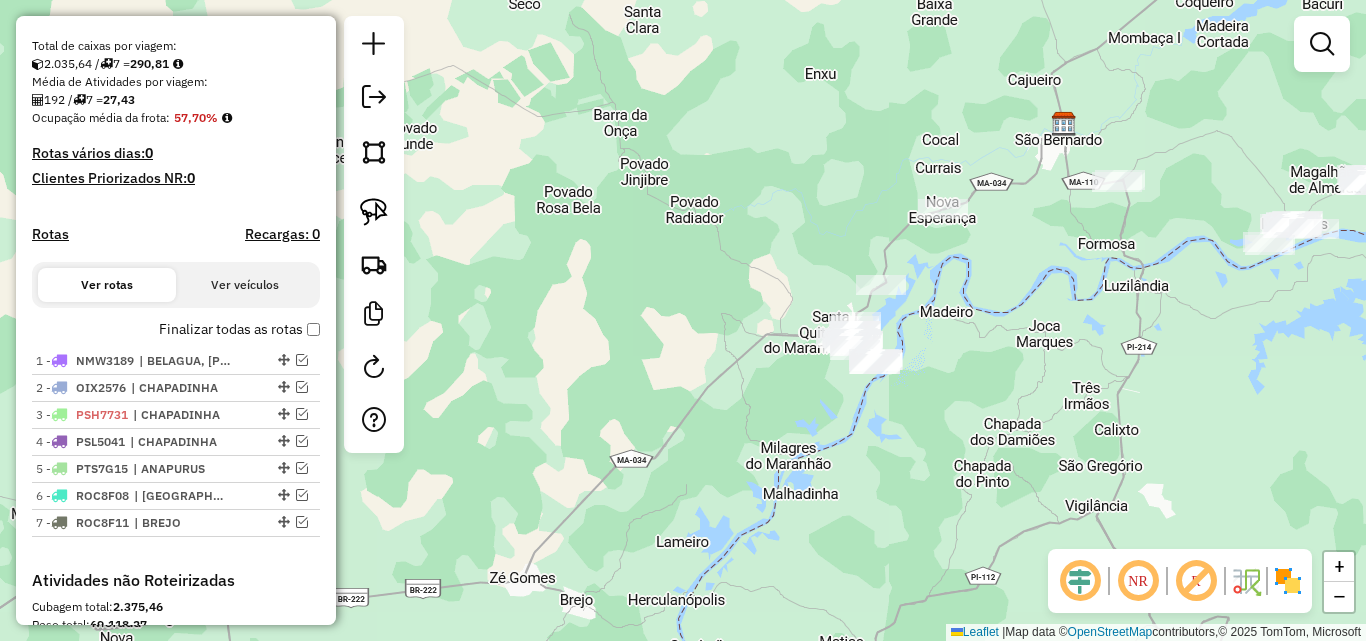 drag, startPoint x: 371, startPoint y: 207, endPoint x: 794, endPoint y: 191, distance: 423.3025 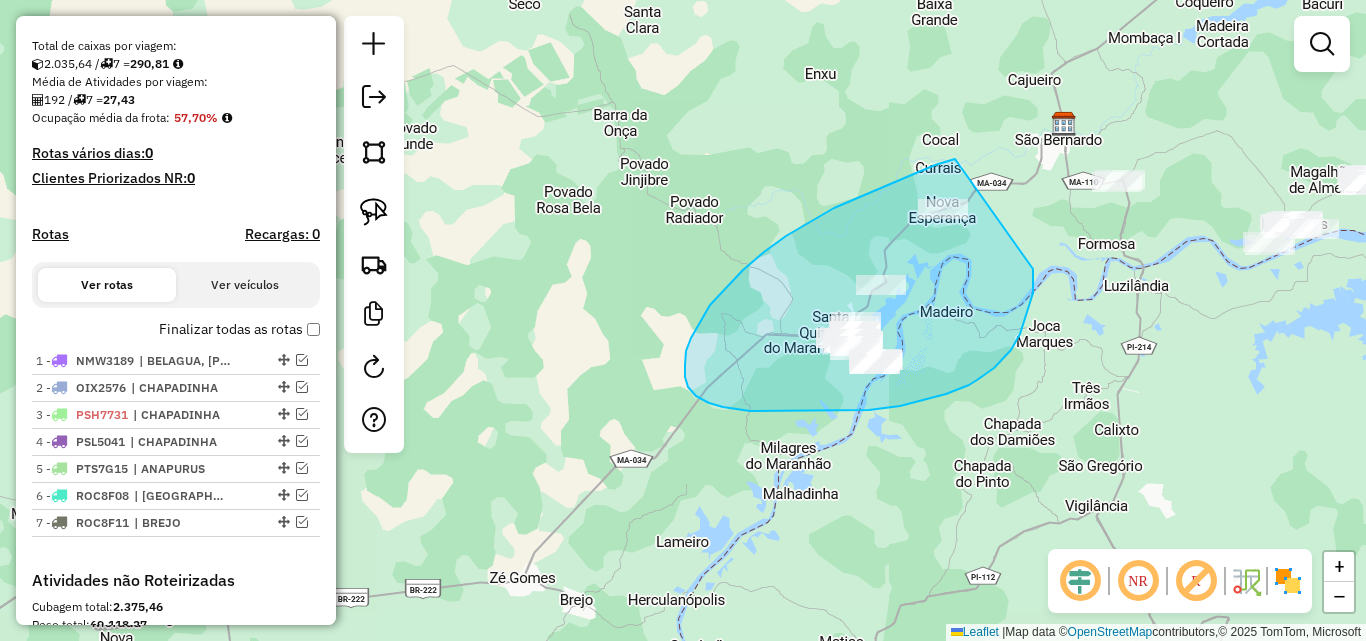 drag, startPoint x: 955, startPoint y: 159, endPoint x: 1033, endPoint y: 269, distance: 134.84807 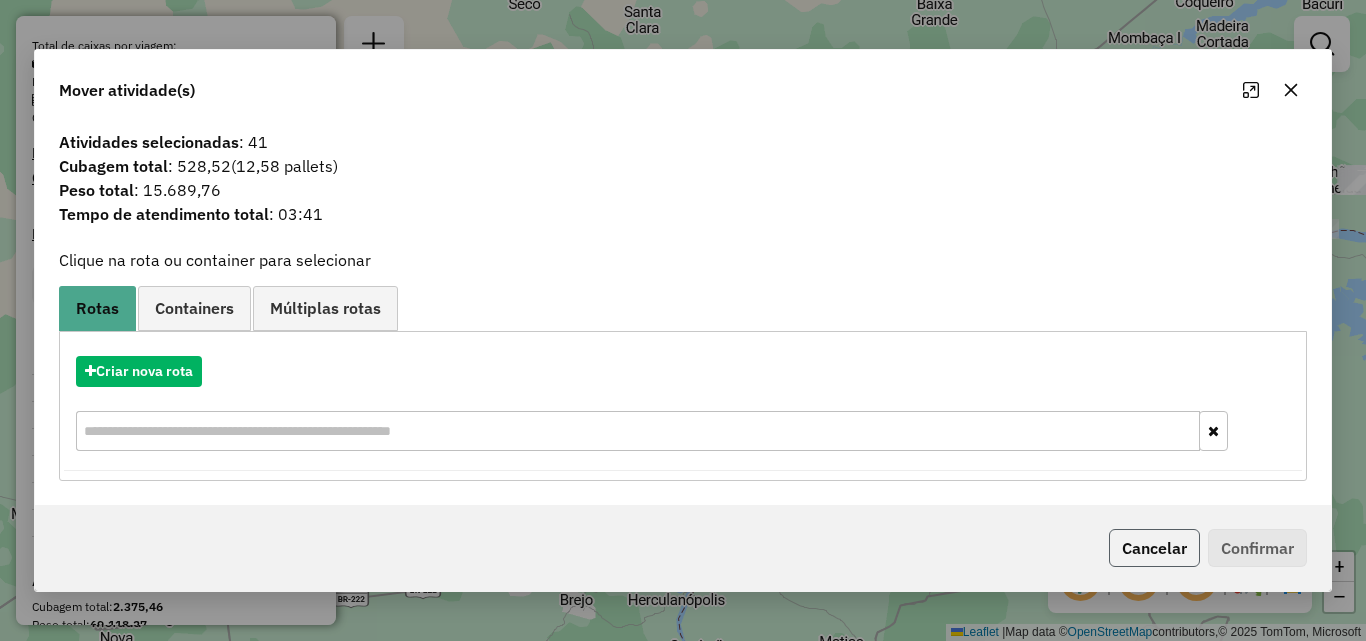 click on "Cancelar" 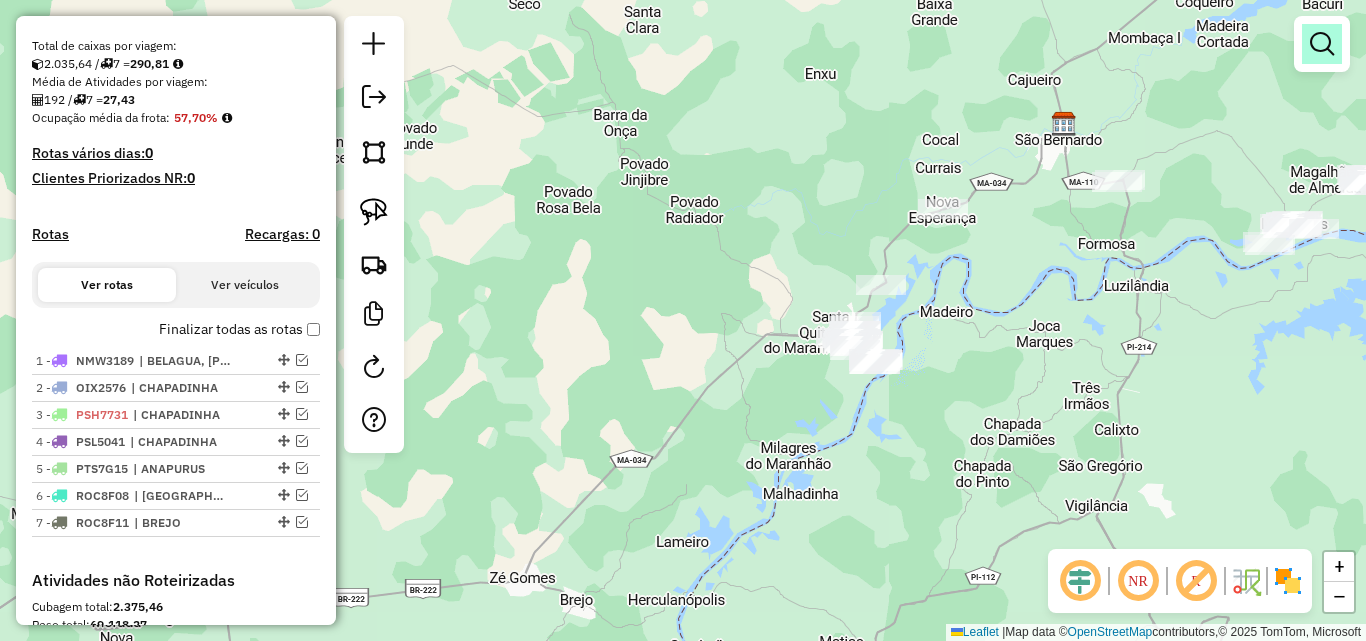 click at bounding box center [1322, 44] 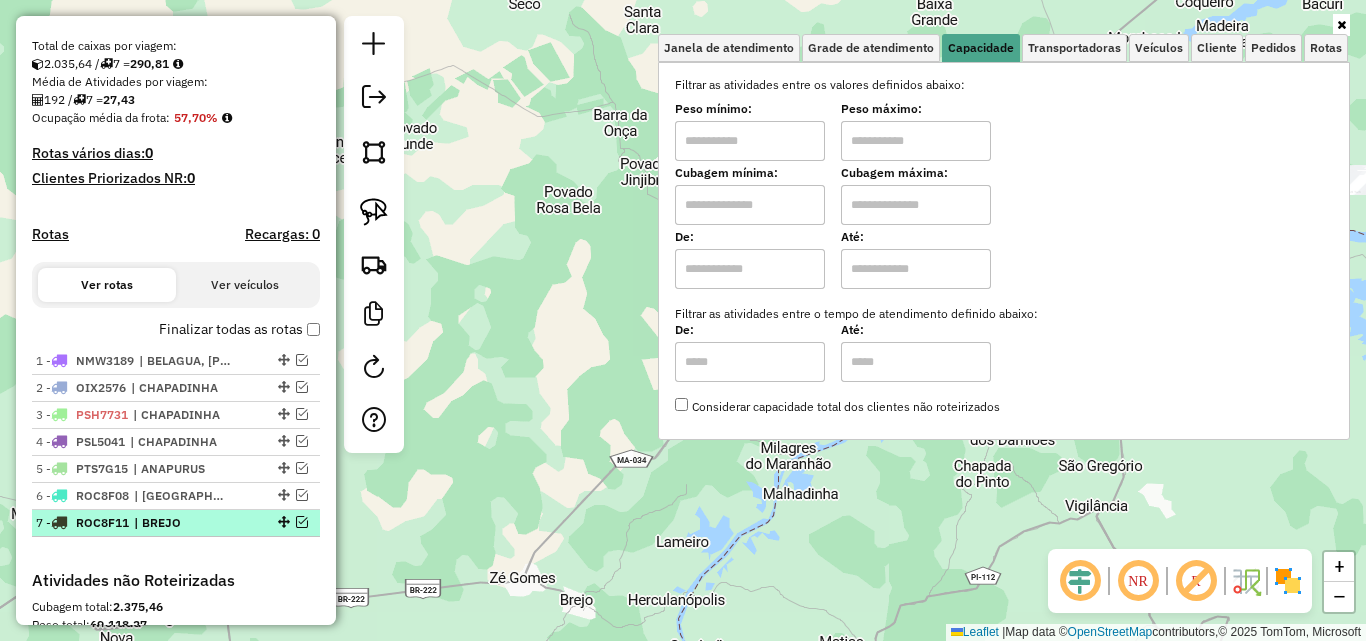 click at bounding box center (302, 522) 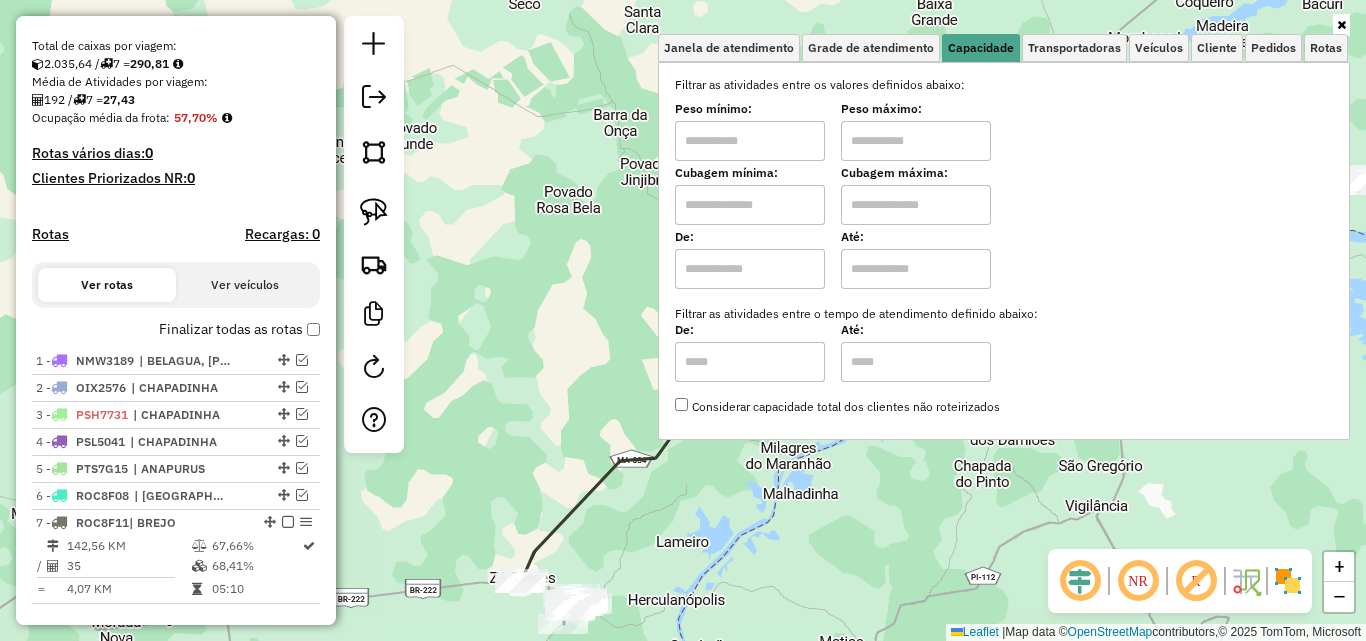 click at bounding box center (750, 205) 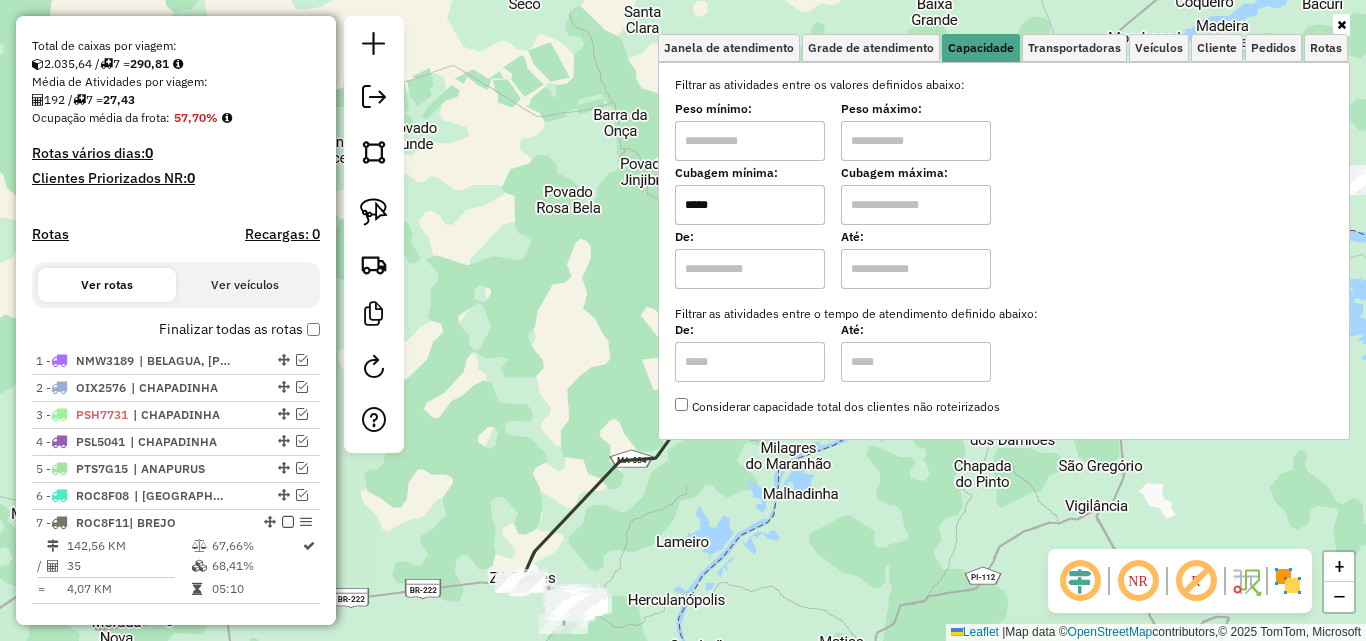 type on "*****" 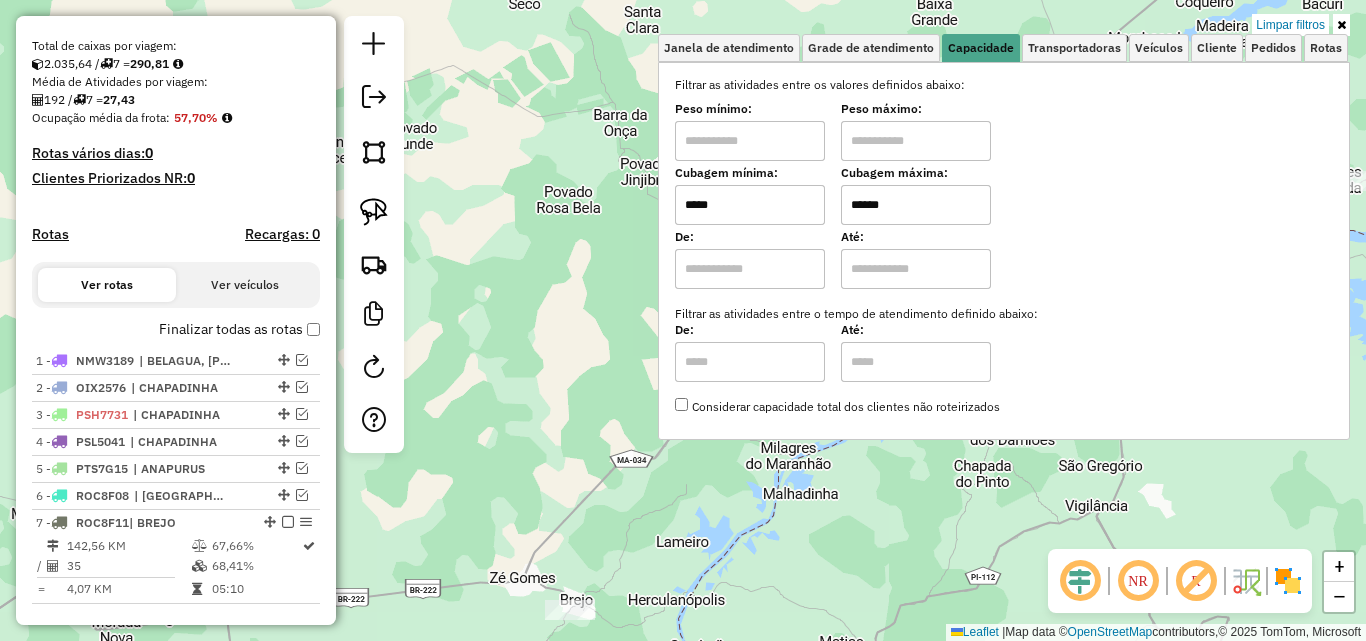 type on "******" 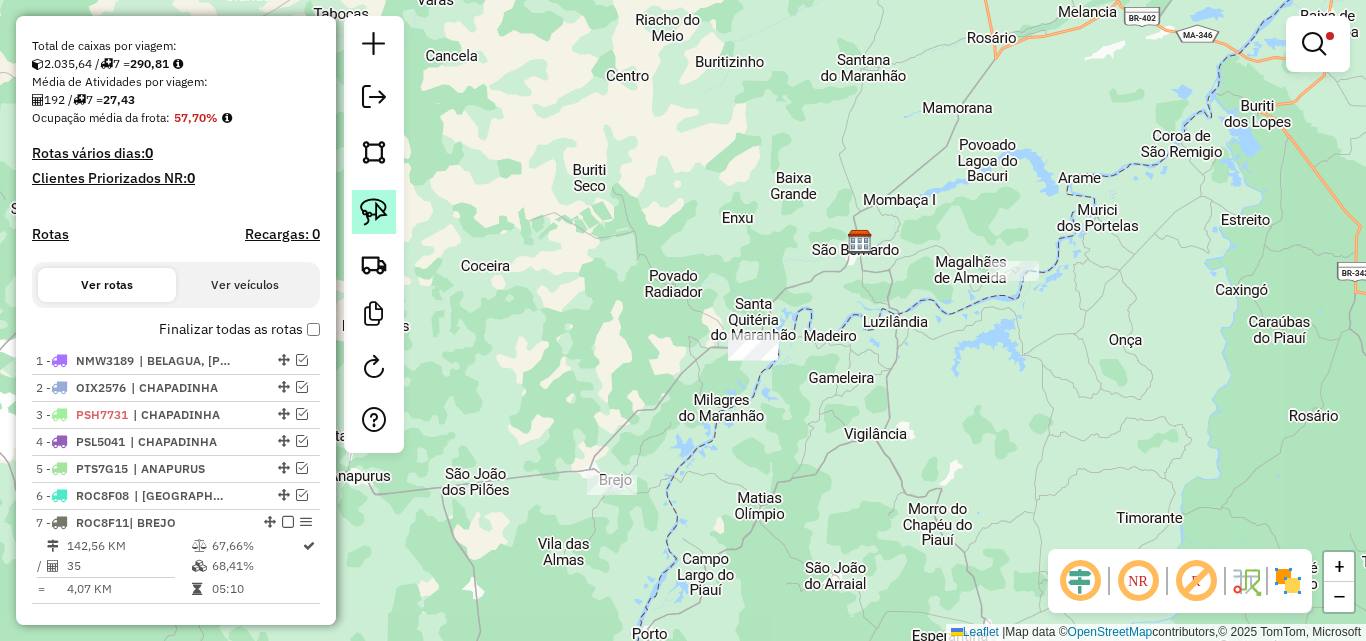 click 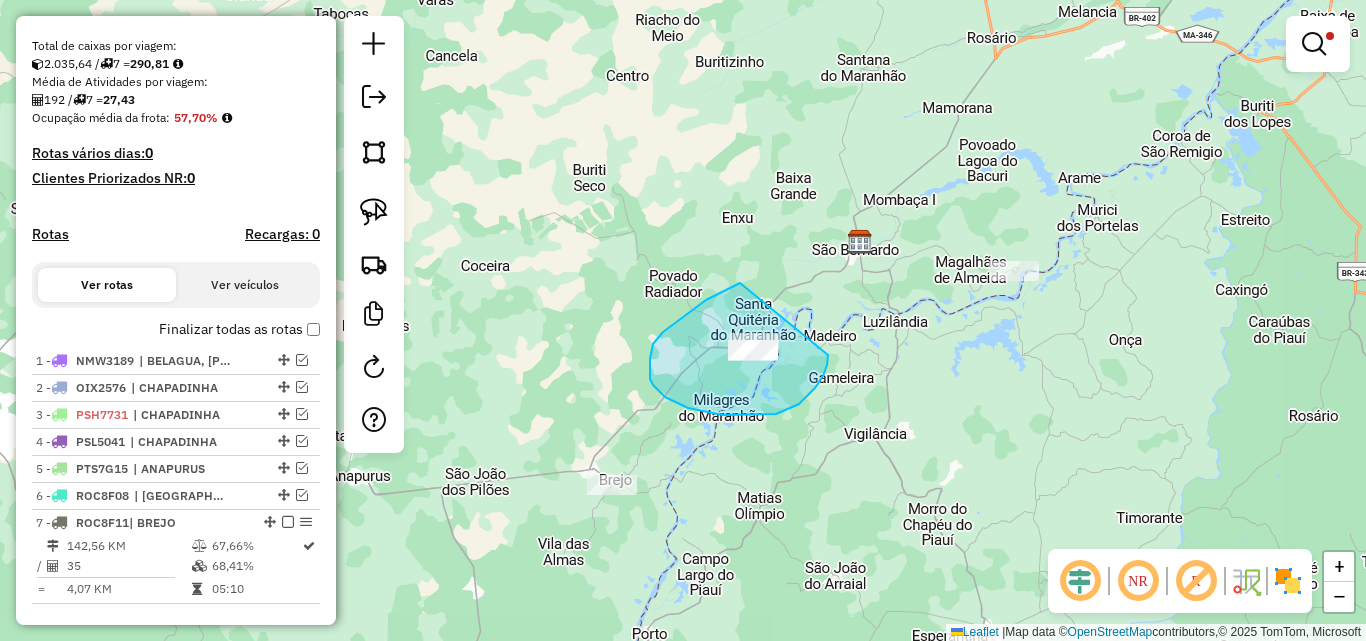 drag, startPoint x: 740, startPoint y: 283, endPoint x: 828, endPoint y: 354, distance: 113.07078 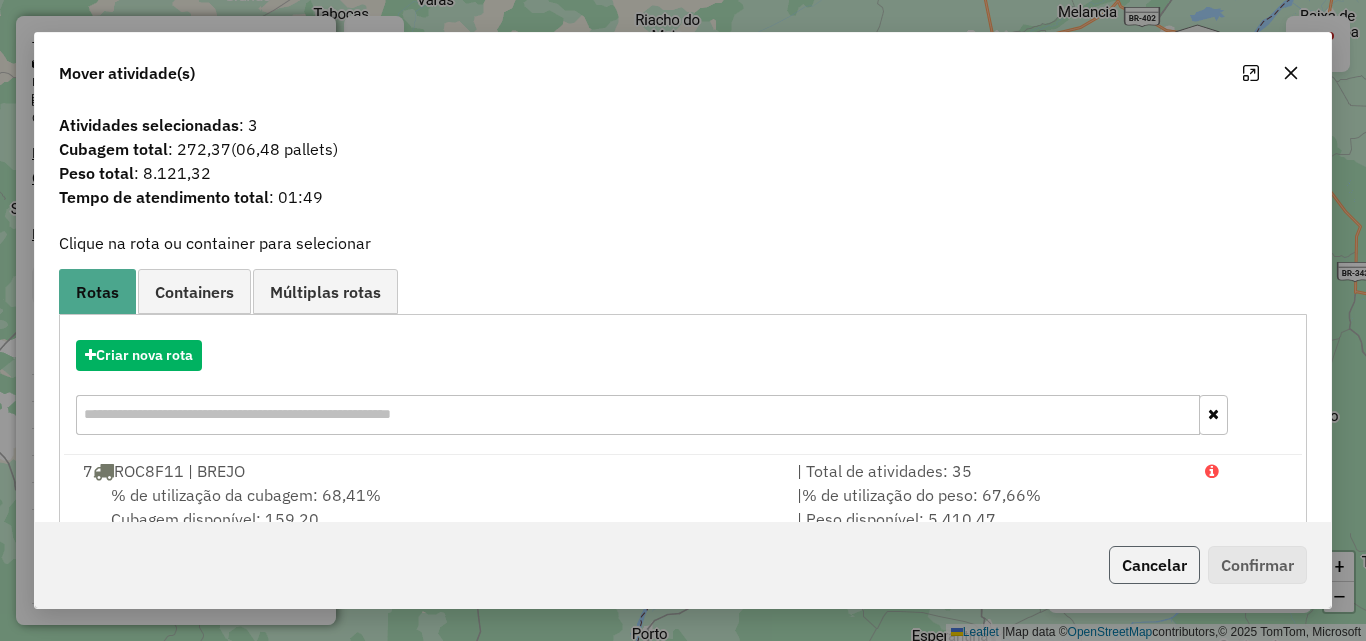 click on "Cancelar" 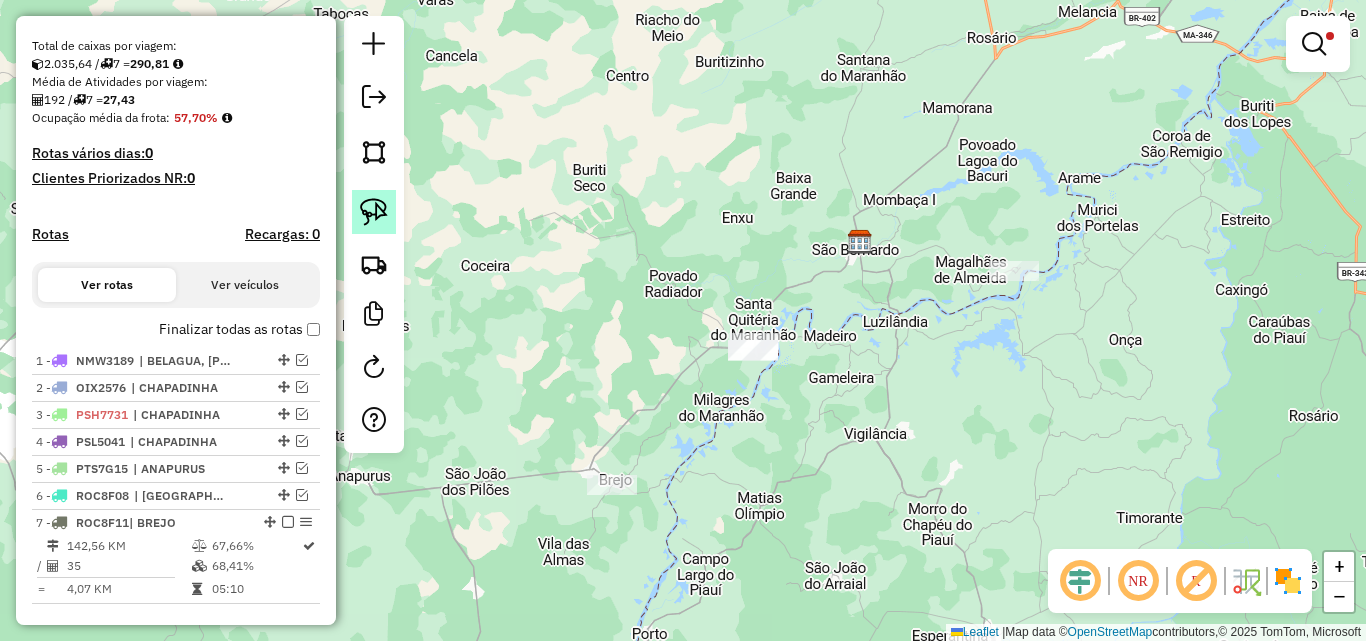 click 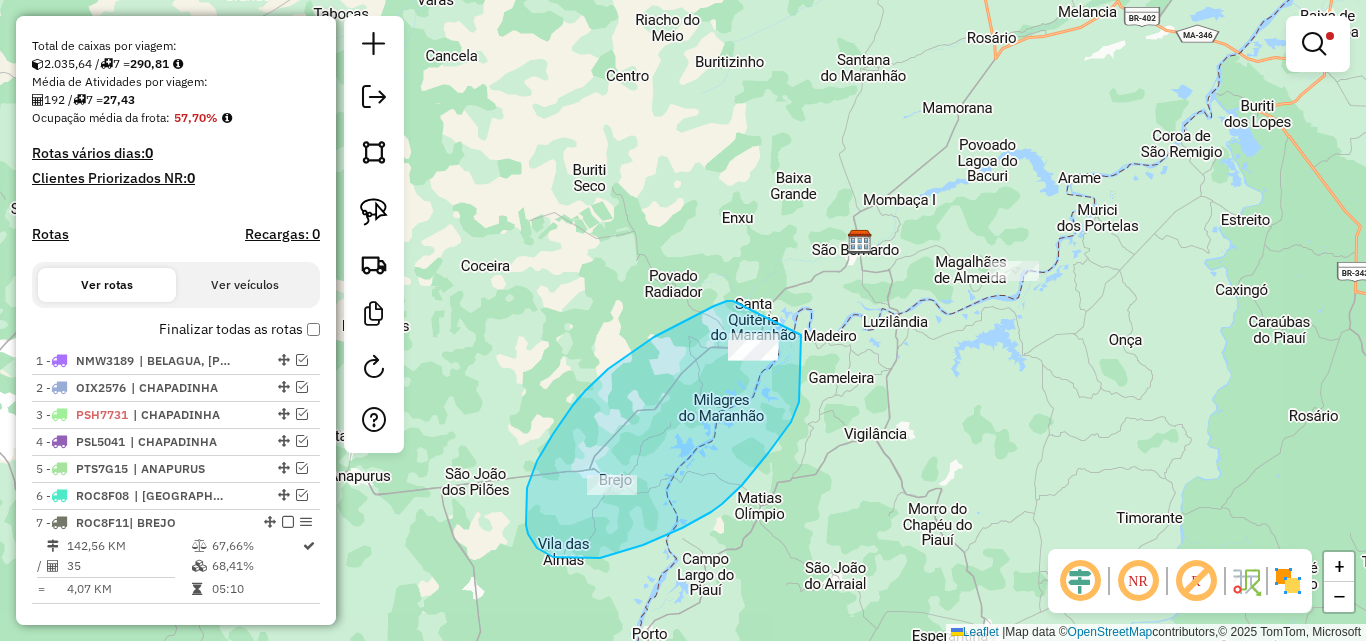 drag, startPoint x: 733, startPoint y: 301, endPoint x: 801, endPoint y: 335, distance: 76.02631 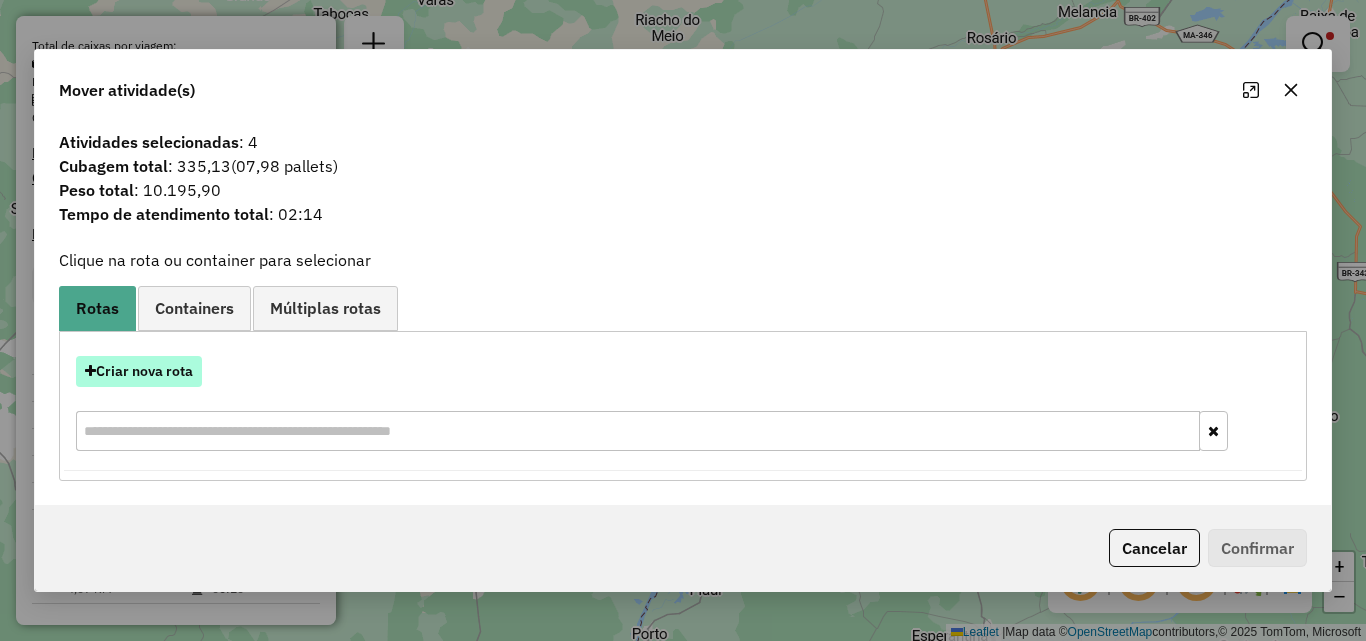 click on "Criar nova rota" at bounding box center (139, 371) 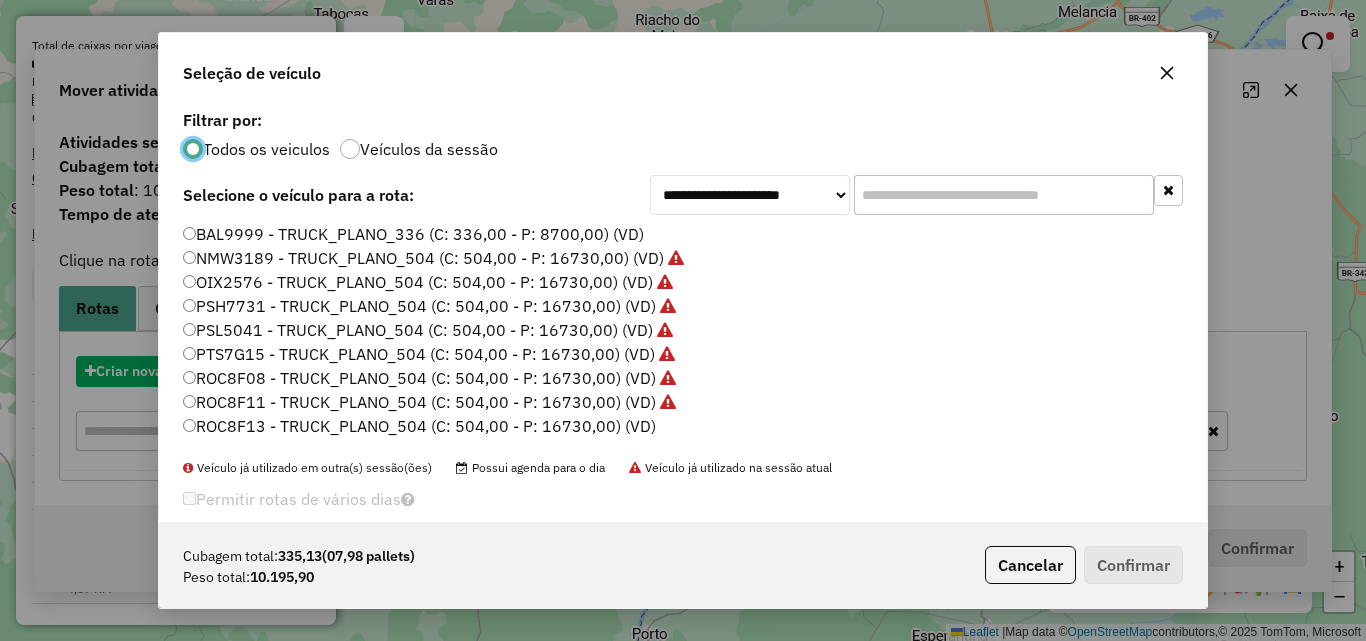 scroll, scrollTop: 11, scrollLeft: 6, axis: both 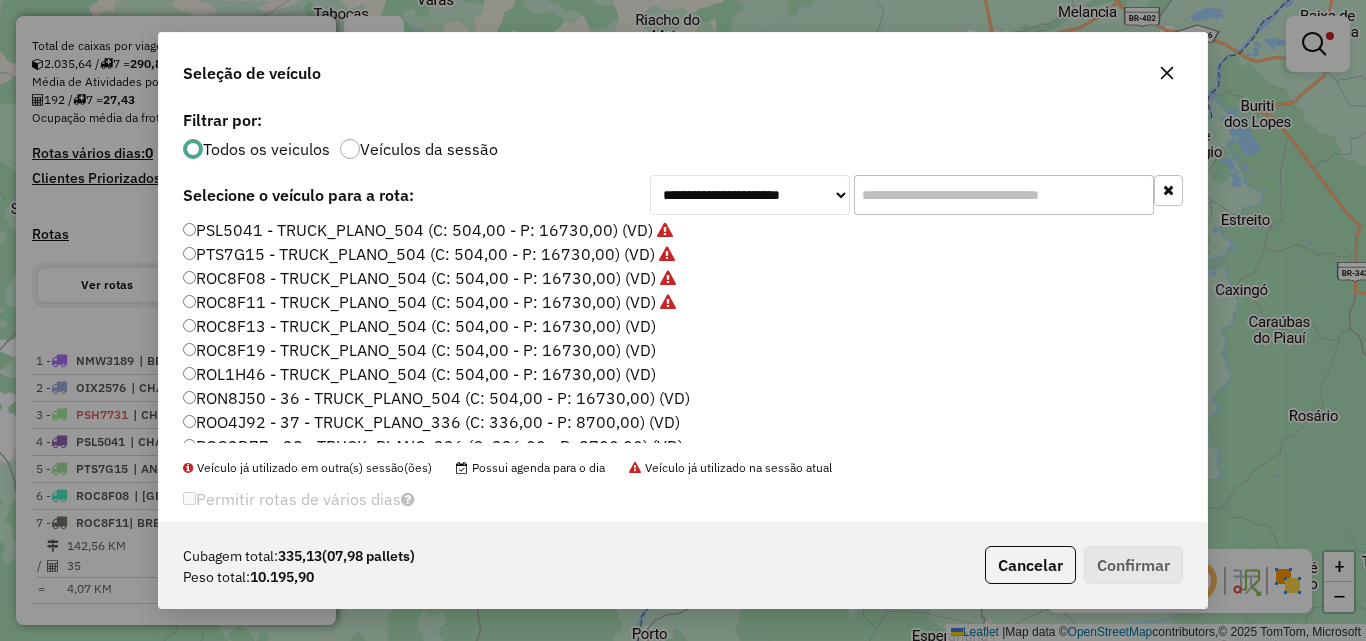 click on "ROC8F13 - TRUCK_PLANO_504 (C: 504,00 - P: 16730,00) (VD)" 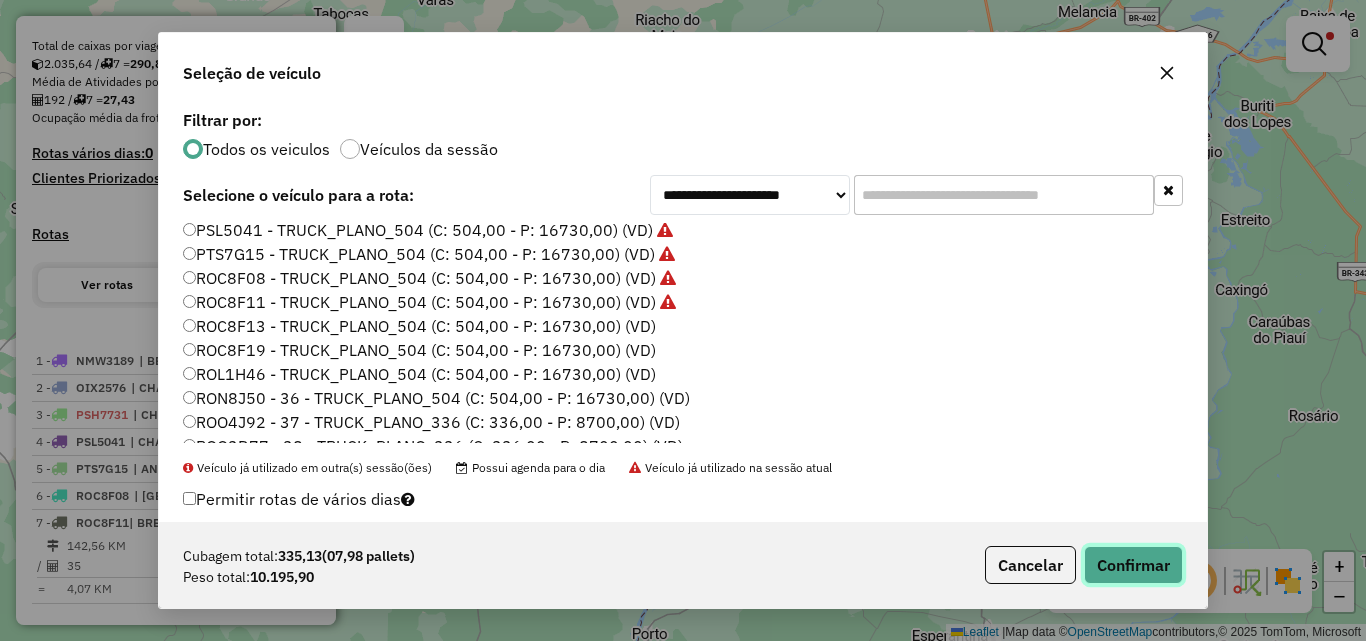 click on "Confirmar" 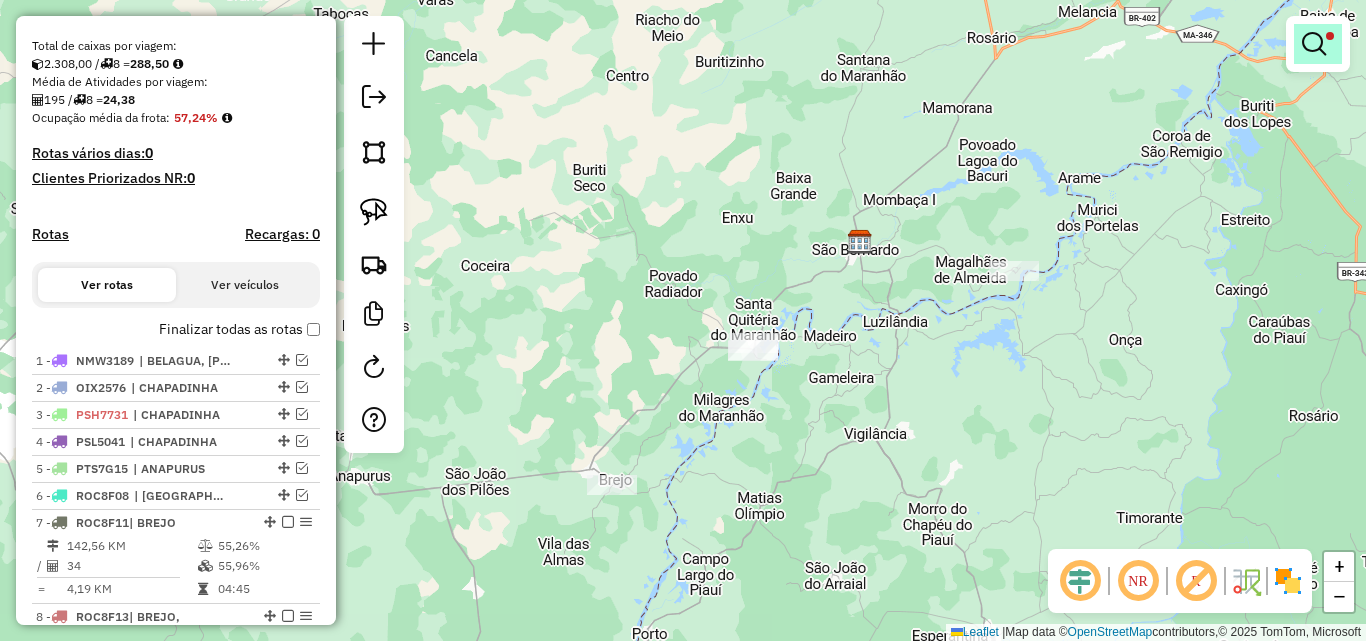 click at bounding box center (1314, 44) 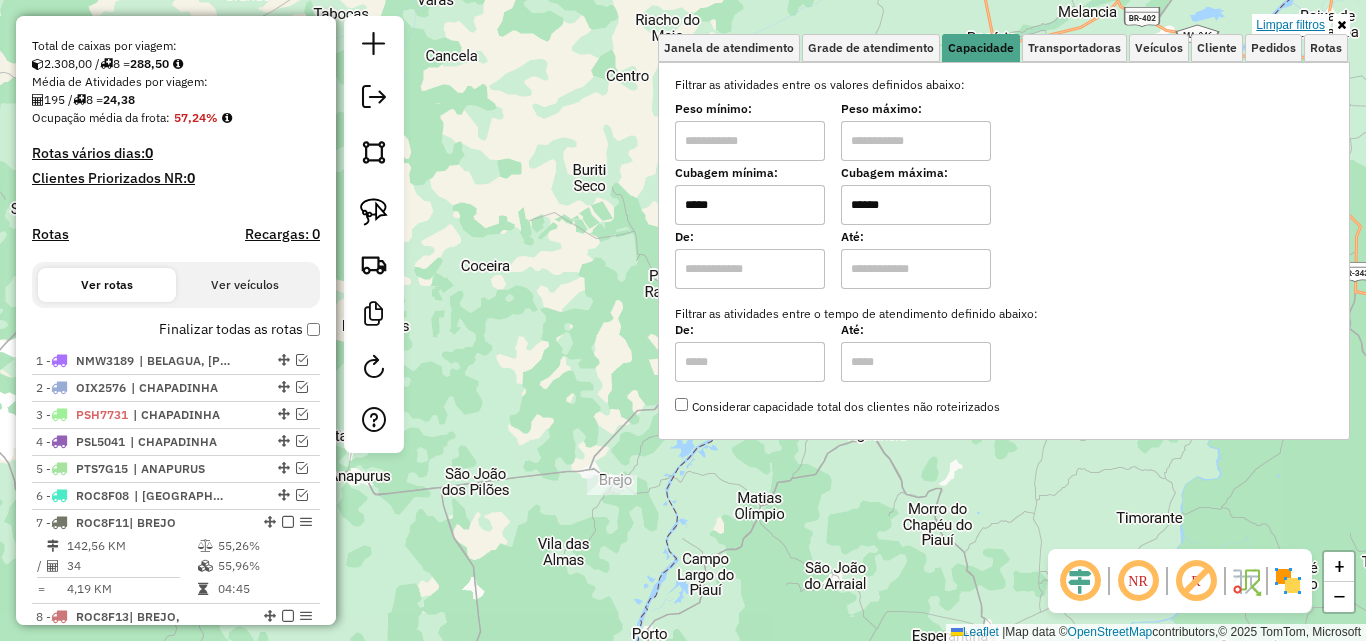 click on "Limpar filtros" at bounding box center (1290, 25) 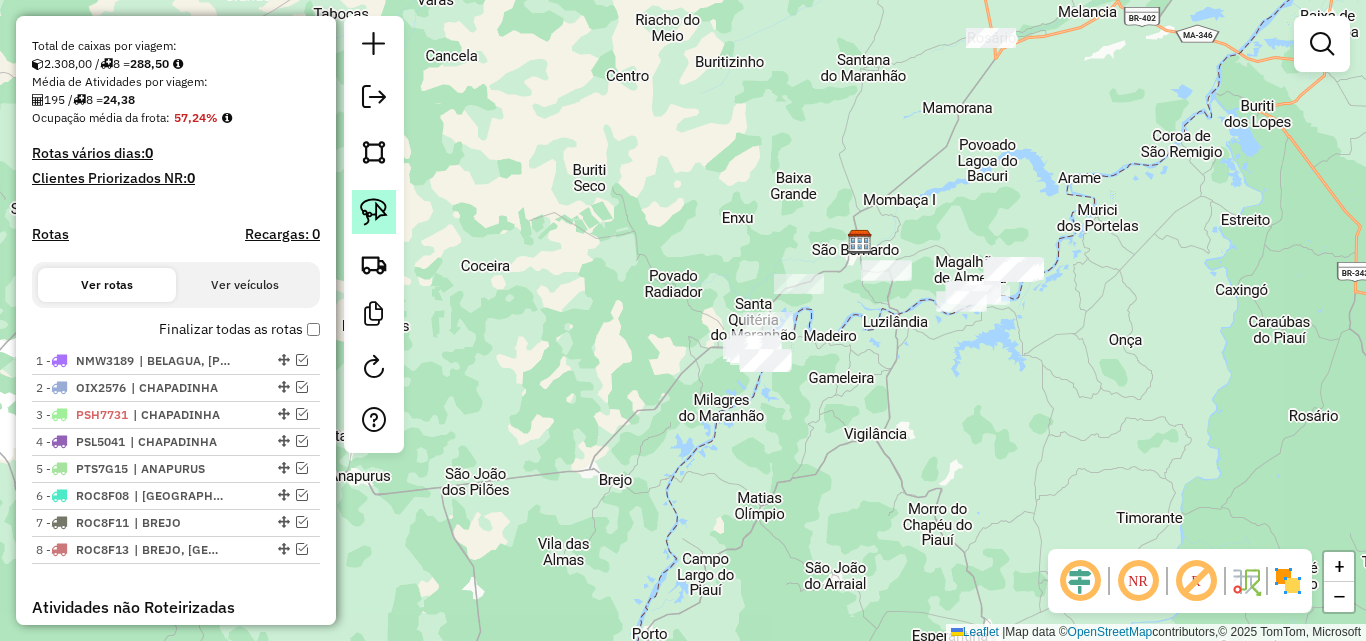 click 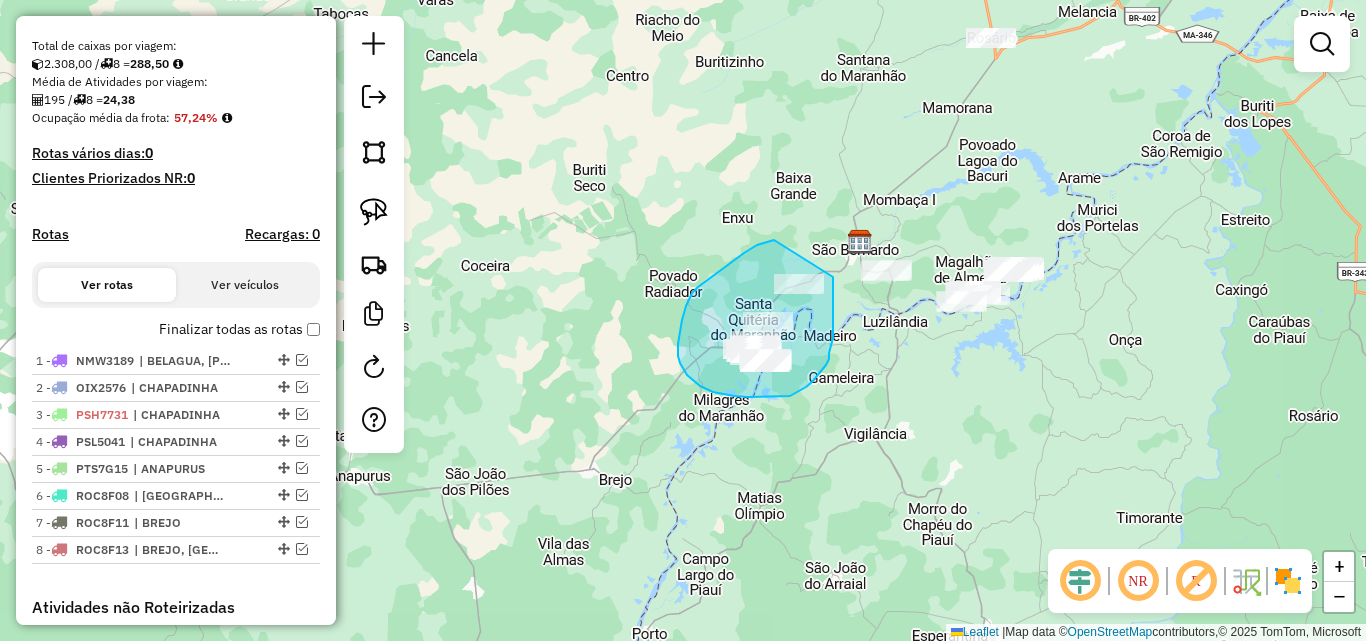 drag, startPoint x: 774, startPoint y: 240, endPoint x: 833, endPoint y: 277, distance: 69.641945 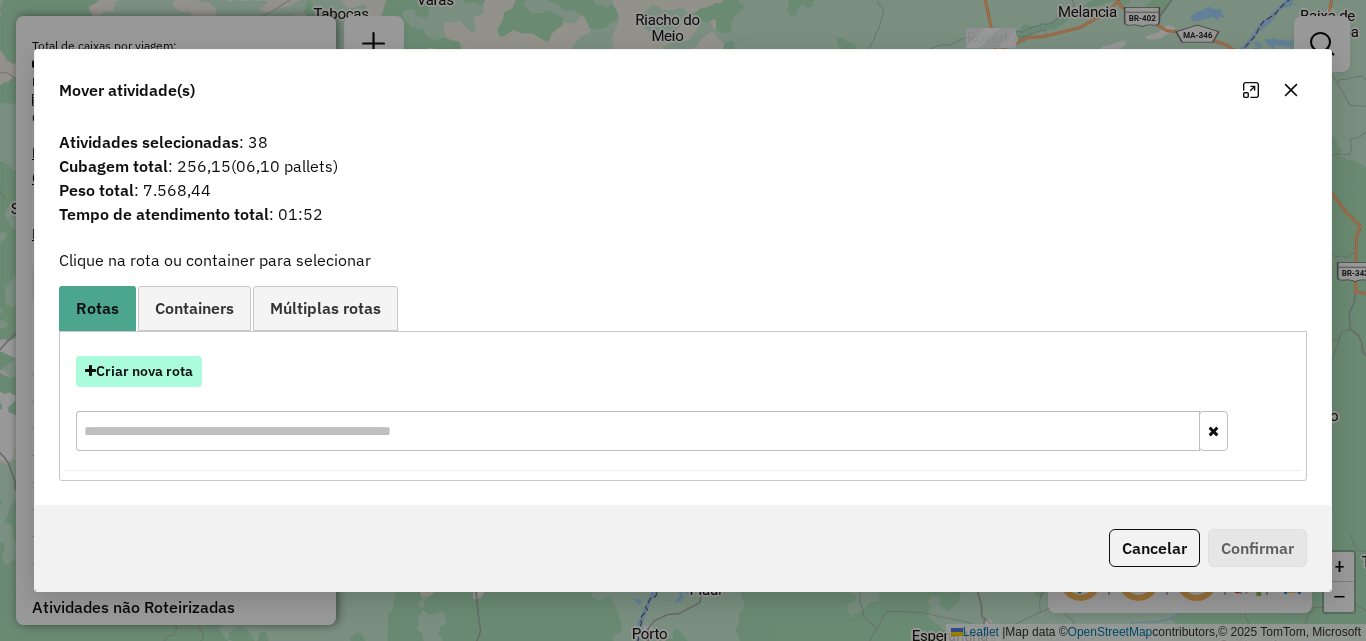 click on "Criar nova rota" at bounding box center (139, 371) 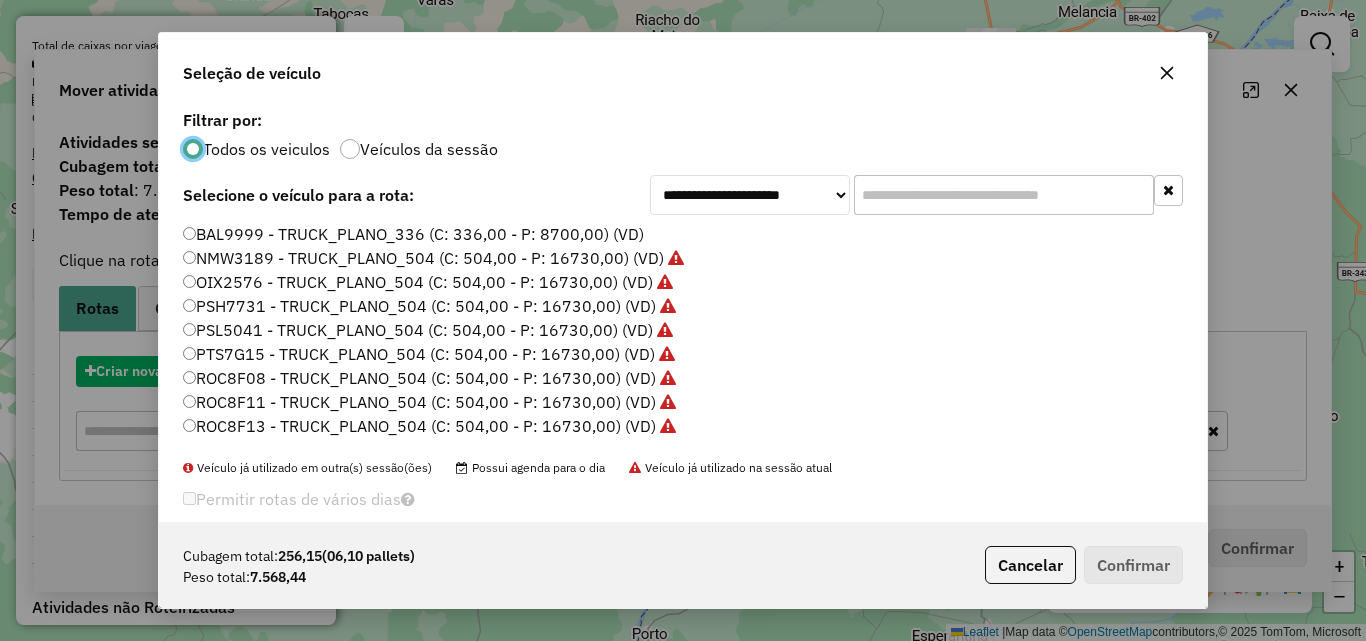 scroll, scrollTop: 11, scrollLeft: 6, axis: both 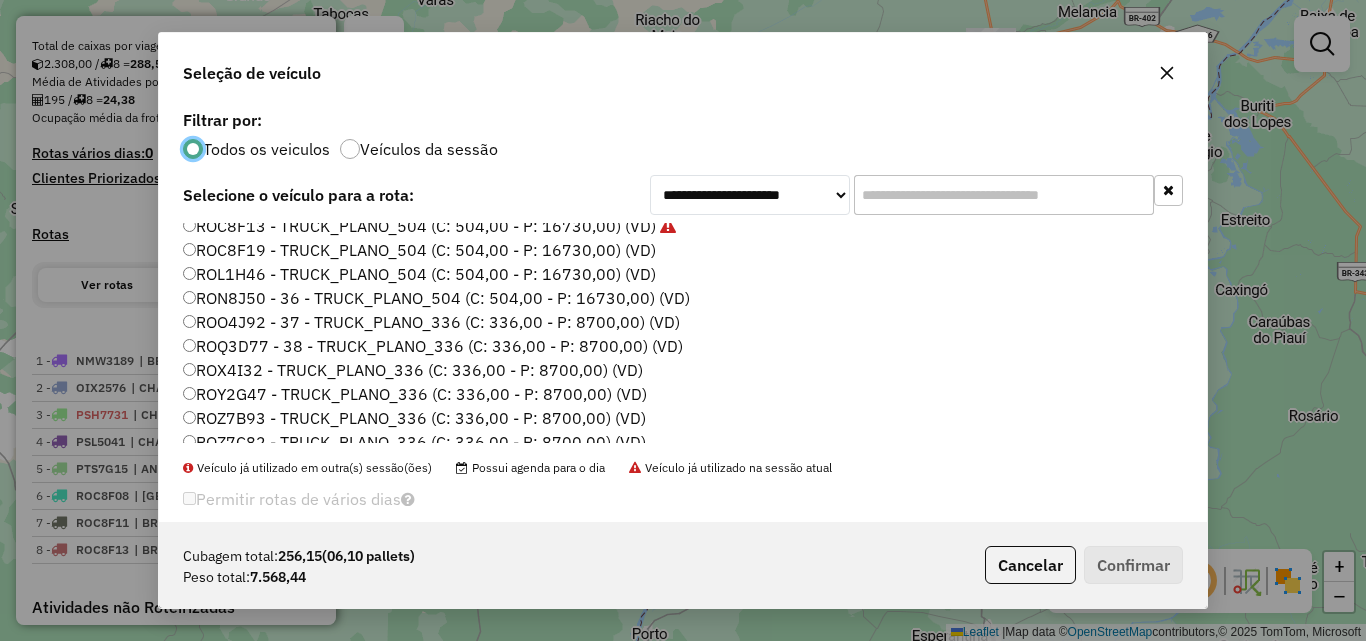 click on "ROO4J92 - 37 - TRUCK_PLANO_336 (C: 336,00 - P: 8700,00) (VD)" 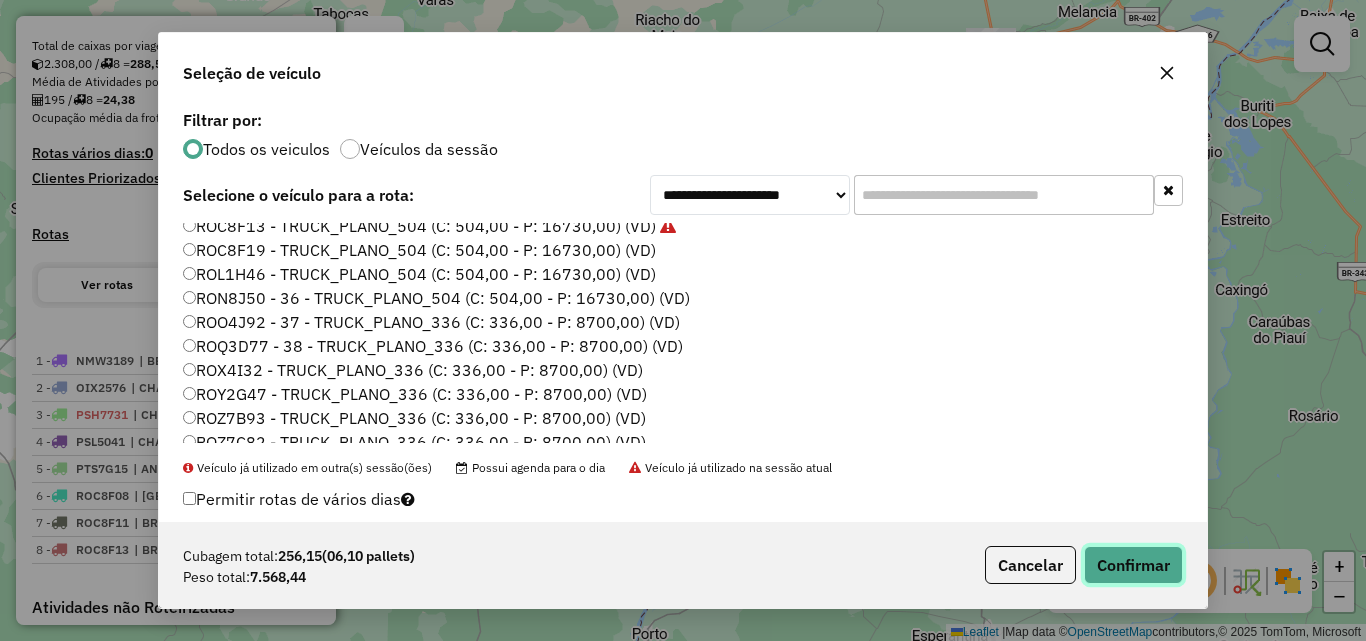 click on "Confirmar" 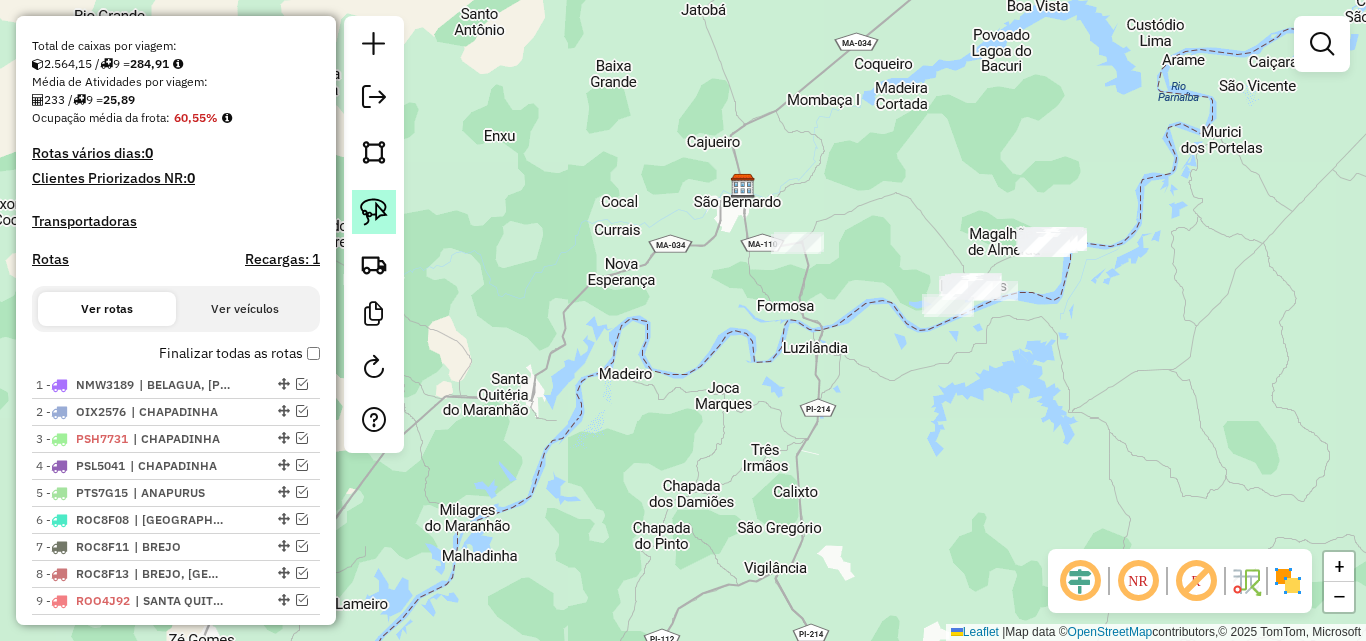 click 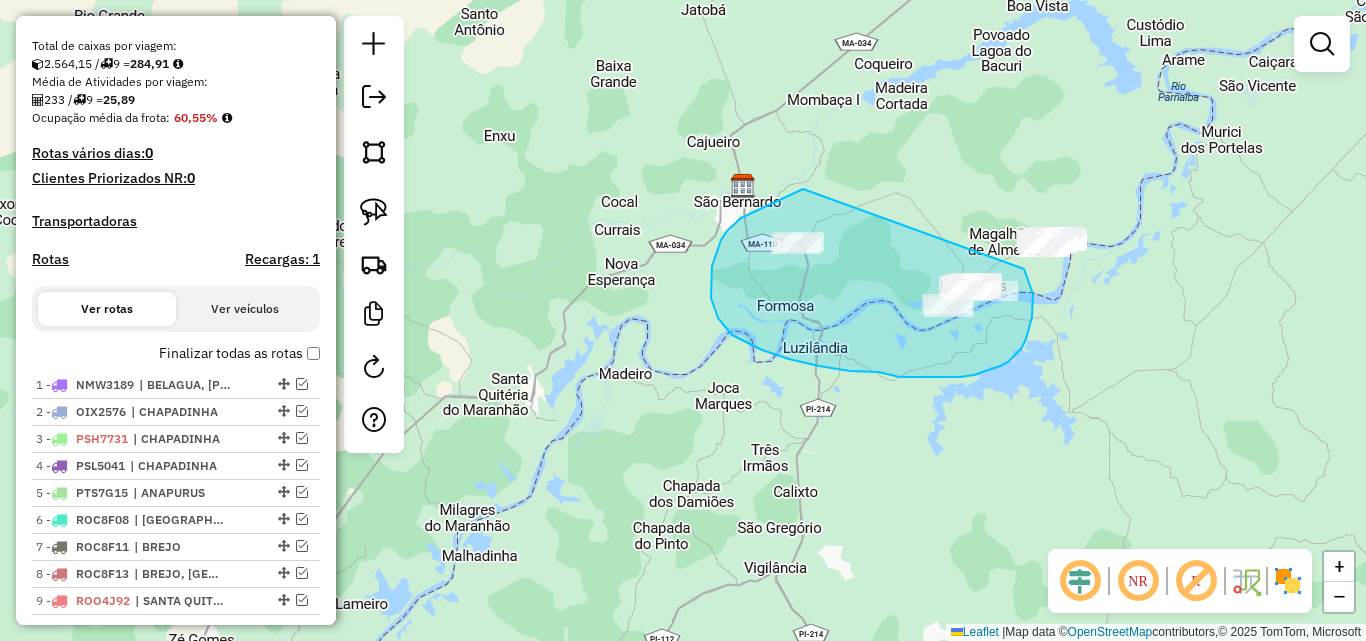 drag, startPoint x: 755, startPoint y: 211, endPoint x: 1024, endPoint y: 269, distance: 275.18176 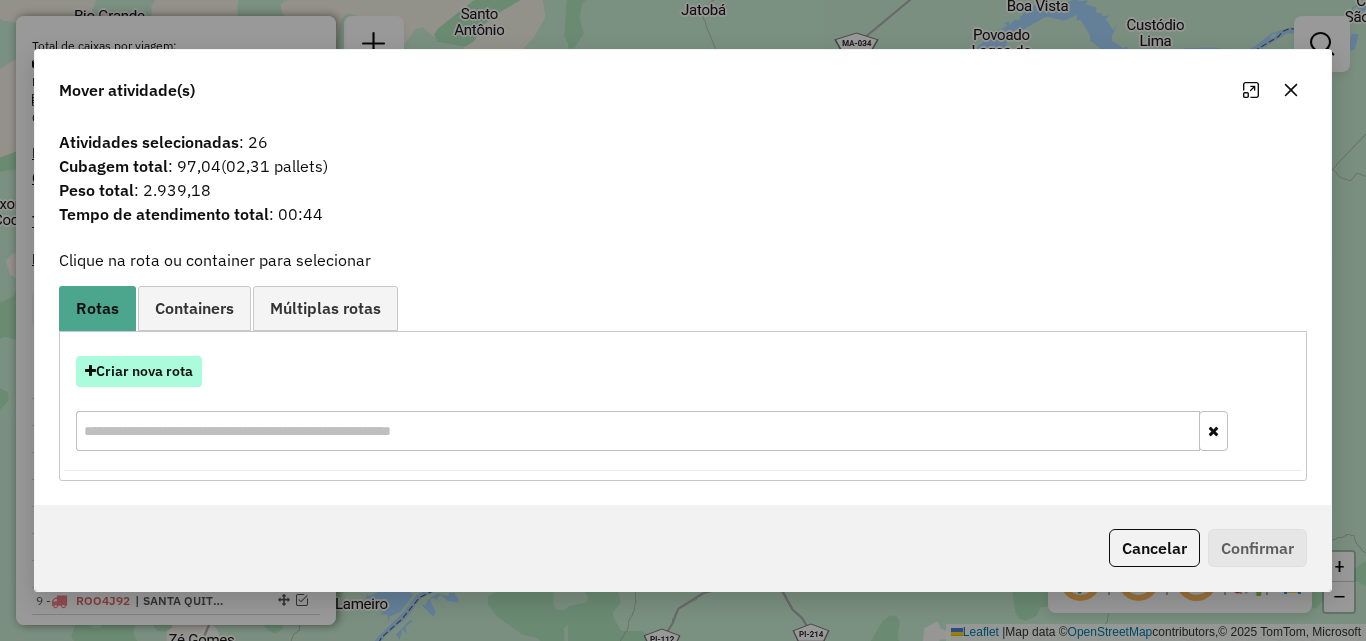 click on "Criar nova rota" at bounding box center [139, 371] 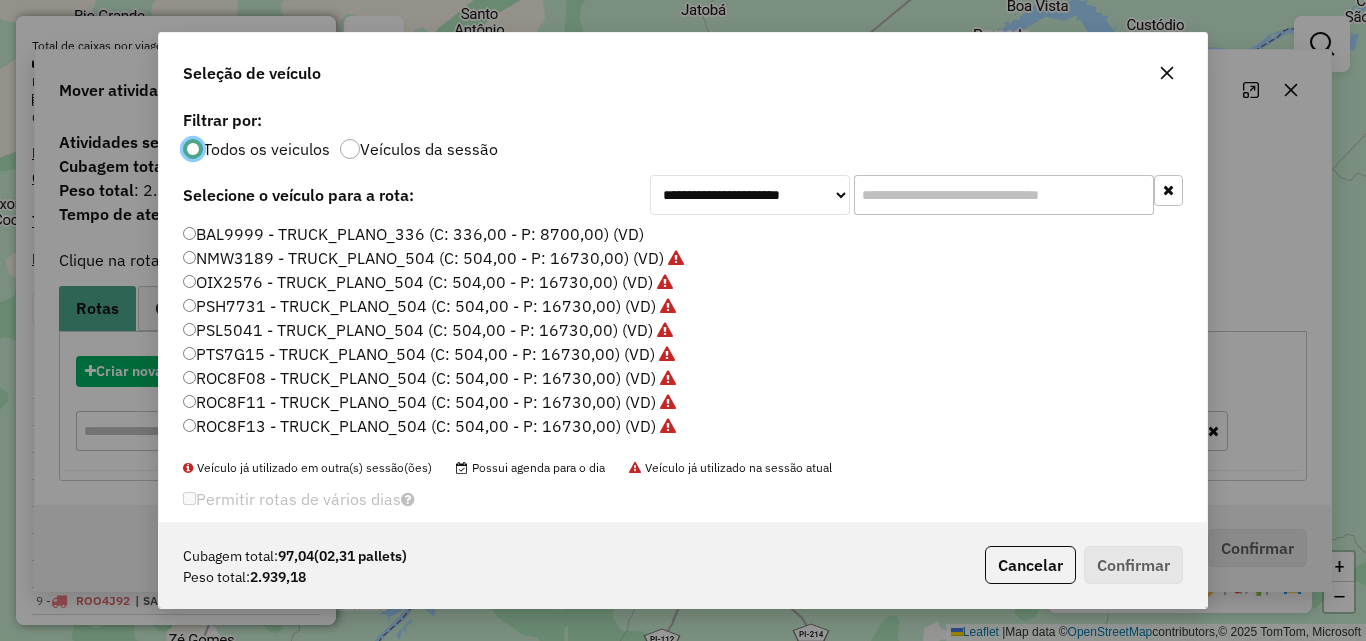 scroll, scrollTop: 11, scrollLeft: 6, axis: both 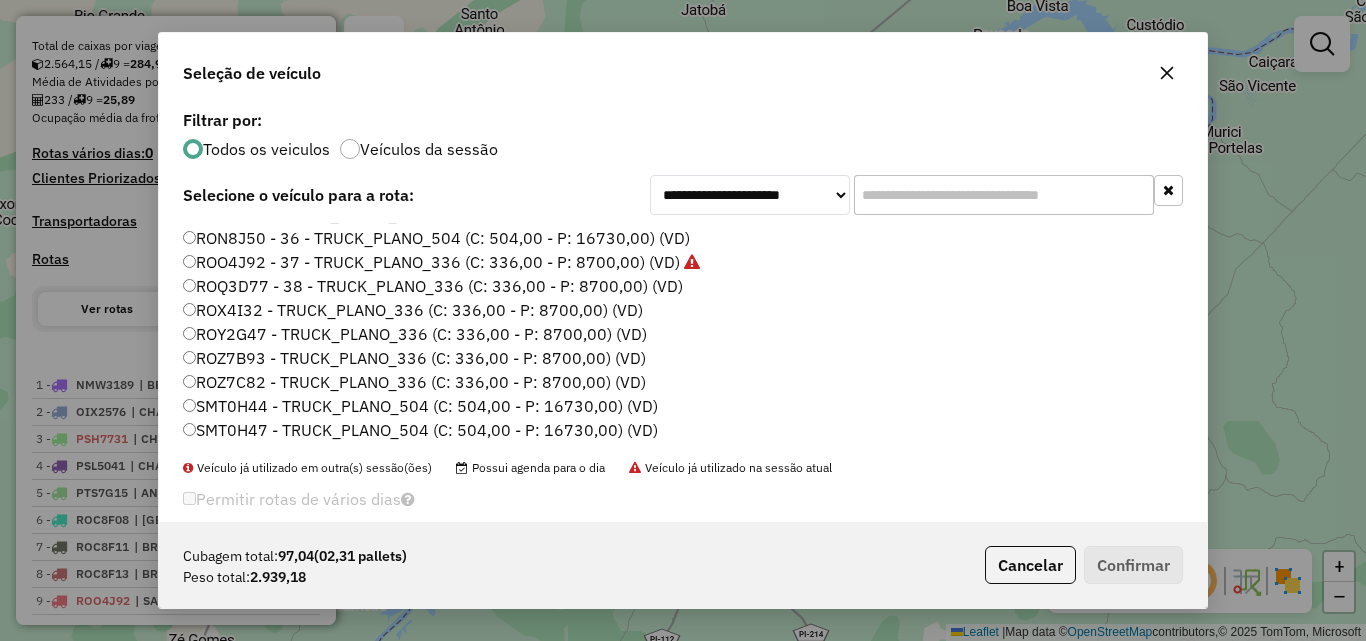 click on "ROQ3D77 - 38 - TRUCK_PLANO_336 (C: 336,00 - P: 8700,00) (VD)" 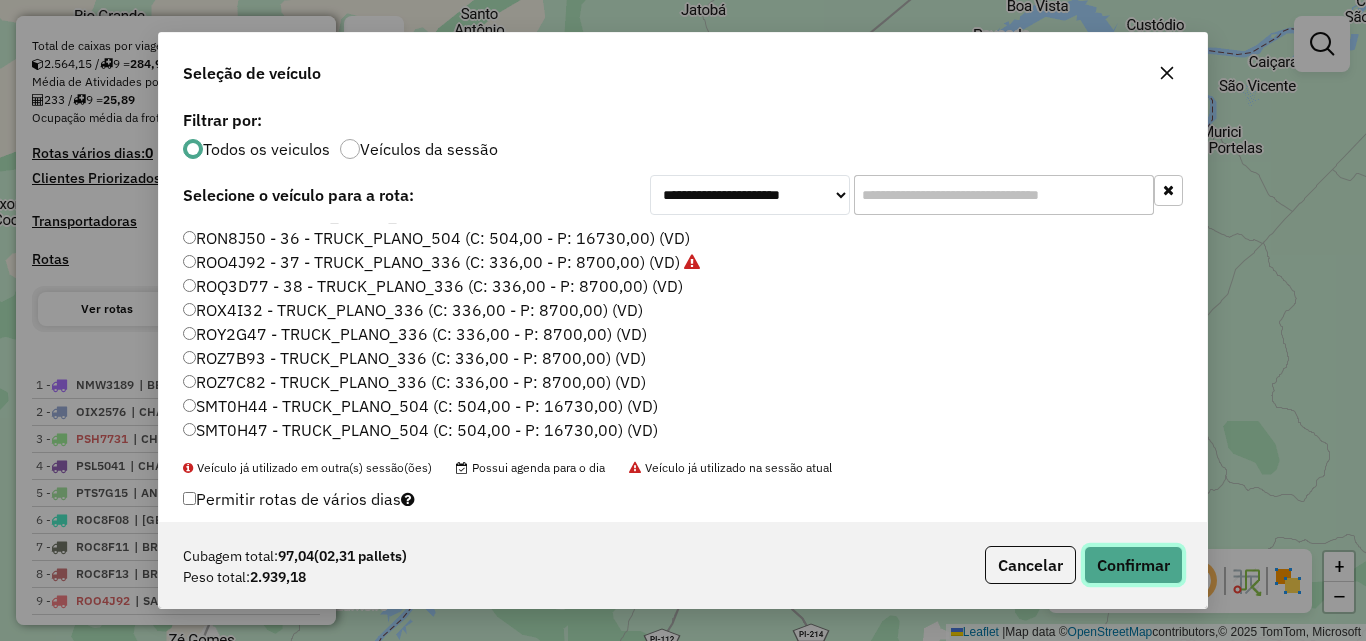 click on "Confirmar" 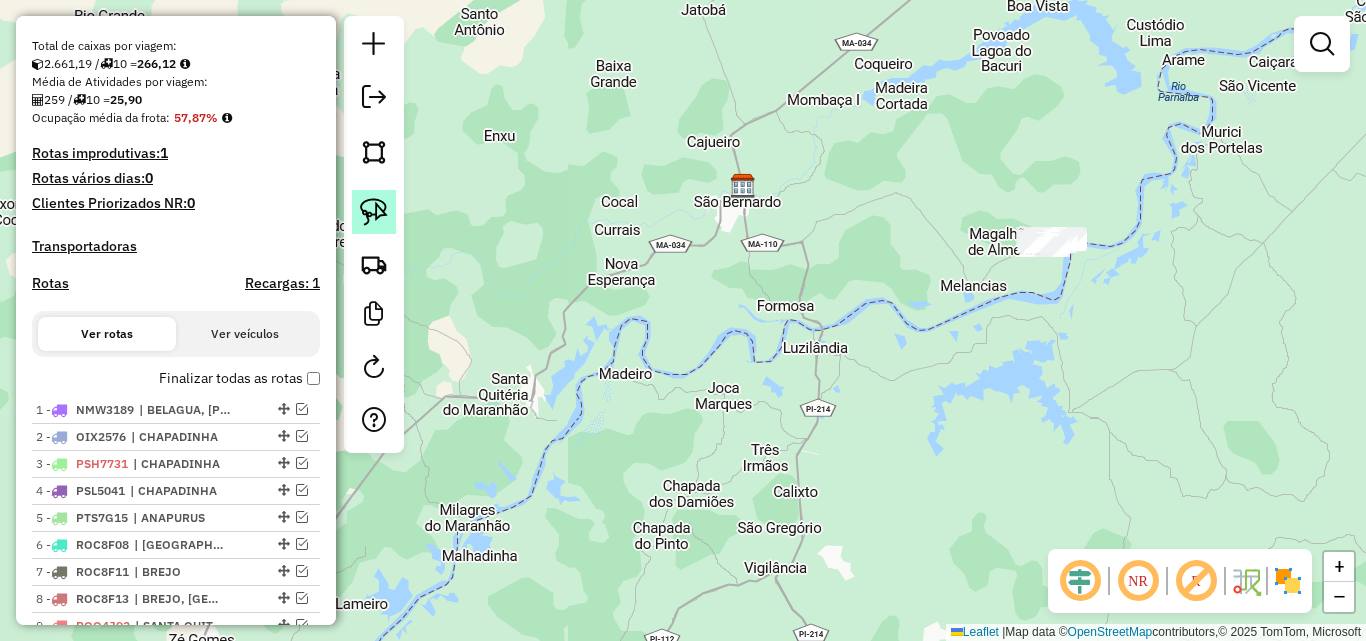 click 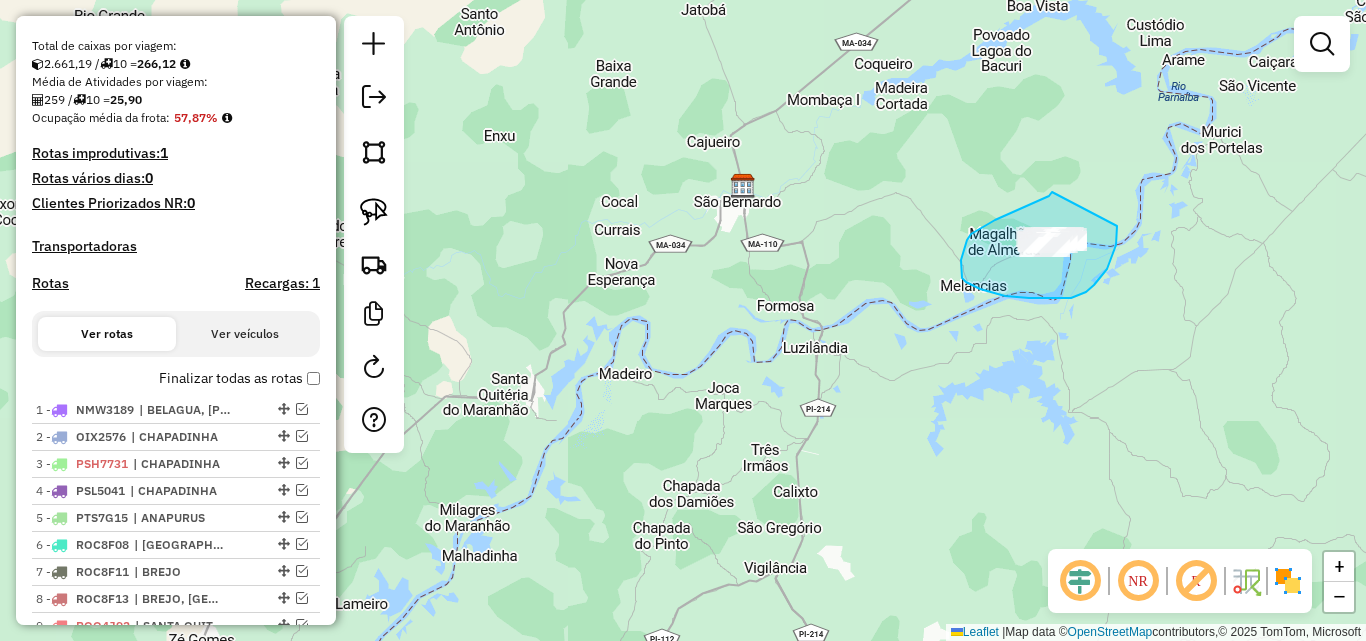 drag, startPoint x: 1052, startPoint y: 192, endPoint x: 1117, endPoint y: 226, distance: 73.3553 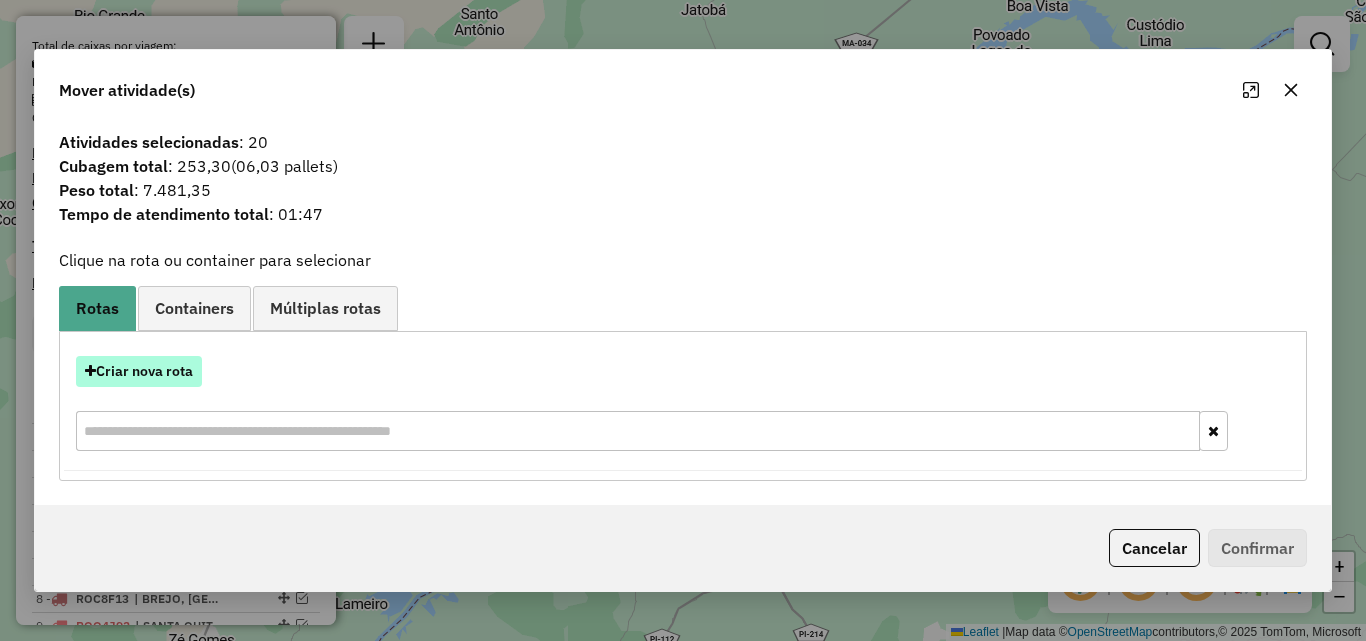 click on "Criar nova rota" at bounding box center [139, 371] 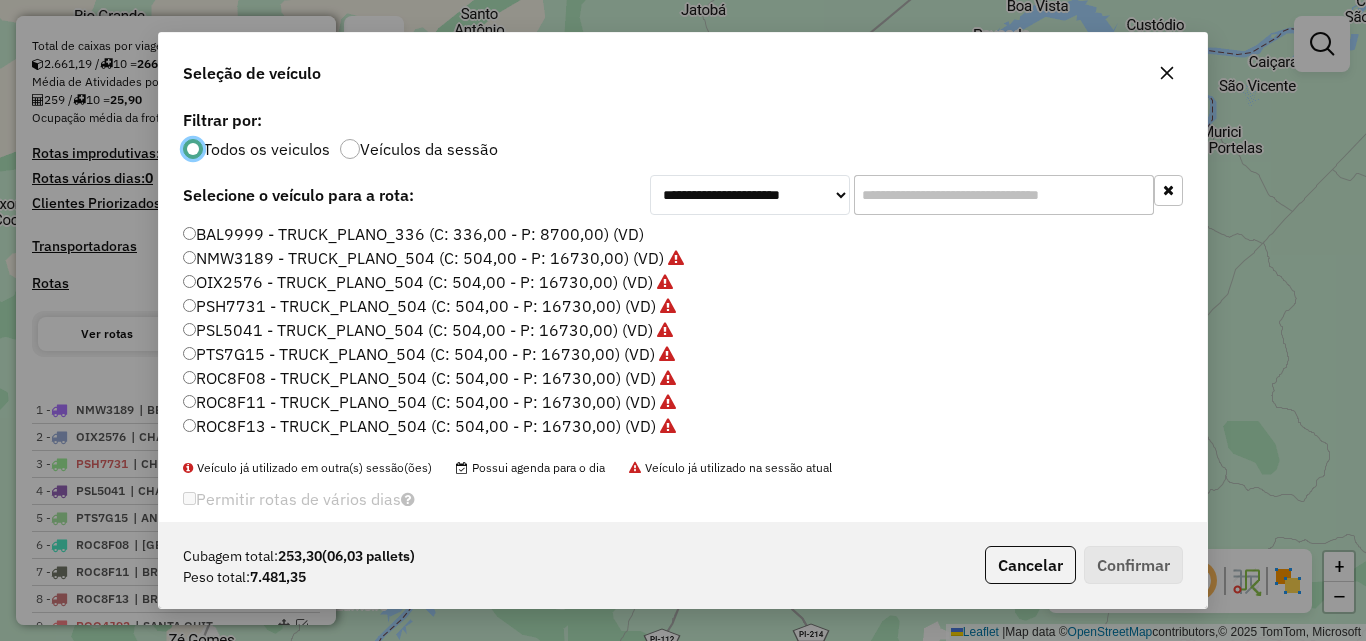 scroll, scrollTop: 11, scrollLeft: 6, axis: both 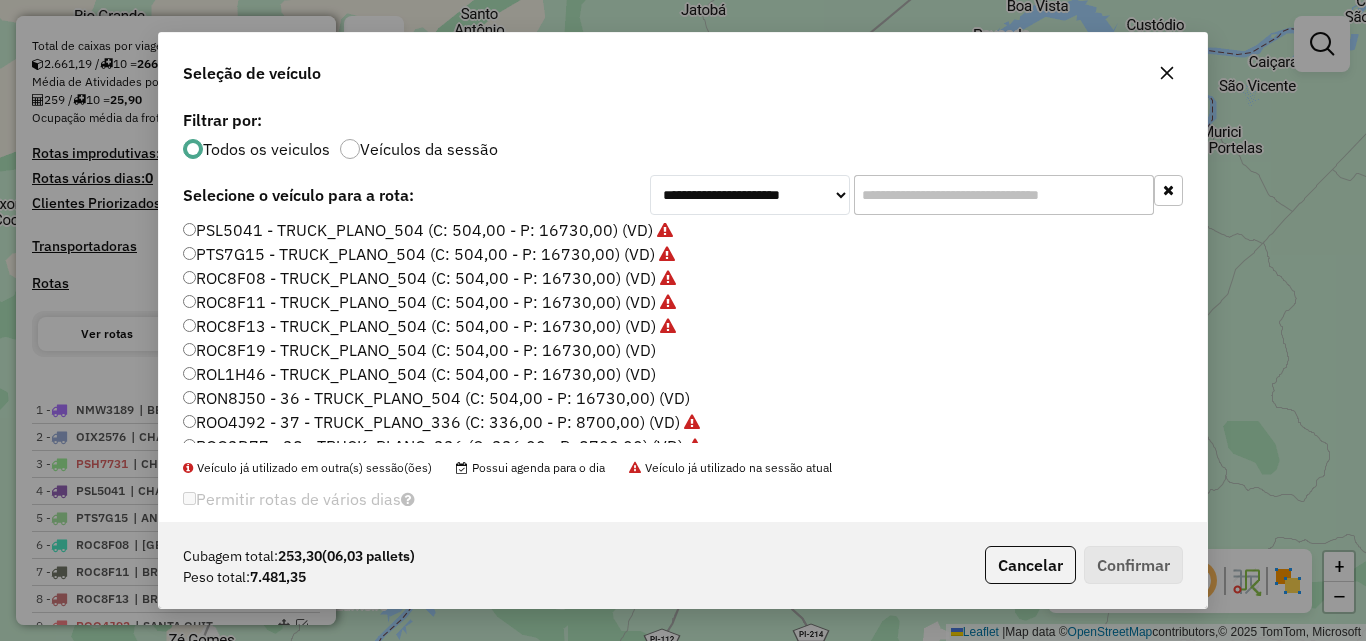 click on "ROC8F19 - TRUCK_PLANO_504 (C: 504,00 - P: 16730,00) (VD)" 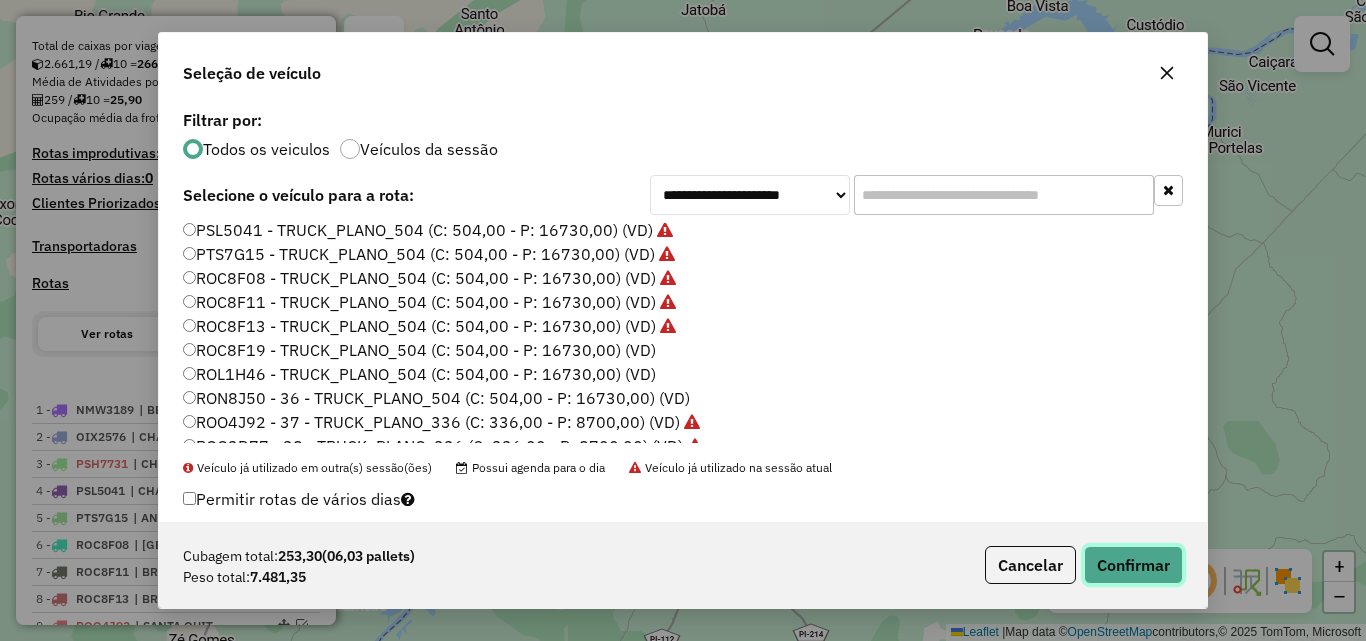 click on "Confirmar" 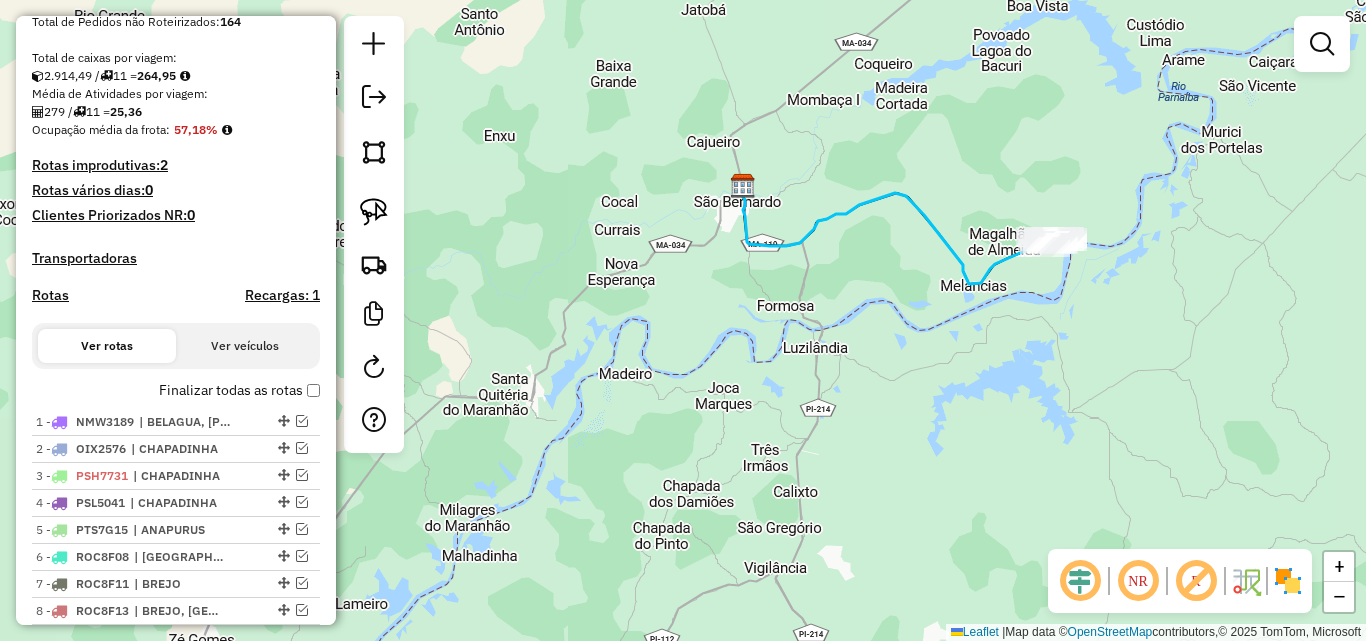 scroll, scrollTop: 400, scrollLeft: 0, axis: vertical 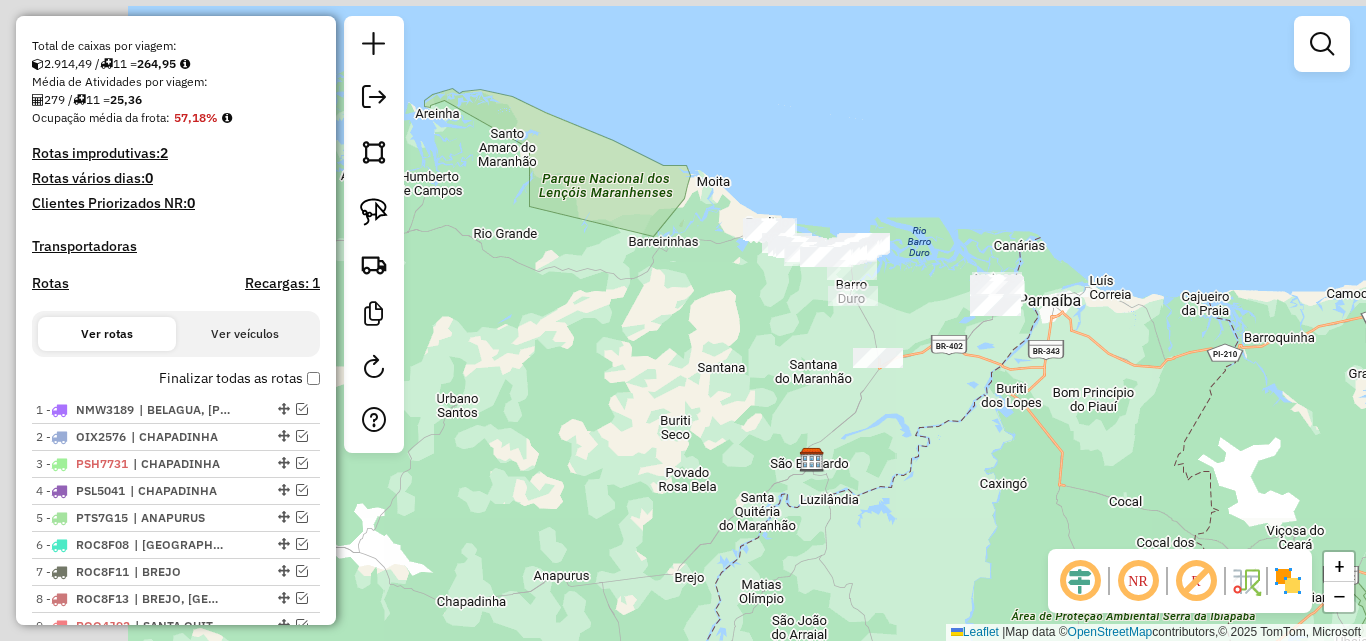 drag, startPoint x: 549, startPoint y: 263, endPoint x: 818, endPoint y: 440, distance: 322.0093 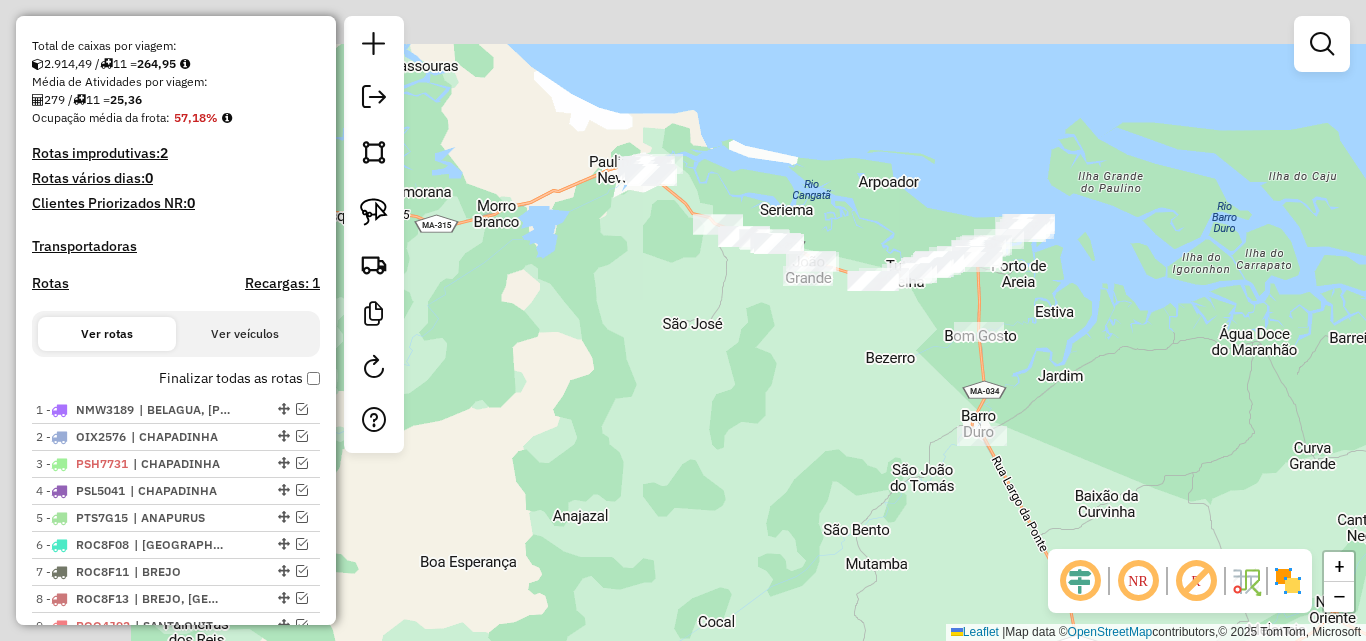 drag, startPoint x: 673, startPoint y: 321, endPoint x: 862, endPoint y: 416, distance: 211.5325 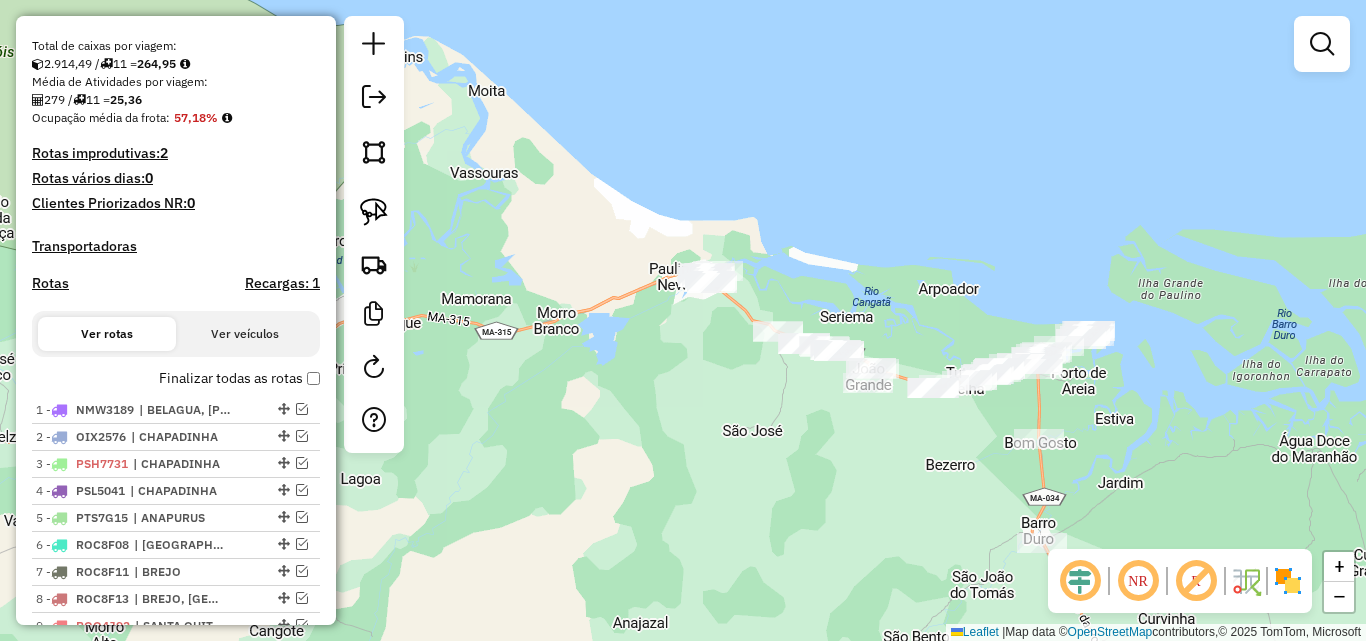 drag, startPoint x: 809, startPoint y: 361, endPoint x: 864, endPoint y: 462, distance: 115.00435 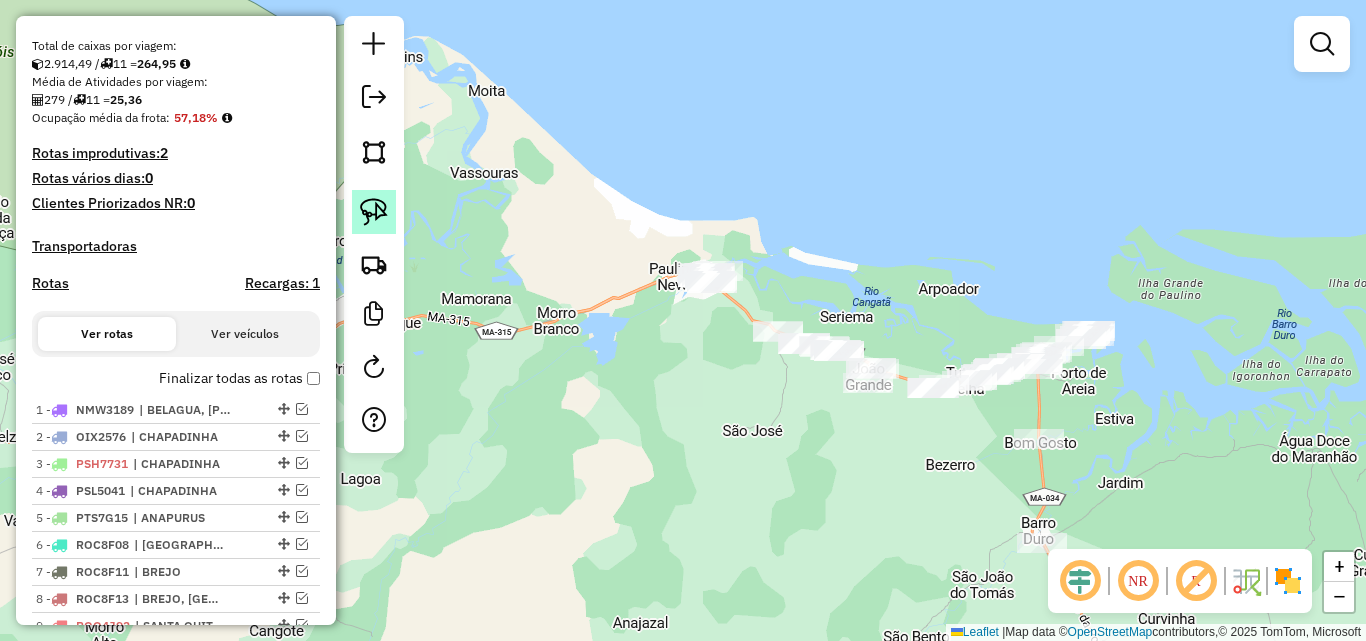 click 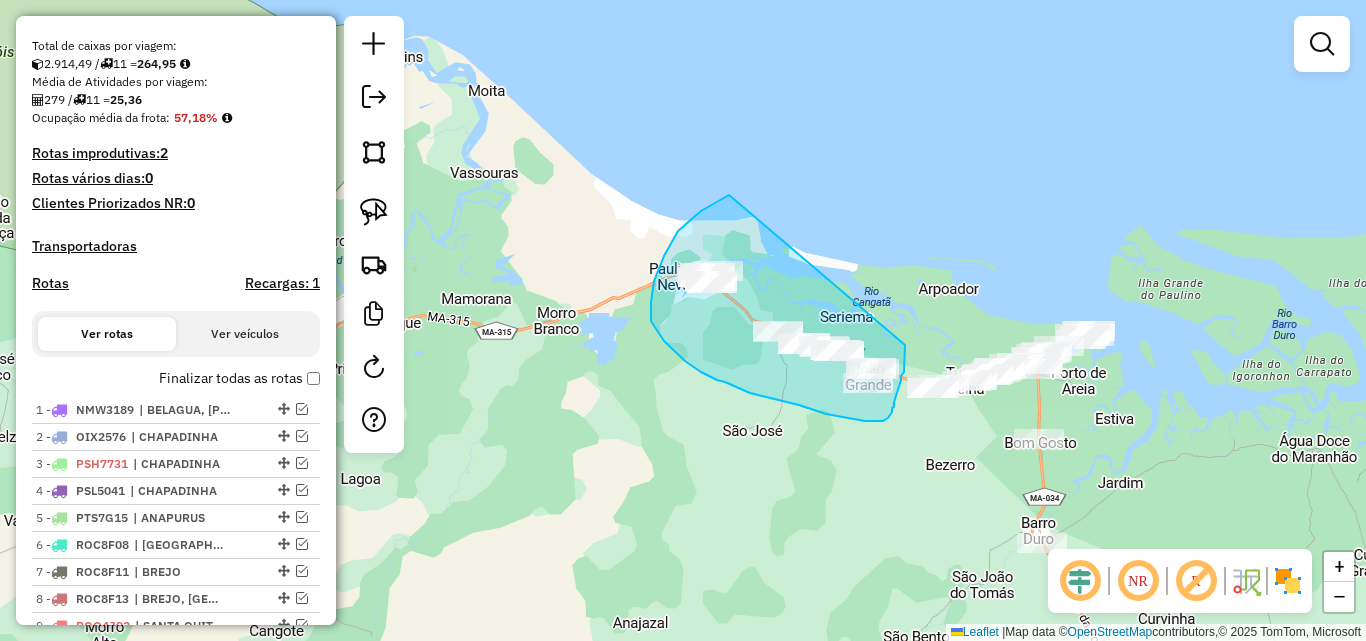 drag, startPoint x: 715, startPoint y: 204, endPoint x: 905, endPoint y: 345, distance: 236.60304 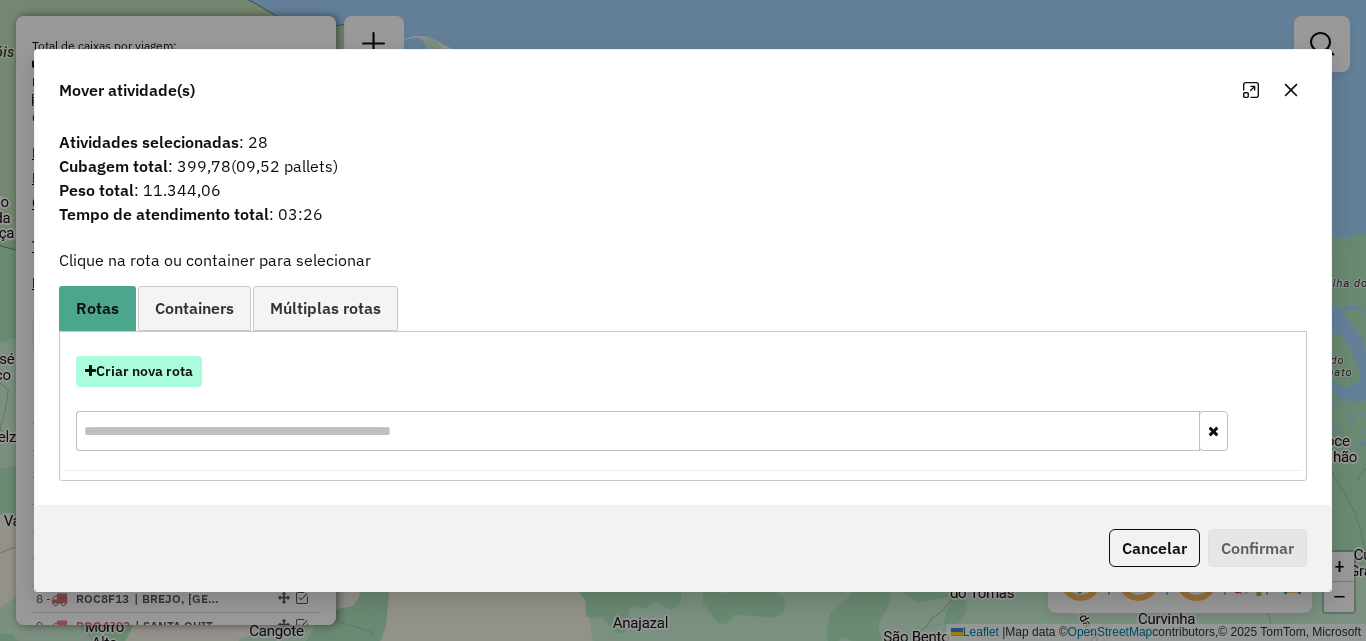 click on "Criar nova rota" at bounding box center (139, 371) 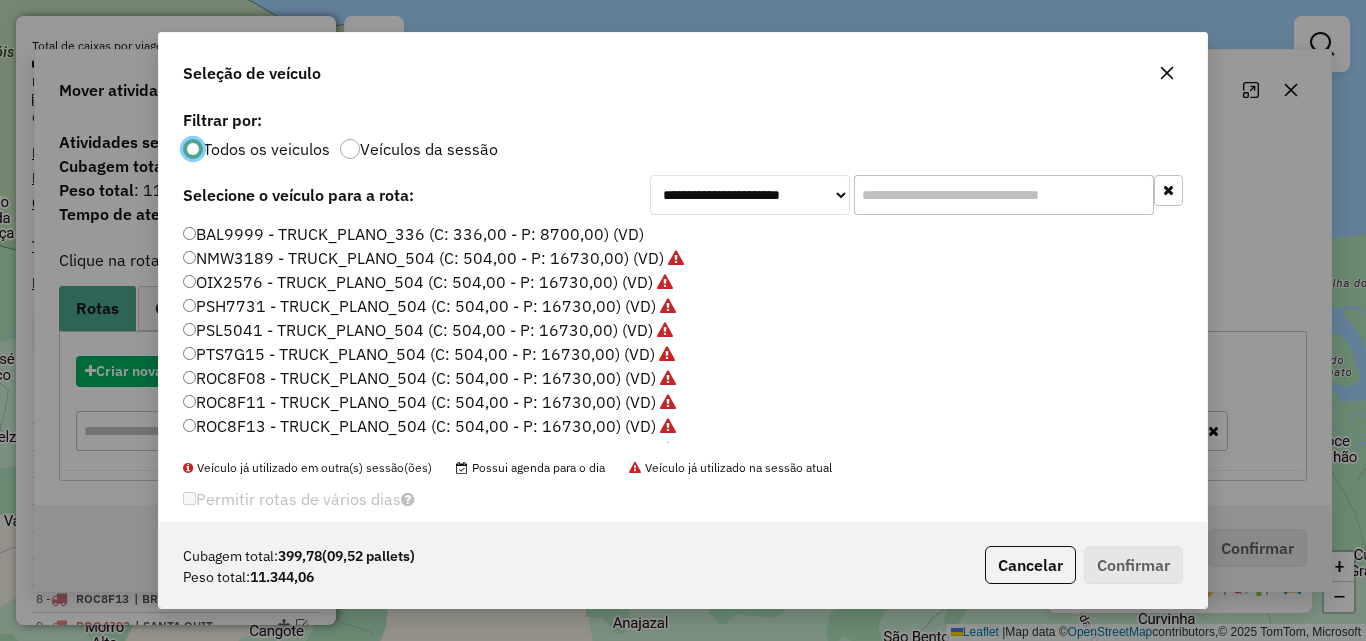 scroll, scrollTop: 11, scrollLeft: 6, axis: both 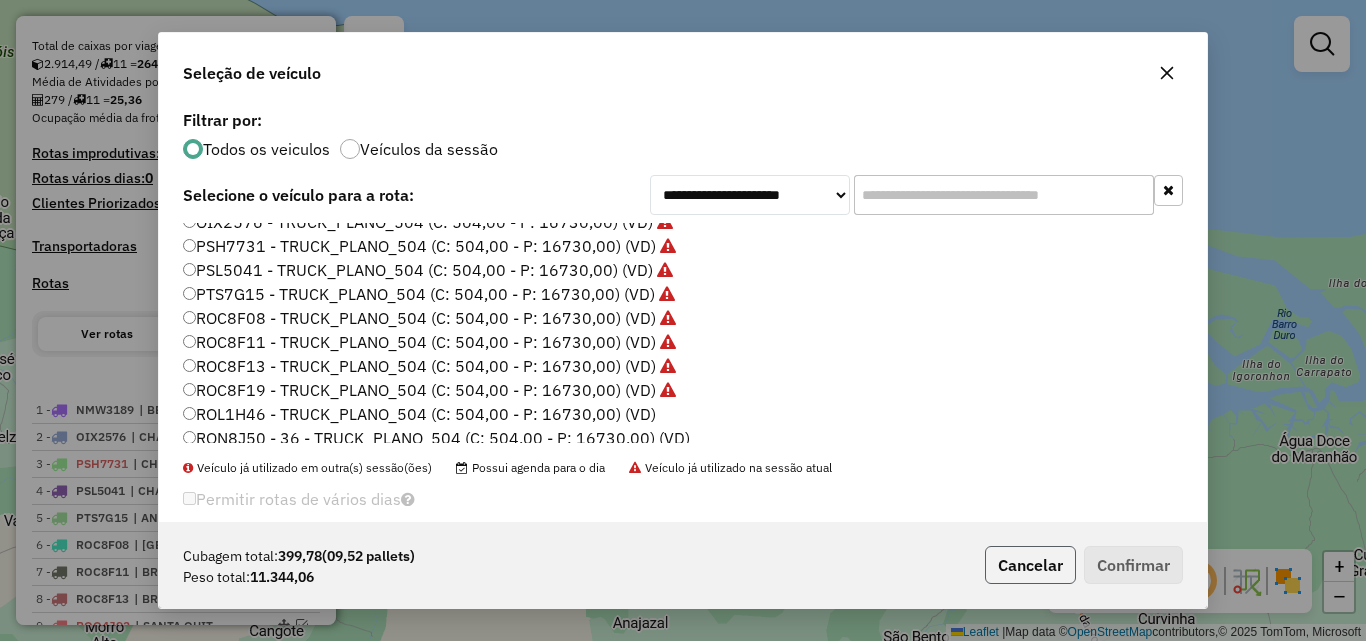 click on "Cancelar" 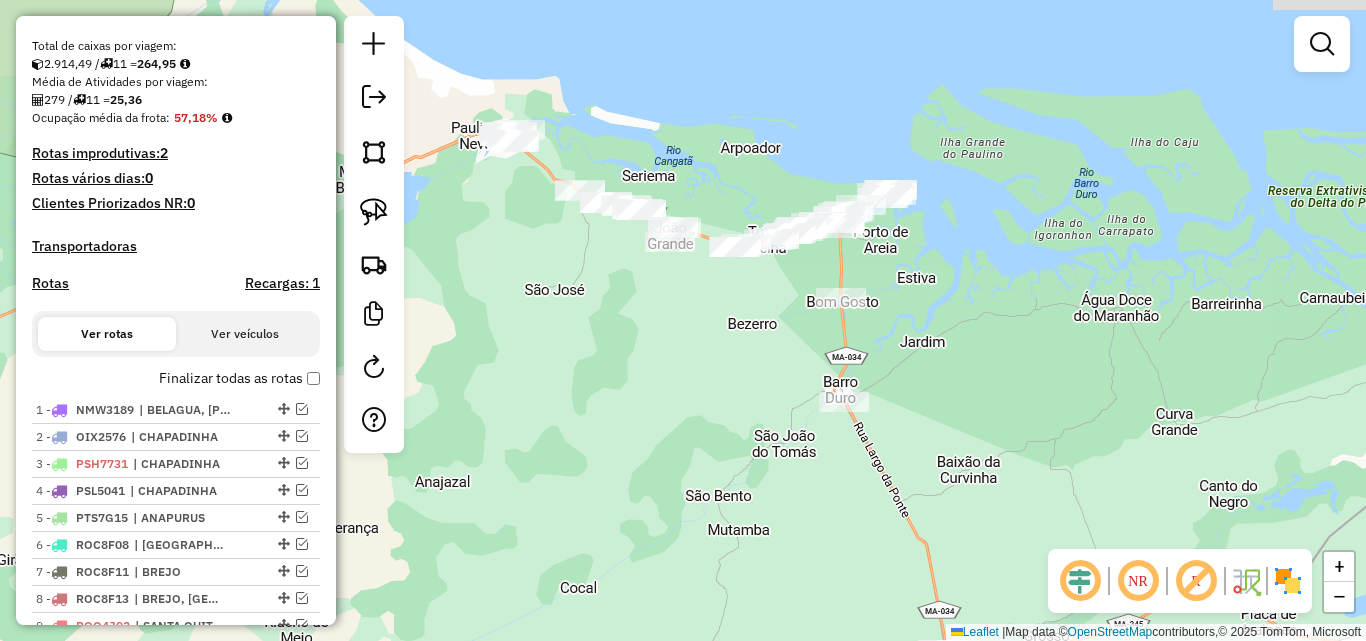 drag, startPoint x: 1126, startPoint y: 426, endPoint x: 928, endPoint y: 285, distance: 243.07407 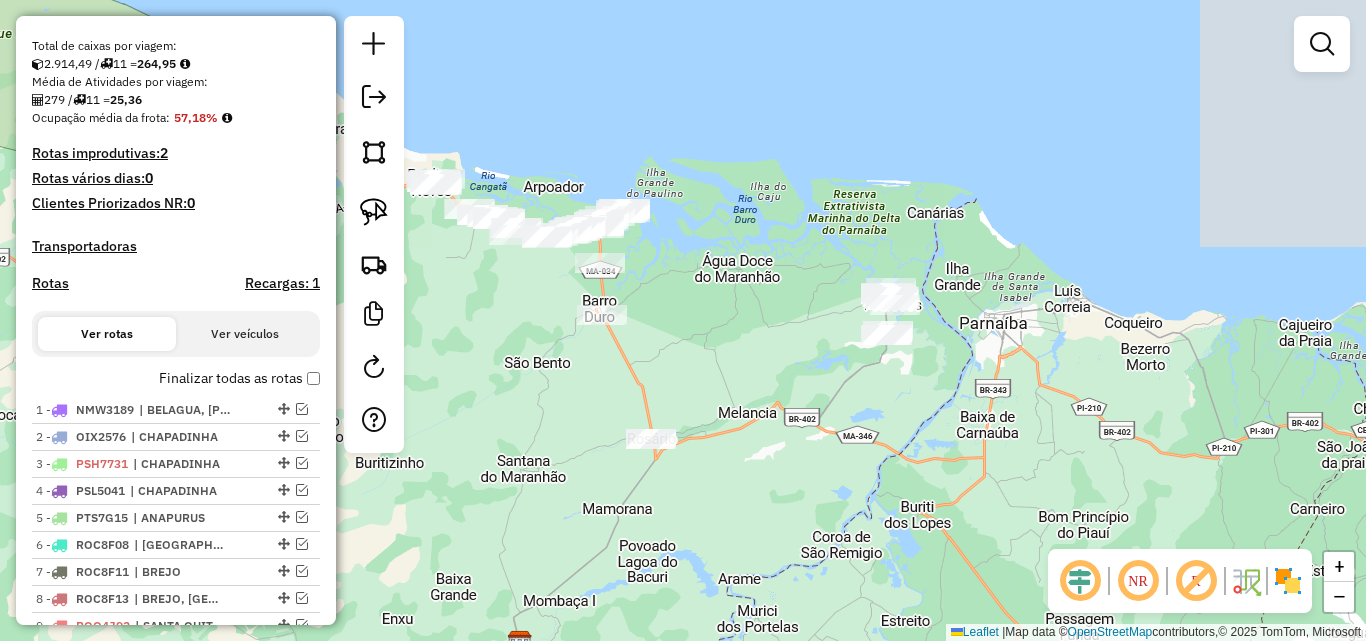 drag, startPoint x: 1044, startPoint y: 433, endPoint x: 751, endPoint y: 409, distance: 293.9813 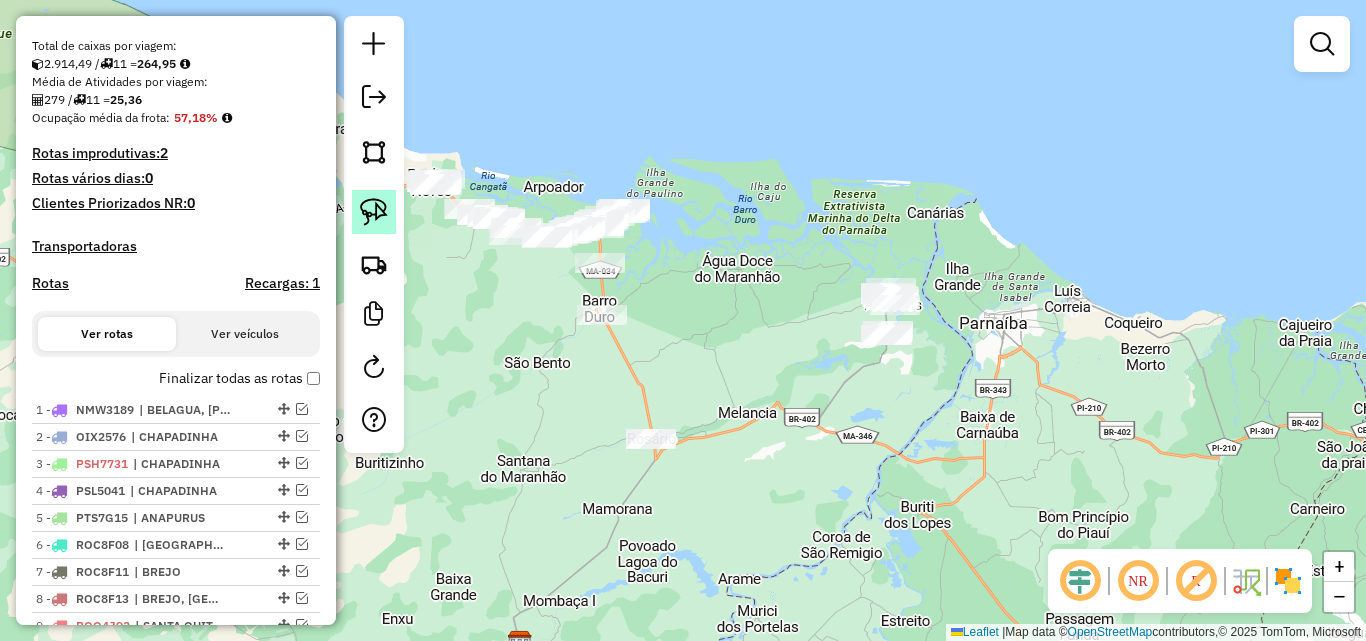 click 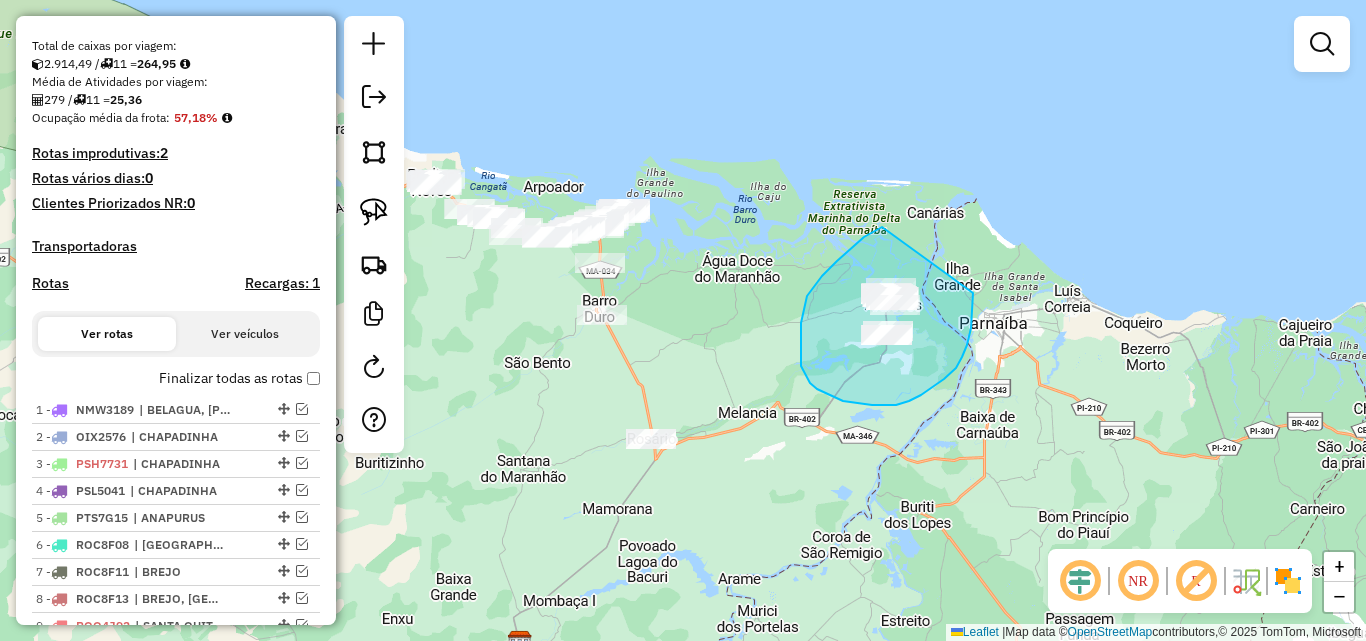 drag, startPoint x: 882, startPoint y: 227, endPoint x: 973, endPoint y: 293, distance: 112.41441 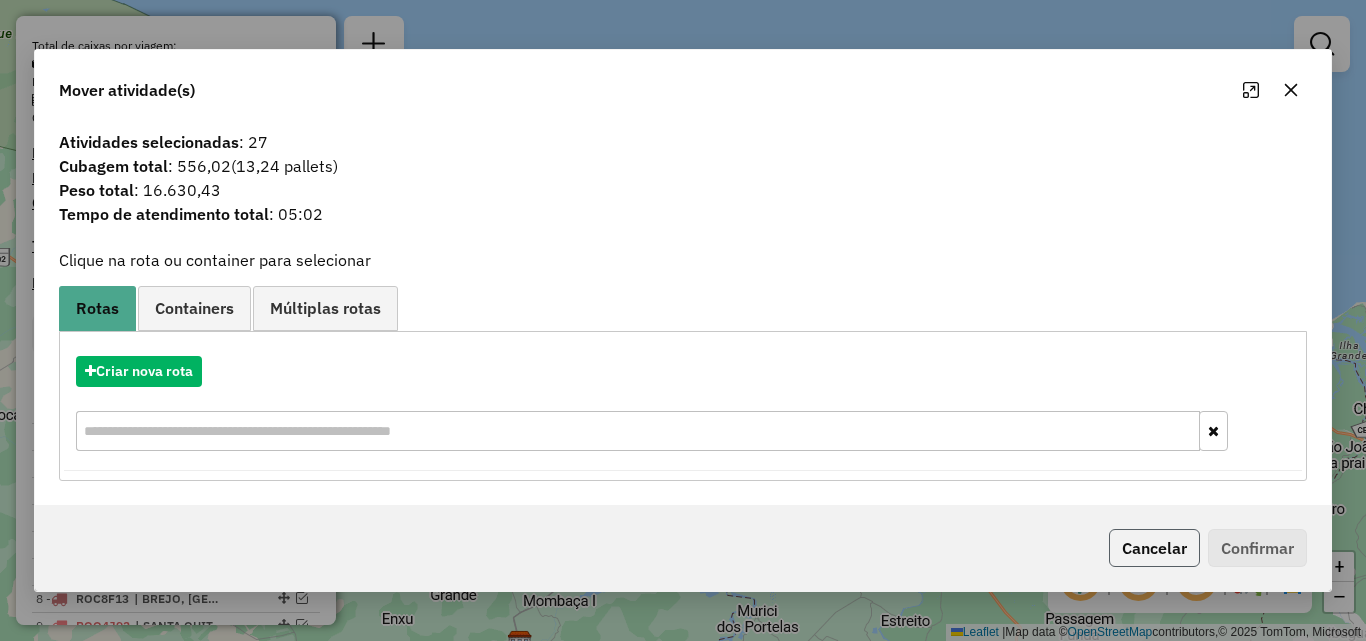 click on "Cancelar" 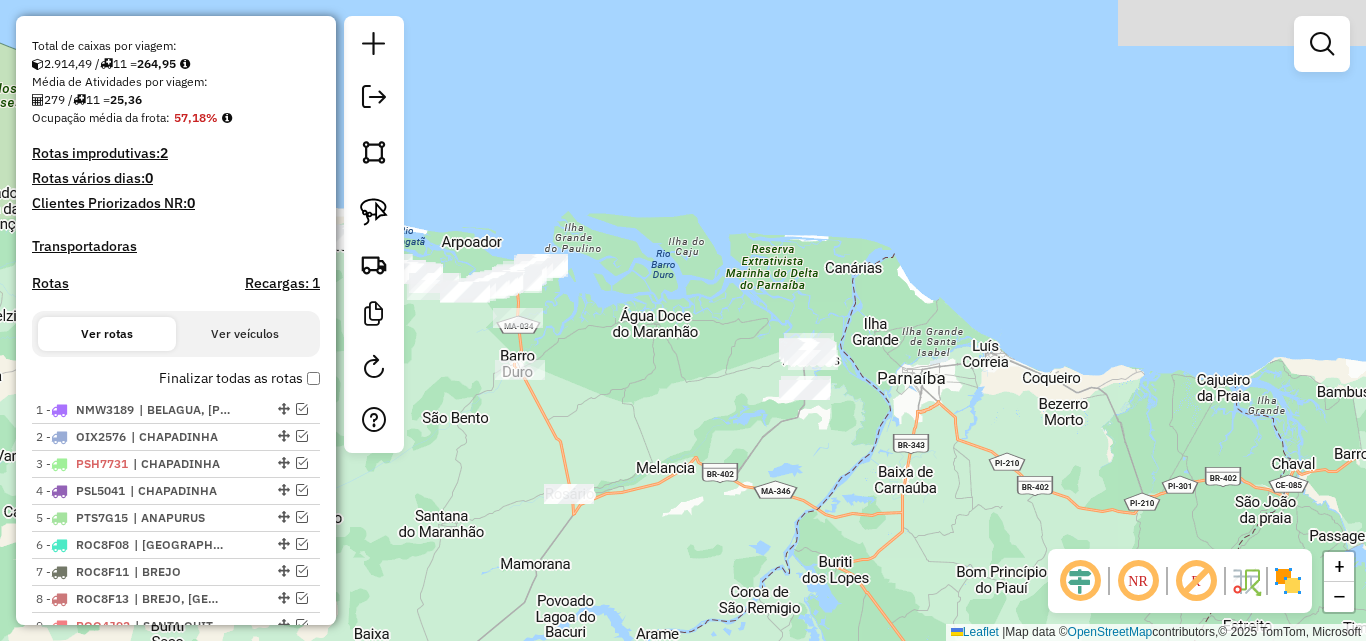 drag, startPoint x: 993, startPoint y: 390, endPoint x: 911, endPoint y: 445, distance: 98.73702 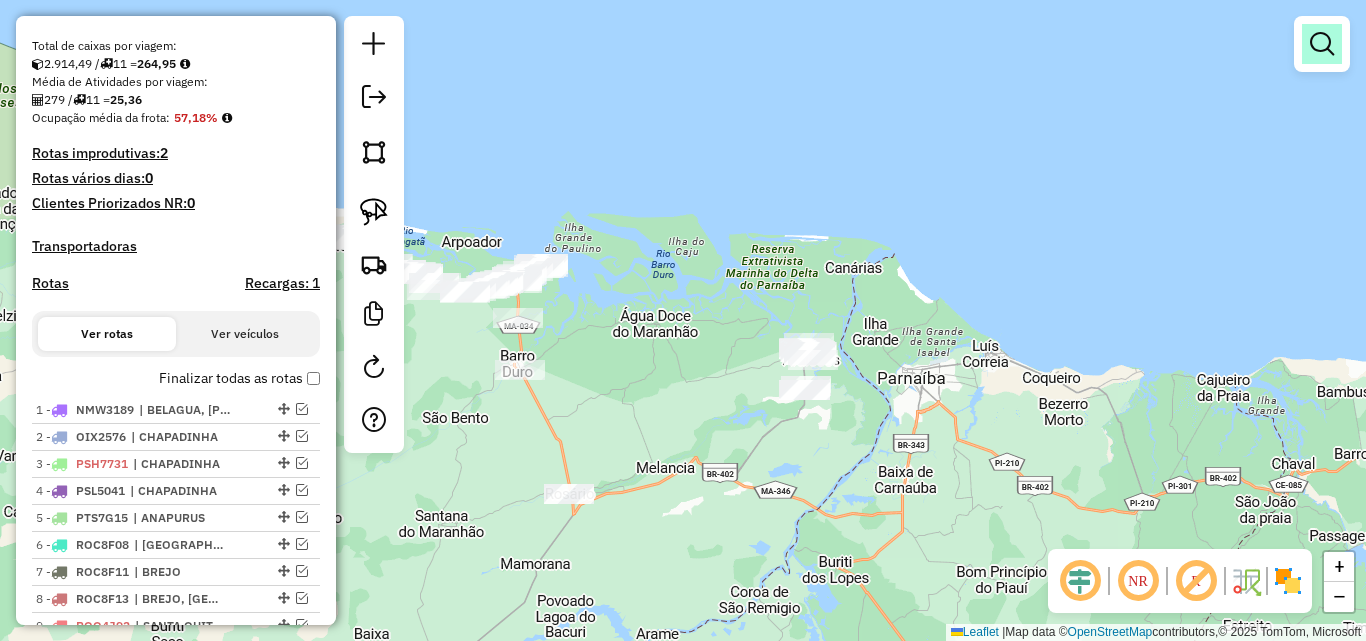 click at bounding box center [1322, 44] 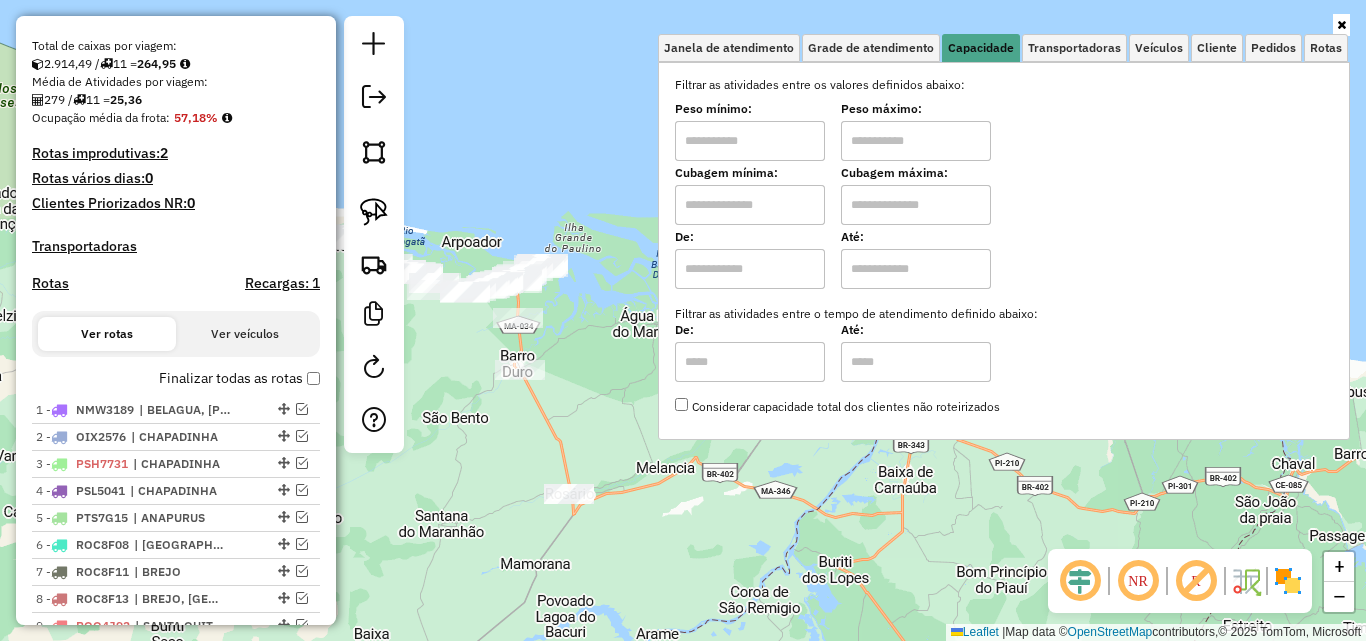 click at bounding box center [750, 205] 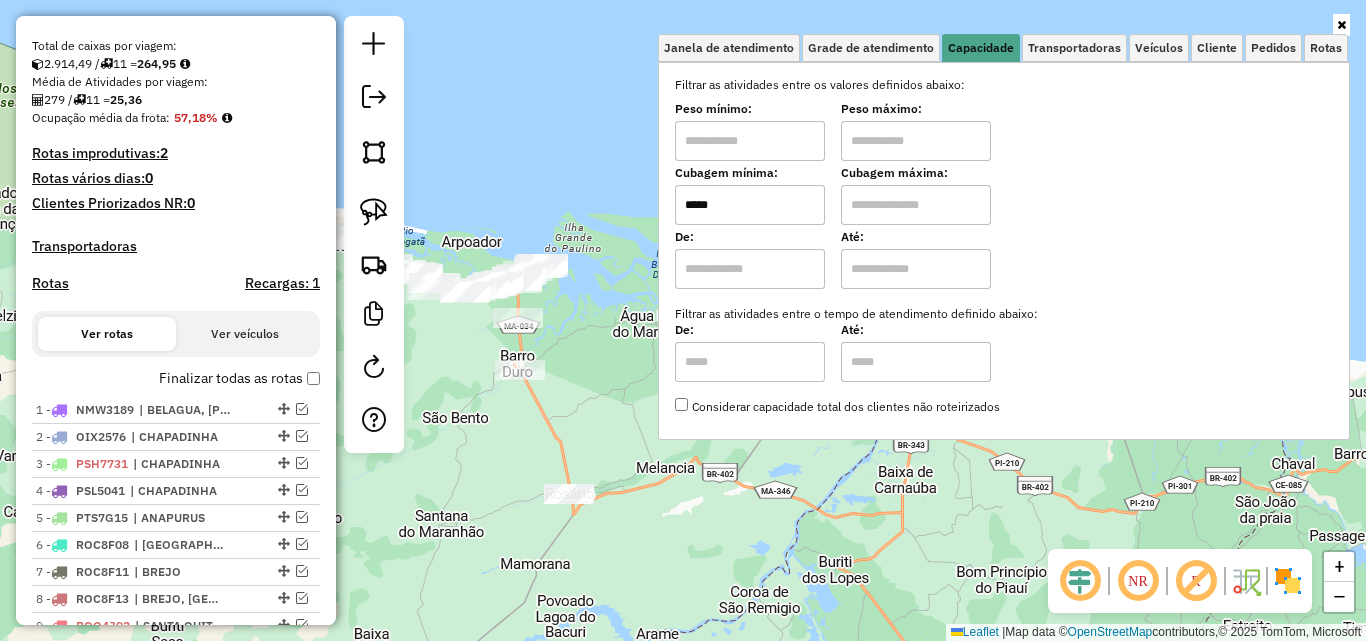 type on "*****" 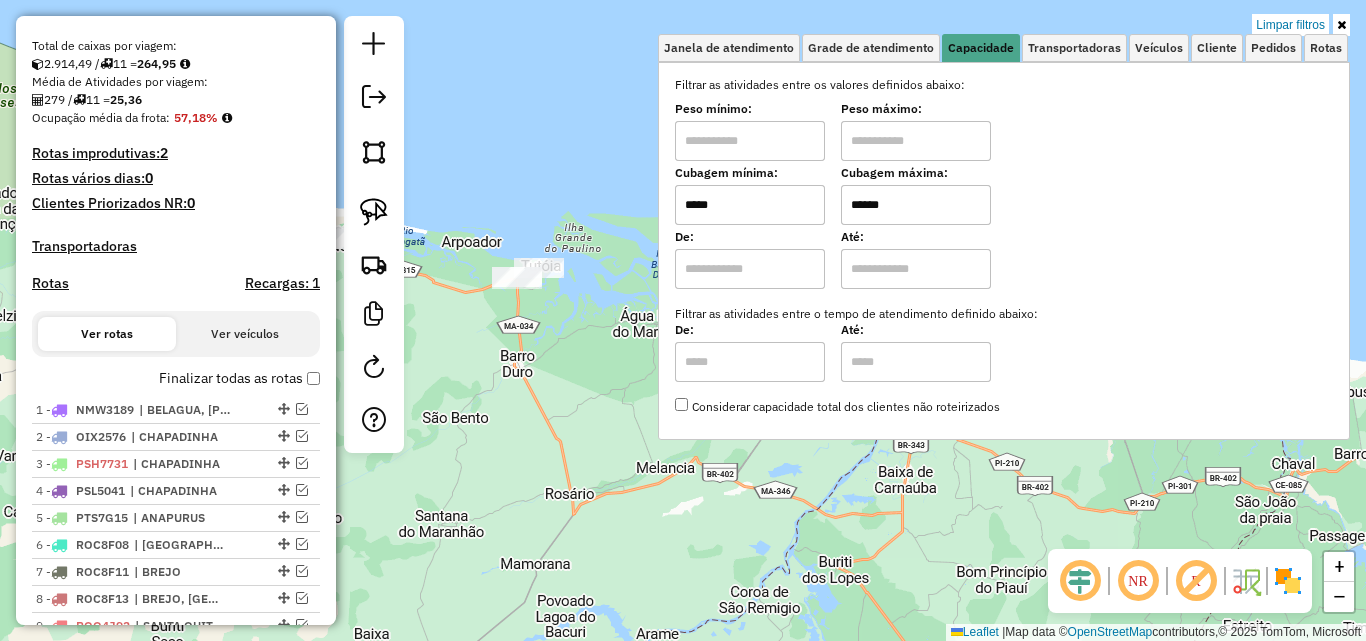 type on "******" 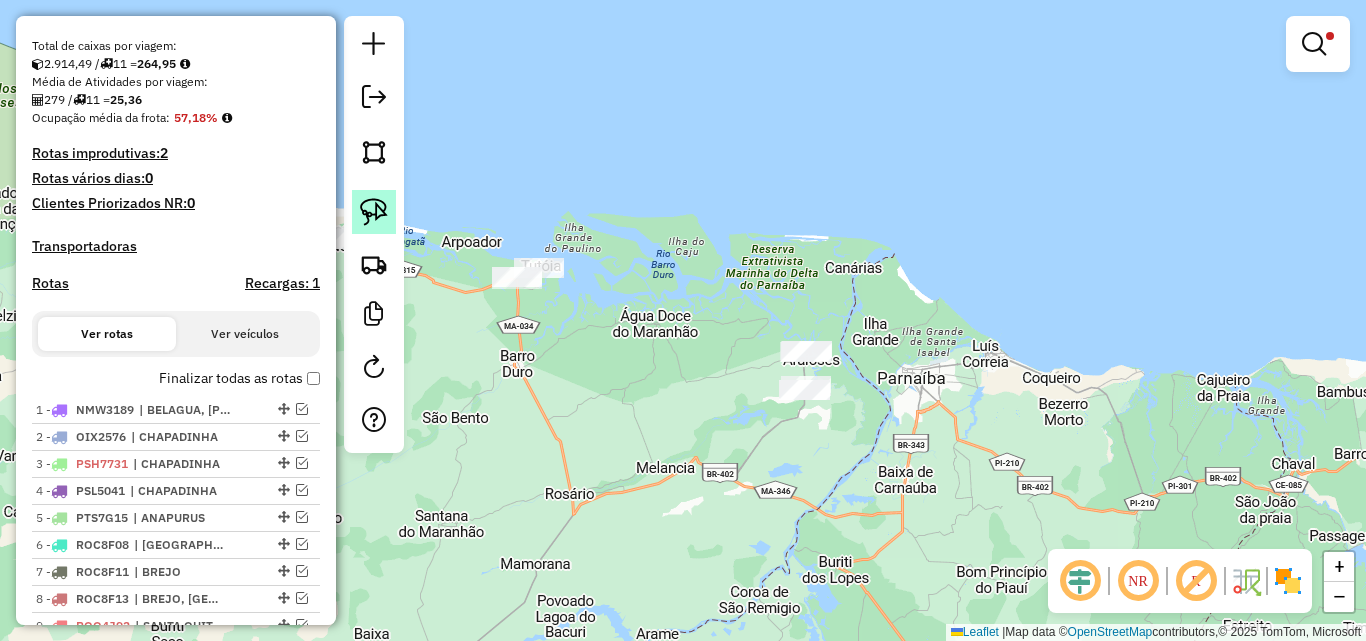 click 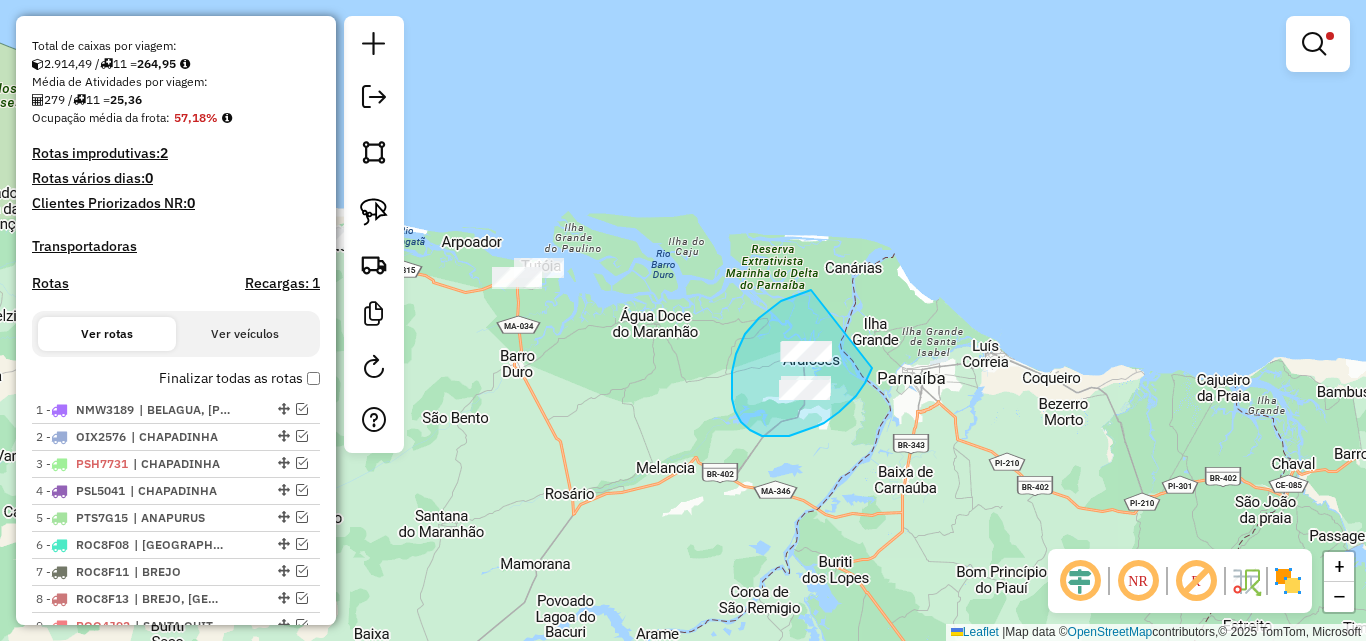 drag, startPoint x: 811, startPoint y: 290, endPoint x: 872, endPoint y: 368, distance: 99.0202 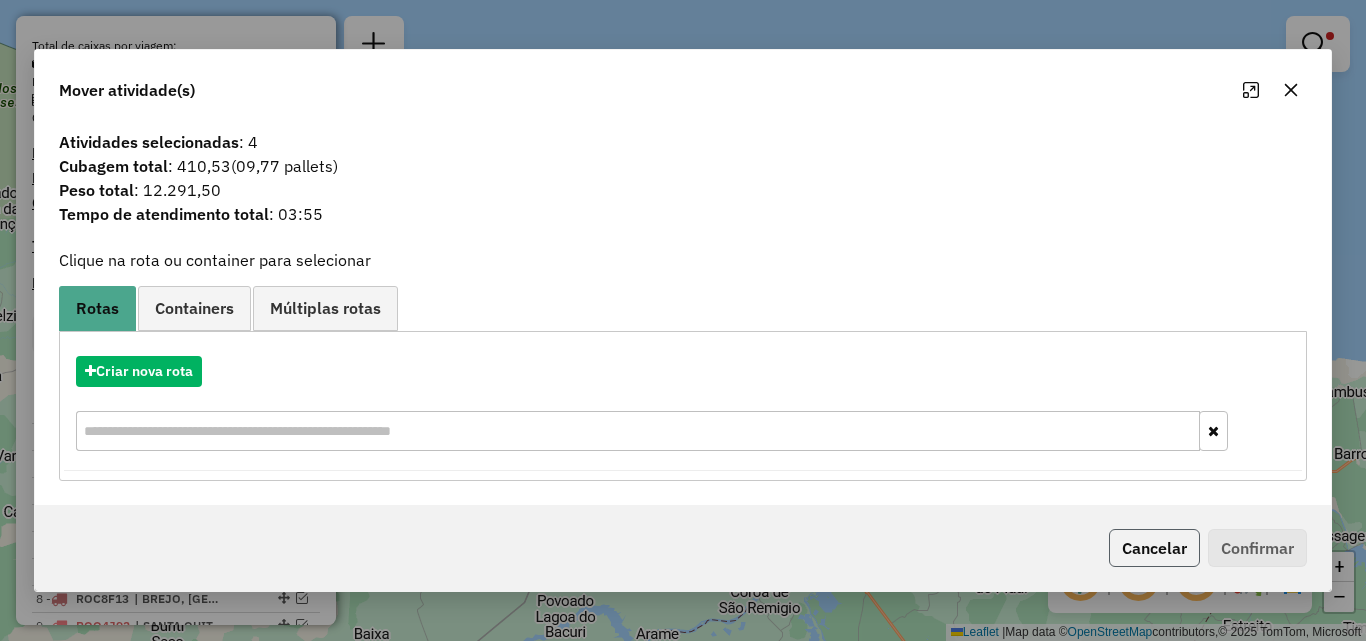 click on "Cancelar" 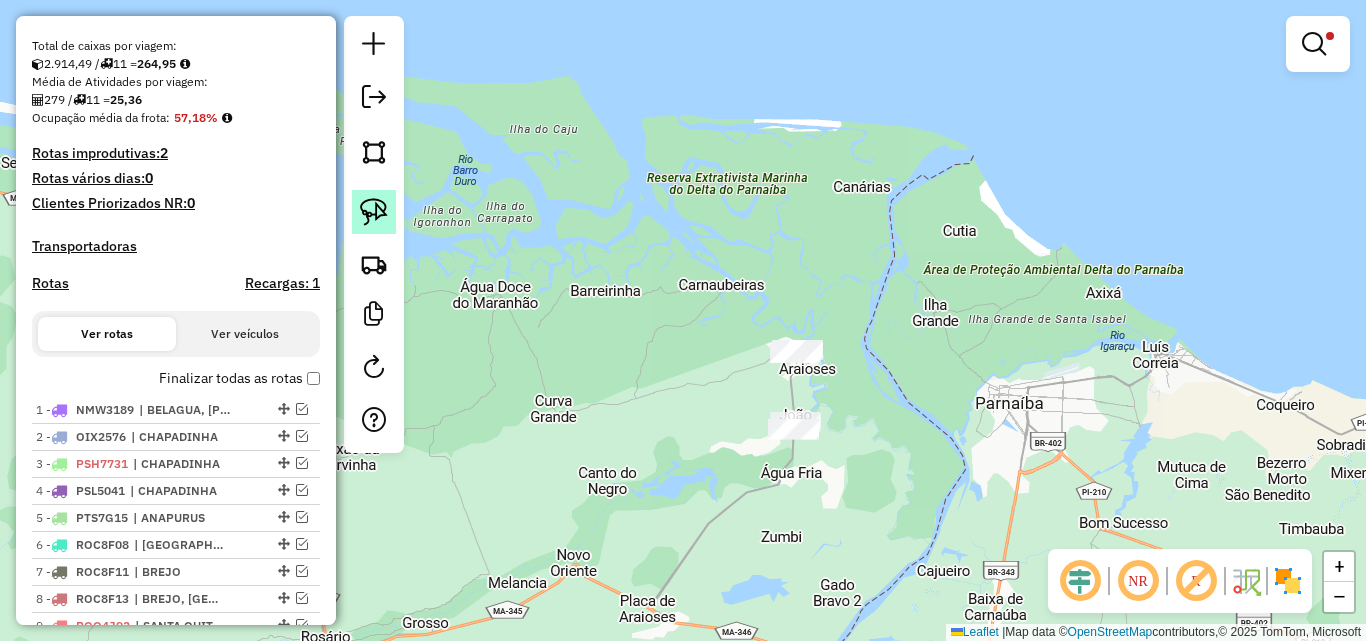 click 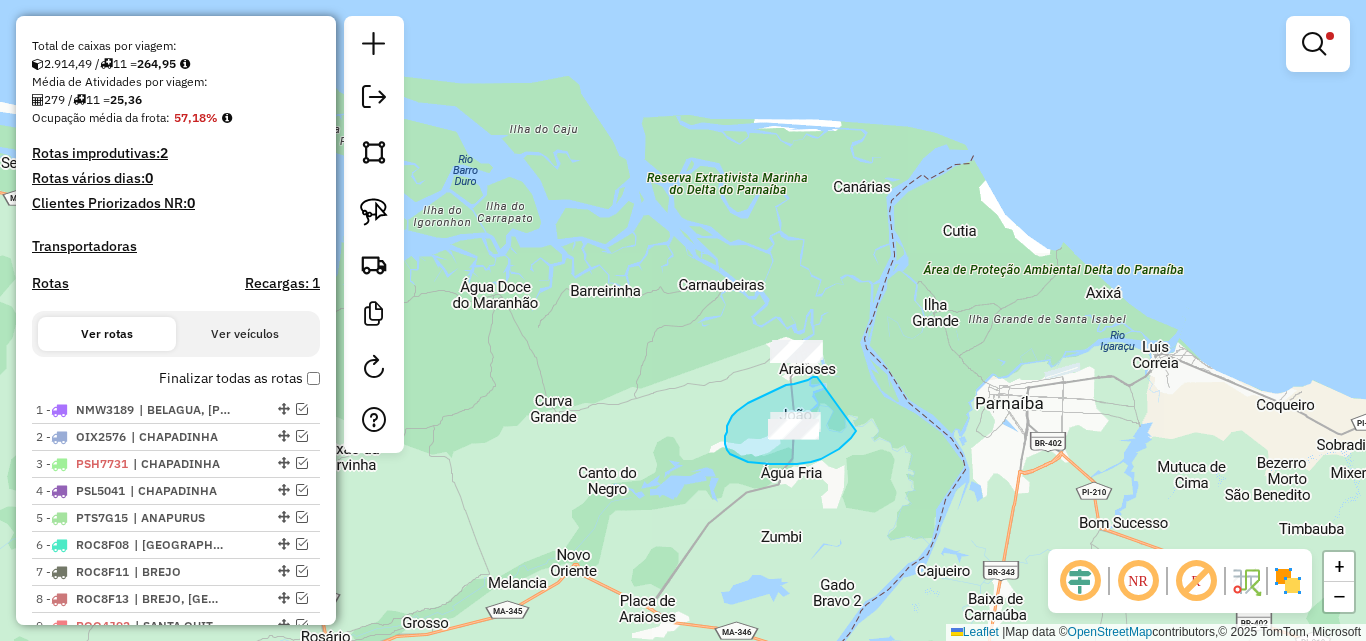 drag, startPoint x: 817, startPoint y: 377, endPoint x: 856, endPoint y: 431, distance: 66.61081 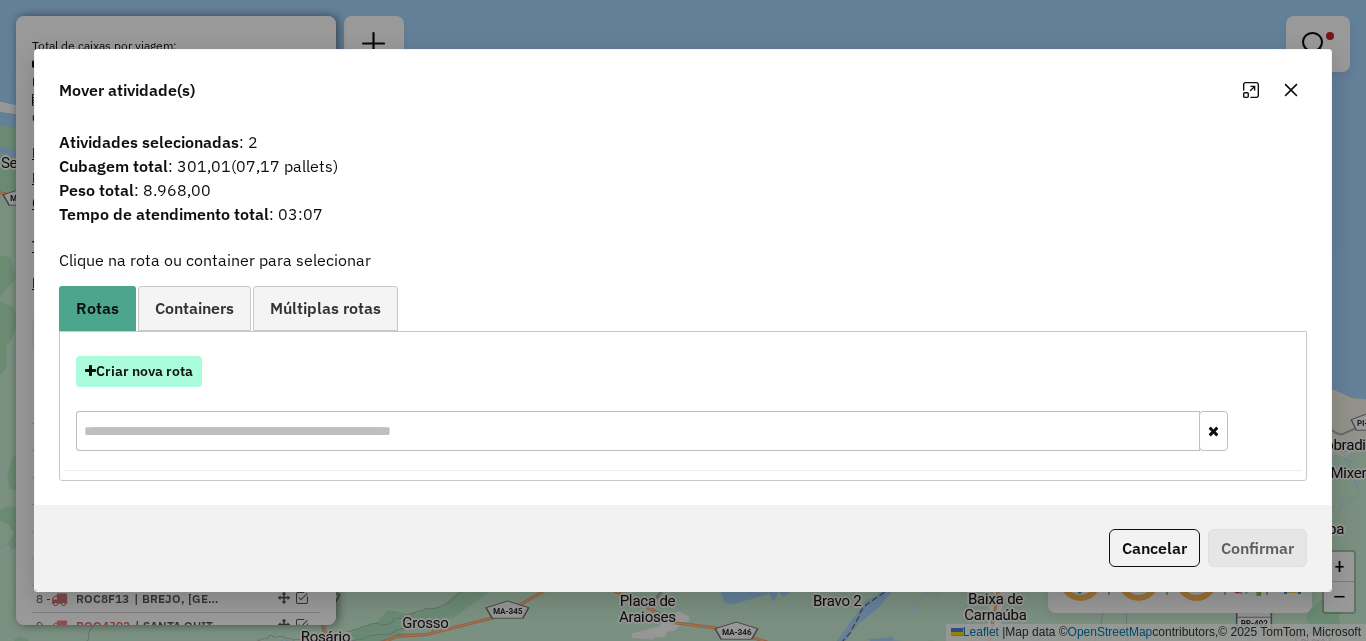 click on "Criar nova rota" at bounding box center (139, 371) 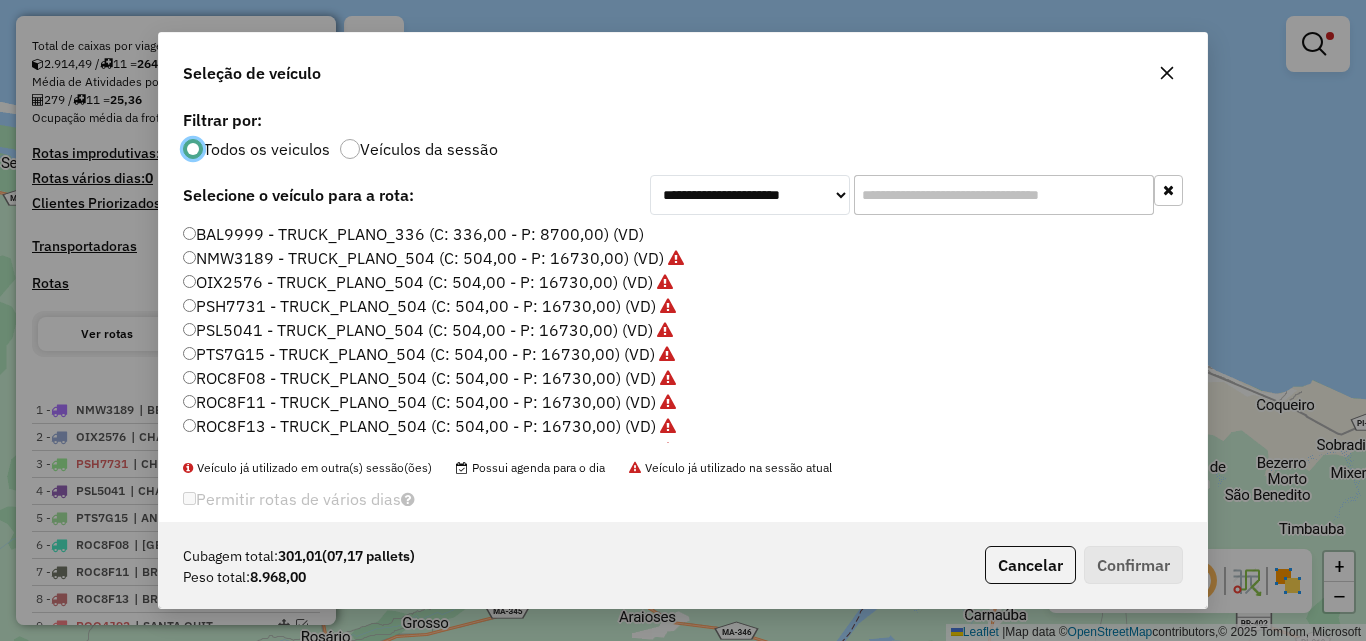 scroll, scrollTop: 11, scrollLeft: 6, axis: both 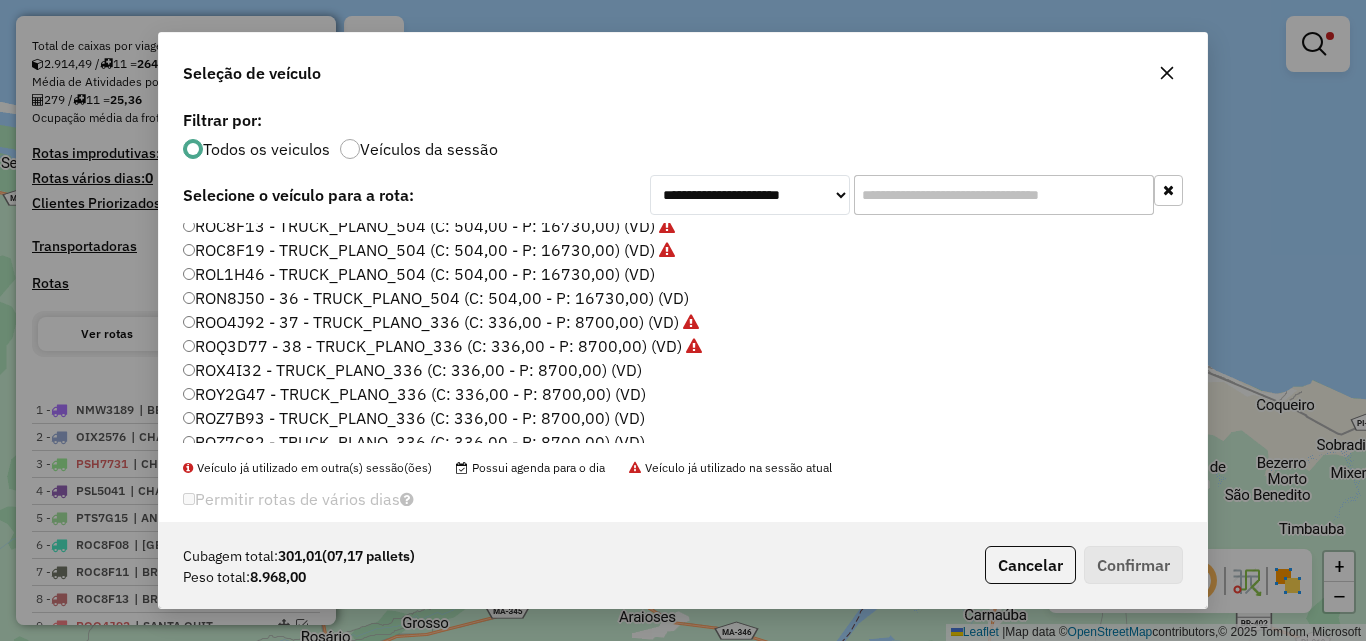 click on "ROL1H46 - TRUCK_PLANO_504 (C: 504,00 - P: 16730,00) (VD)" 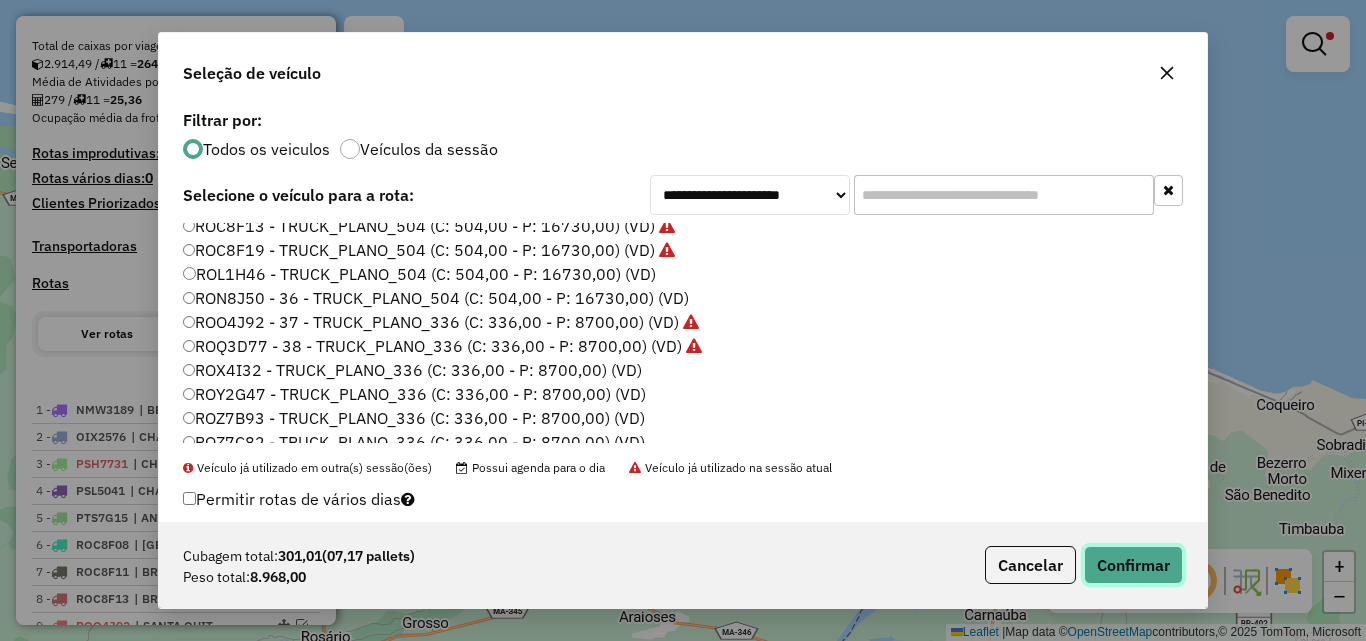 click on "Confirmar" 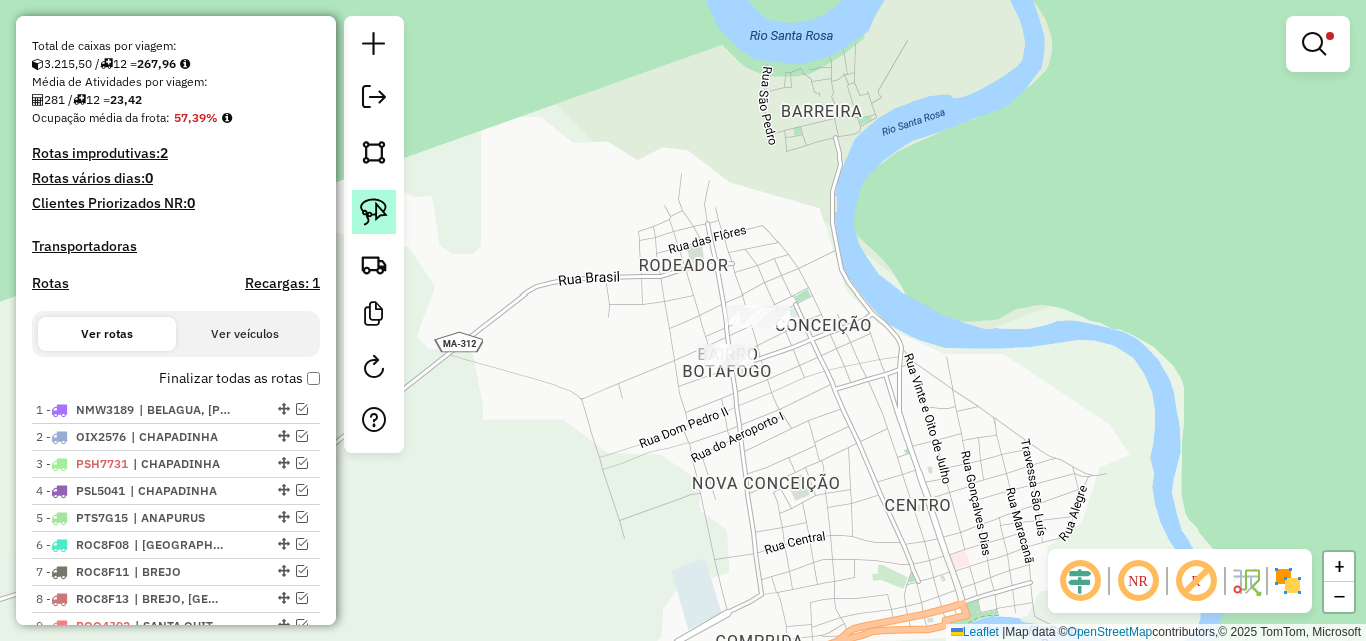 click 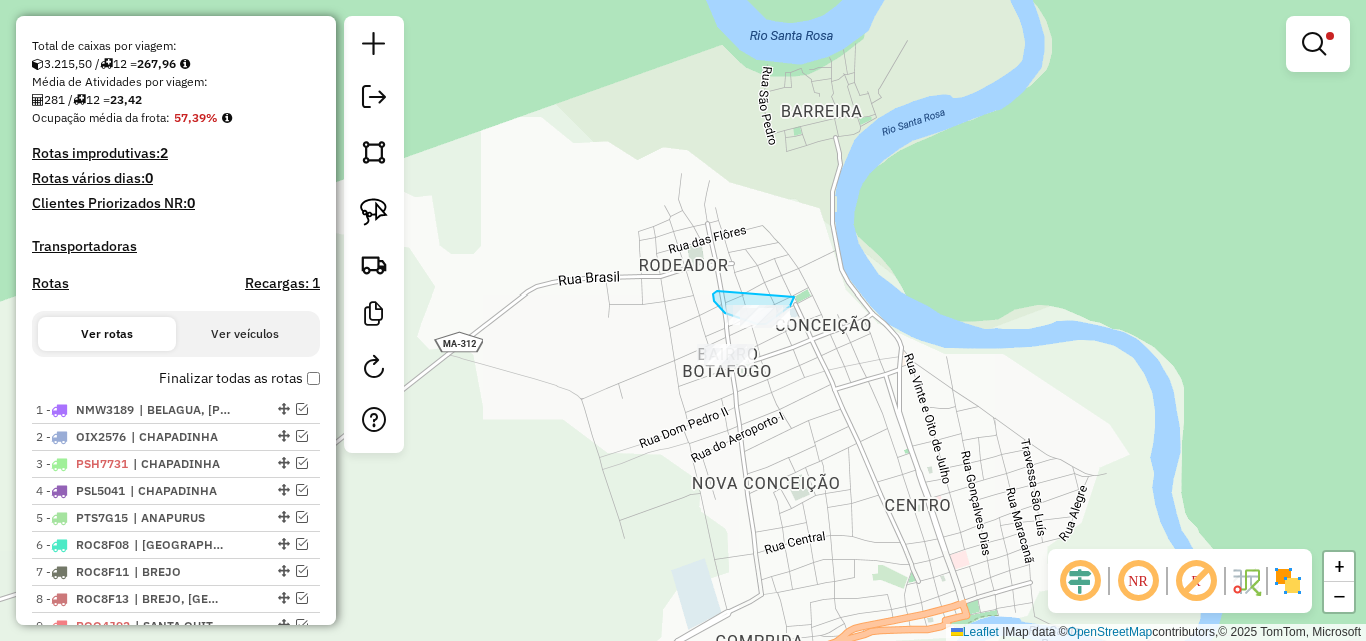 drag, startPoint x: 715, startPoint y: 292, endPoint x: 794, endPoint y: 297, distance: 79.15807 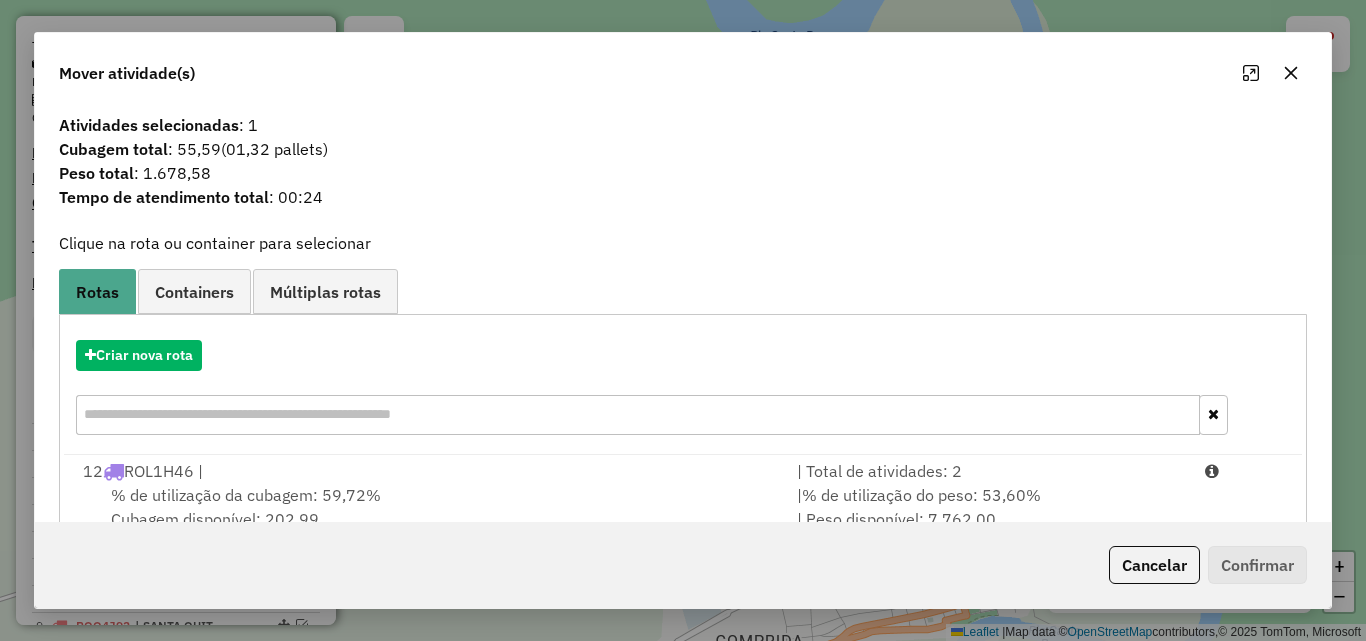 scroll, scrollTop: 48, scrollLeft: 0, axis: vertical 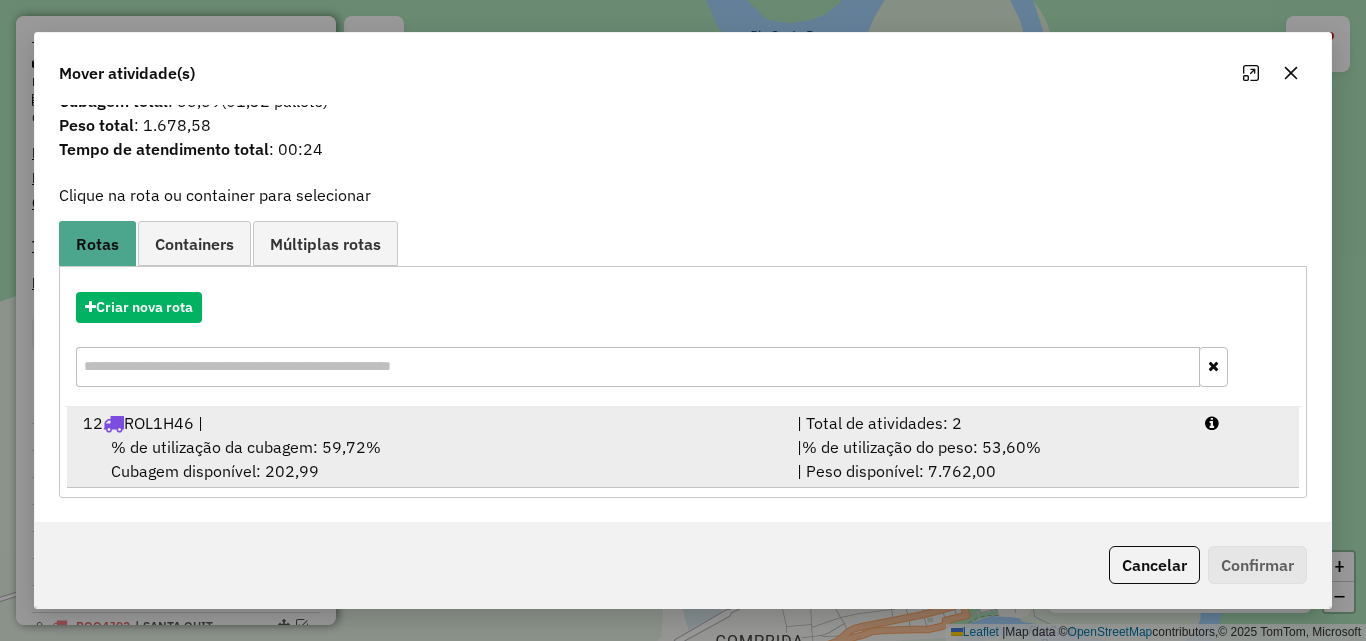 click on "% de utilização da cubagem: 59,72%  Cubagem disponível: 202,99" at bounding box center (428, 459) 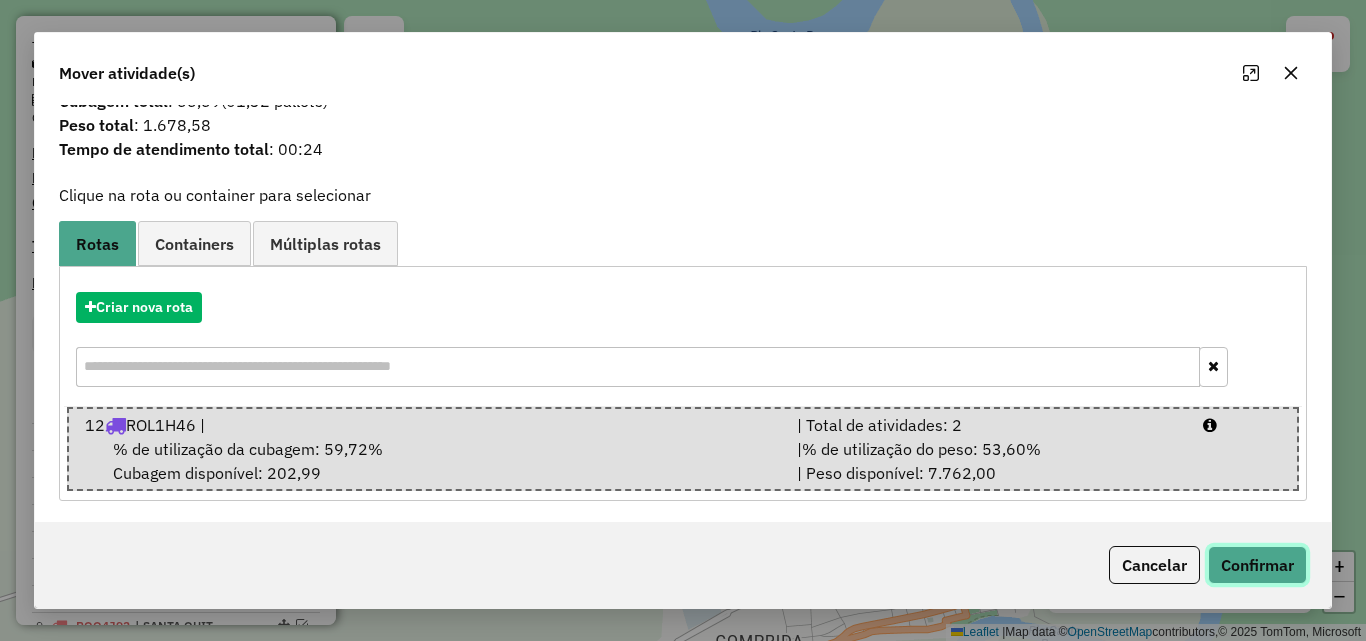 click on "Confirmar" 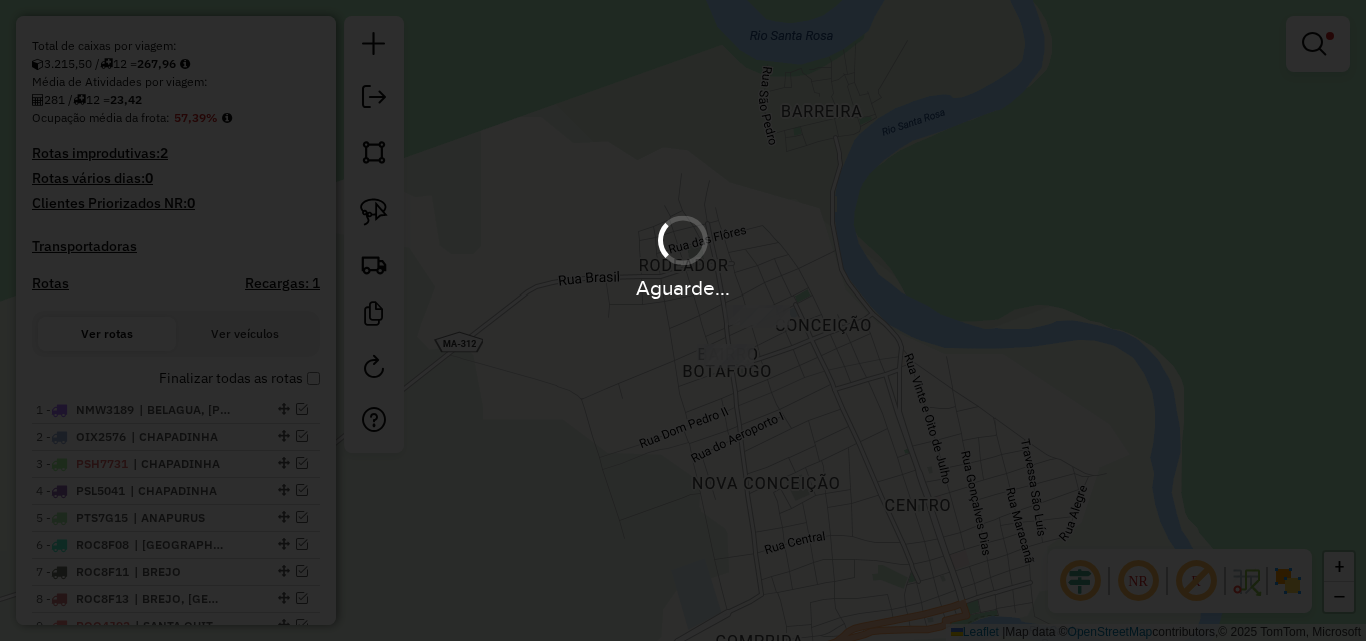 scroll, scrollTop: 0, scrollLeft: 0, axis: both 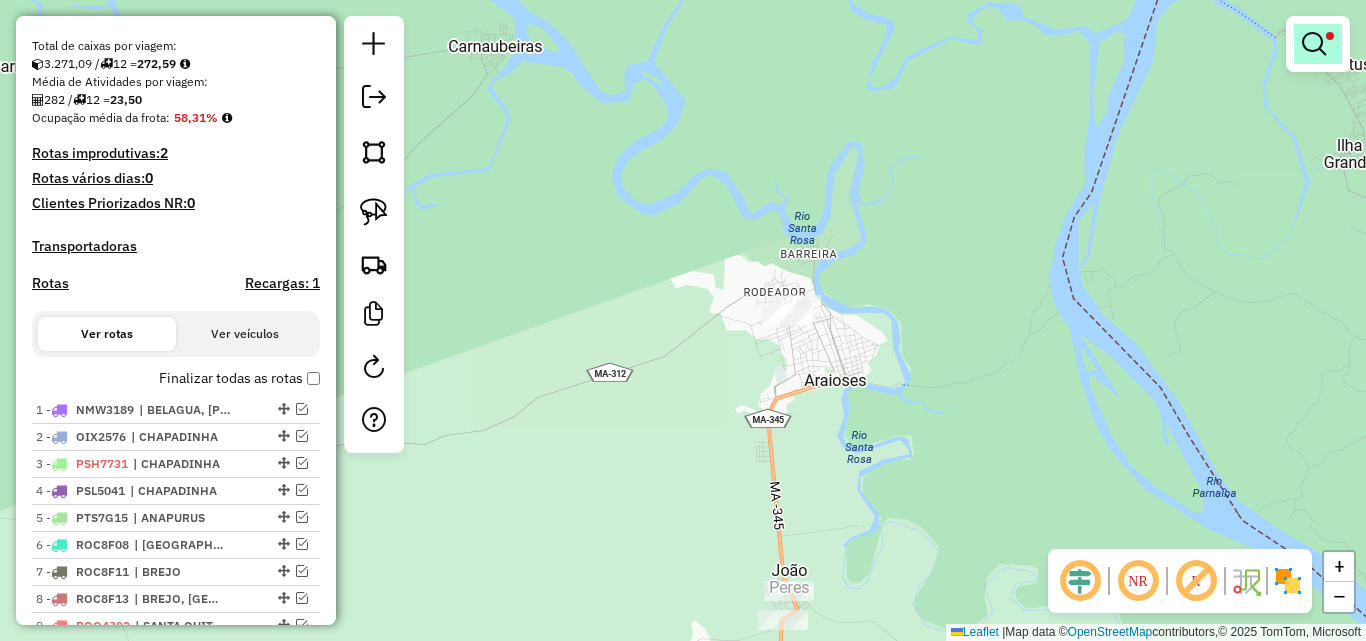 click at bounding box center (1314, 44) 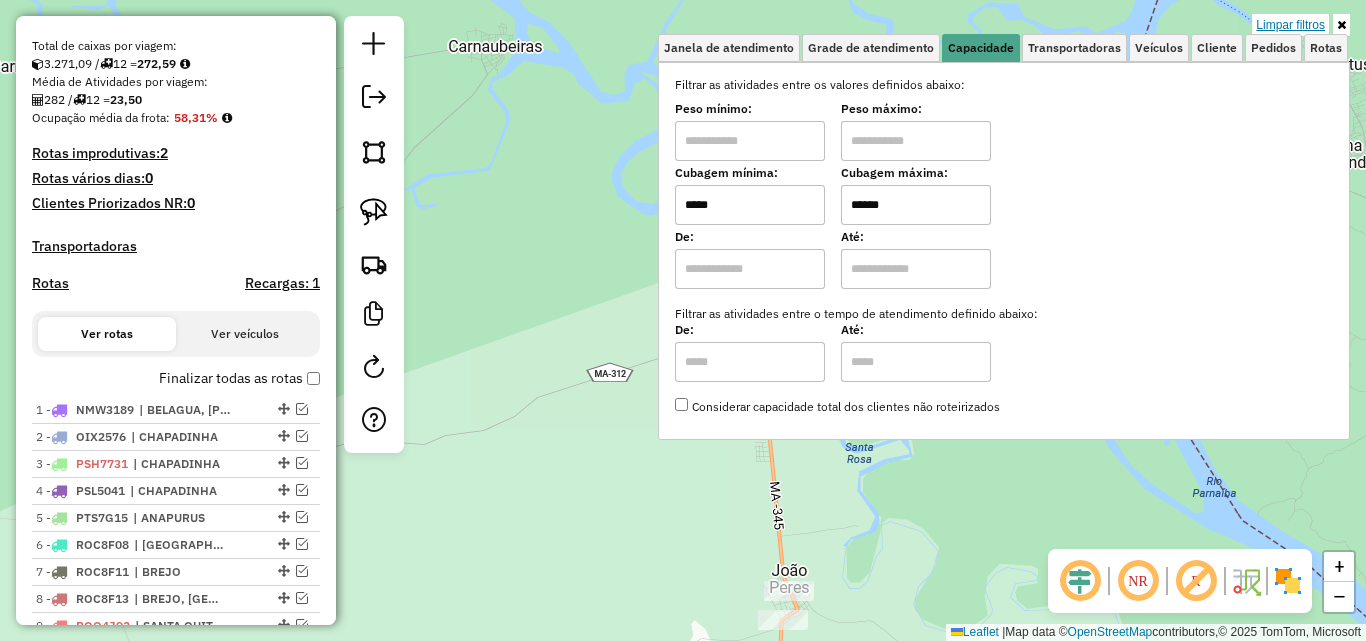 click on "Limpar filtros" at bounding box center (1290, 25) 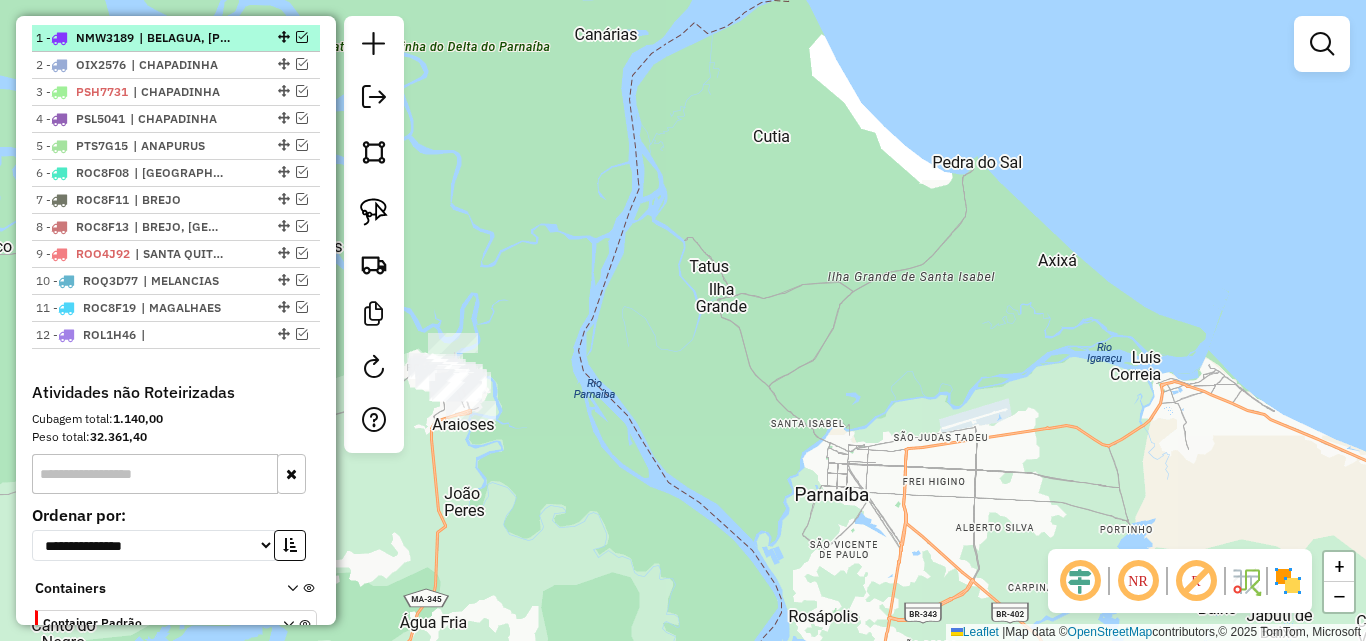scroll, scrollTop: 800, scrollLeft: 0, axis: vertical 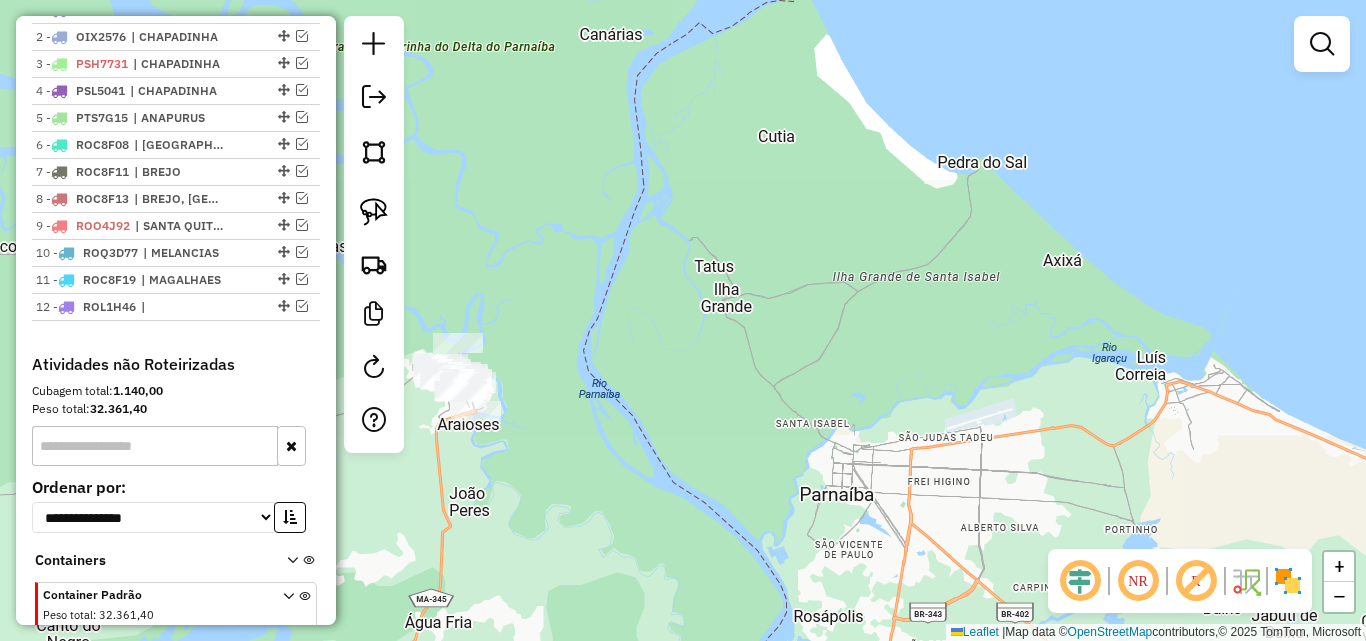 drag, startPoint x: 648, startPoint y: 382, endPoint x: 1258, endPoint y: 294, distance: 616.3149 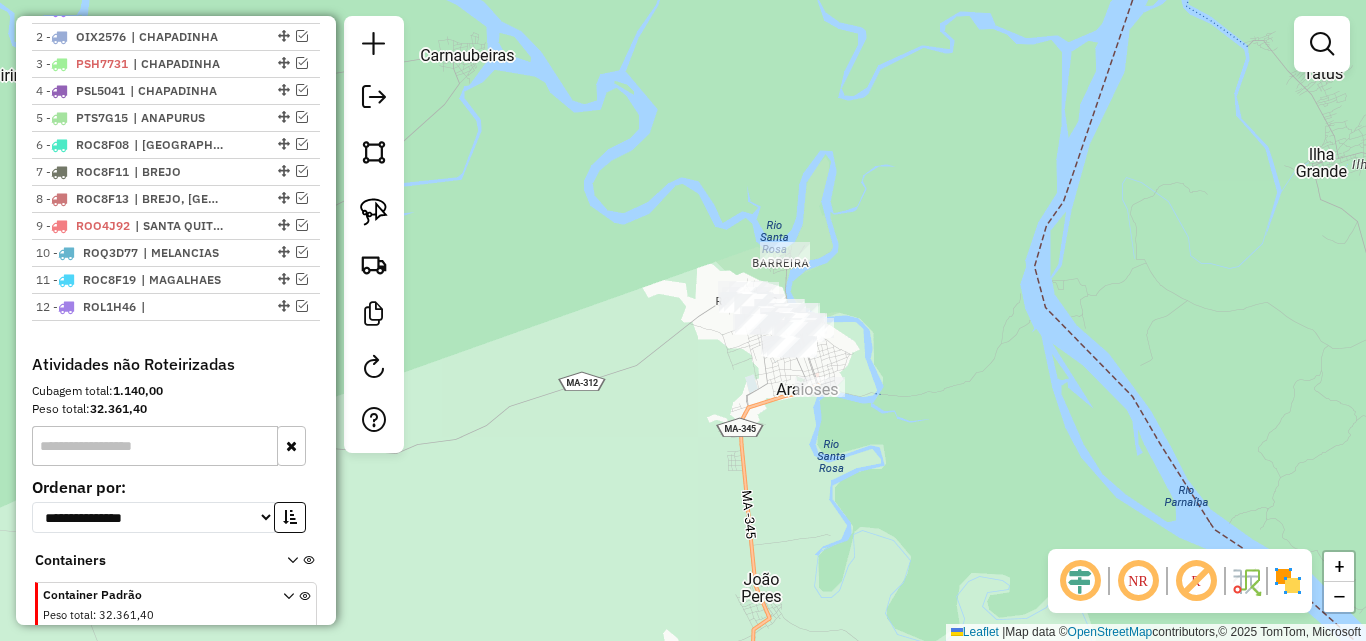 click on "Janela de atendimento Grade de atendimento Capacidade Transportadoras Veículos Cliente Pedidos  Rotas Selecione os dias de semana para filtrar as janelas de atendimento  Seg   Ter   Qua   Qui   Sex   Sáb   Dom  Informe o período da janela de atendimento: De: Até:  Filtrar exatamente a janela do cliente  Considerar janela de atendimento padrão  Selecione os dias de semana para filtrar as grades de atendimento  Seg   Ter   Qua   Qui   Sex   Sáb   Dom   Considerar clientes sem dia de atendimento cadastrado  Clientes fora do dia de atendimento selecionado Filtrar as atividades entre os valores definidos abaixo:  Peso mínimo:   Peso máximo:   Cubagem mínima:   Cubagem máxima:   De:   Até:  Filtrar as atividades entre o tempo de atendimento definido abaixo:  De:   Até:   Considerar capacidade total dos clientes não roteirizados Transportadora: Selecione um ou mais itens Tipo de veículo: Selecione um ou mais itens Veículo: Selecione um ou mais itens Motorista: Selecione um ou mais itens Nome: Rótulo:" 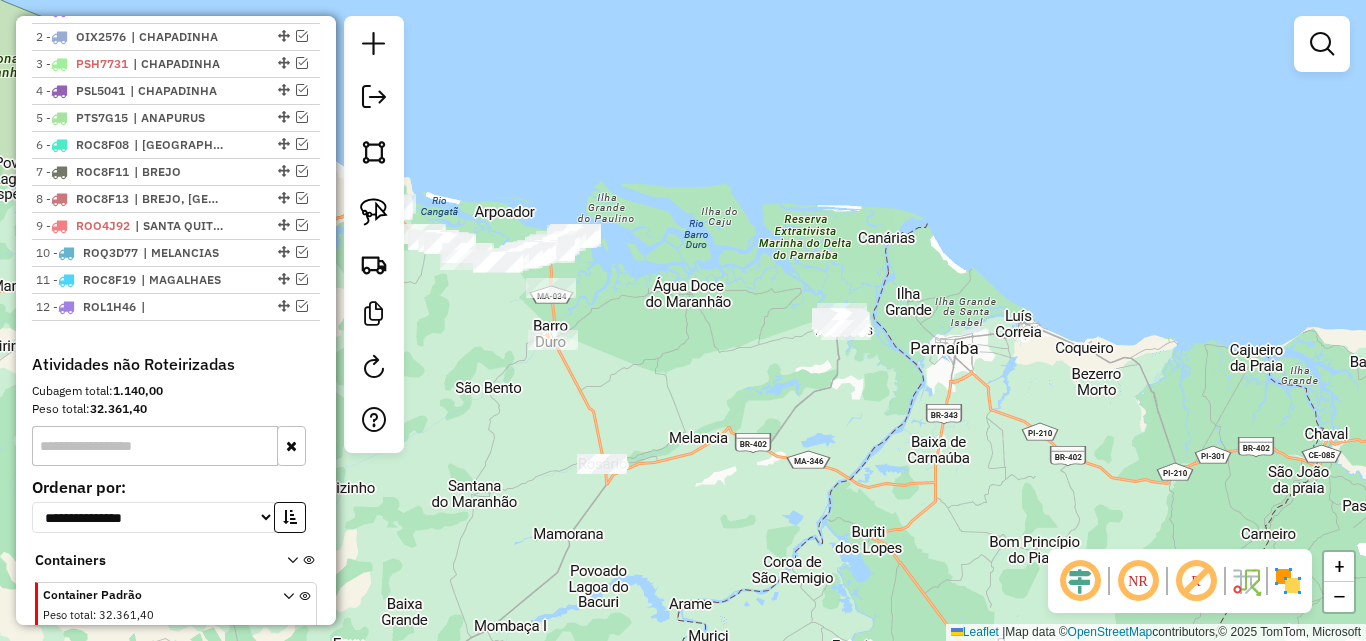 drag, startPoint x: 974, startPoint y: 408, endPoint x: 873, endPoint y: 225, distance: 209.02153 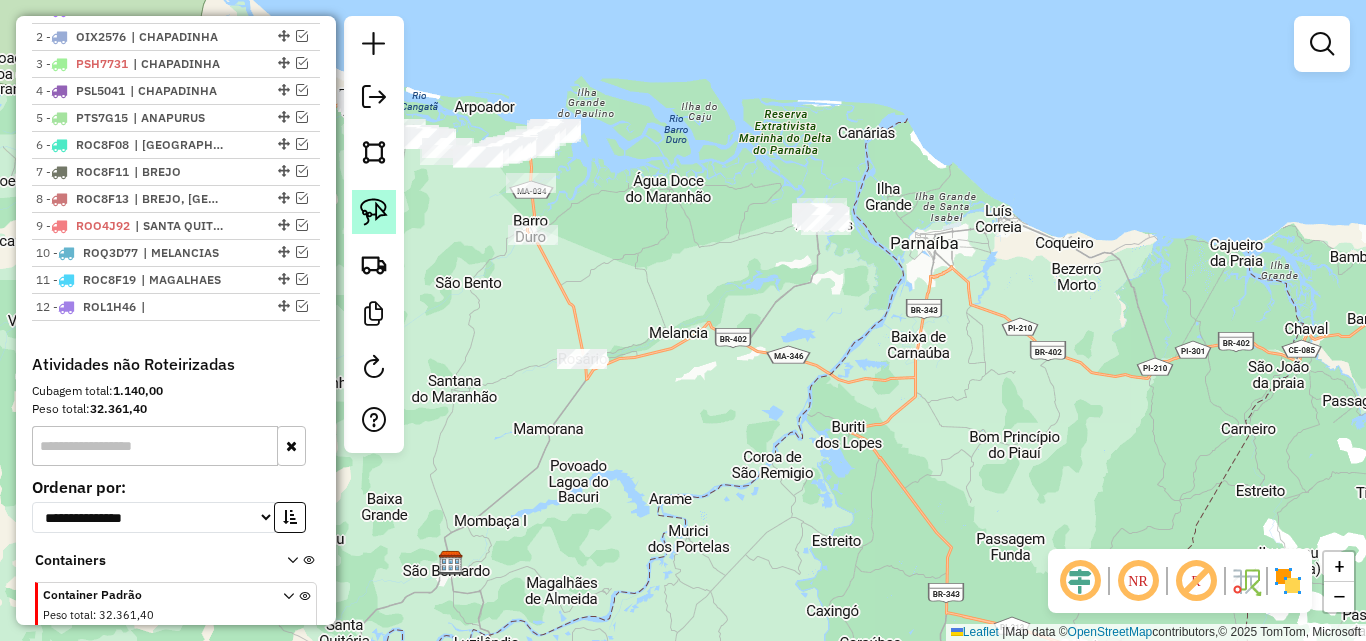 click 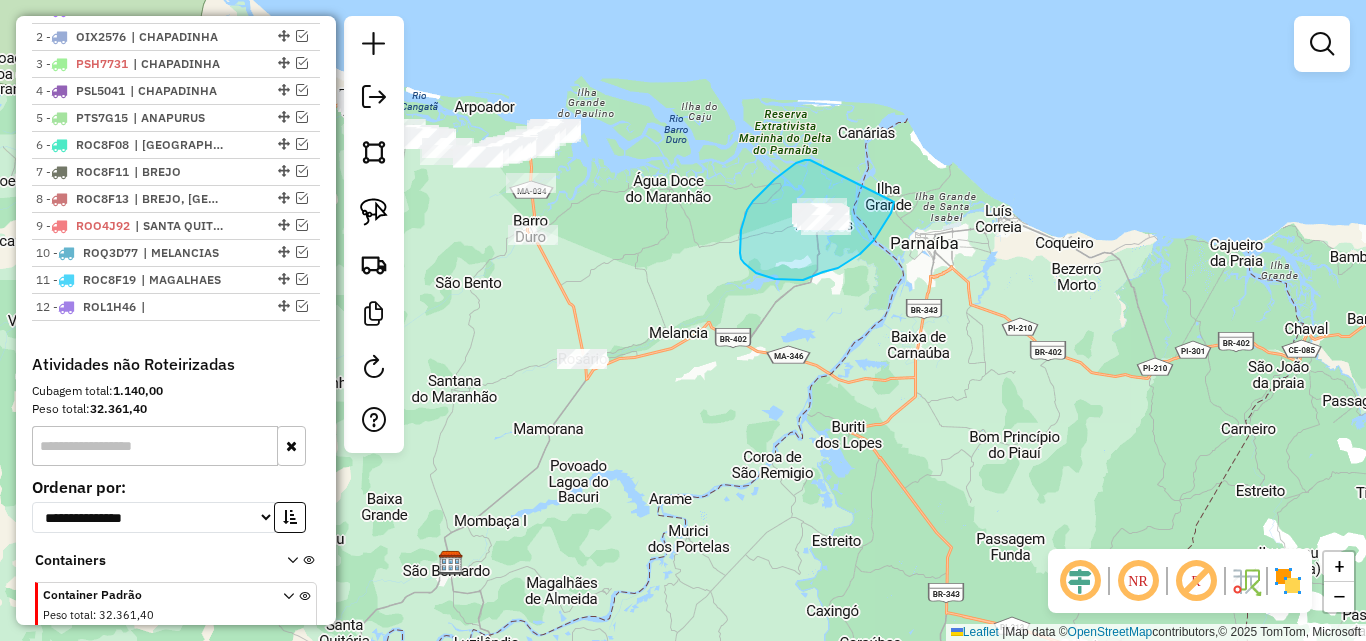 drag, startPoint x: 810, startPoint y: 160, endPoint x: 894, endPoint y: 202, distance: 93.914856 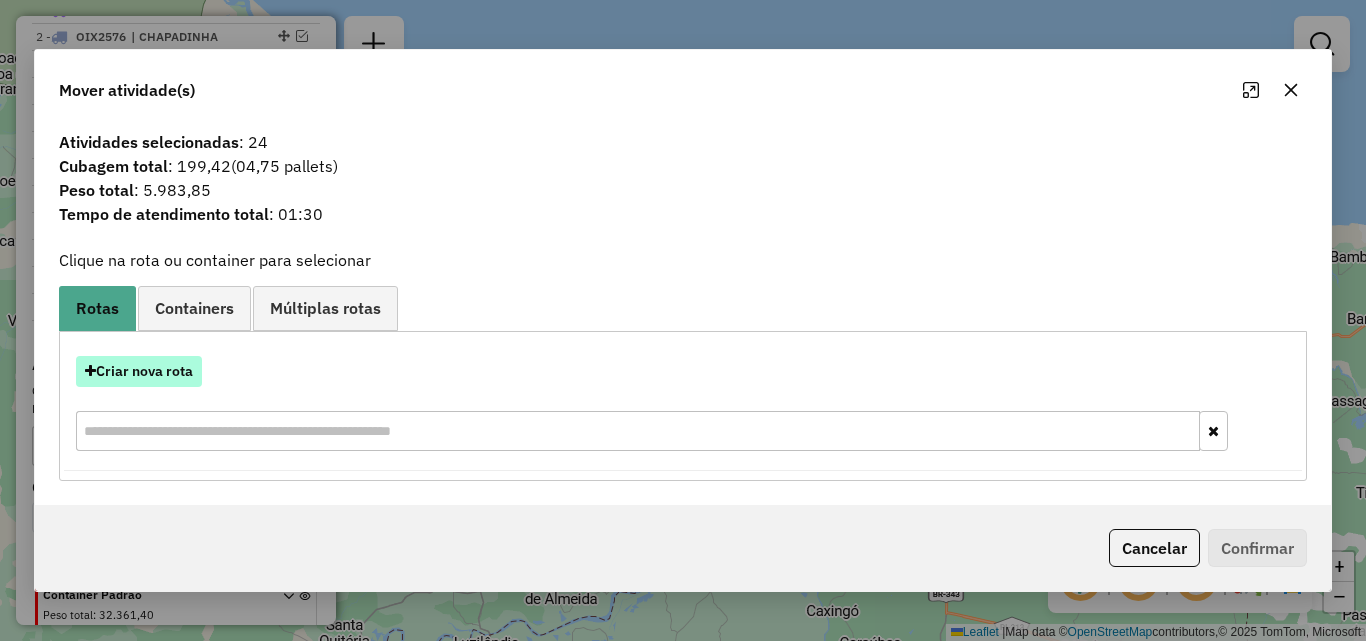 click on "Criar nova rota" at bounding box center [139, 371] 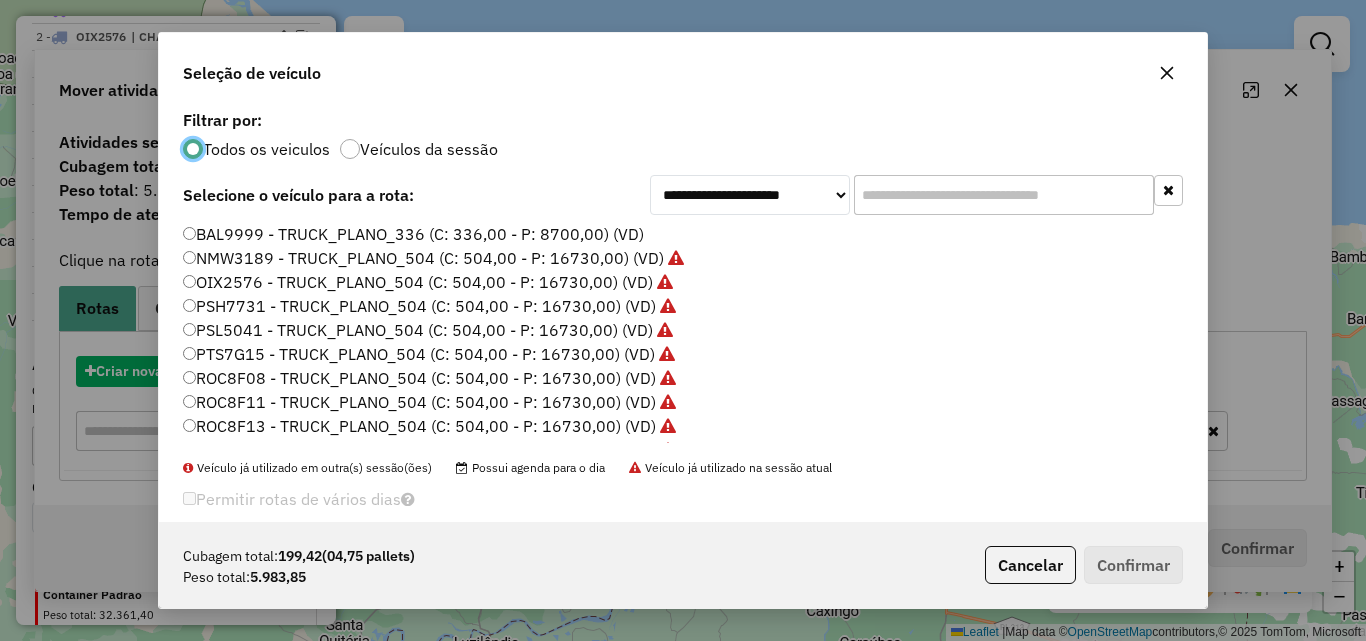 scroll, scrollTop: 11, scrollLeft: 6, axis: both 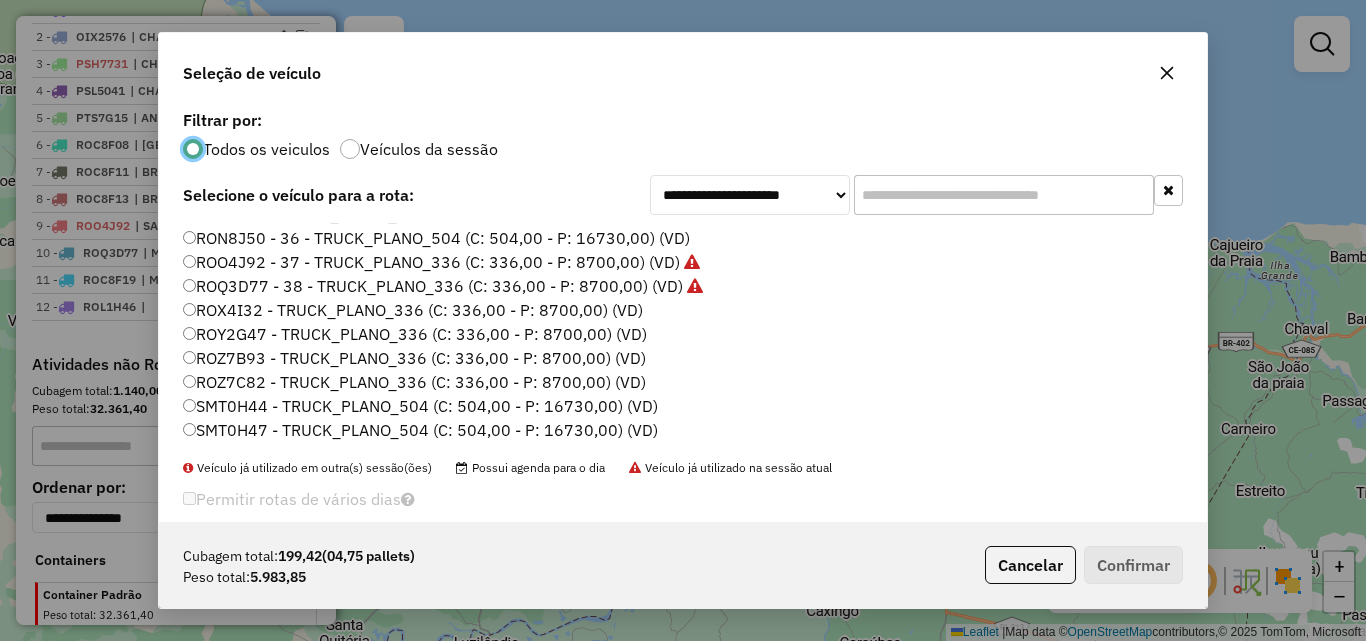 click on "ROX4I32 - TRUCK_PLANO_336 (C: 336,00 - P: 8700,00) (VD)" 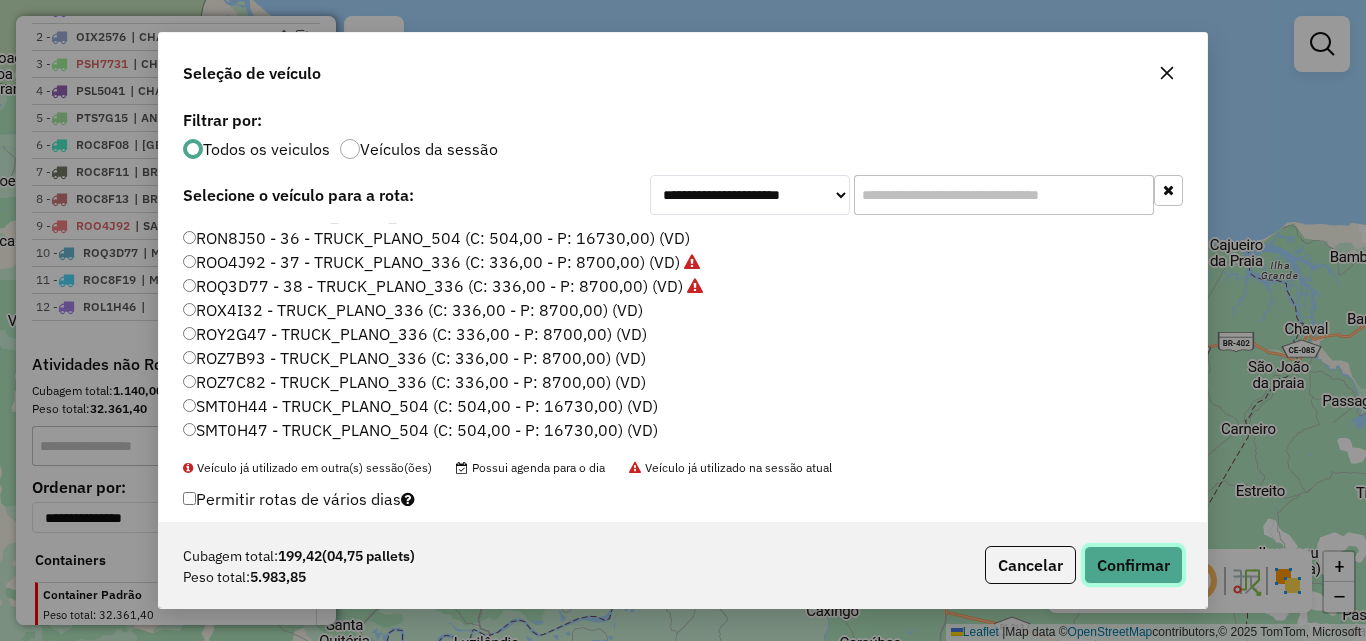 click on "Confirmar" 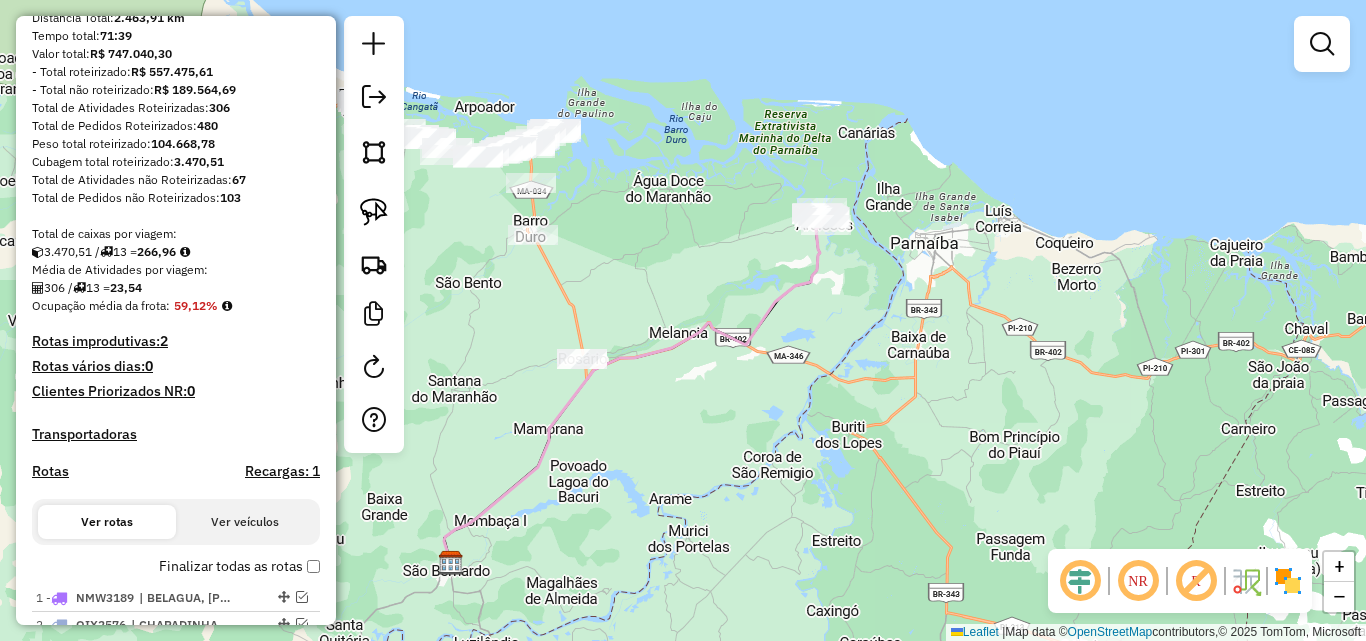 scroll, scrollTop: 400, scrollLeft: 0, axis: vertical 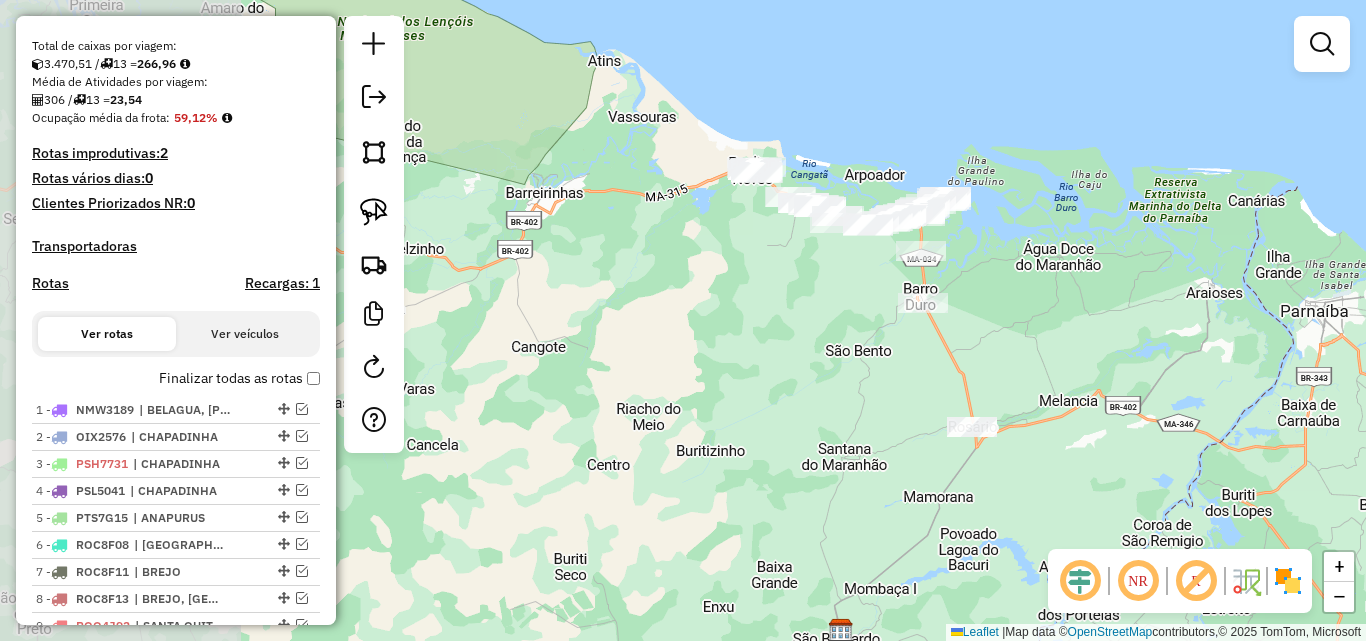 drag, startPoint x: 676, startPoint y: 302, endPoint x: 1066, endPoint y: 370, distance: 395.88382 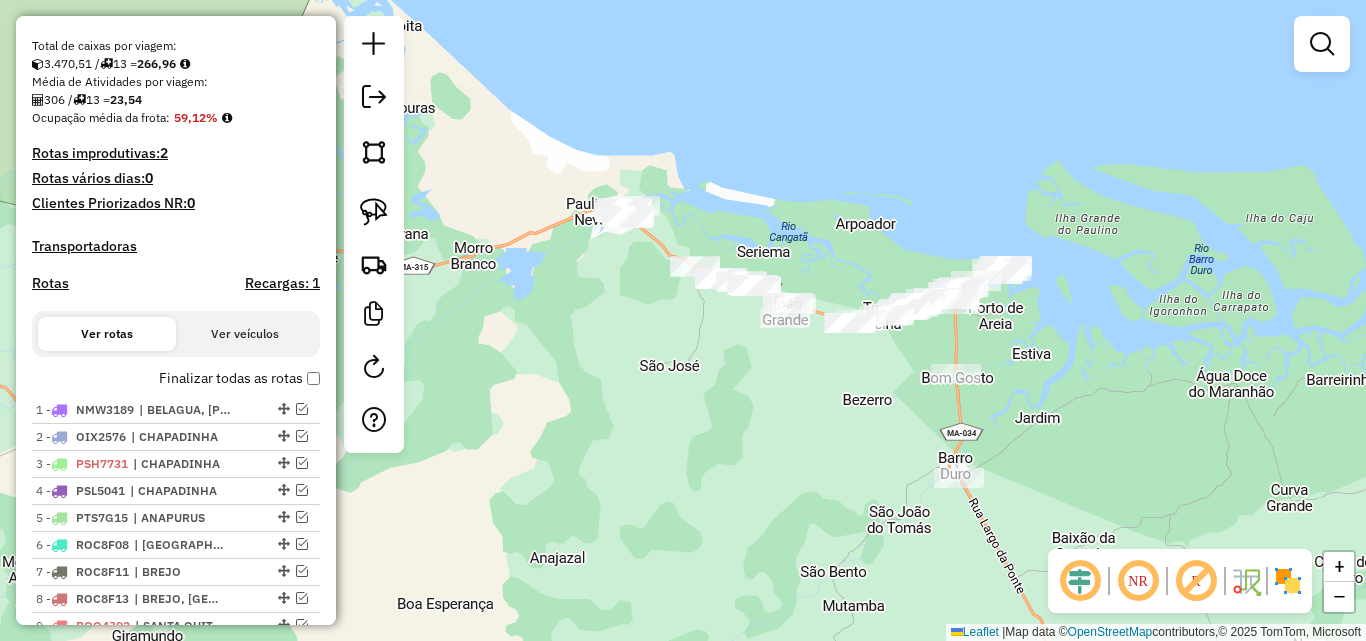 drag, startPoint x: 705, startPoint y: 320, endPoint x: 669, endPoint y: 384, distance: 73.43024 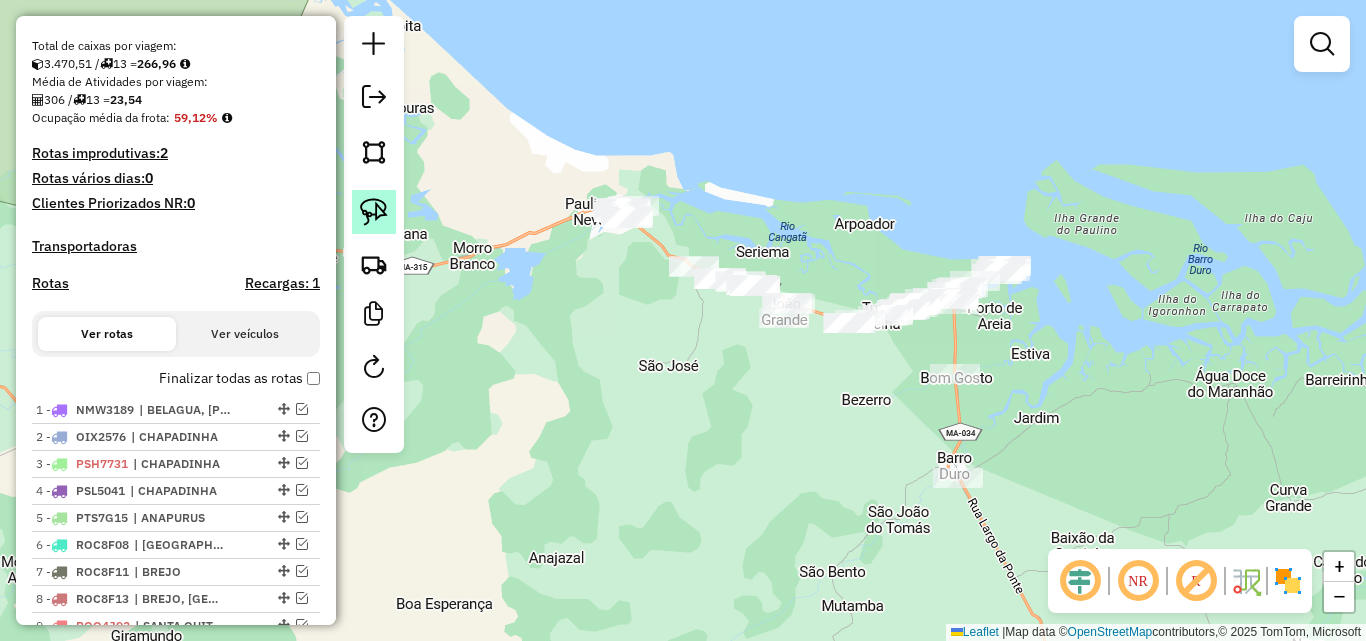click 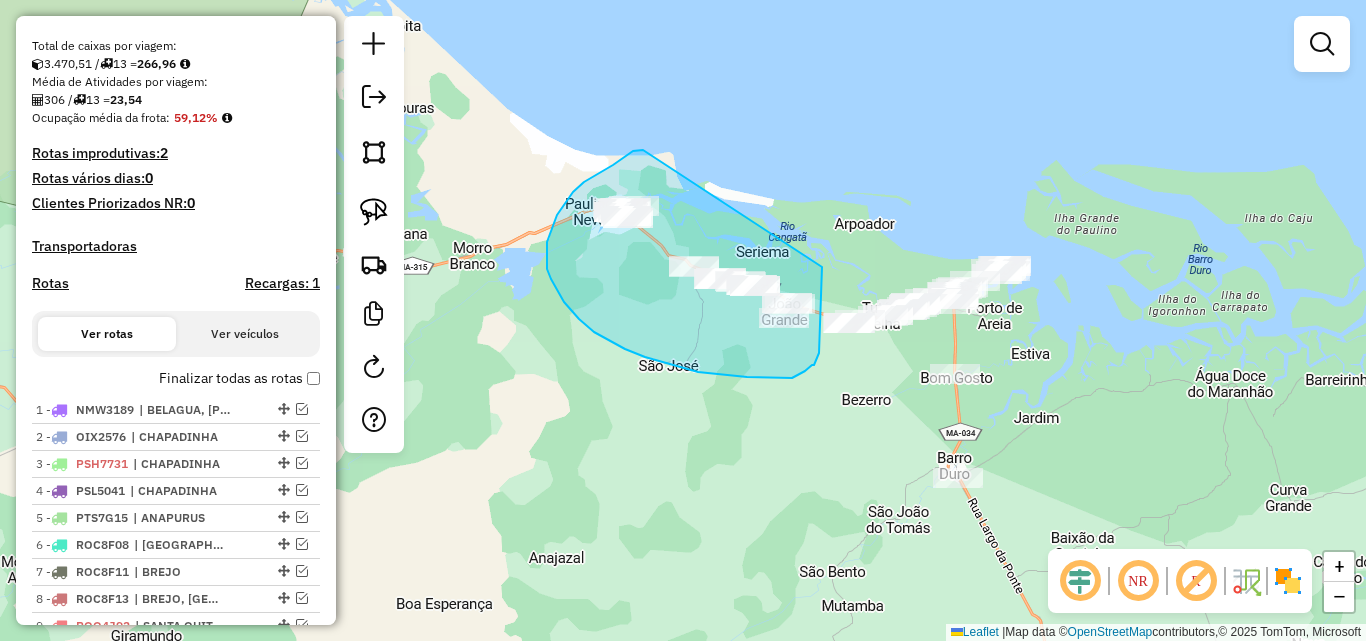drag, startPoint x: 643, startPoint y: 150, endPoint x: 822, endPoint y: 267, distance: 213.84573 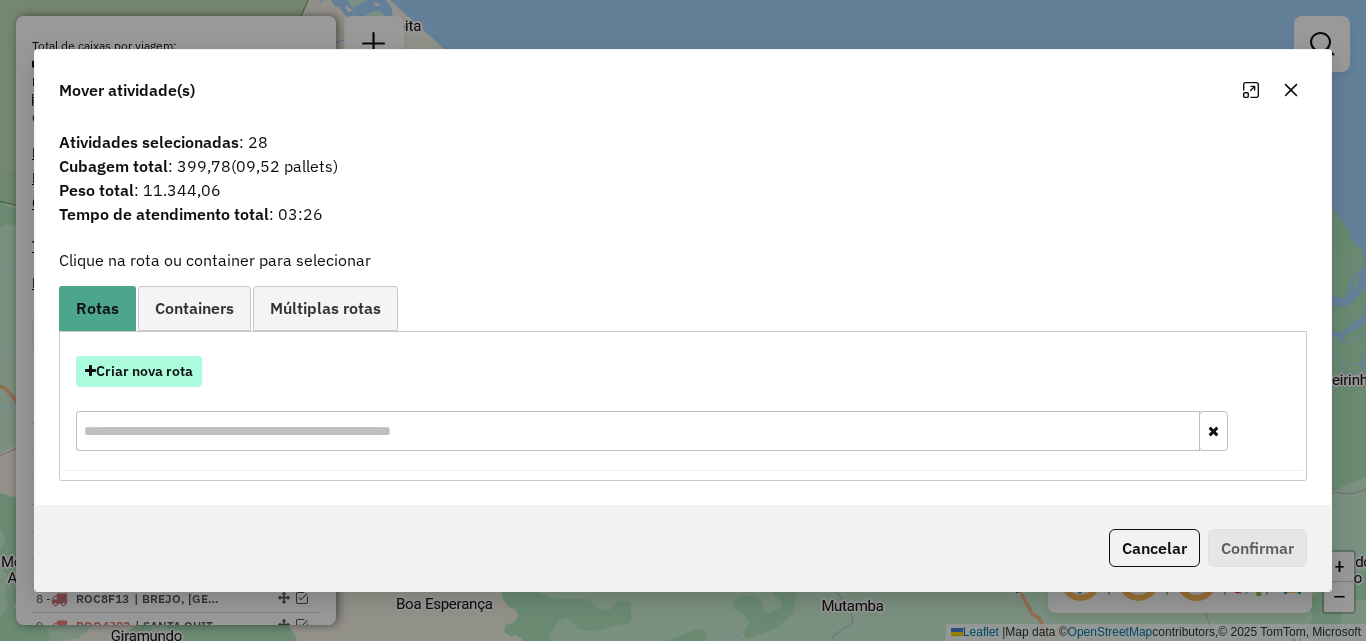 click on "Criar nova rota" at bounding box center (139, 371) 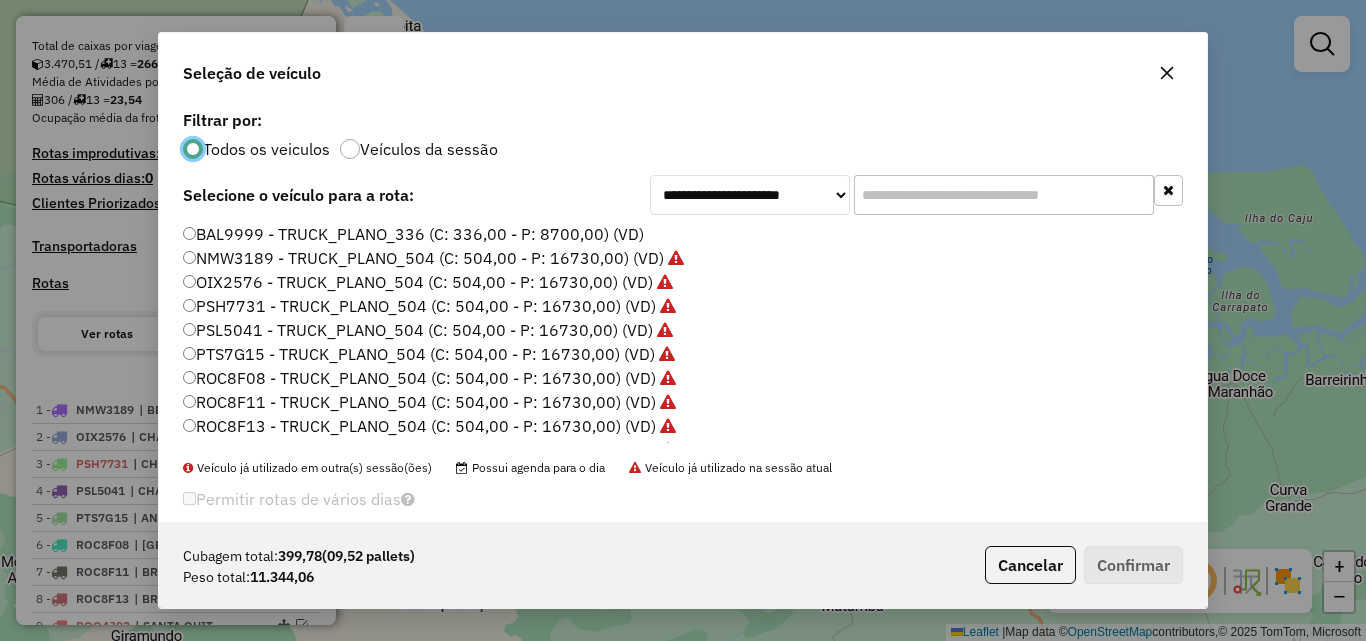 scroll, scrollTop: 11, scrollLeft: 6, axis: both 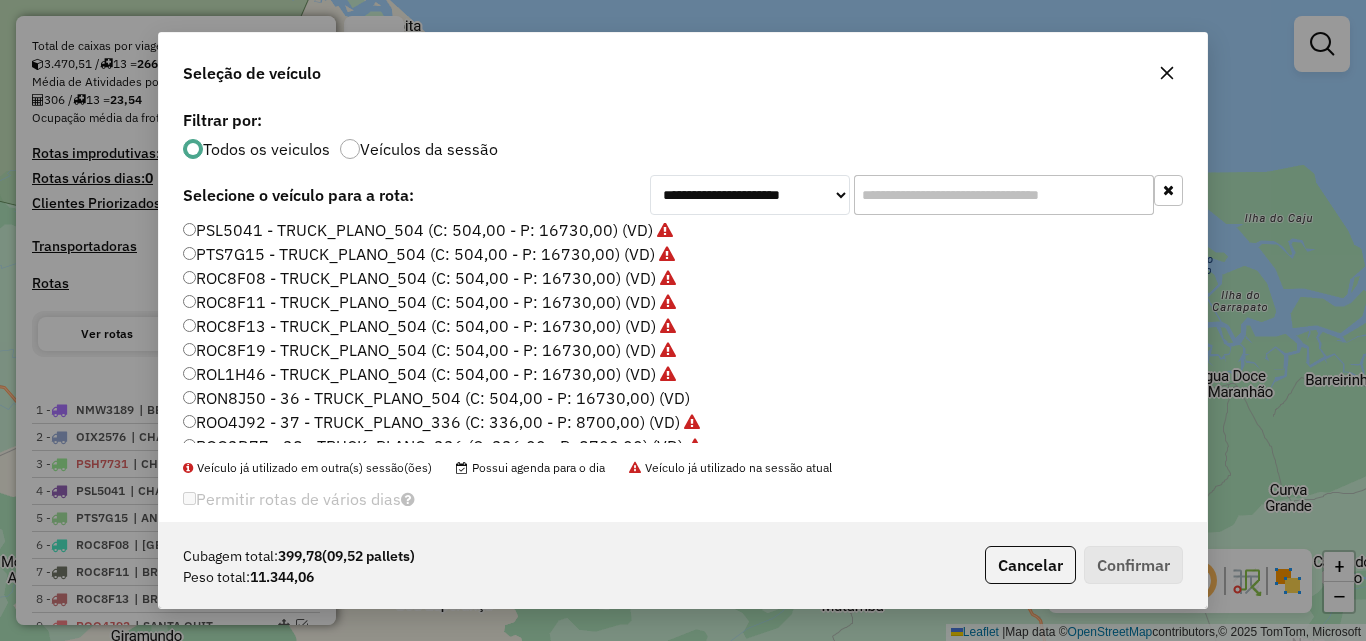 click on "RON8J50 - 36 - TRUCK_PLANO_504 (C: 504,00 - P: 16730,00) (VD)" 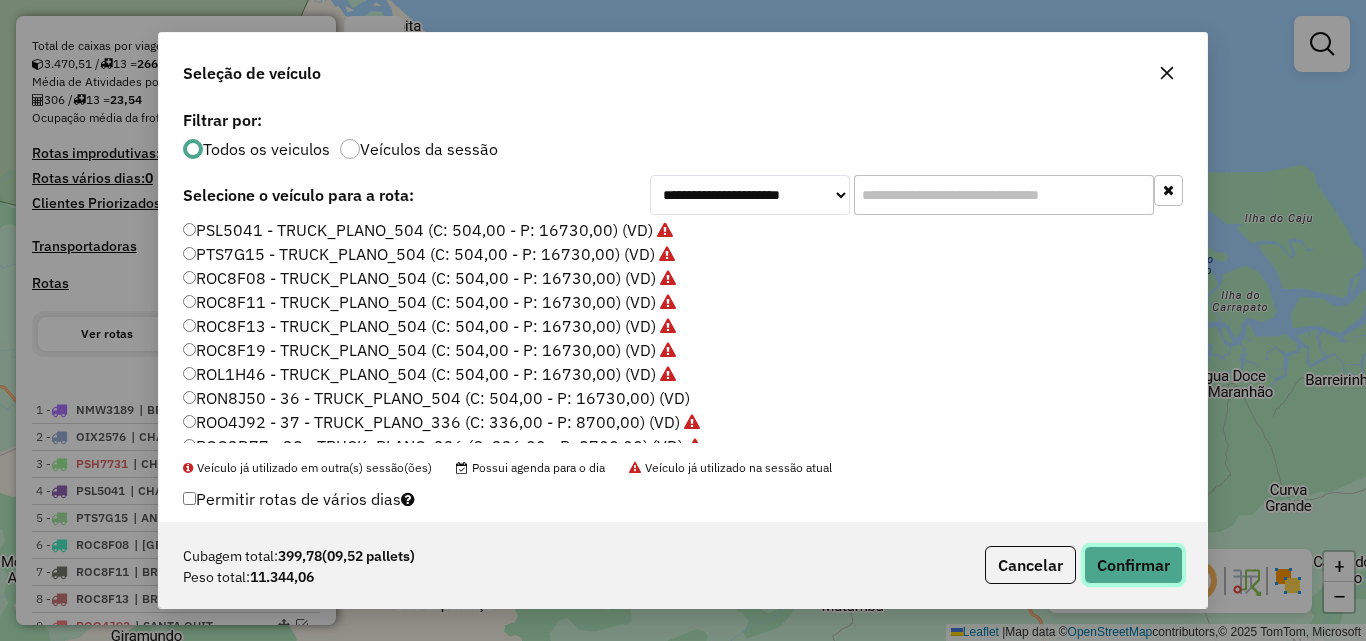 click on "Confirmar" 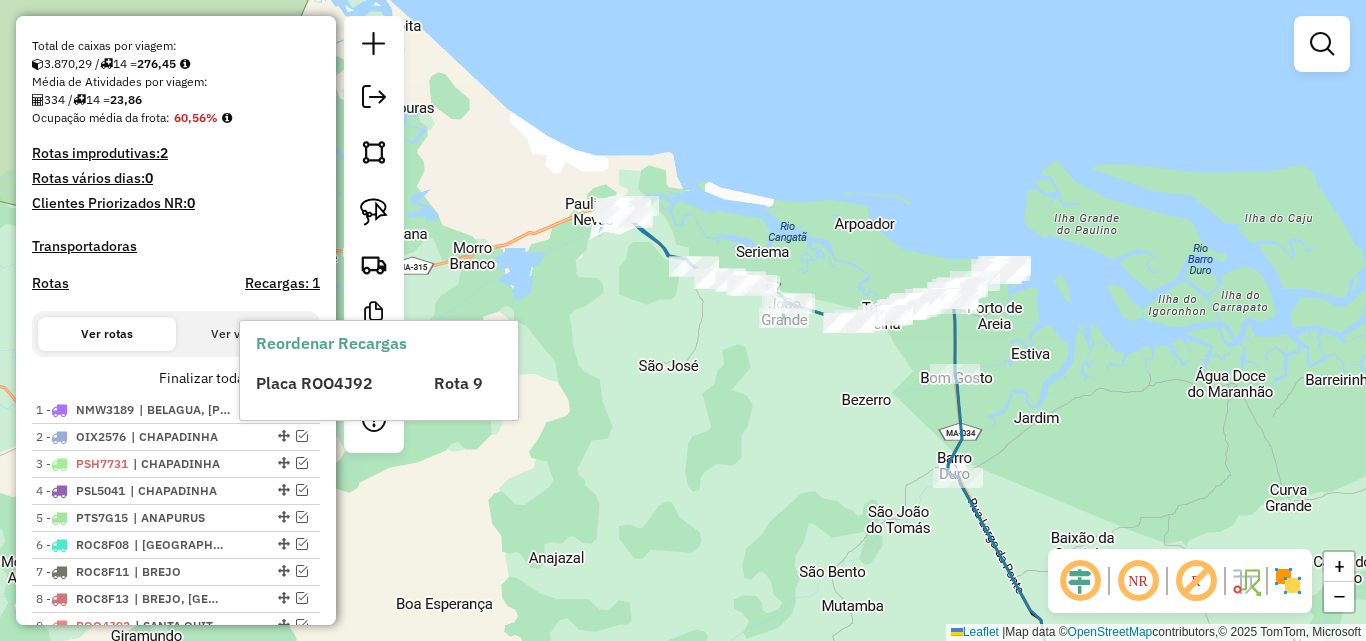 click on "Reordenar Recargas Placa ROO4J92 Rota 9" at bounding box center [379, 370] 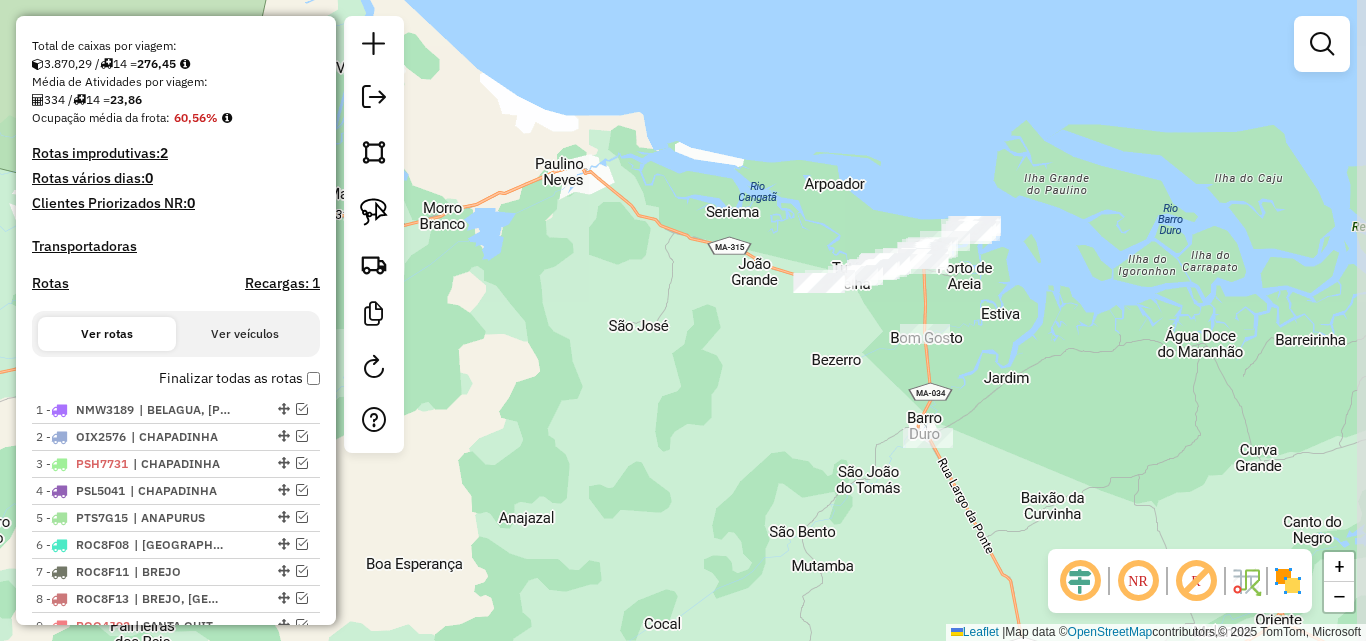 drag, startPoint x: 898, startPoint y: 384, endPoint x: 876, endPoint y: 343, distance: 46.52956 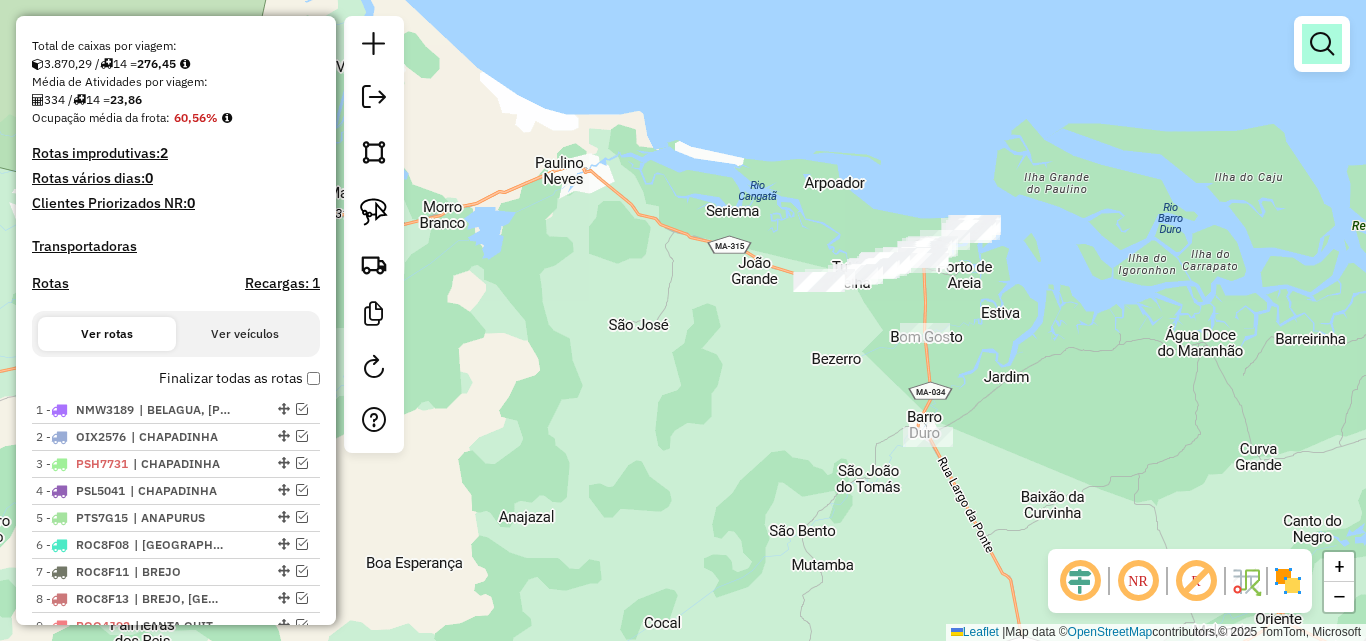 click at bounding box center (1322, 44) 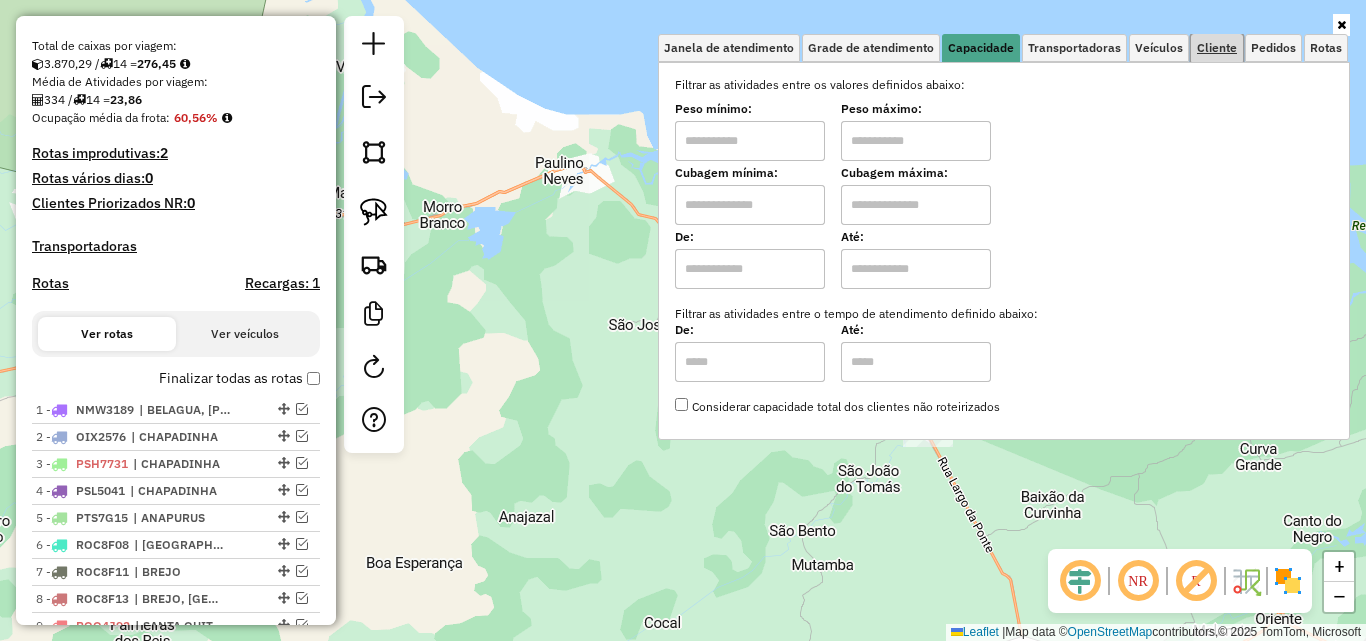 click on "Cliente" at bounding box center (1217, 48) 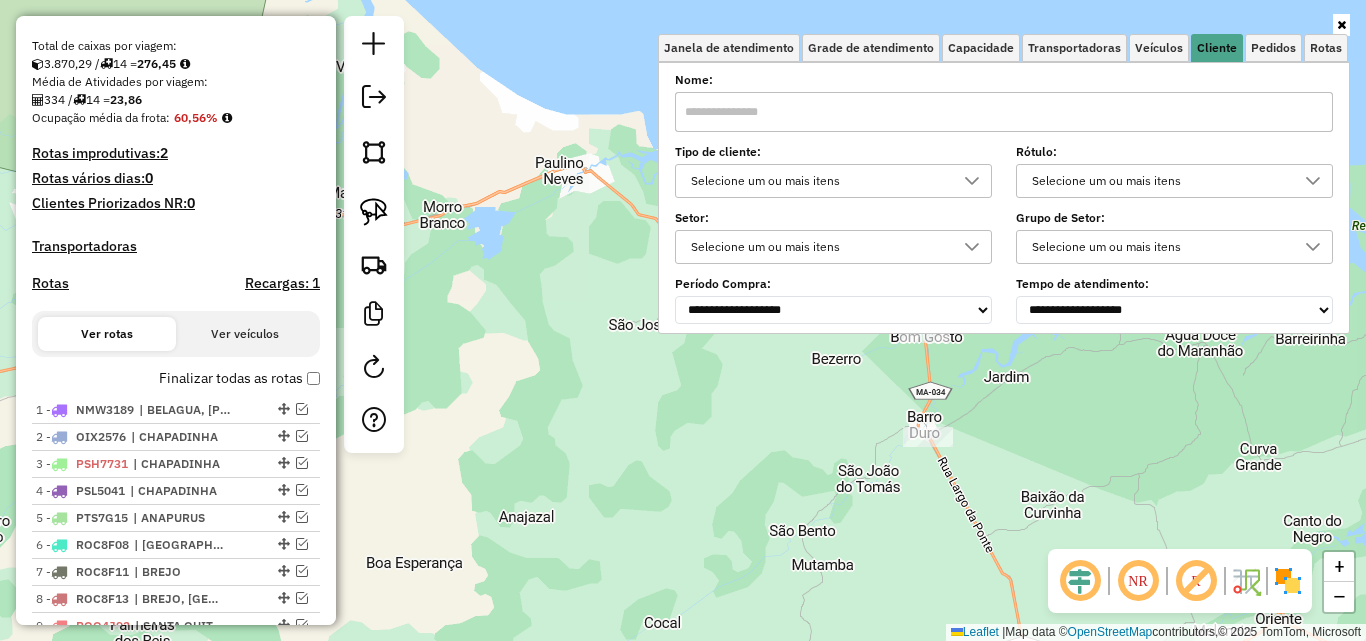 click on "Selecione um ou mais itens" at bounding box center [818, 181] 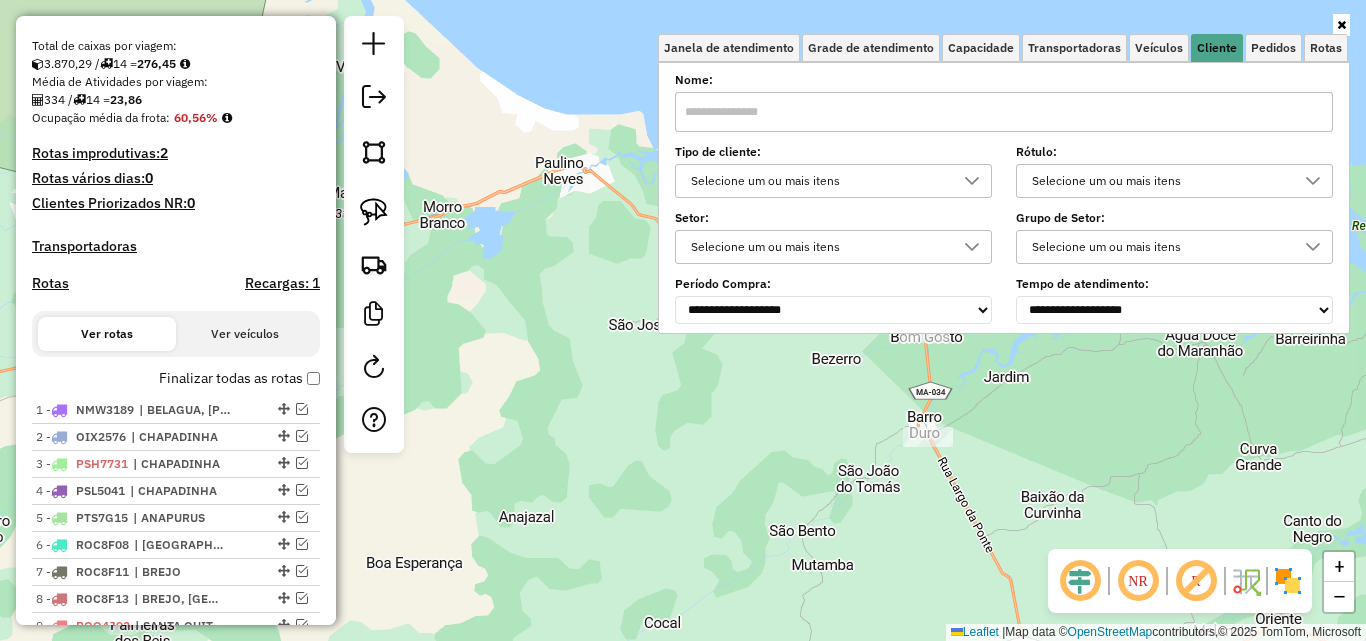 scroll, scrollTop: 12, scrollLeft: 69, axis: both 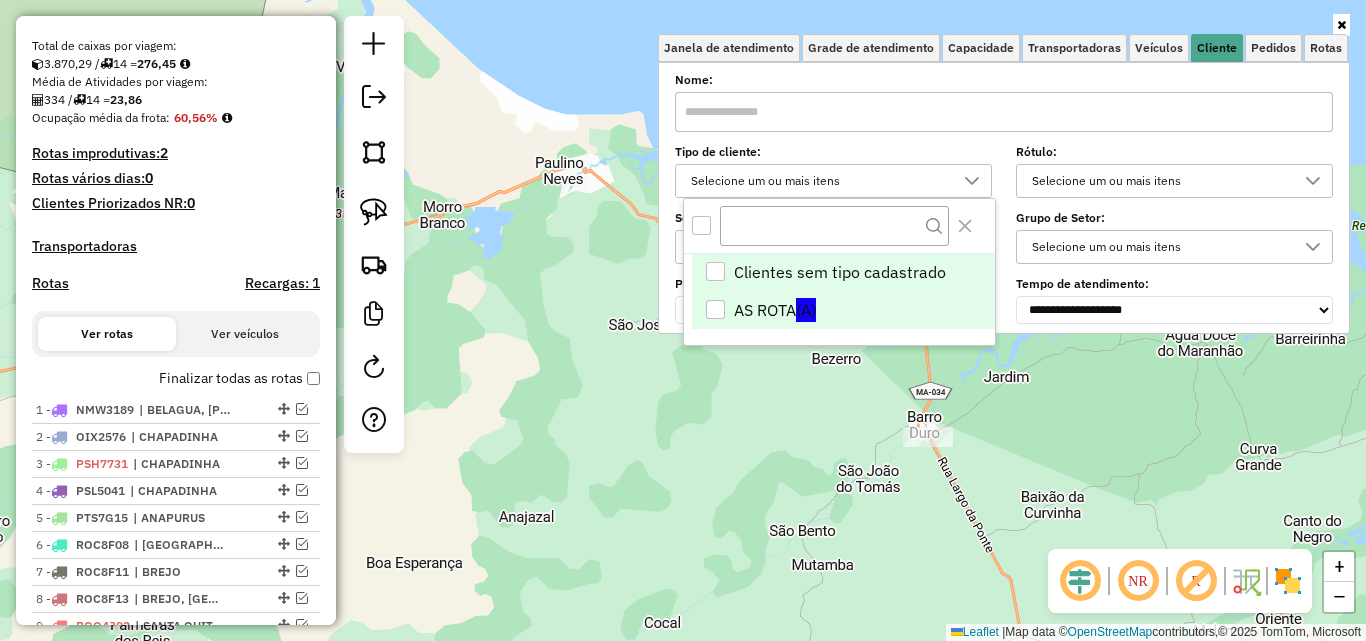 click on "AS ROTA  (A)" at bounding box center [843, 310] 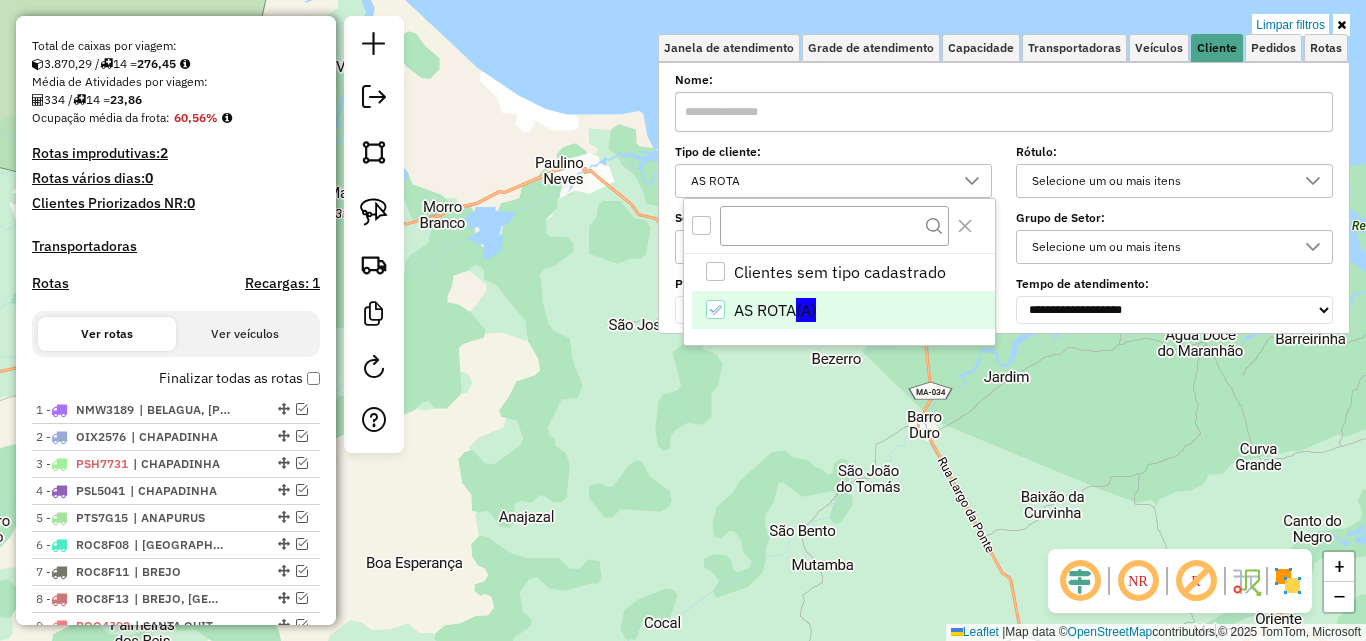 click on "Limpar filtros Janela de atendimento Grade de atendimento Capacidade Transportadoras Veículos Cliente Pedidos  Rotas Selecione os dias de semana para filtrar as janelas de atendimento  Seg   Ter   Qua   Qui   Sex   Sáb   Dom  Informe o período da janela de atendimento: De: Até:  Filtrar exatamente a janela do cliente  Considerar janela de atendimento padrão  Selecione os dias de semana para filtrar as grades de atendimento  Seg   Ter   Qua   Qui   Sex   Sáb   Dom   Considerar clientes sem dia de atendimento cadastrado  Clientes fora do dia de atendimento selecionado Filtrar as atividades entre os valores definidos abaixo:  Peso mínimo:   Peso máximo:   Cubagem mínima:   Cubagem máxima:   De:   Até:  Filtrar as atividades entre o tempo de atendimento definido abaixo:  De:   Até:   Considerar capacidade total dos clientes não roteirizados Transportadora: Selecione um ou mais itens Tipo de veículo: Selecione um ou mais itens Veículo: Selecione um ou mais itens Motorista: Selecione um ou mais itens" 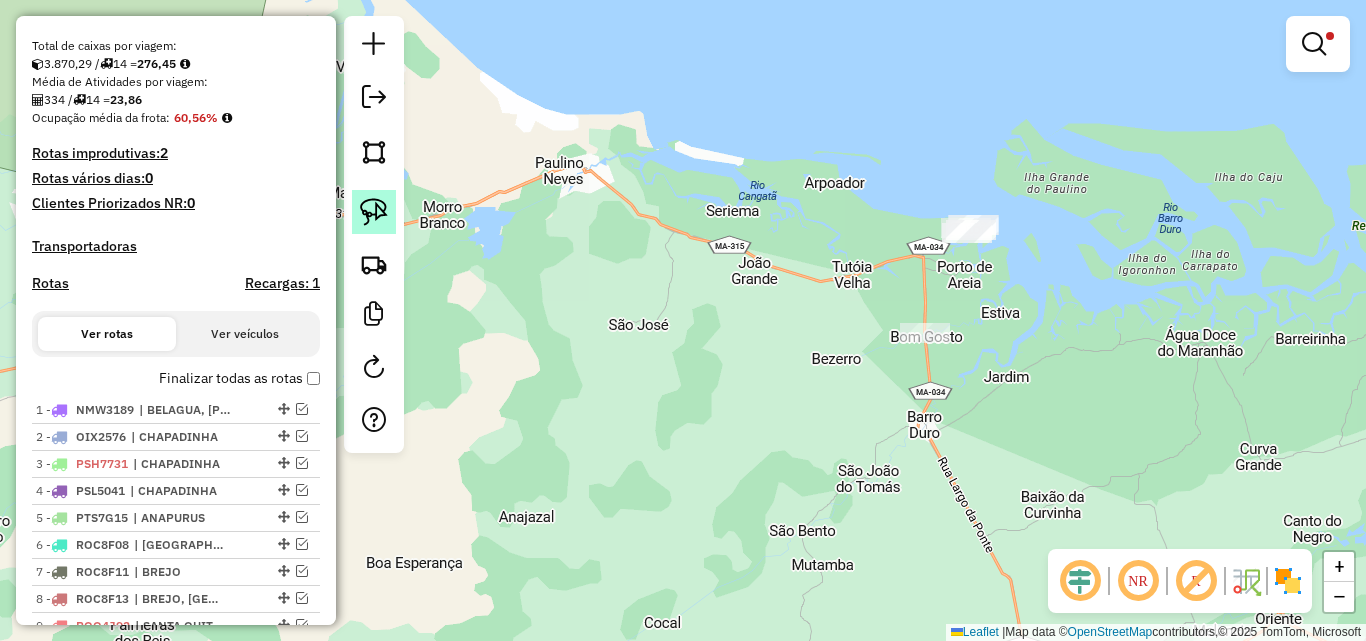 click 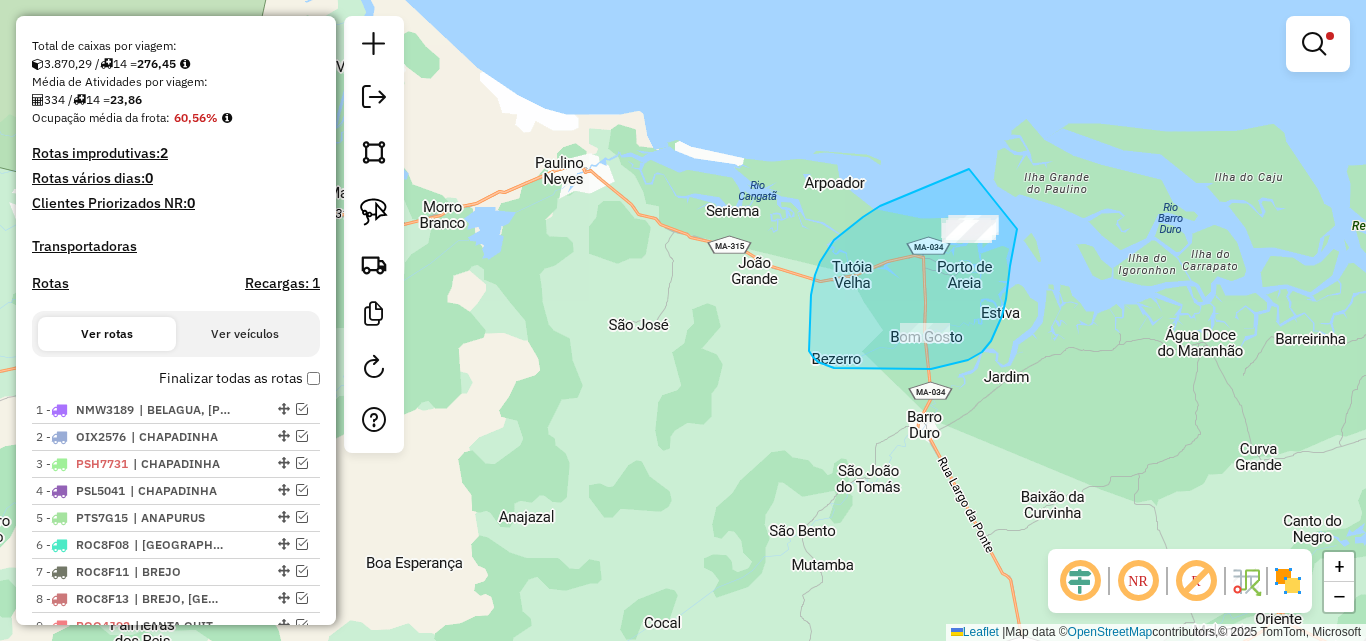 drag, startPoint x: 969, startPoint y: 169, endPoint x: 1017, endPoint y: 229, distance: 76.837494 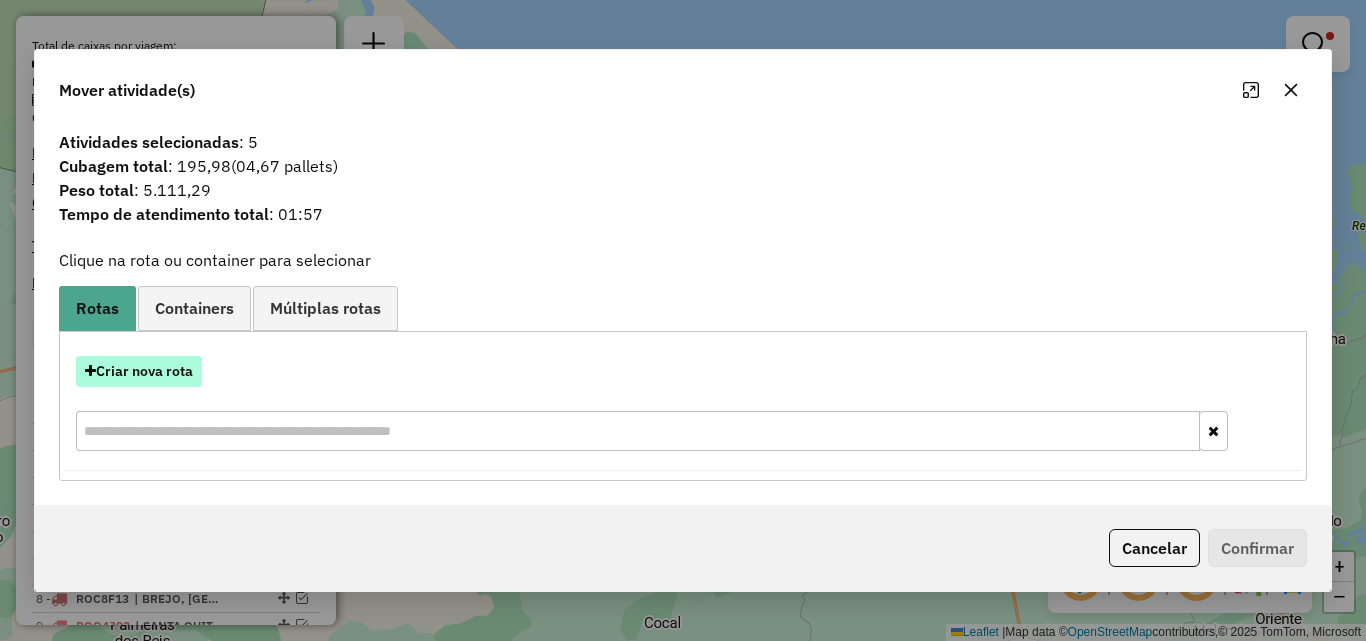 click on "Criar nova rota" at bounding box center (139, 371) 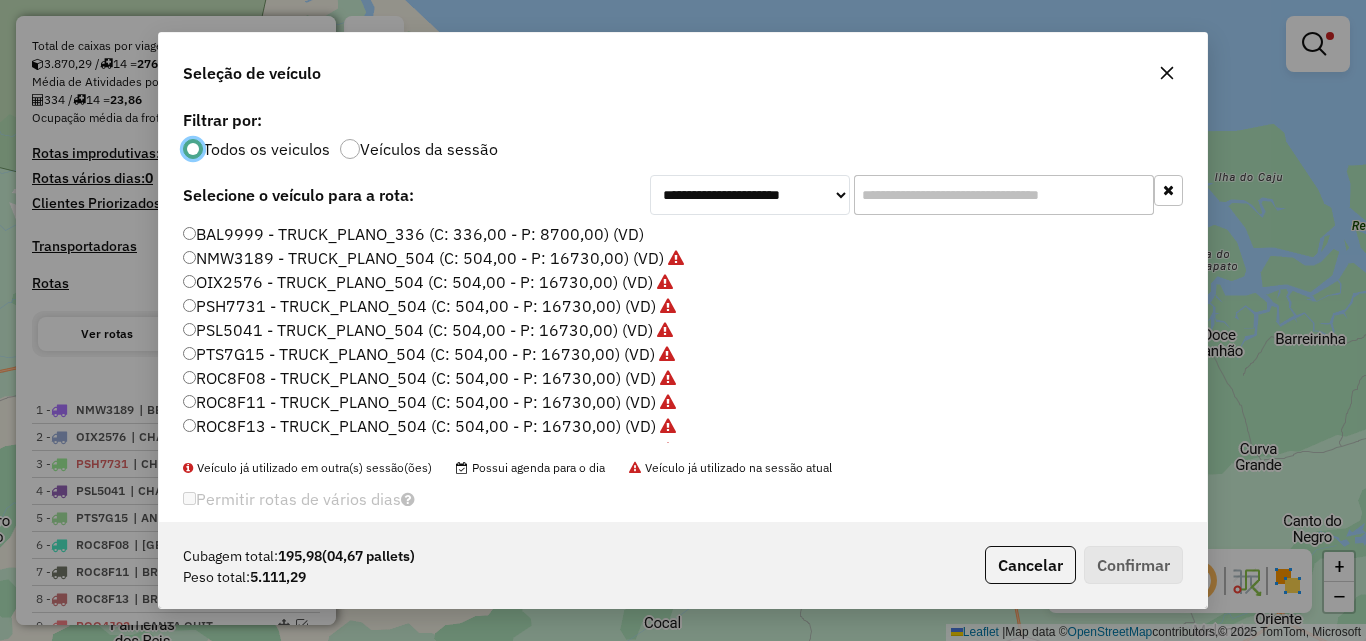 scroll, scrollTop: 11, scrollLeft: 6, axis: both 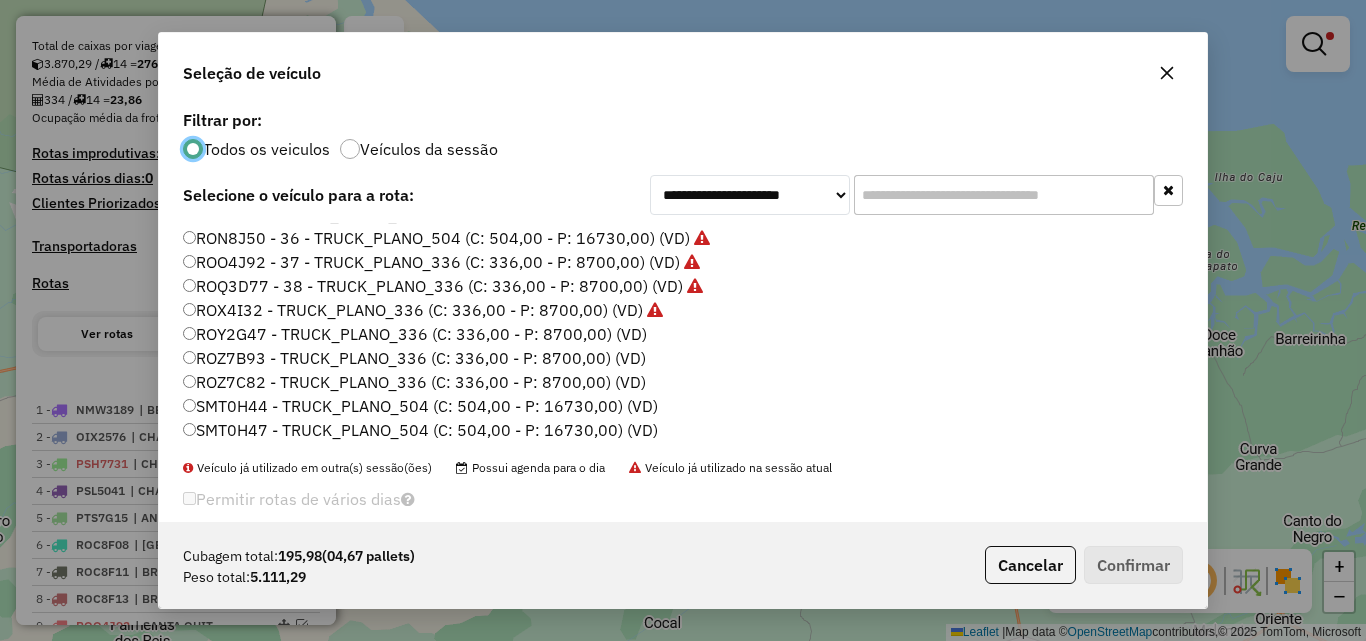 click on "ROY2G47 - TRUCK_PLANO_336 (C: 336,00 - P: 8700,00) (VD)" 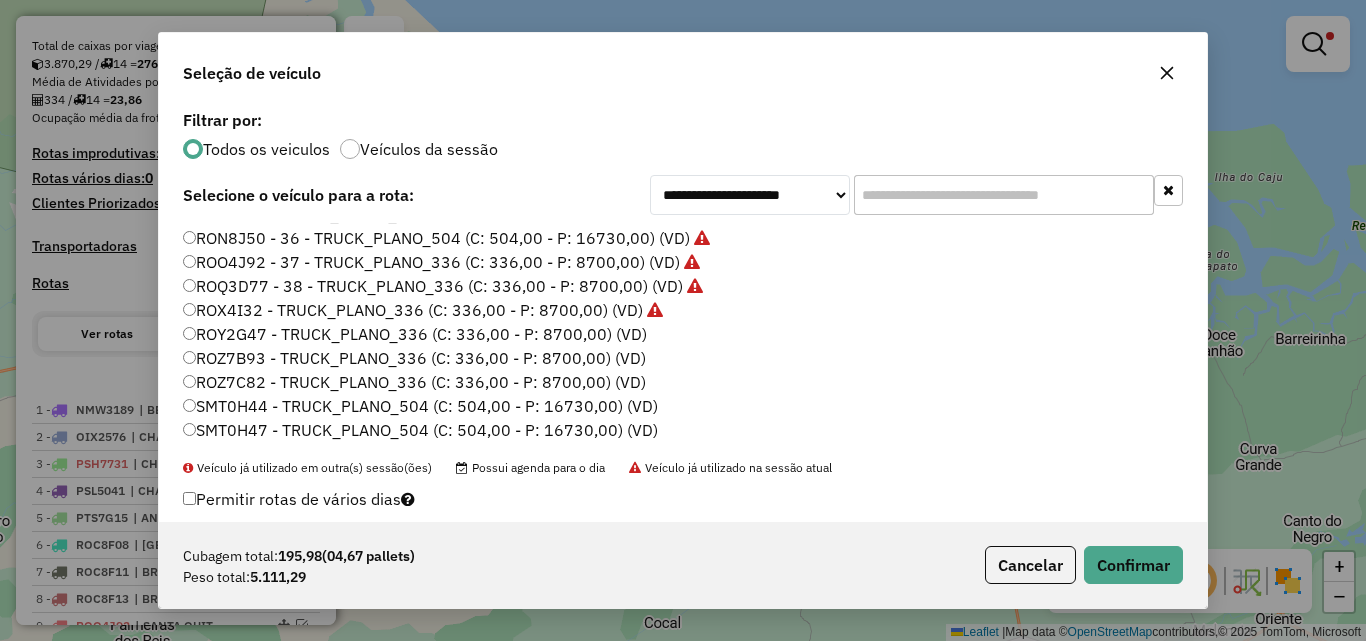 click on "ROZ7B93 - TRUCK_PLANO_336 (C: 336,00 - P: 8700,00) (VD)" 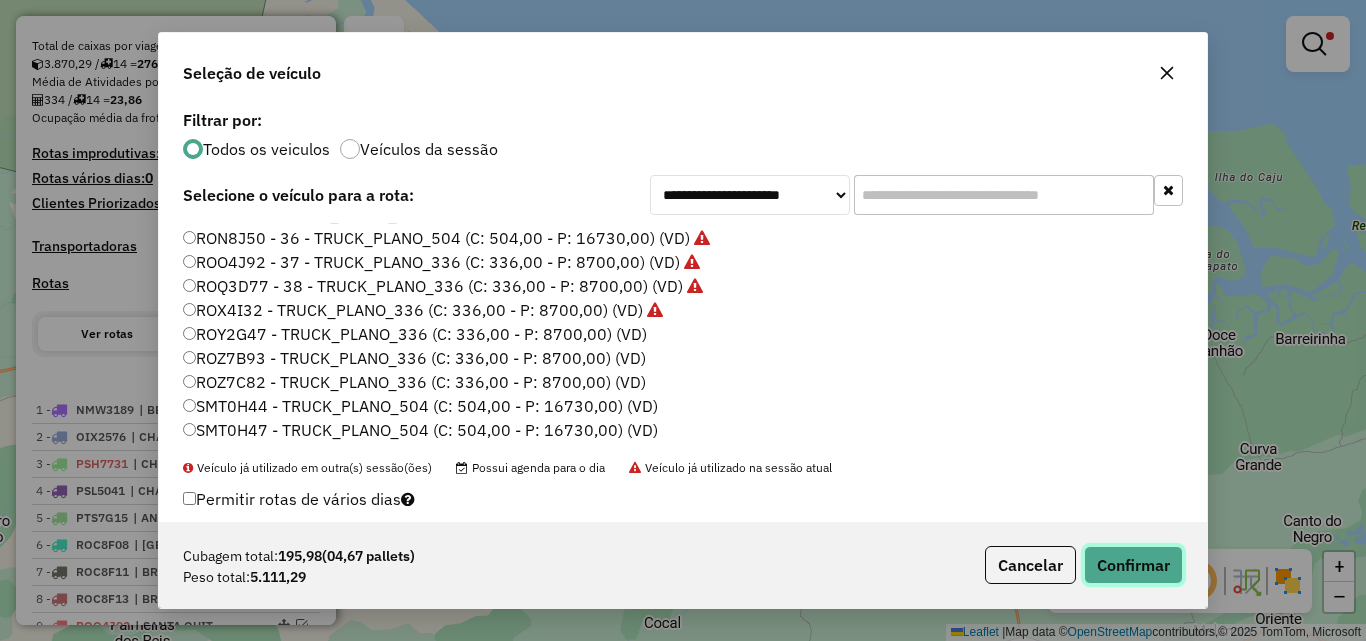 click on "Confirmar" 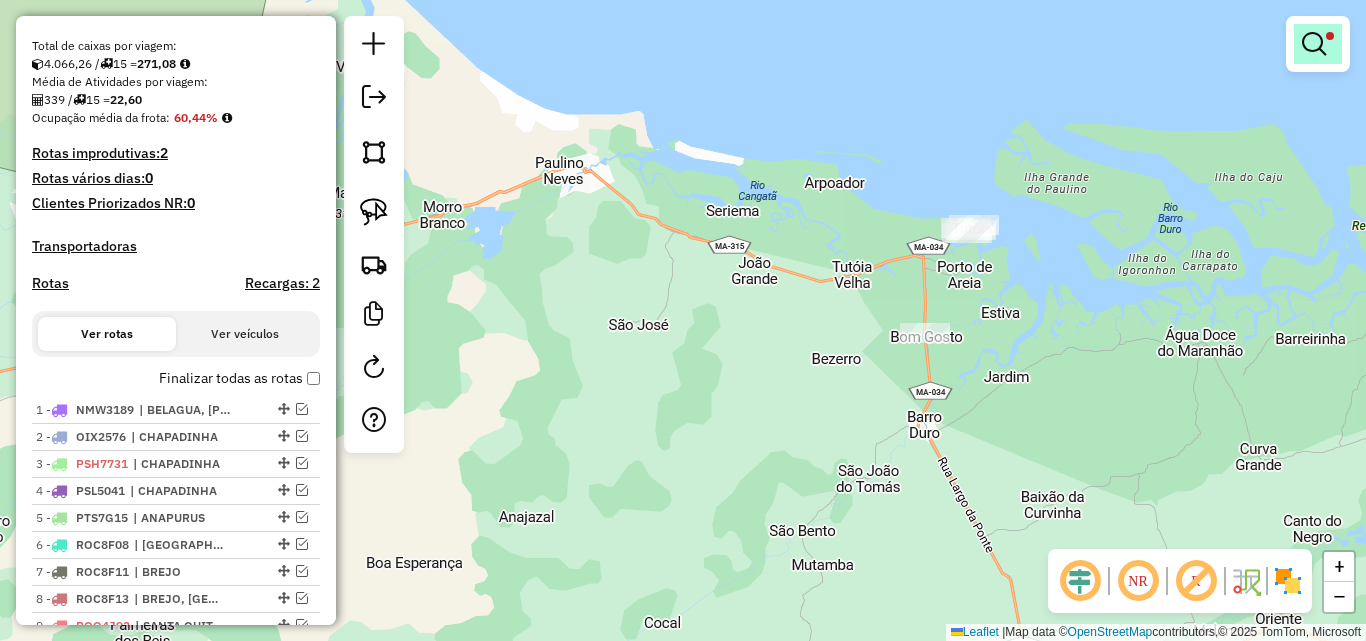 click at bounding box center (1318, 44) 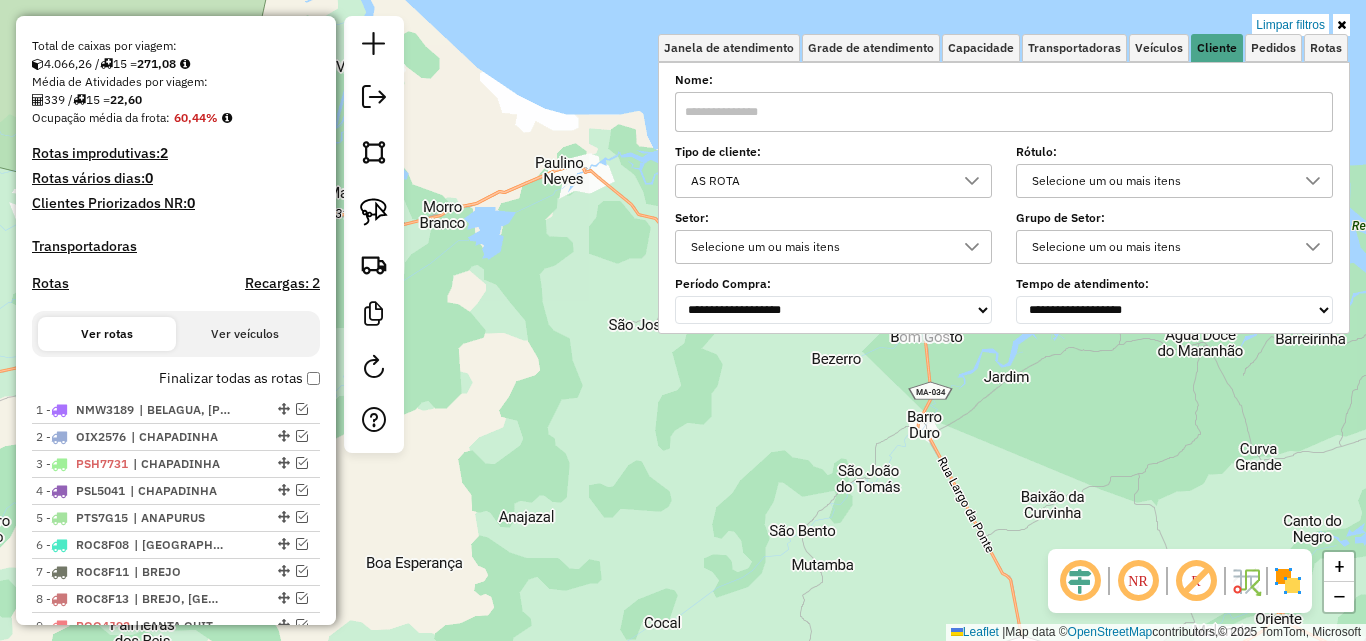click on "Limpar filtros Janela de atendimento Grade de atendimento Capacidade Transportadoras Veículos Cliente Pedidos  Rotas Selecione os dias de semana para filtrar as janelas de atendimento  Seg   Ter   Qua   Qui   Sex   Sáb   Dom  Informe o período da janela de atendimento: De: Até:  Filtrar exatamente a janela do cliente  Considerar janela de atendimento padrão  Selecione os dias de semana para filtrar as grades de atendimento  Seg   Ter   Qua   Qui   Sex   Sáb   Dom   Considerar clientes sem dia de atendimento cadastrado  Clientes fora do dia de atendimento selecionado Filtrar as atividades entre os valores definidos abaixo:  Peso mínimo:   Peso máximo:   Cubagem mínima:   Cubagem máxima:   De:   Até:  Filtrar as atividades entre o tempo de atendimento definido abaixo:  De:   Até:   Considerar capacidade total dos clientes não roteirizados Transportadora: Selecione um ou mais itens Tipo de veículo: Selecione um ou mais itens Veículo: Selecione um ou mais itens Motorista: Selecione um ou mais itens" 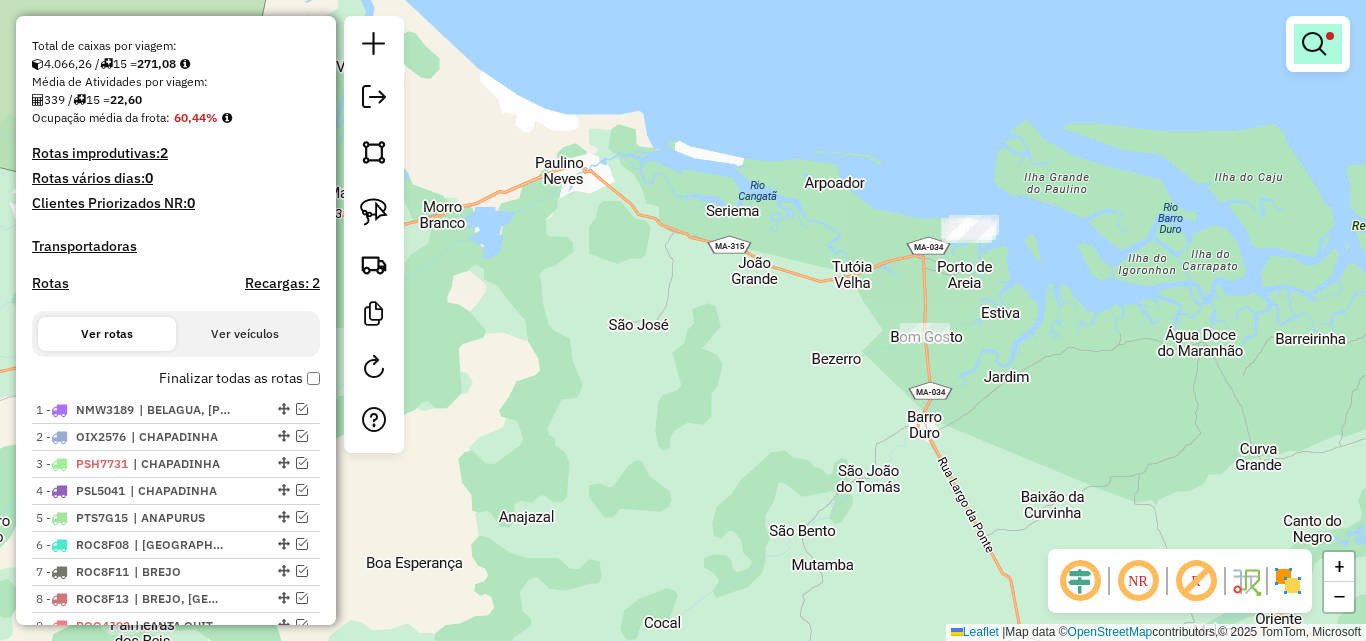 click at bounding box center (1330, 36) 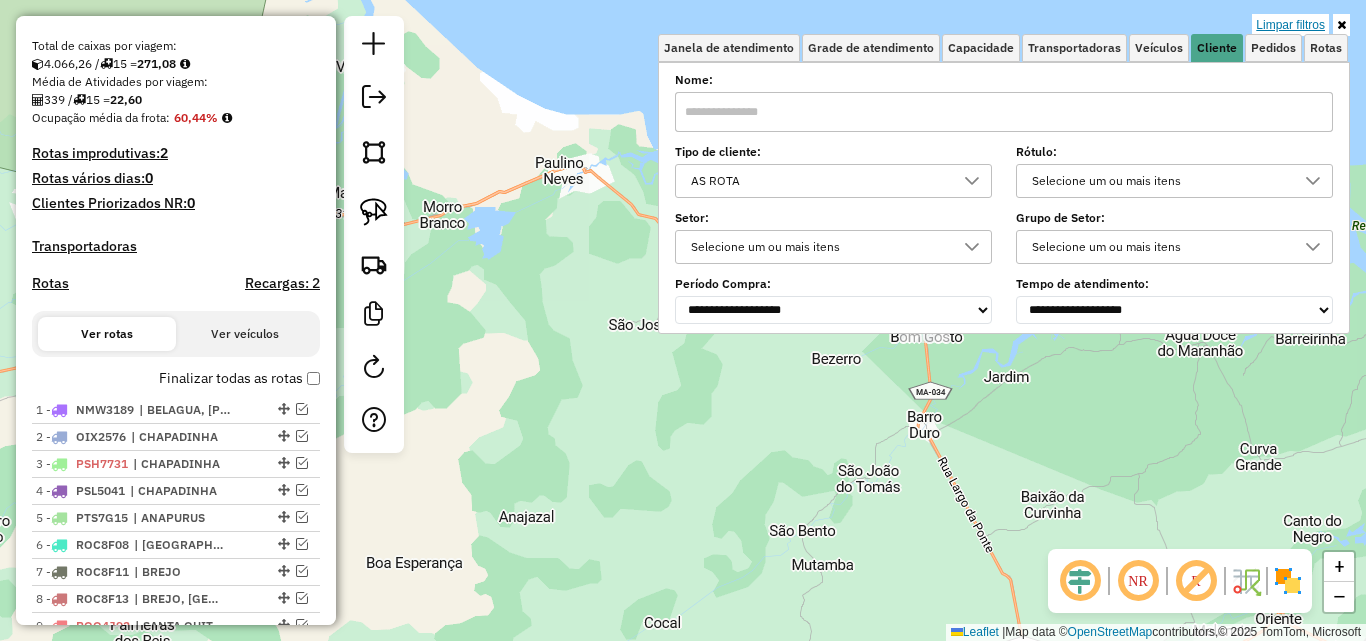 click on "Limpar filtros" at bounding box center (1290, 25) 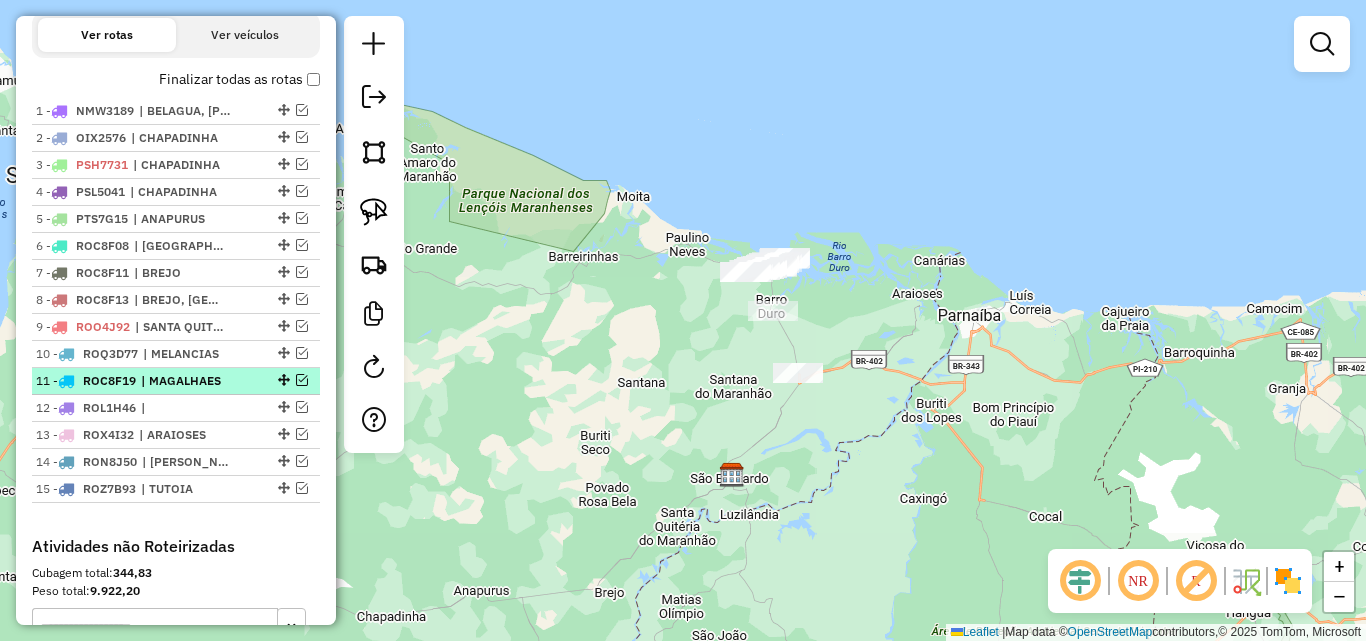 scroll, scrollTop: 700, scrollLeft: 0, axis: vertical 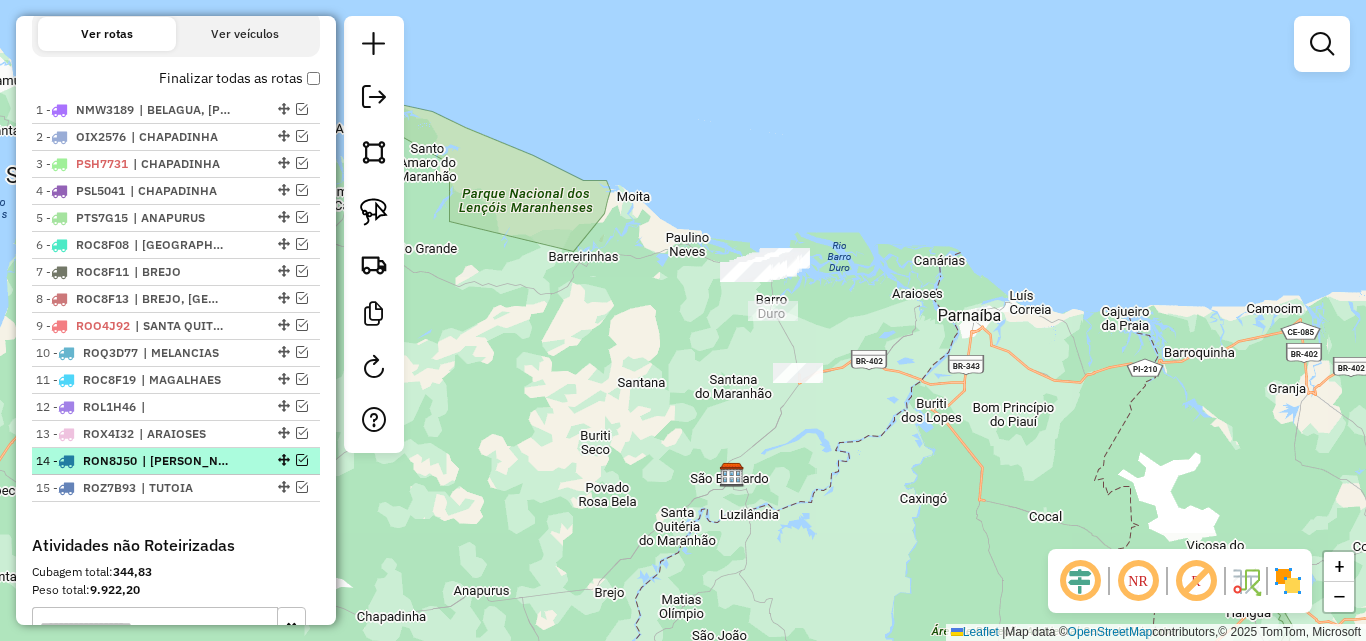 click at bounding box center (302, 460) 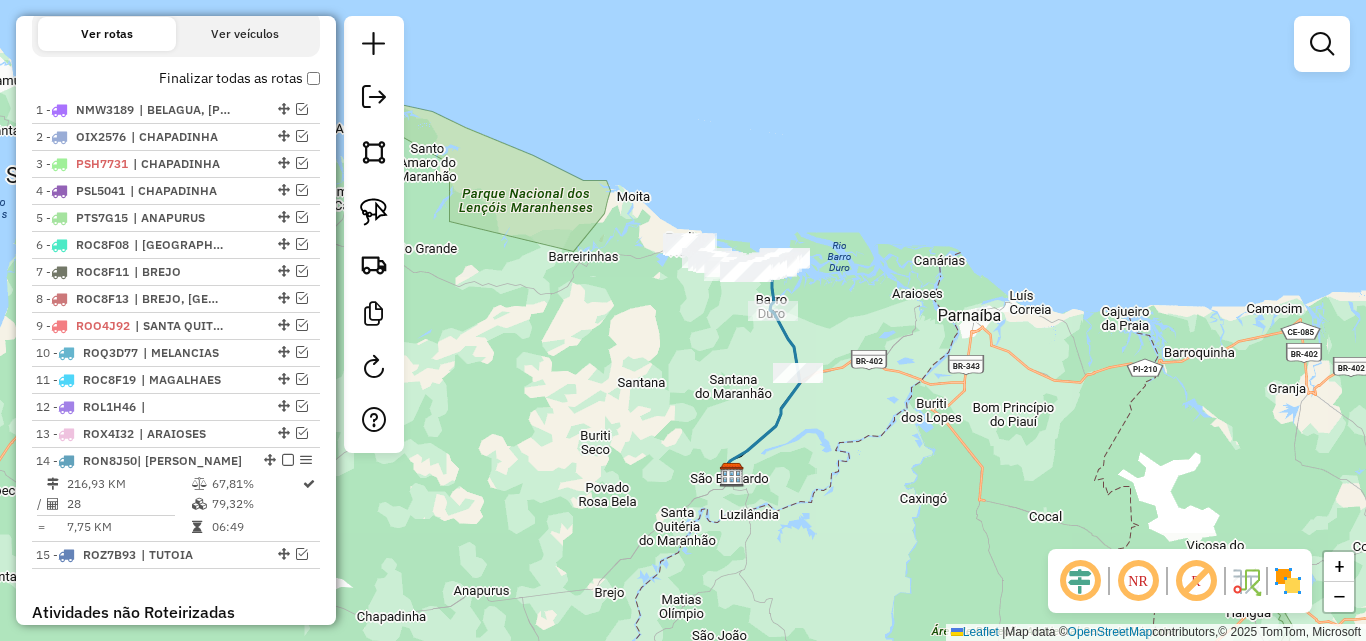 click 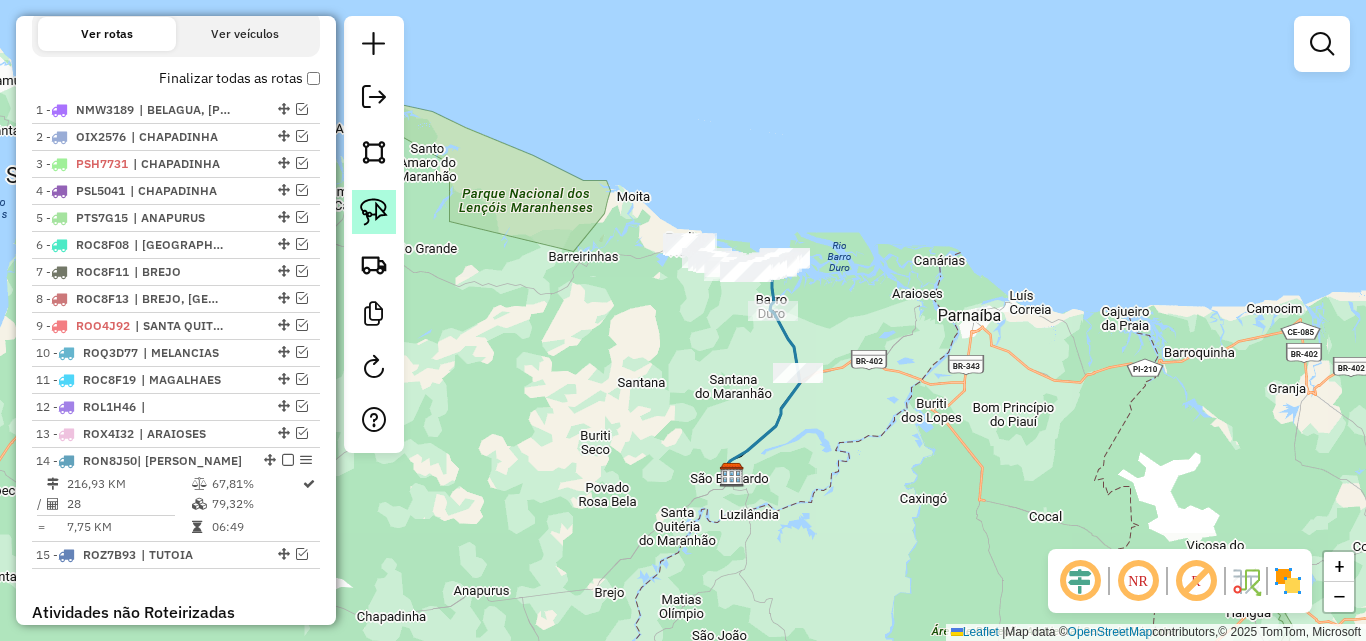 click 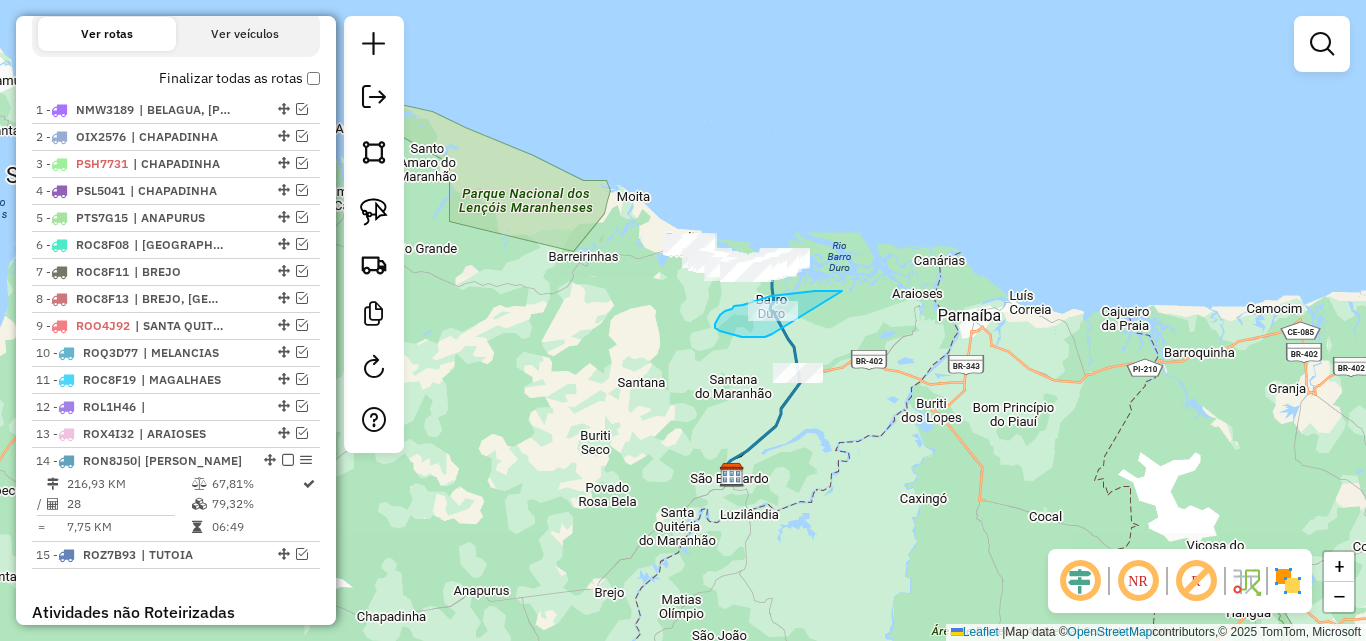 drag, startPoint x: 842, startPoint y: 291, endPoint x: 773, endPoint y: 334, distance: 81.3019 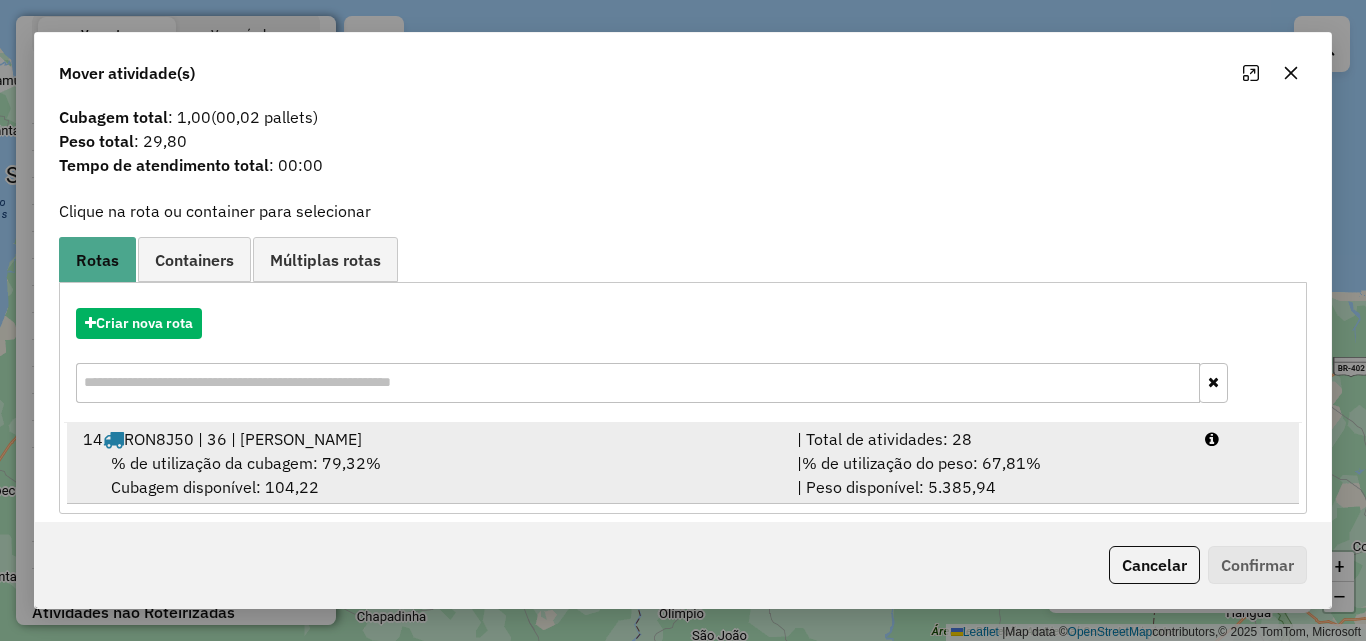 scroll, scrollTop: 48, scrollLeft: 0, axis: vertical 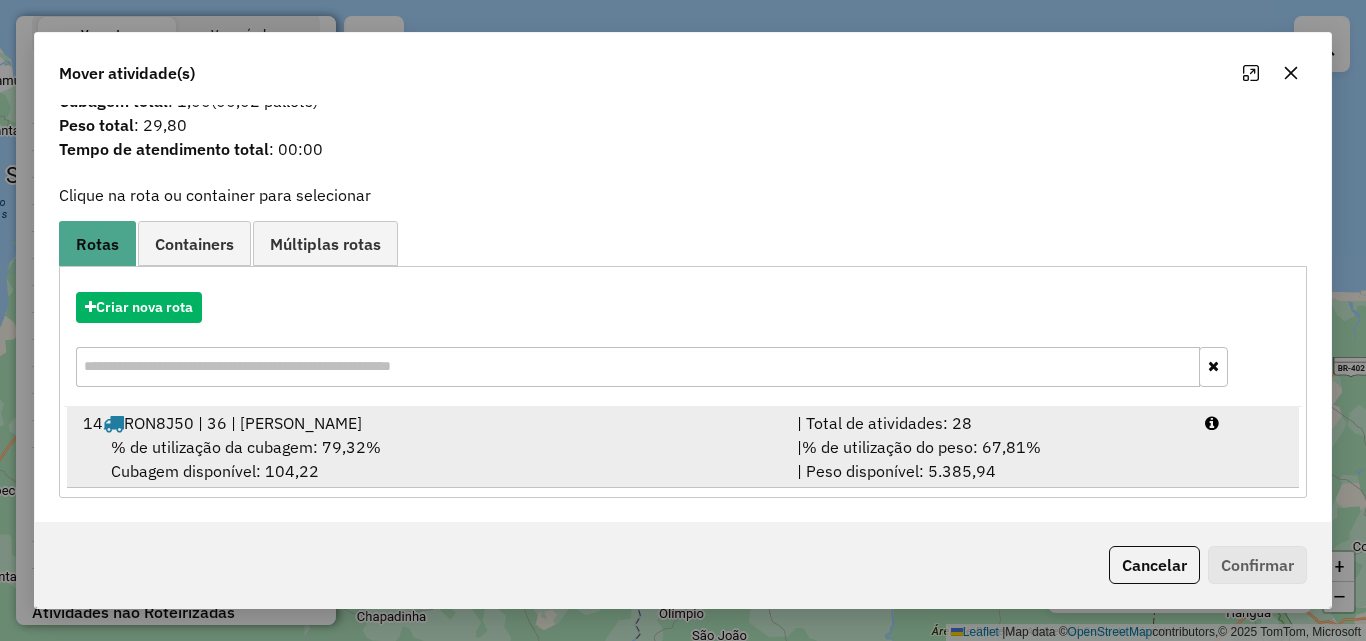 click on "% de utilização da cubagem: 79,32%  Cubagem disponível: 104,22" at bounding box center (428, 459) 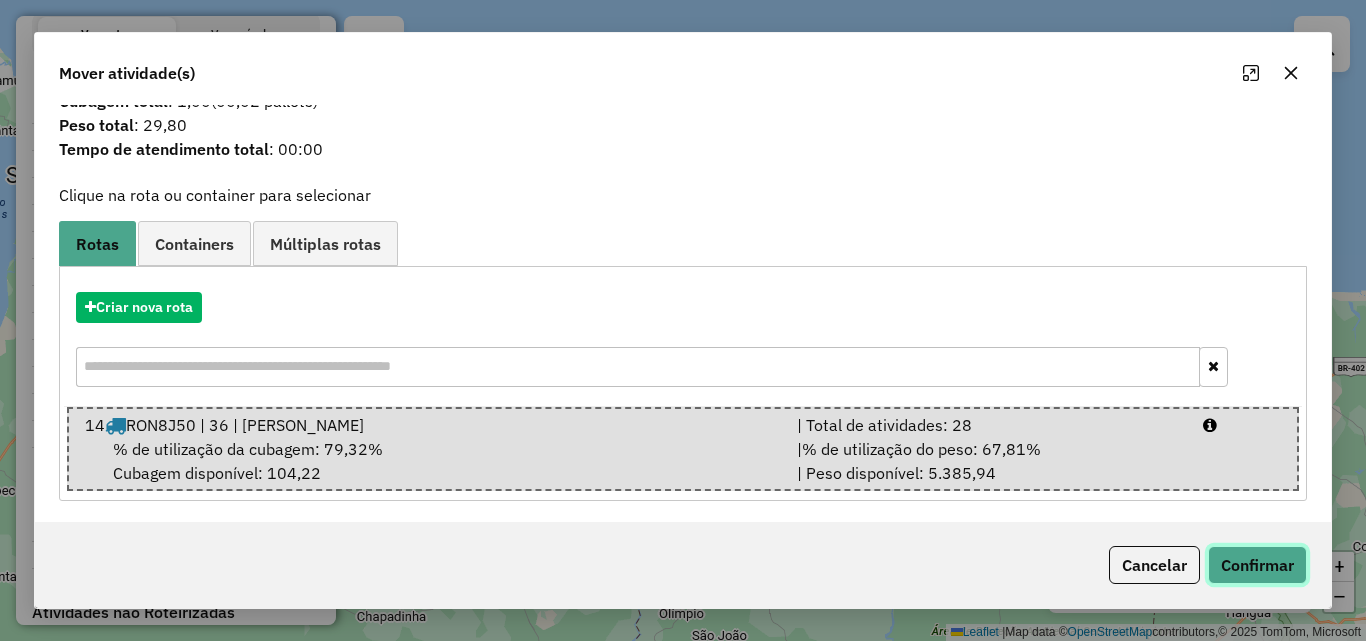 click on "Confirmar" 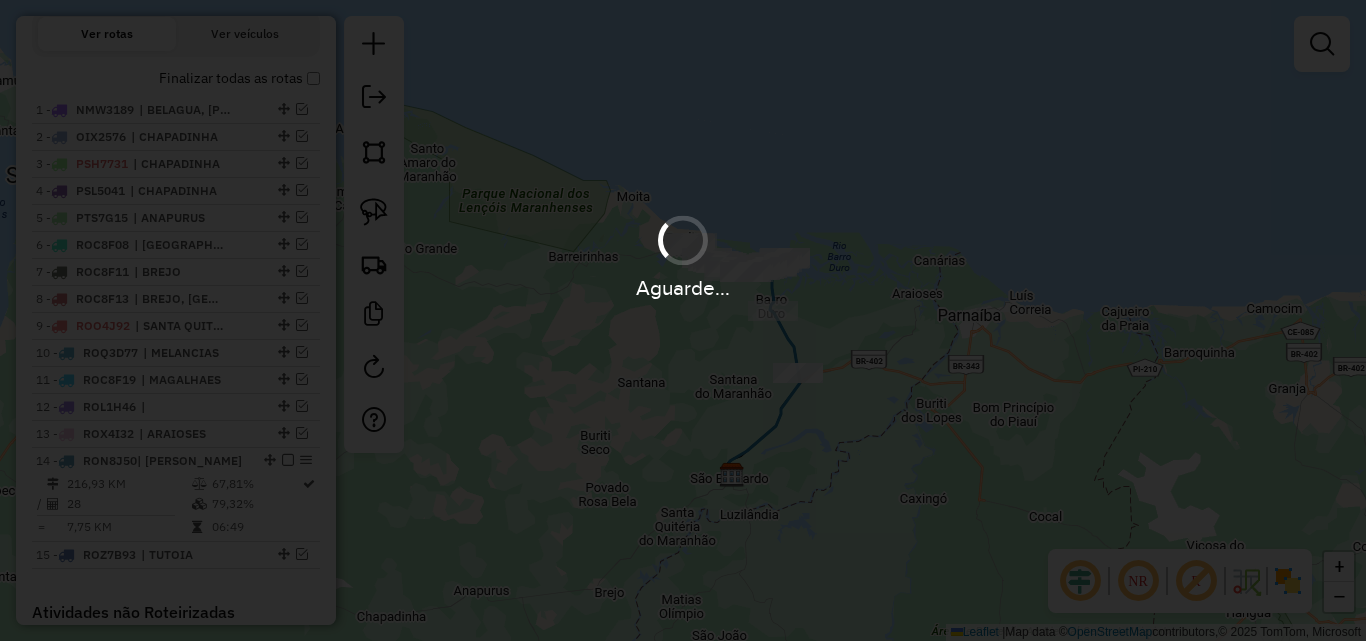 scroll, scrollTop: 0, scrollLeft: 0, axis: both 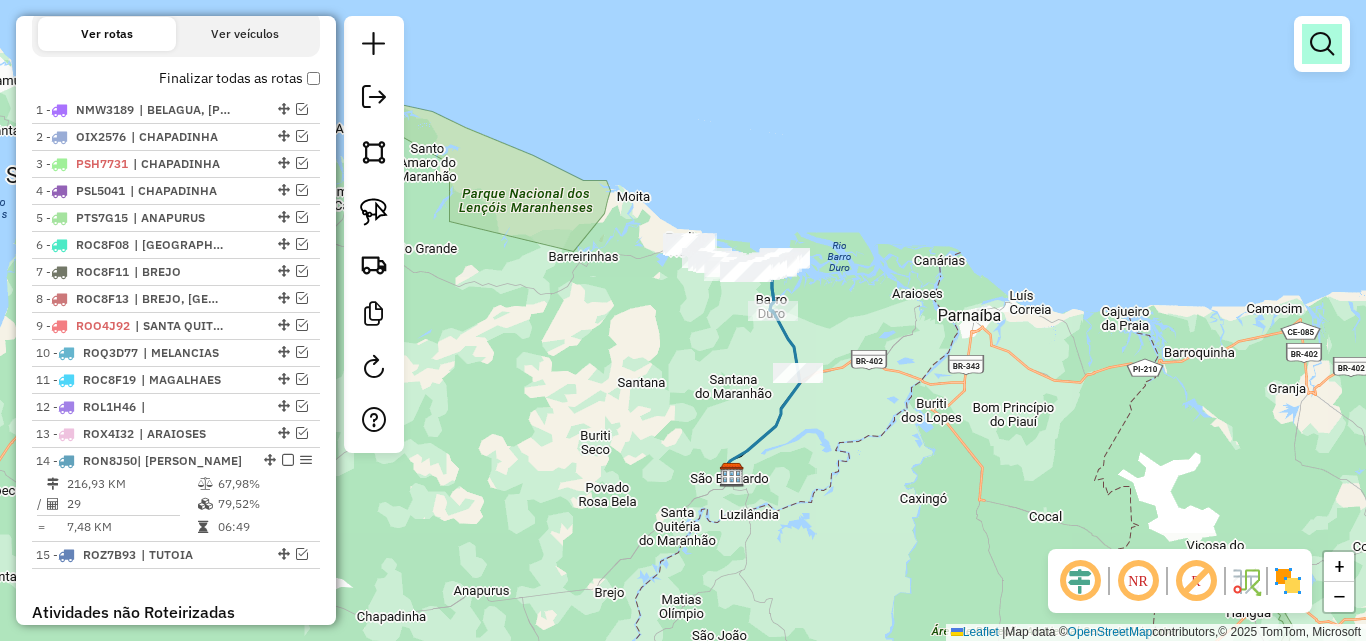 click at bounding box center (1322, 44) 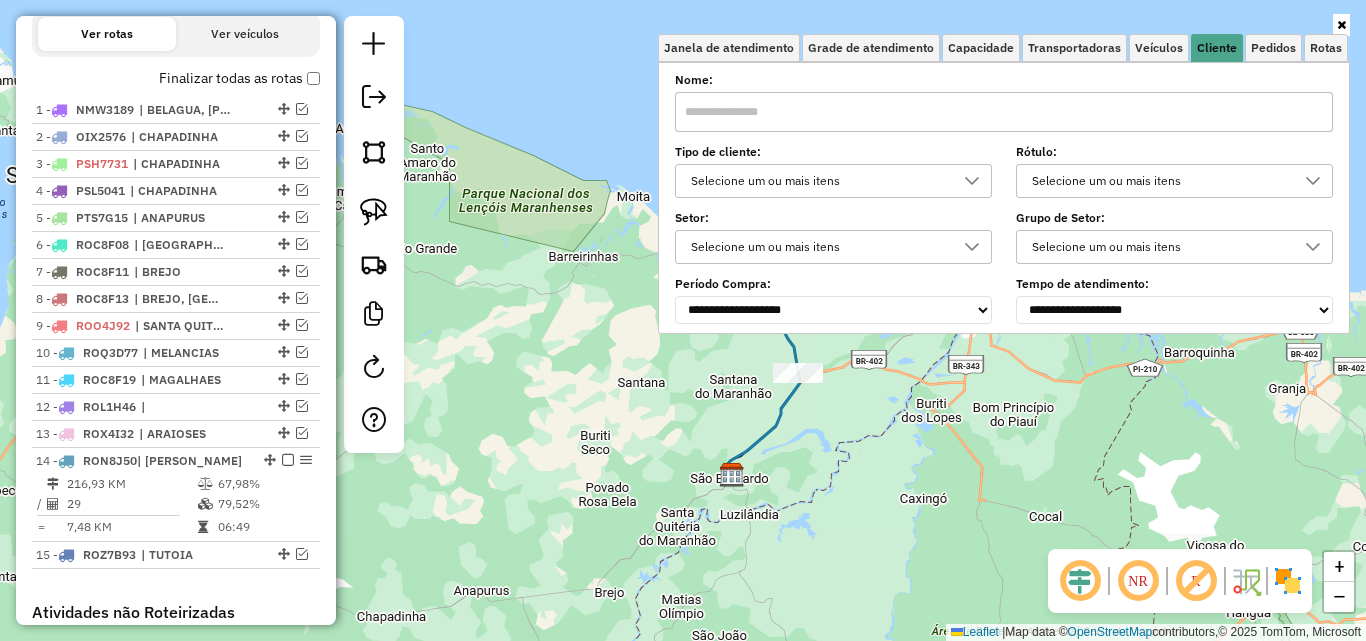 click on "Janela de atendimento Grade de atendimento Capacidade Transportadoras Veículos Cliente Pedidos  Rotas Selecione os dias de semana para filtrar as janelas de atendimento  Seg   Ter   Qua   Qui   Sex   Sáb   Dom  Informe o período da janela de atendimento: De: Até:  Filtrar exatamente a janela do cliente  Considerar janela de atendimento padrão  Selecione os dias de semana para filtrar as grades de atendimento  Seg   Ter   Qua   Qui   Sex   Sáb   Dom   Considerar clientes sem dia de atendimento cadastrado  Clientes fora do dia de atendimento selecionado Filtrar as atividades entre os valores definidos abaixo:  Peso mínimo:   Peso máximo:   Cubagem mínima:   Cubagem máxima:   De:   Até:  Filtrar as atividades entre o tempo de atendimento definido abaixo:  De:   Até:   Considerar capacidade total dos clientes não roteirizados Transportadora: Selecione um ou mais itens Tipo de veículo: Selecione um ou mais itens Veículo: Selecione um ou mais itens Motorista: Selecione um ou mais itens Nome: Rótulo:" 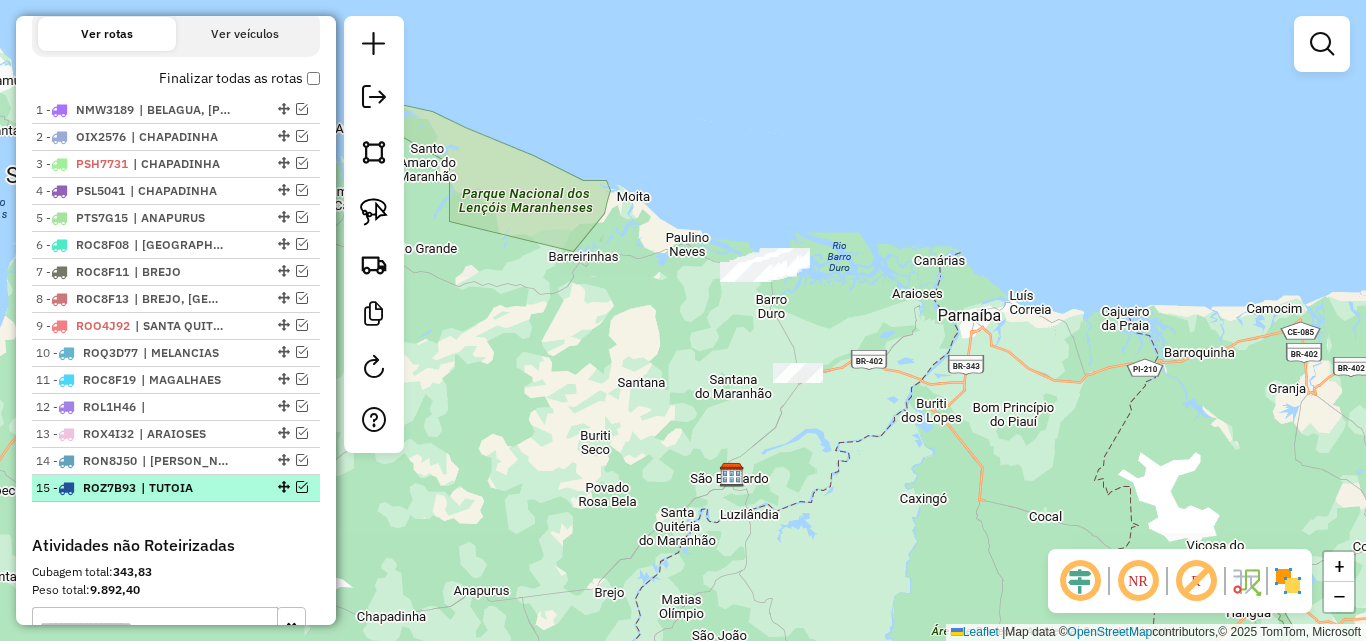 click at bounding box center (302, 487) 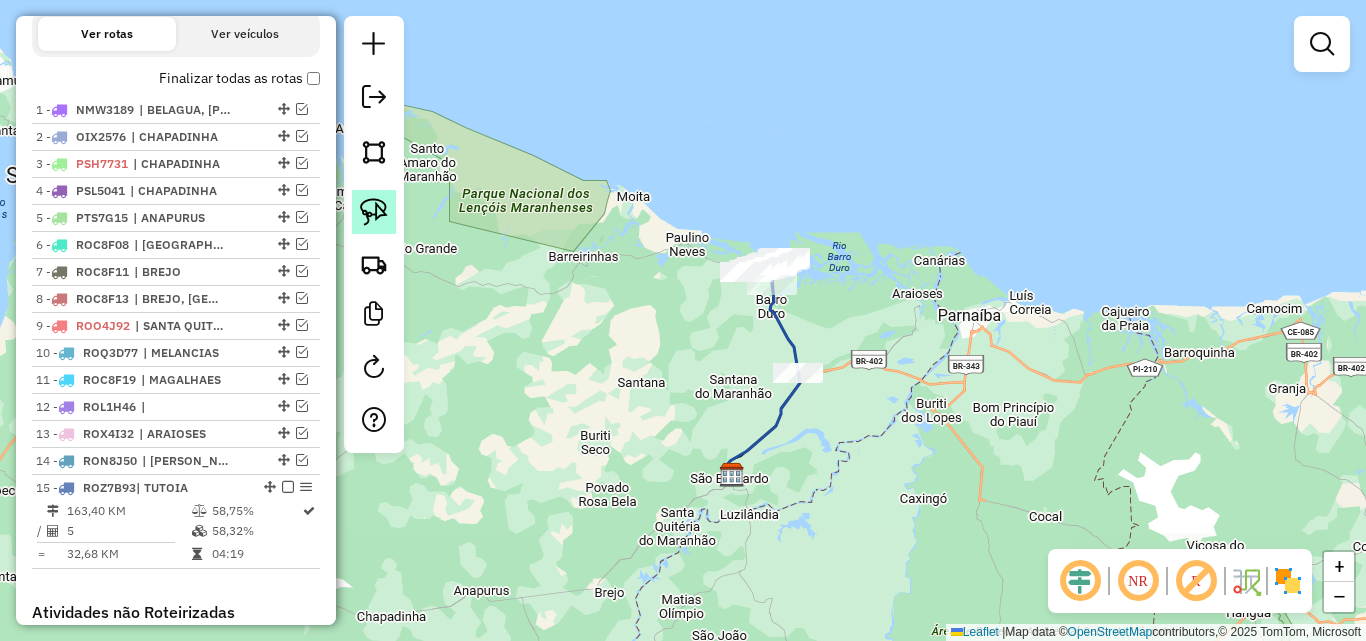 click 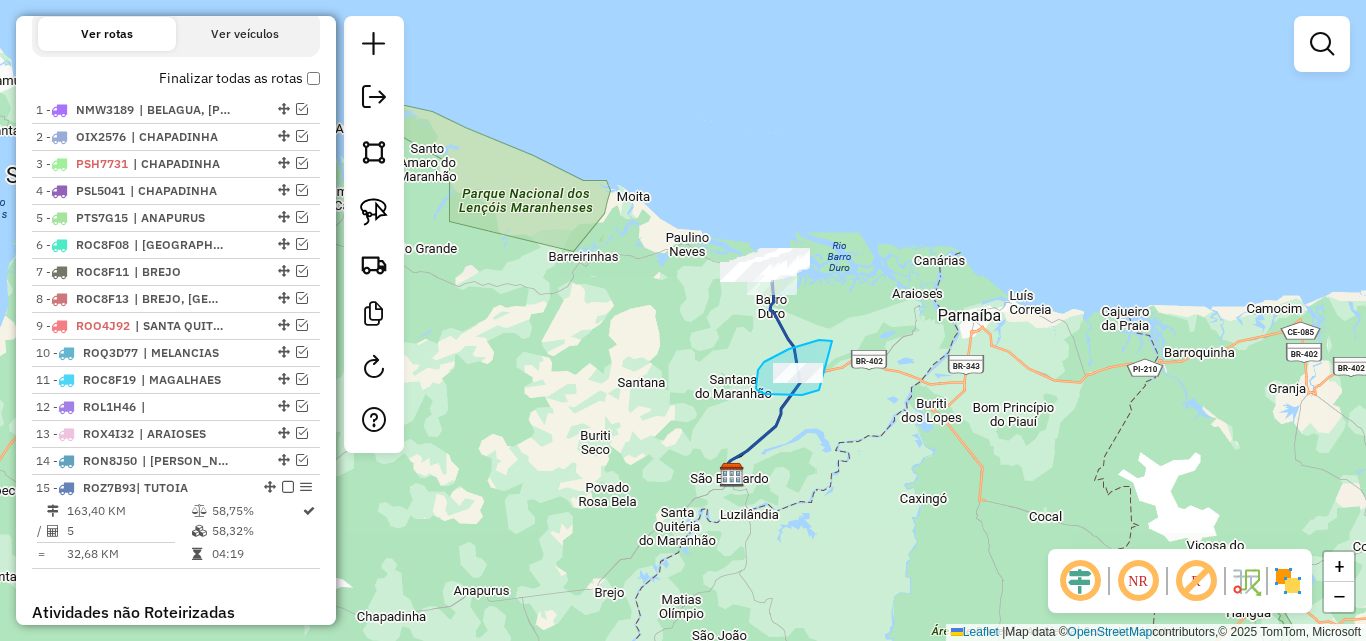 drag, startPoint x: 832, startPoint y: 341, endPoint x: 821, endPoint y: 390, distance: 50.219517 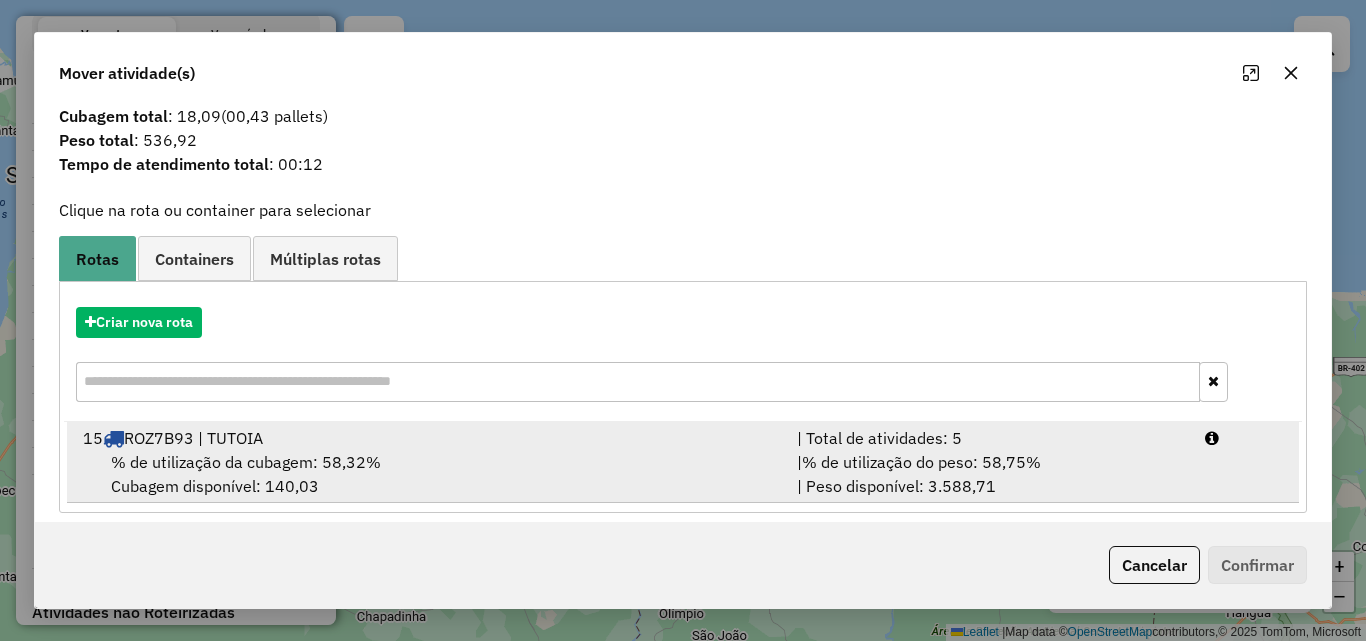 scroll, scrollTop: 48, scrollLeft: 0, axis: vertical 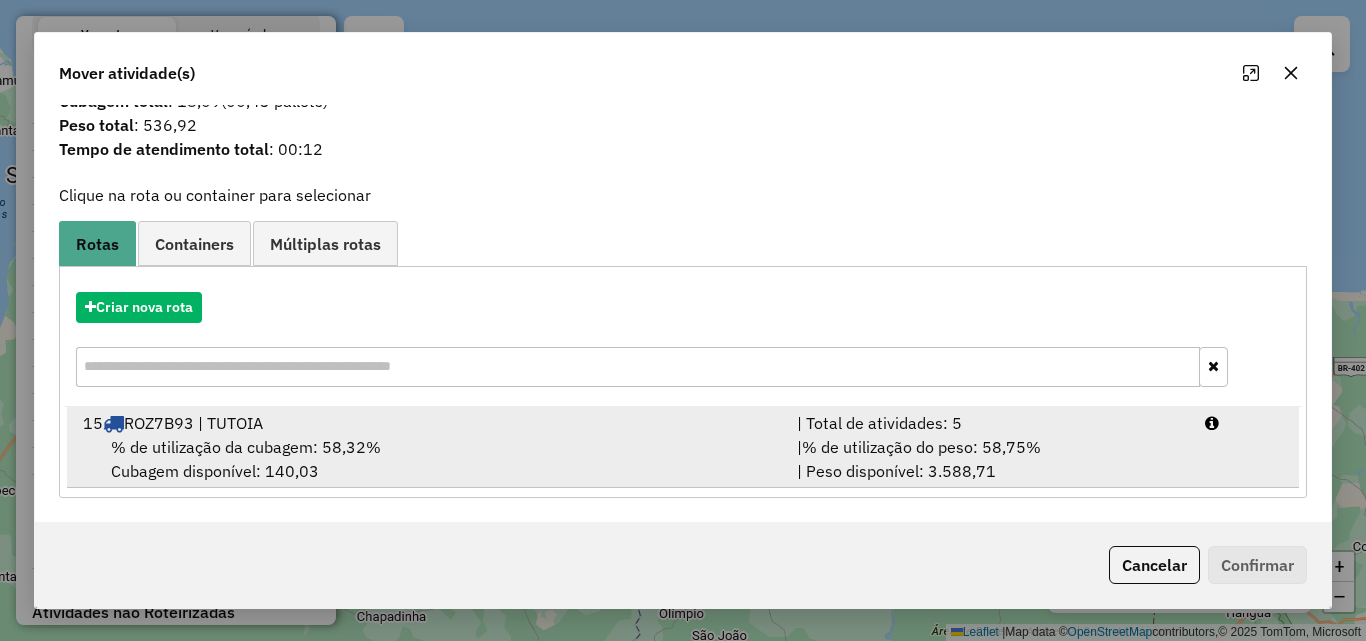 click on "% de utilização da cubagem: 58,32%  Cubagem disponível: 140,03" at bounding box center [428, 459] 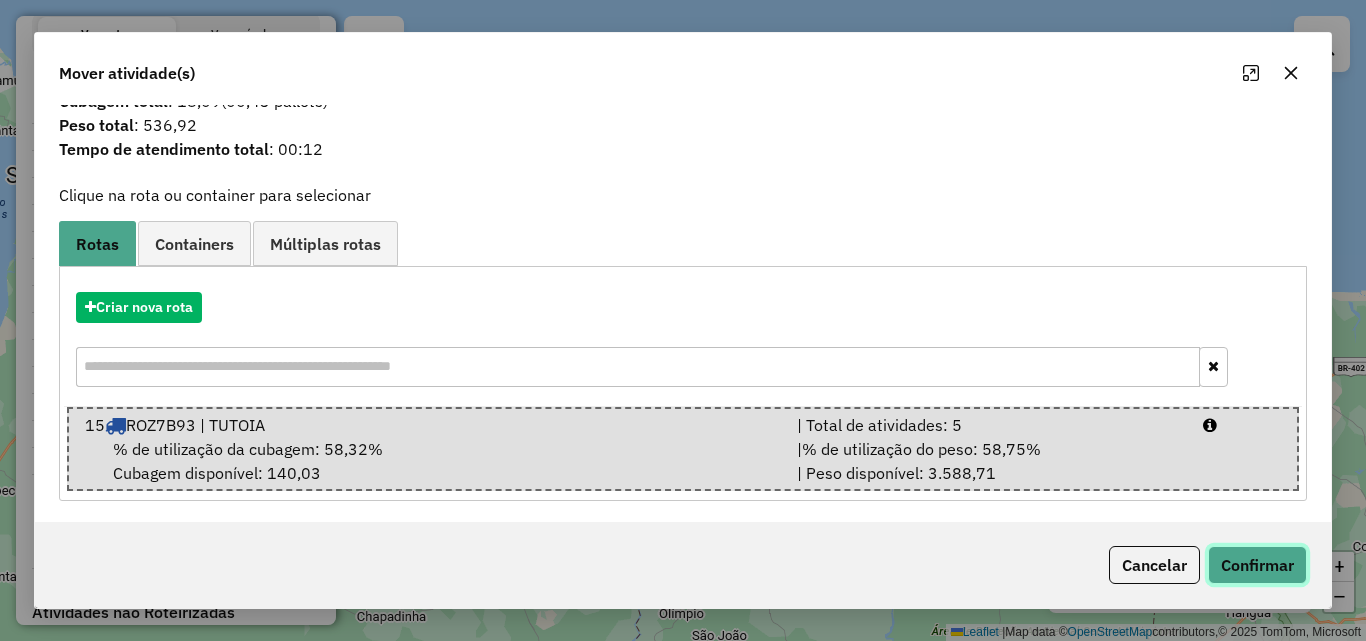click on "Confirmar" 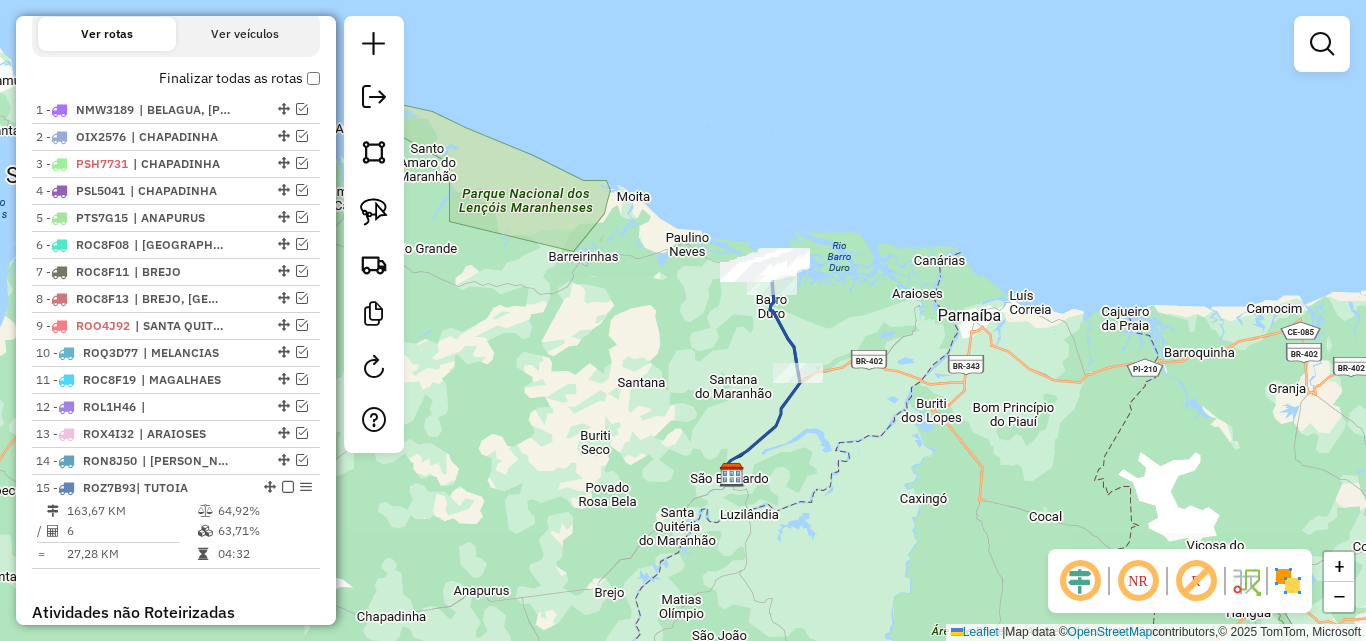 scroll, scrollTop: 0, scrollLeft: 0, axis: both 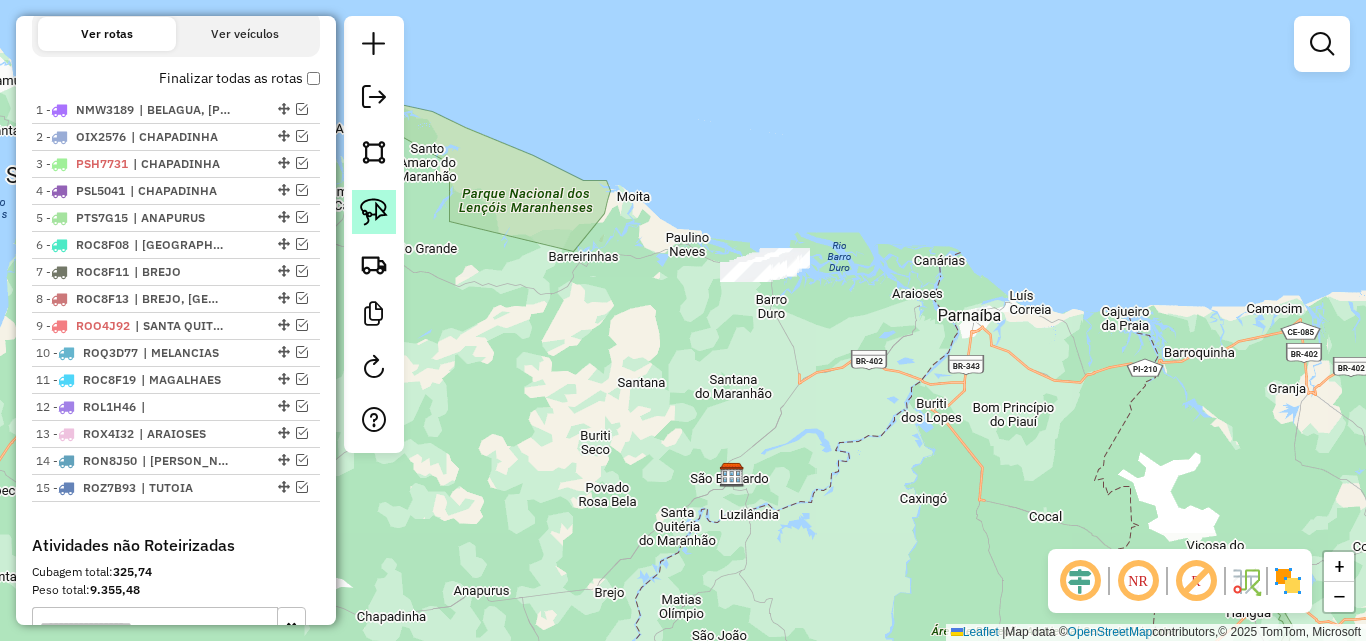 click 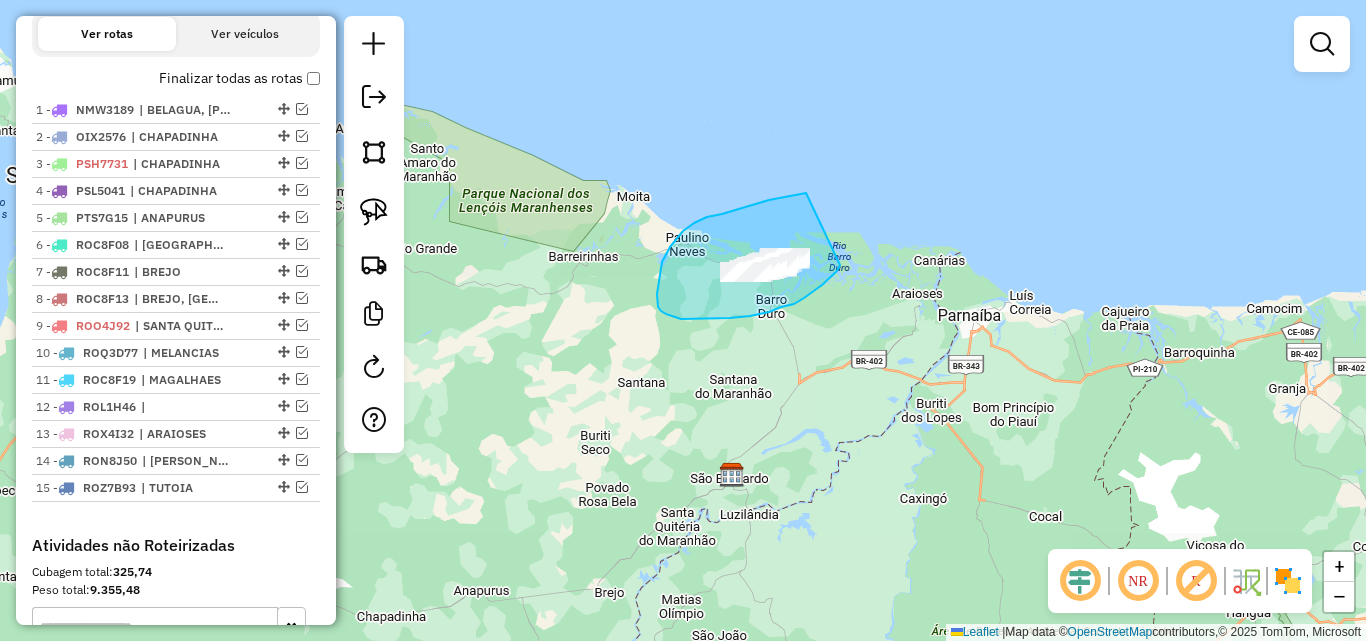 drag, startPoint x: 806, startPoint y: 193, endPoint x: 840, endPoint y: 265, distance: 79.624115 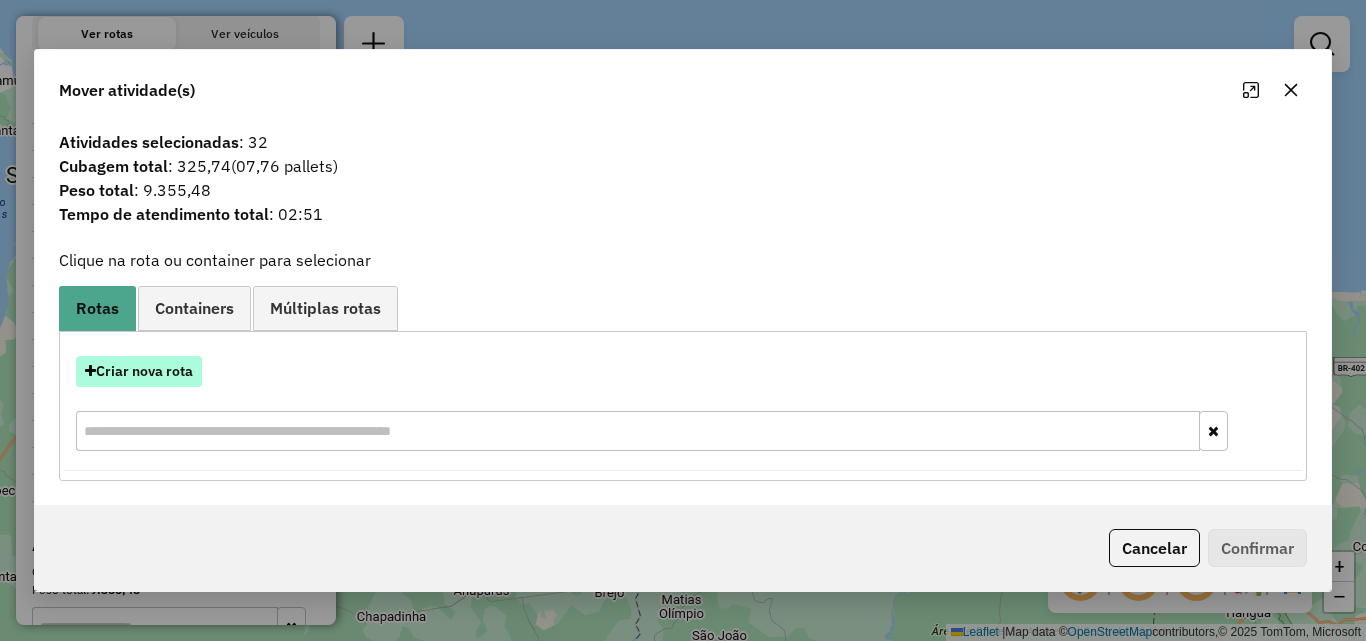 click on "Criar nova rota" at bounding box center [139, 371] 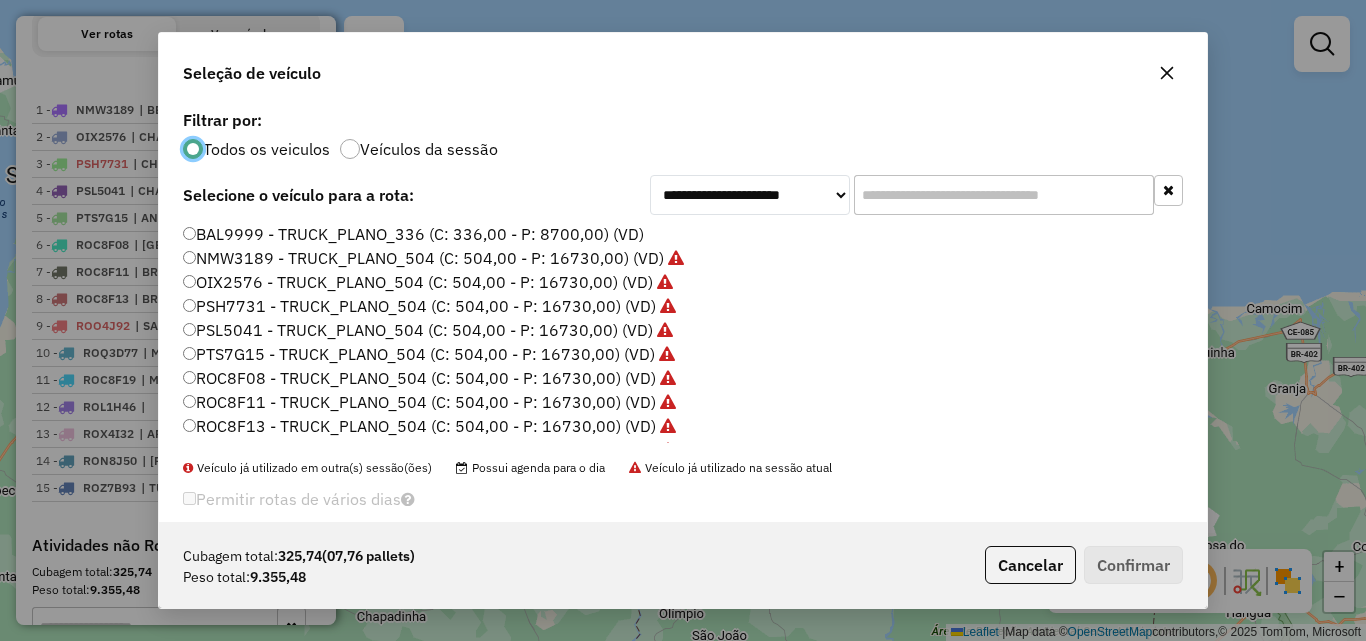 scroll, scrollTop: 11, scrollLeft: 6, axis: both 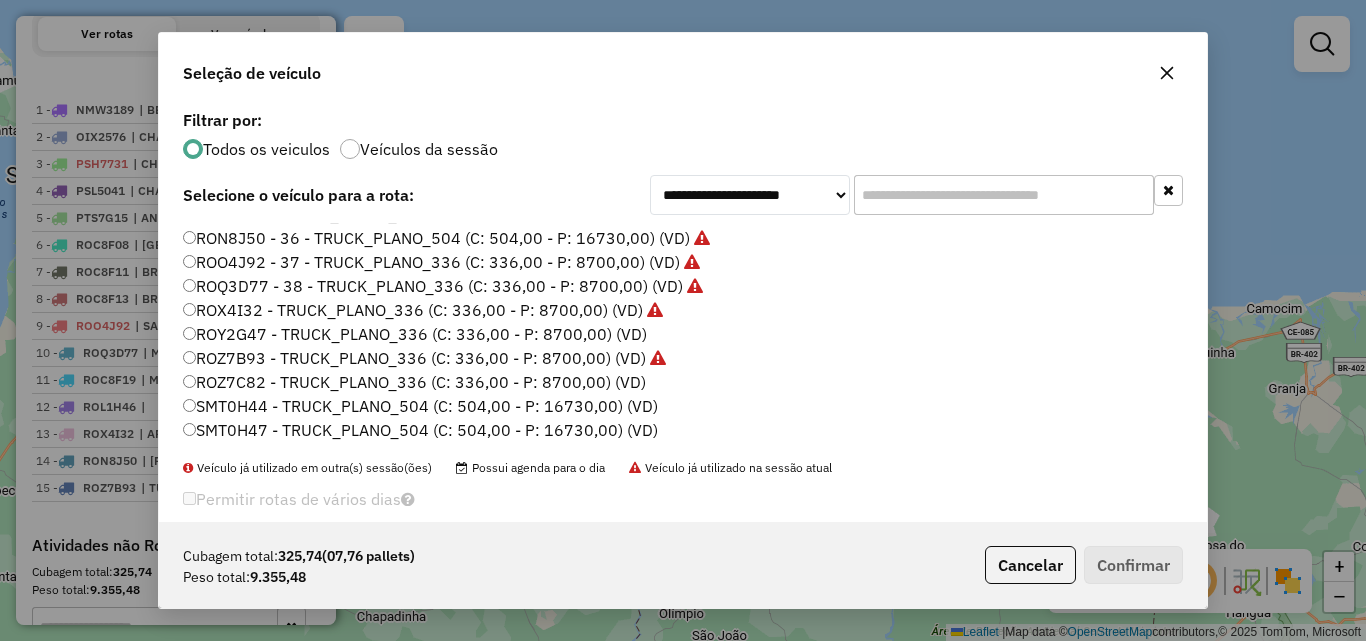 click on "SMT0H44 - TRUCK_PLANO_504 (C: 504,00 - P: 16730,00) (VD)" 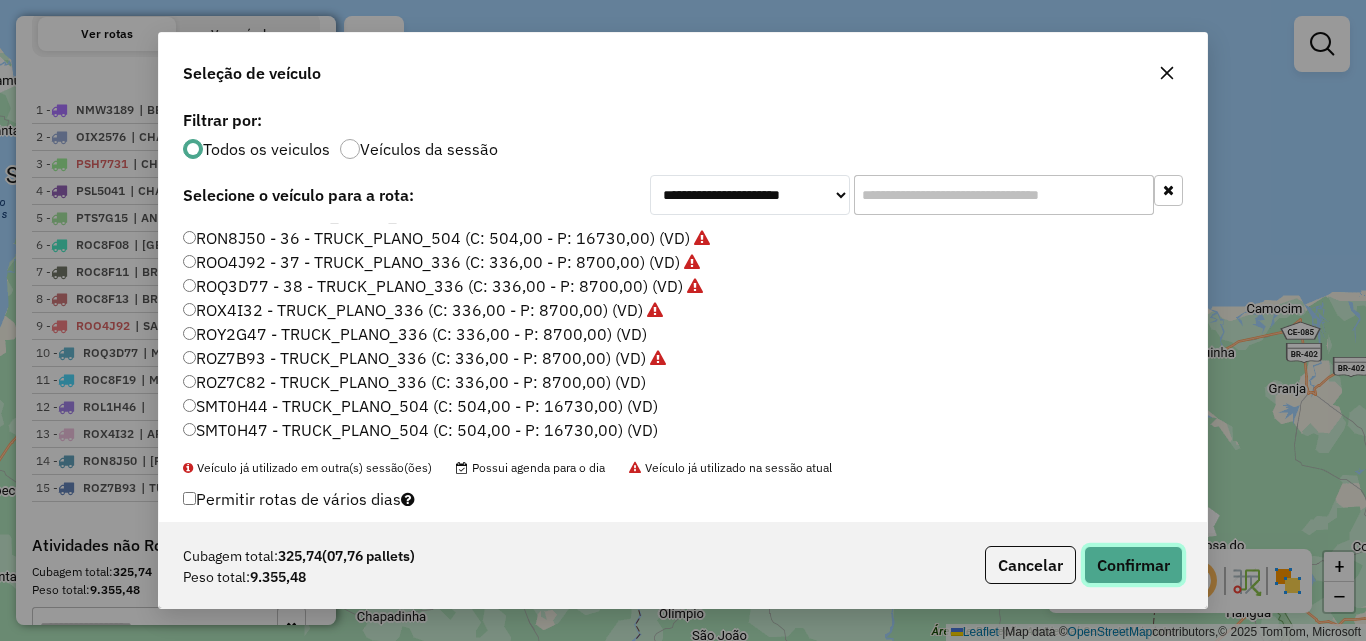 click on "Confirmar" 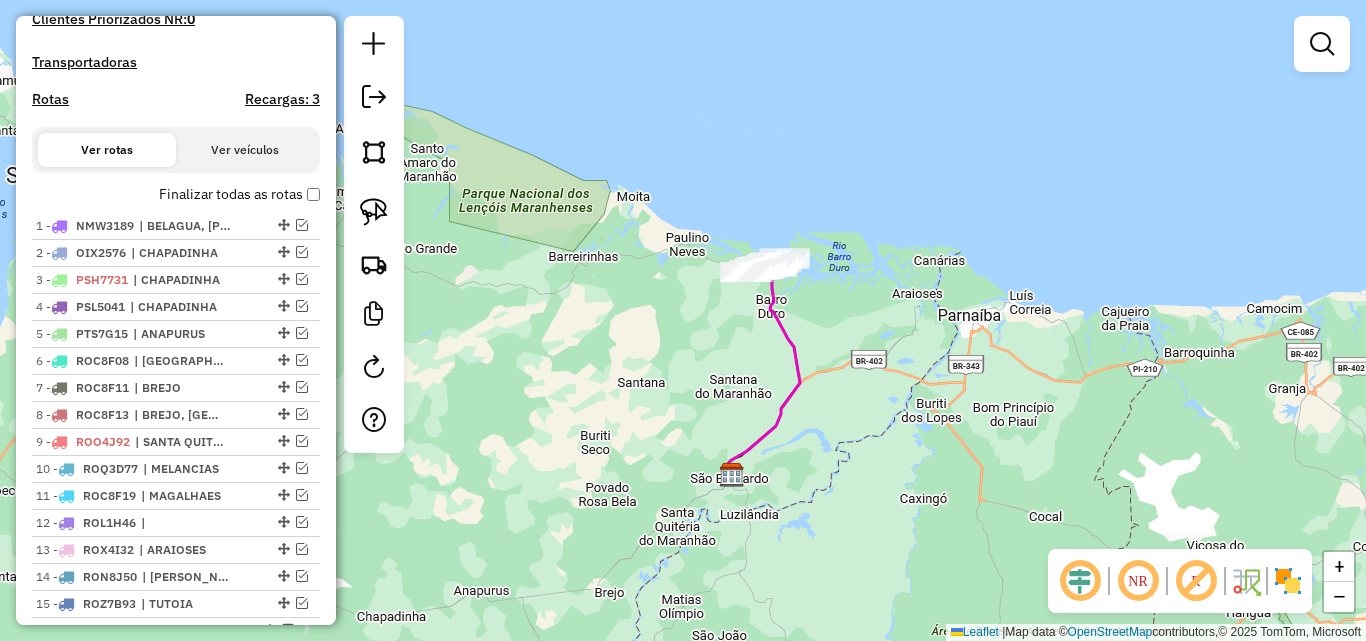 scroll, scrollTop: 568, scrollLeft: 0, axis: vertical 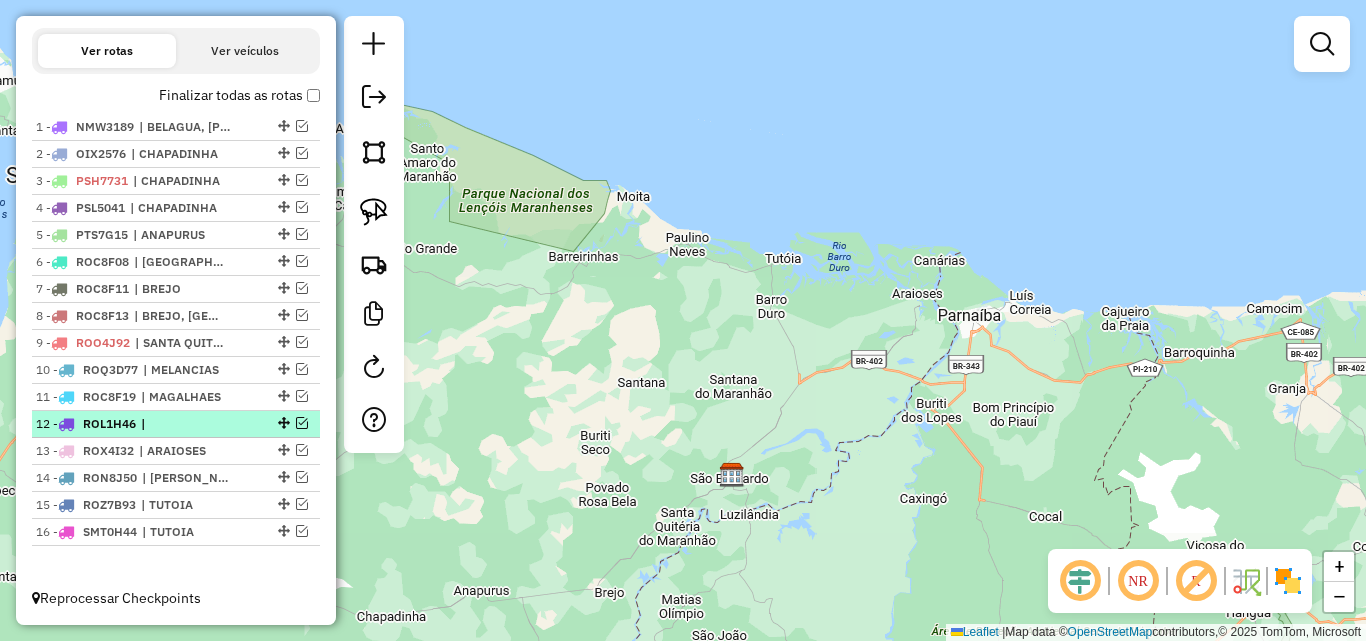 click at bounding box center (302, 423) 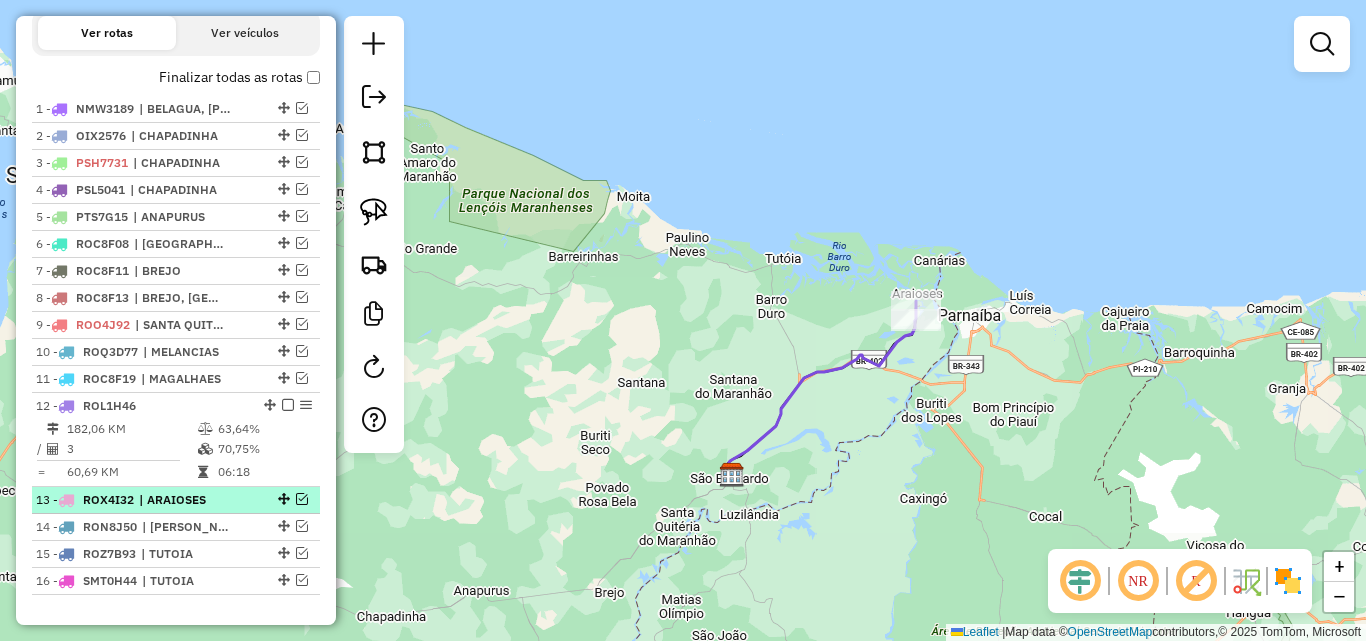 click at bounding box center (302, 499) 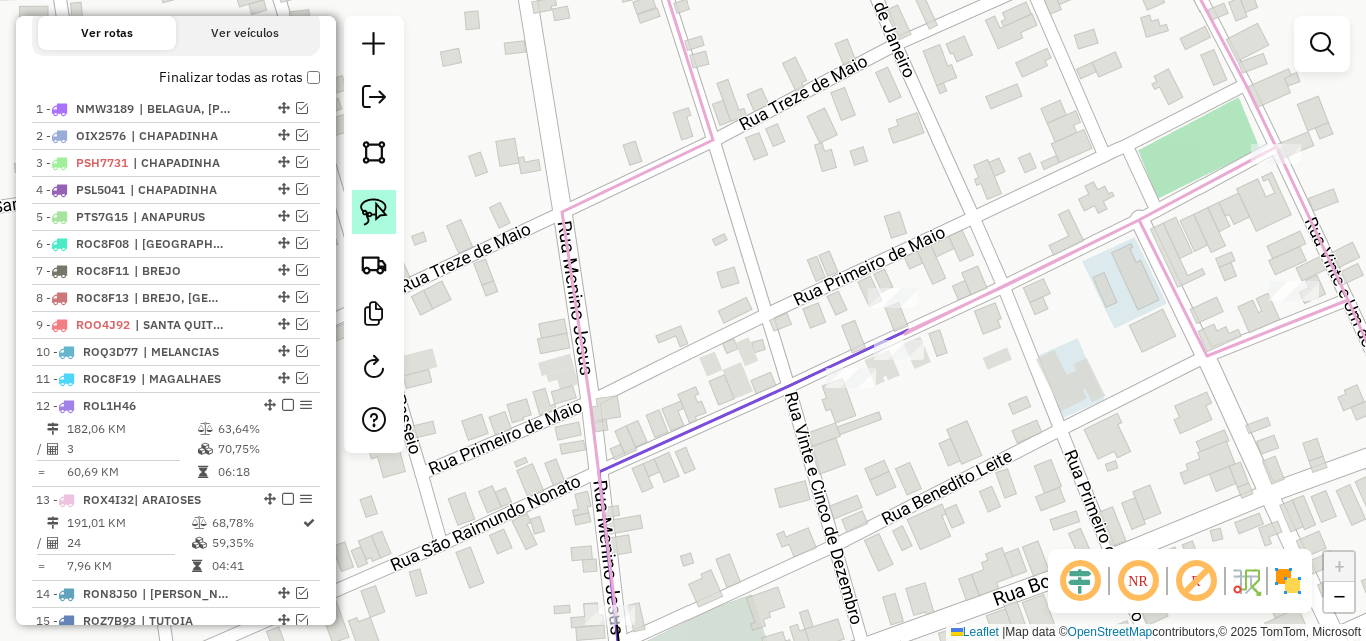 click 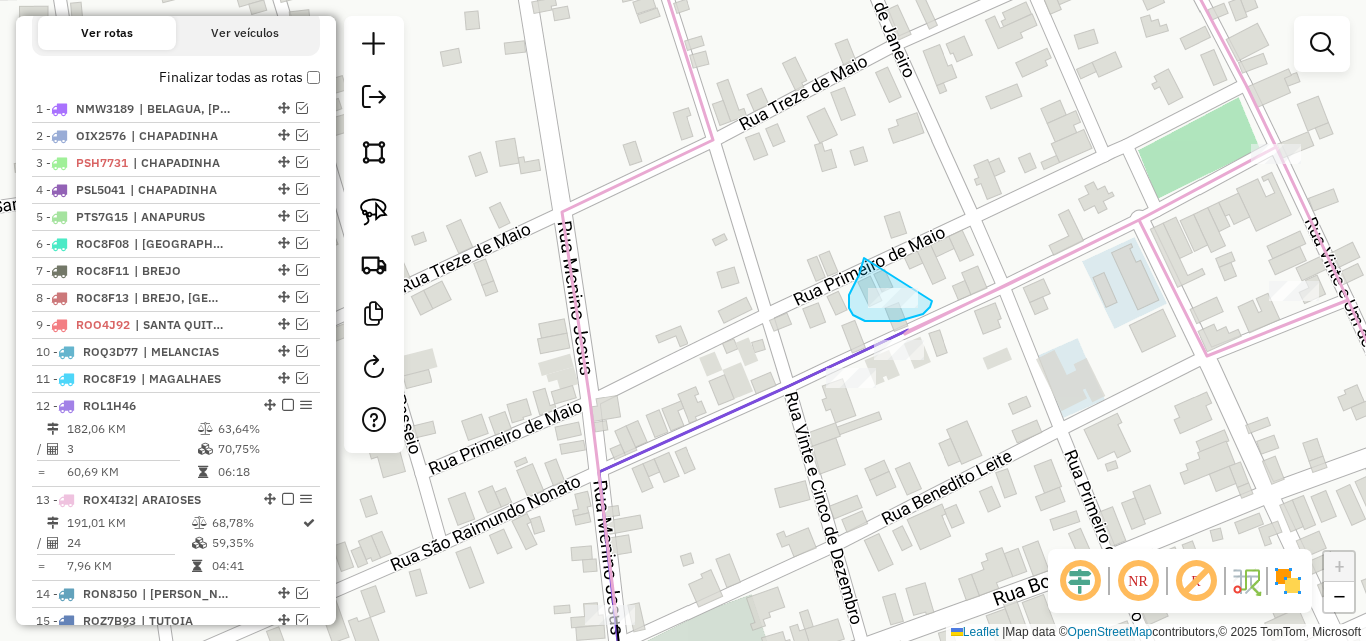 drag, startPoint x: 864, startPoint y: 258, endPoint x: 932, endPoint y: 301, distance: 80.454956 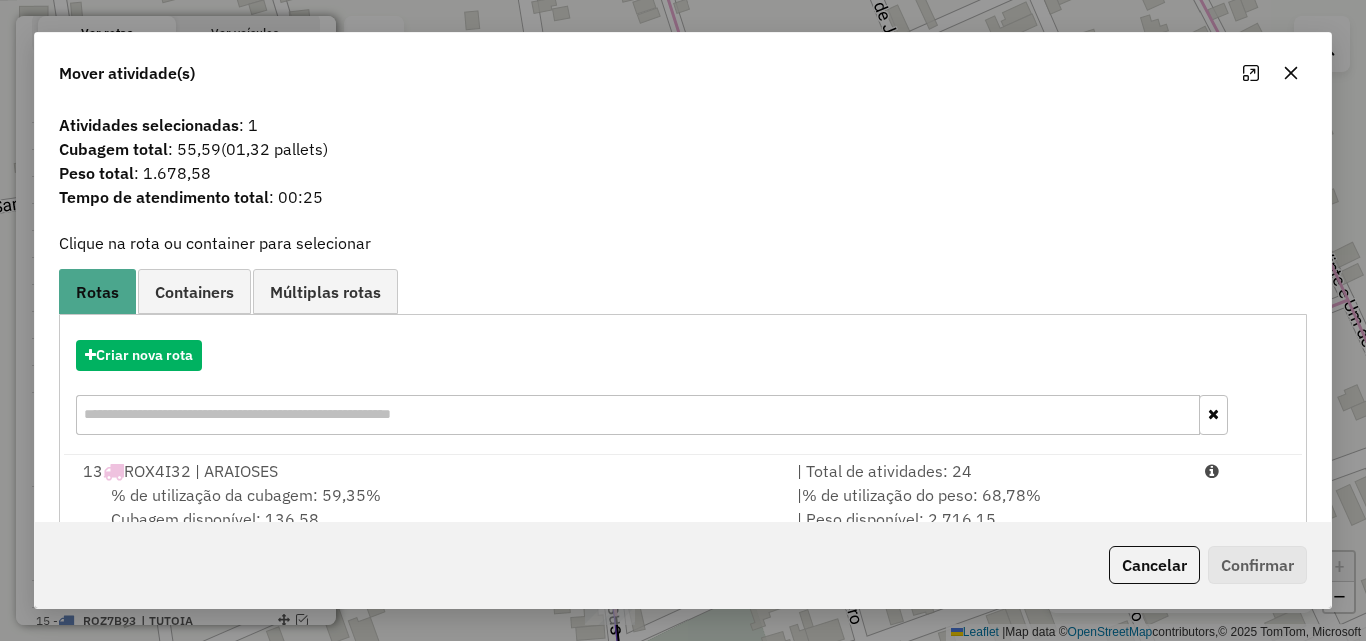 scroll, scrollTop: 48, scrollLeft: 0, axis: vertical 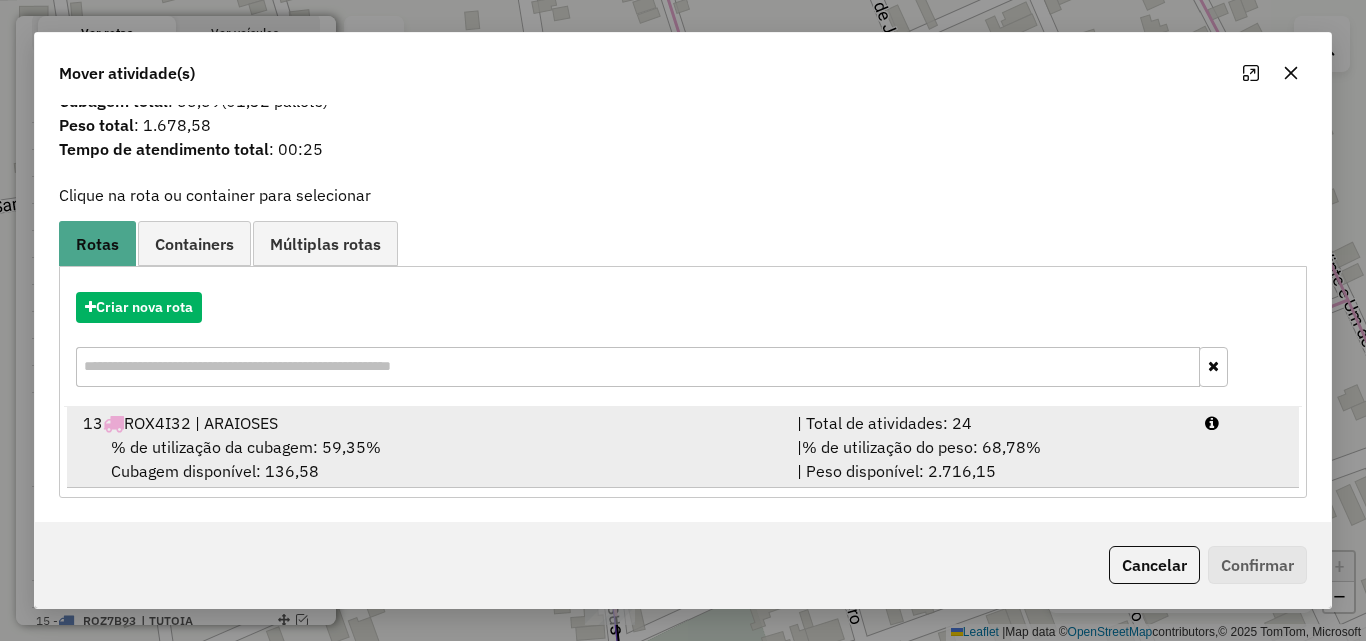 click on "13  ROX4I32 | ARAIOSES" at bounding box center (428, 423) 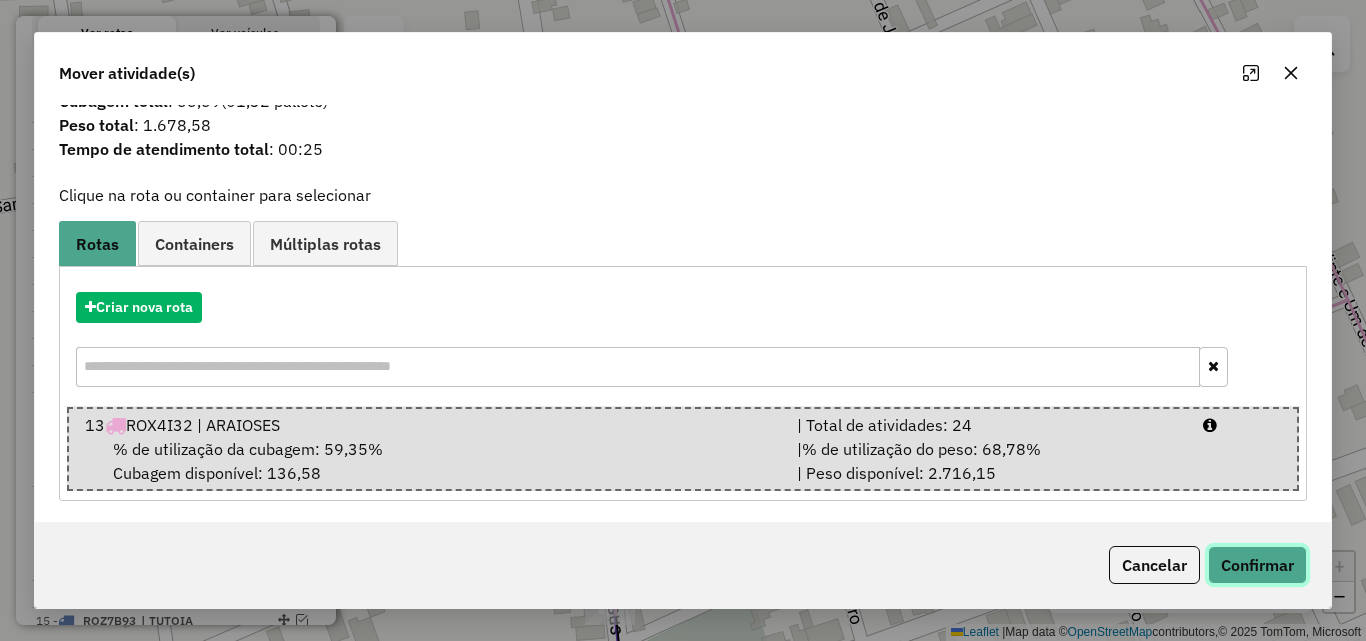 click on "Confirmar" 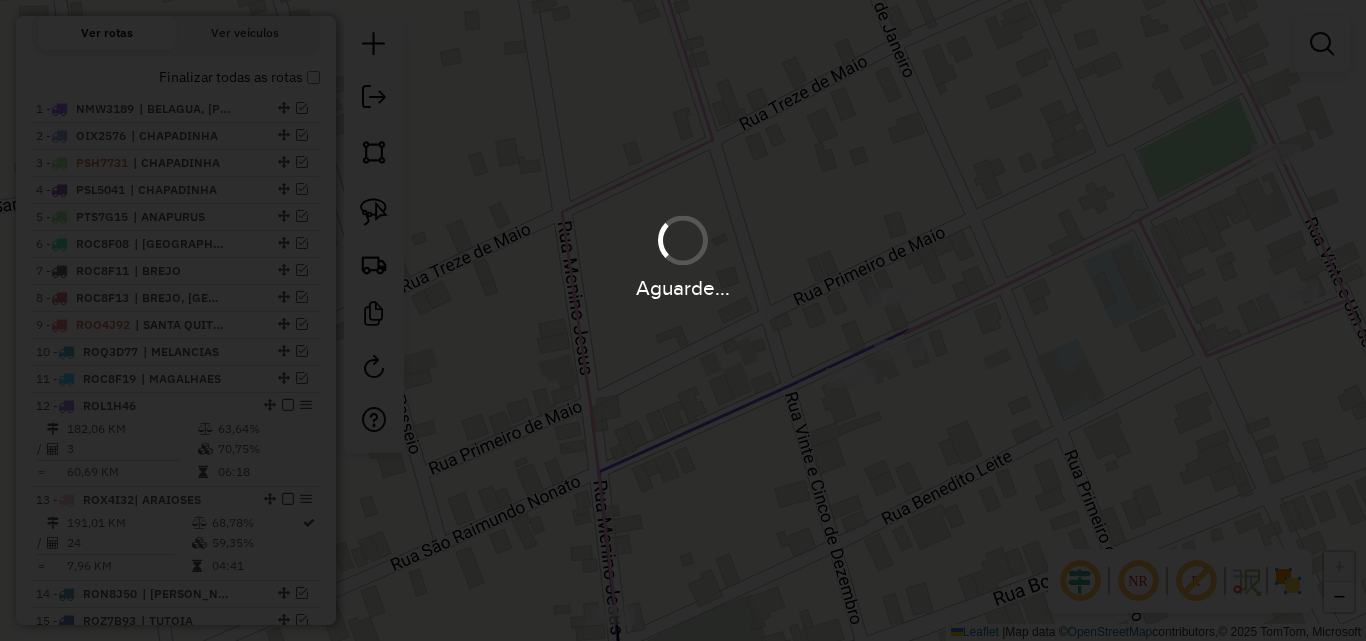 scroll, scrollTop: 0, scrollLeft: 0, axis: both 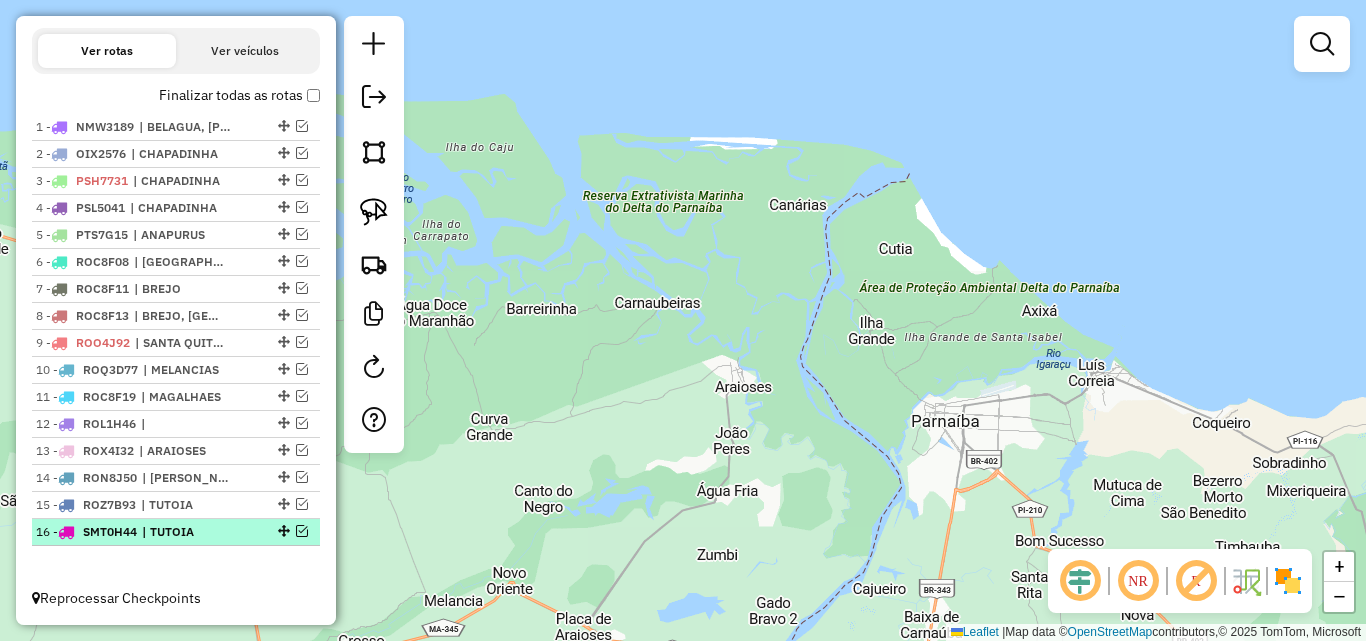 click at bounding box center [302, 531] 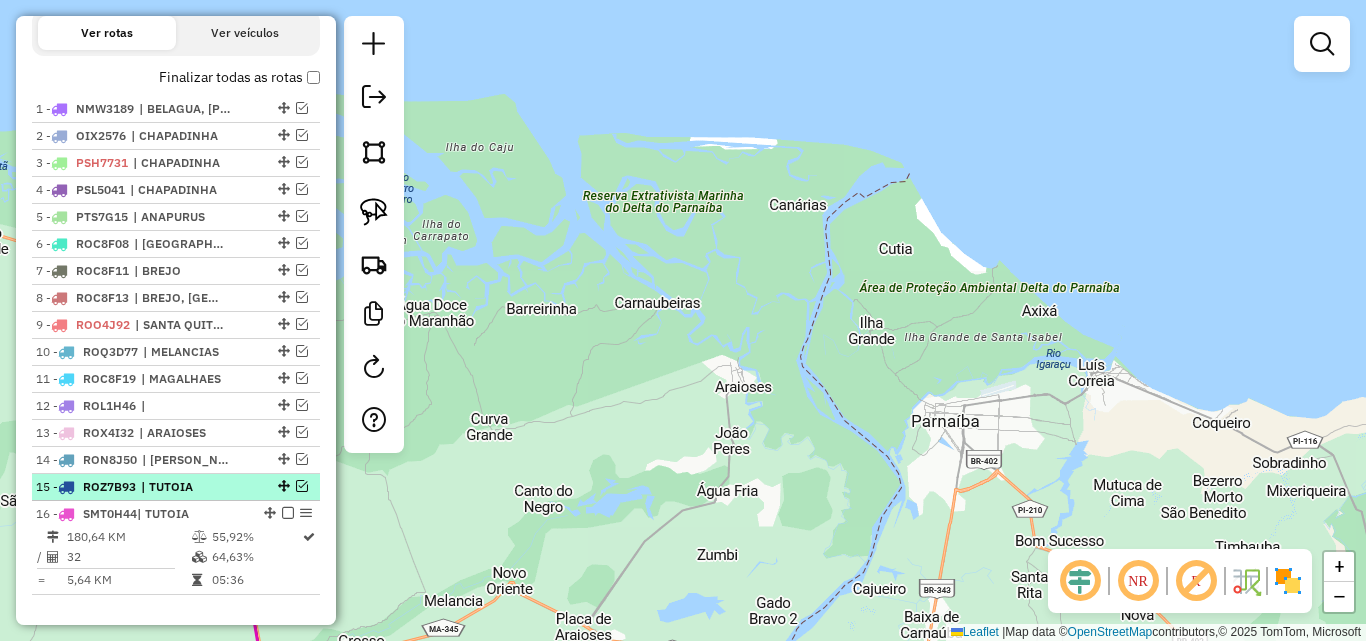 click at bounding box center [302, 486] 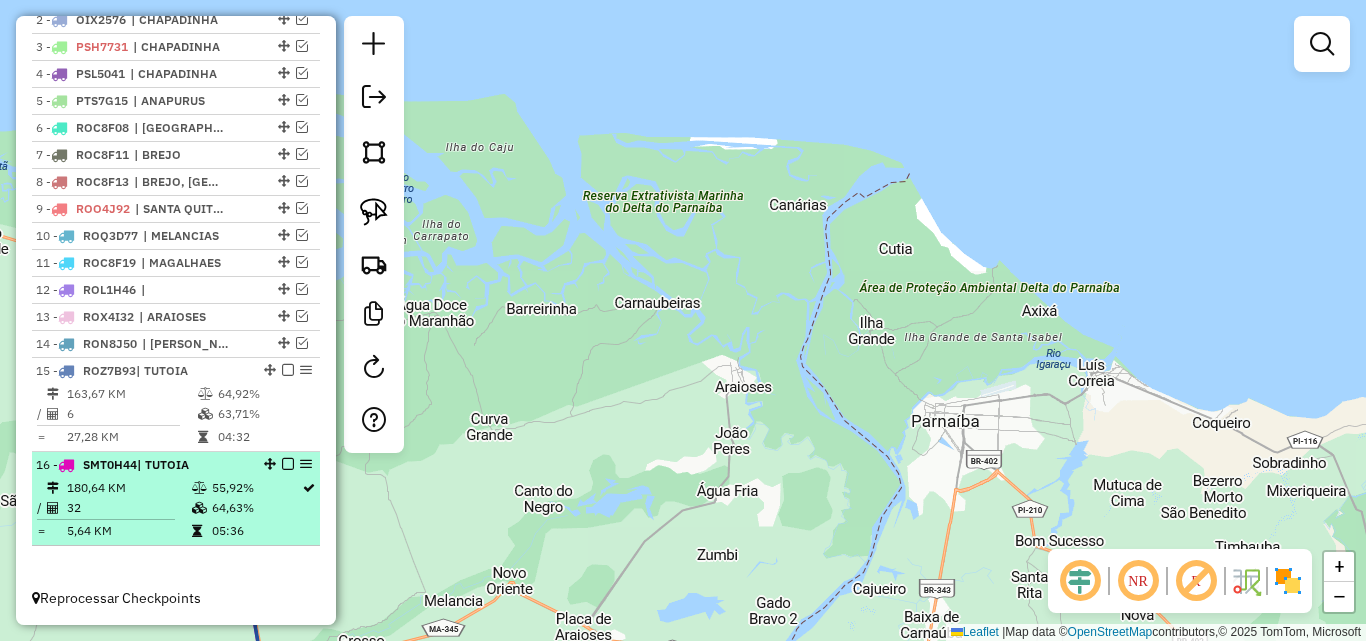 scroll, scrollTop: 835, scrollLeft: 0, axis: vertical 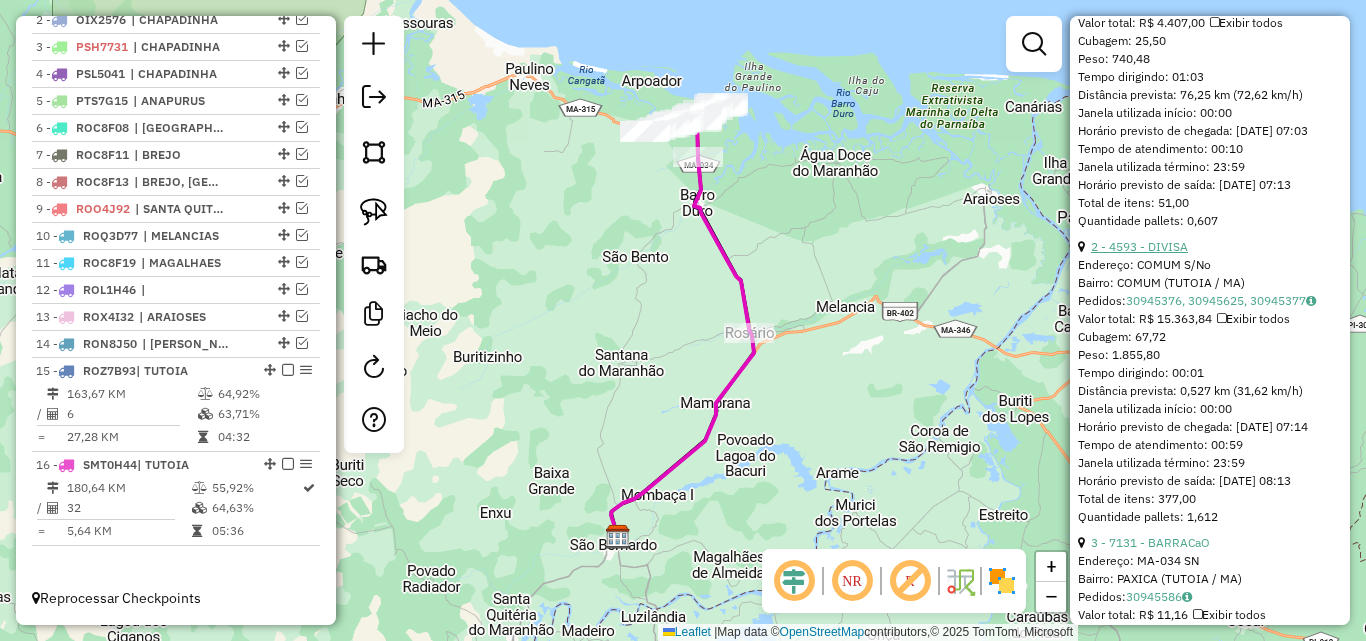 click on "2 - 4593 - DIVISA" at bounding box center (1139, 246) 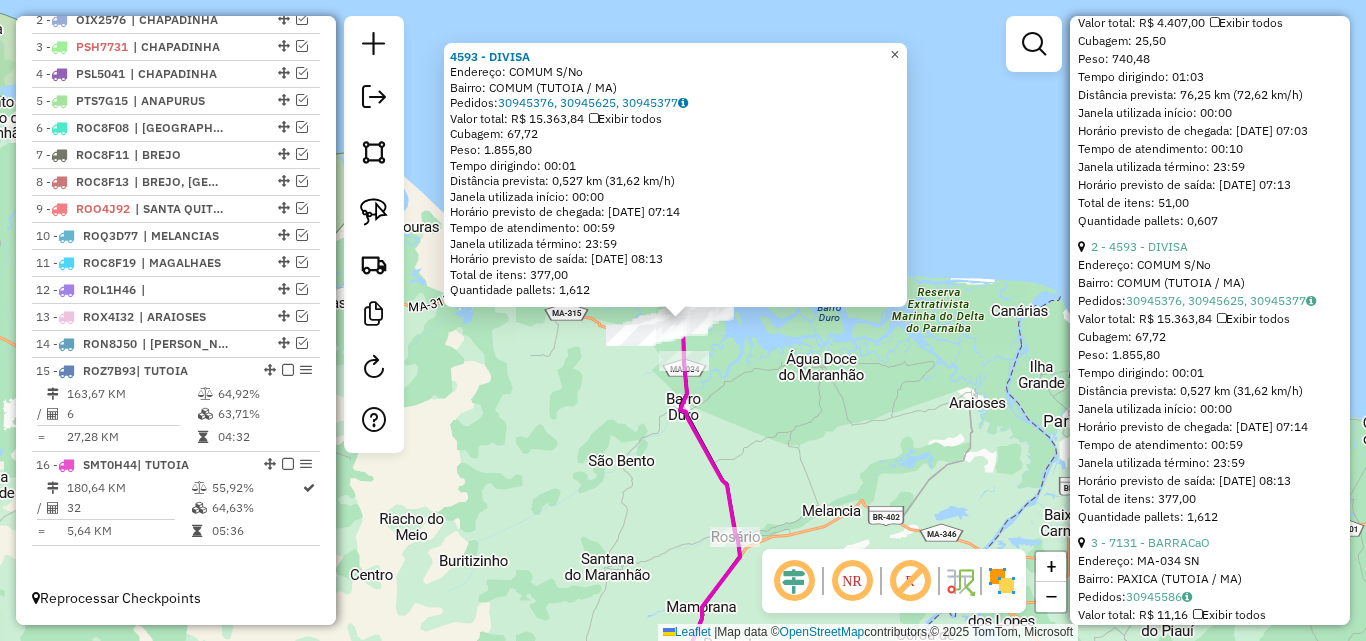 click on "×" 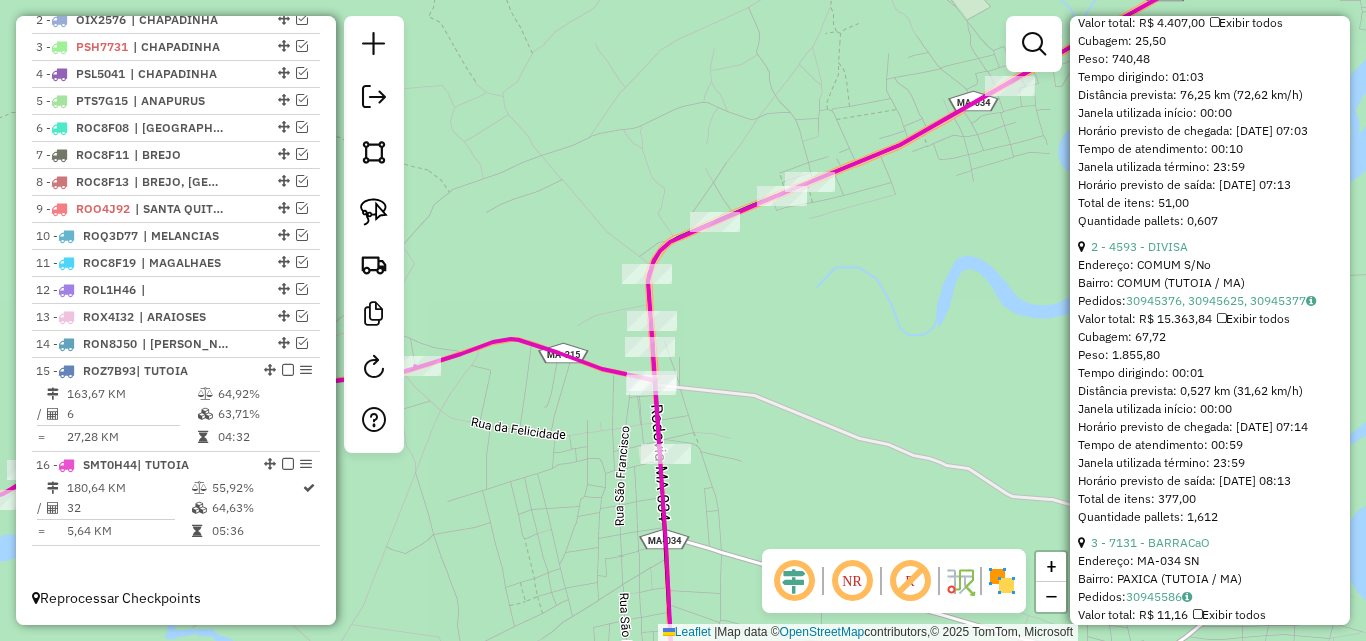 click 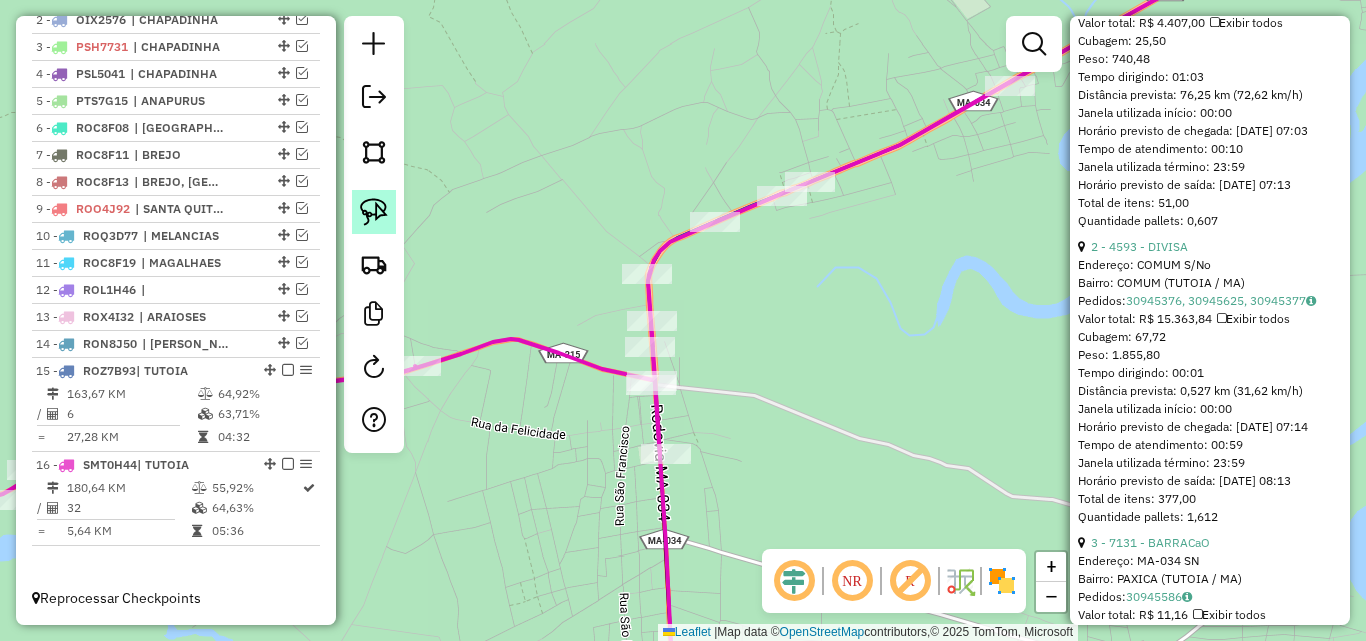 click 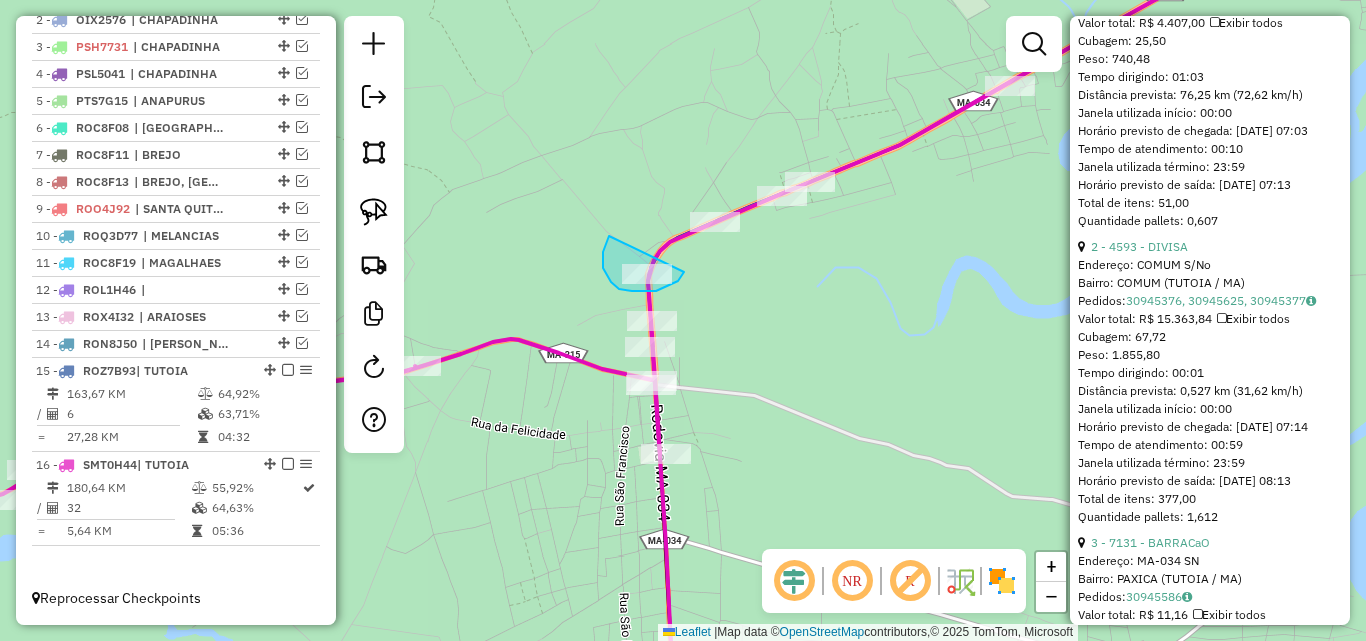 drag, startPoint x: 609, startPoint y: 236, endPoint x: 684, endPoint y: 272, distance: 83.19255 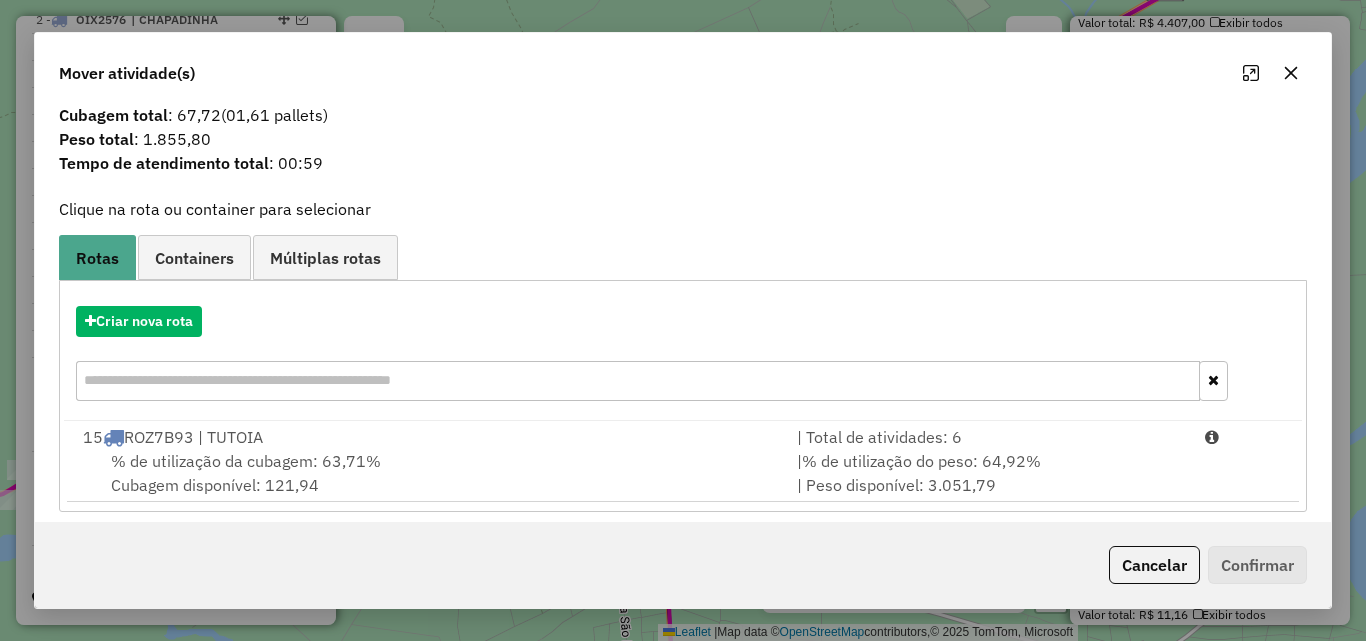 scroll, scrollTop: 48, scrollLeft: 0, axis: vertical 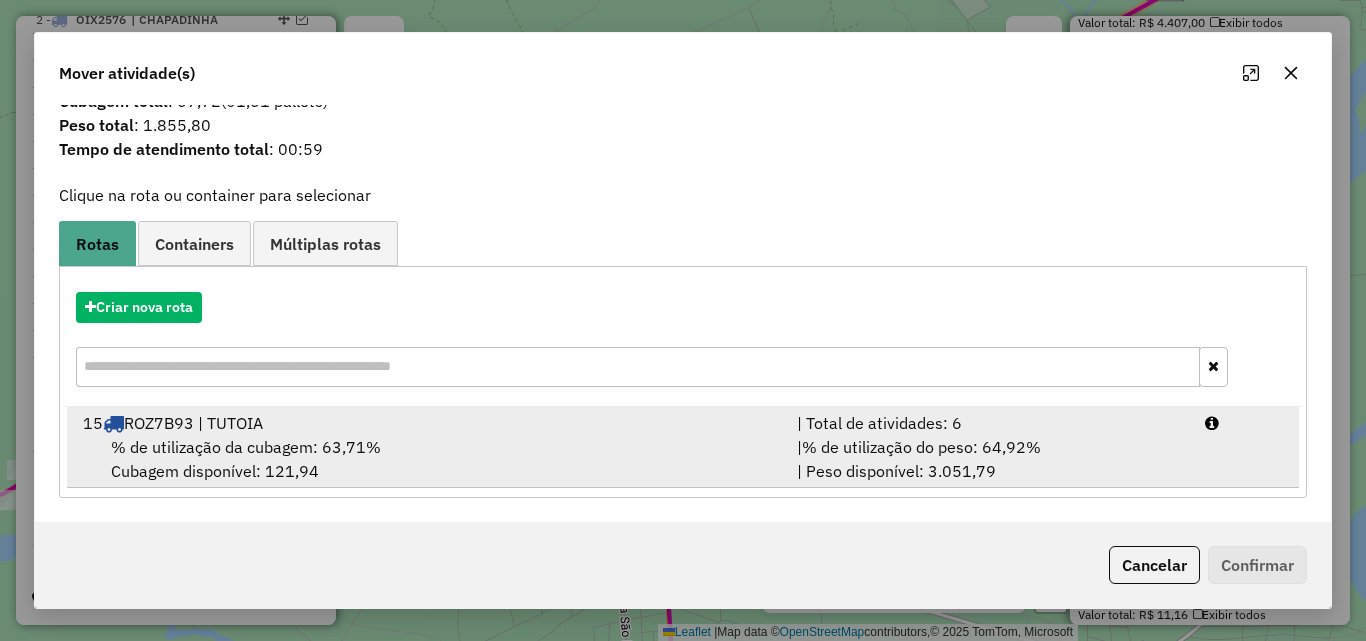 click on "% de utilização da cubagem: 63,71%  Cubagem disponível: 121,94" at bounding box center (428, 459) 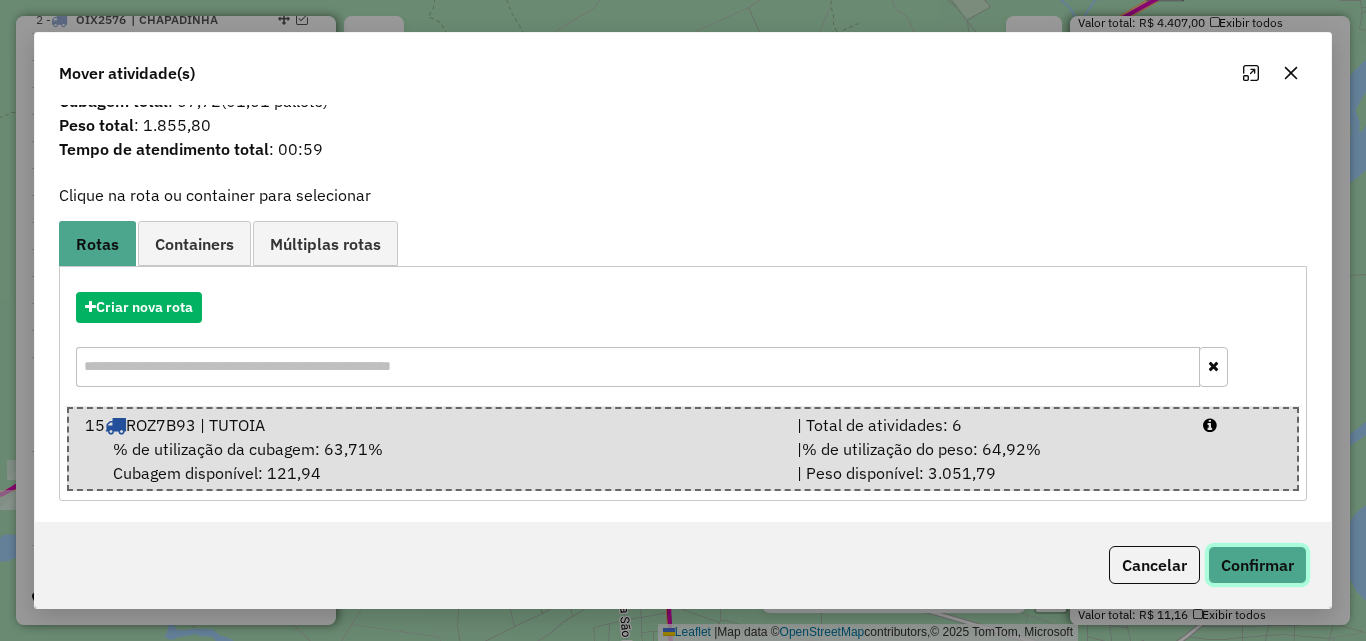 click on "Confirmar" 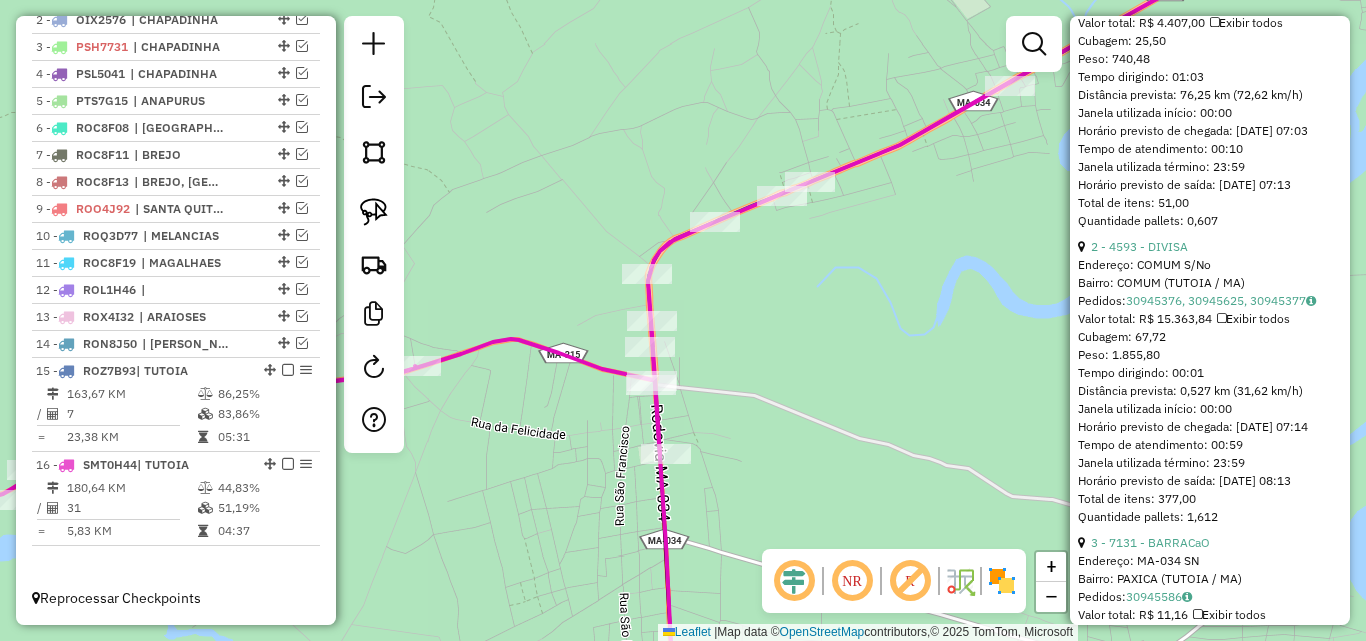 scroll, scrollTop: 0, scrollLeft: 0, axis: both 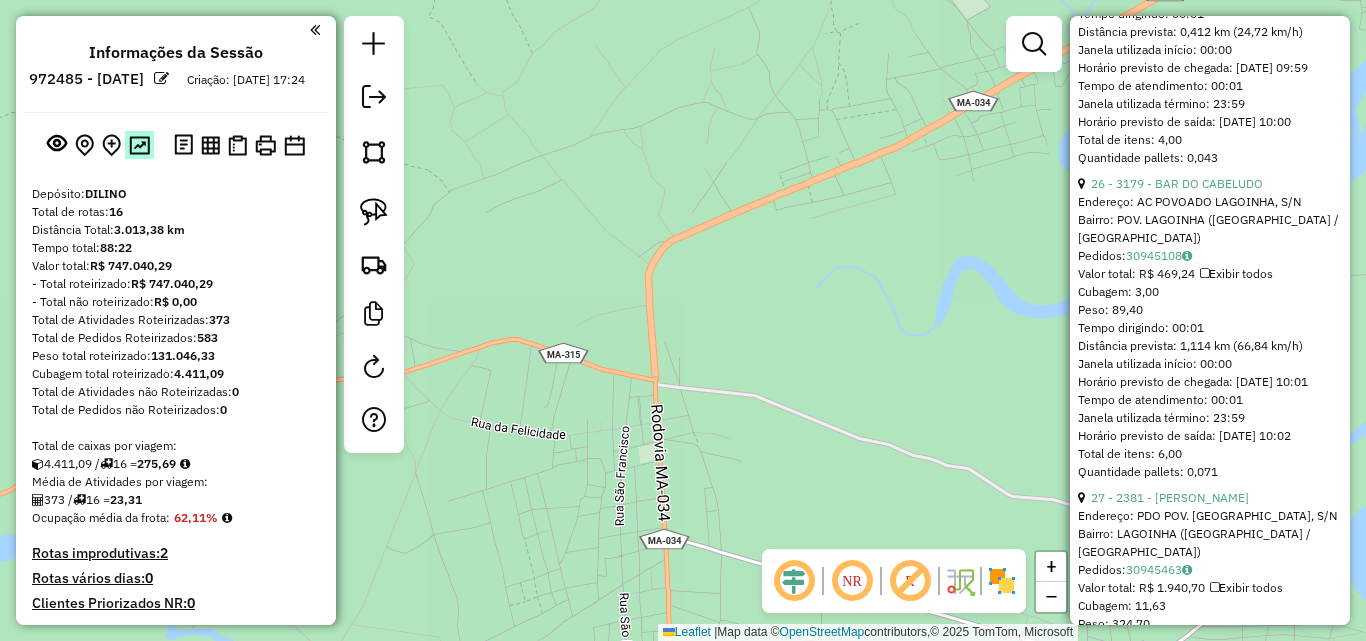 click at bounding box center [139, 144] 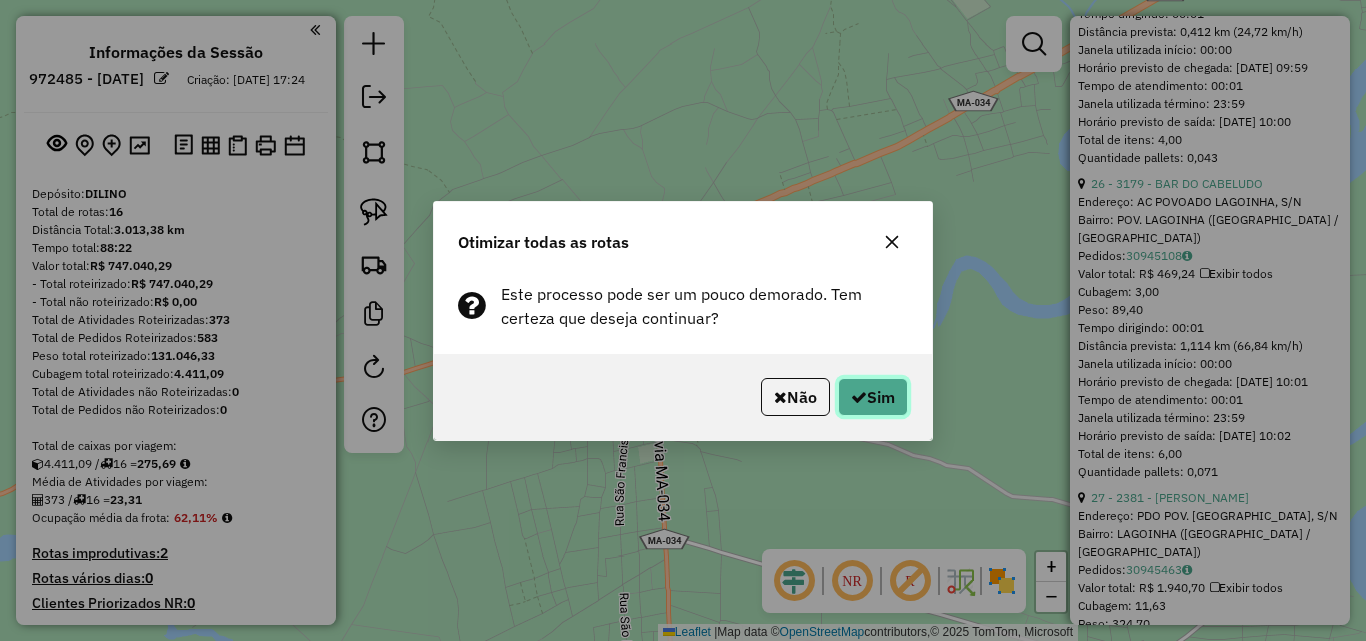 click 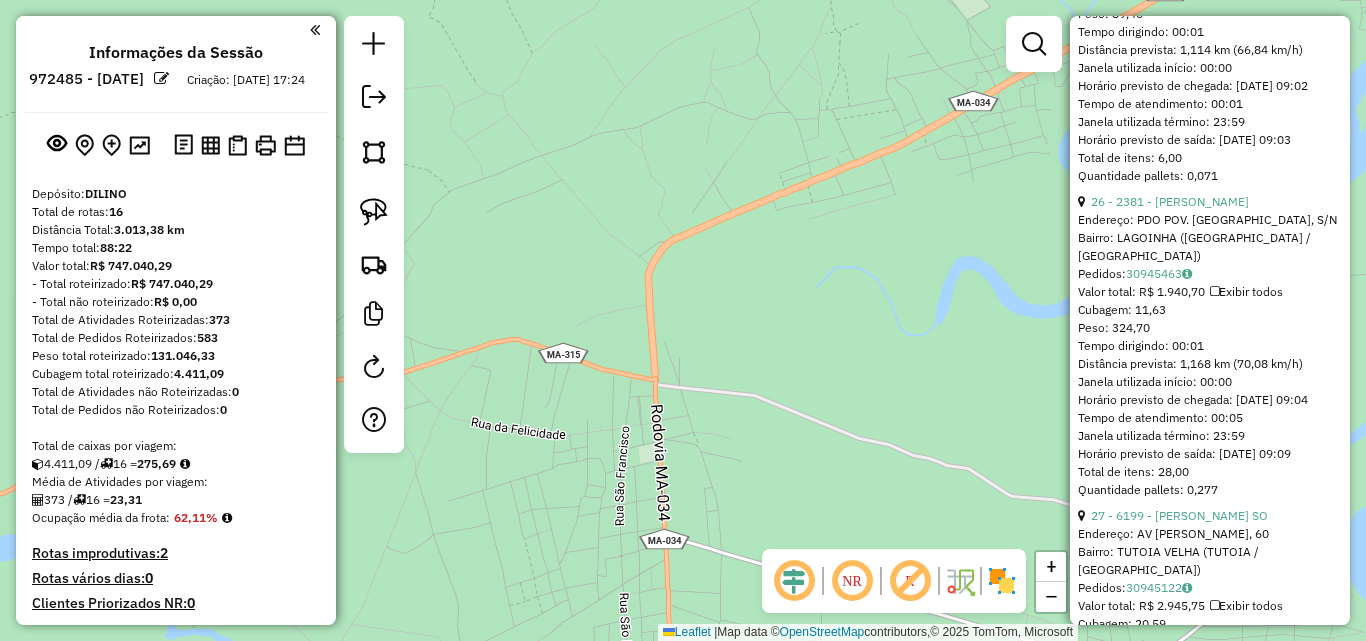 scroll, scrollTop: 701, scrollLeft: 0, axis: vertical 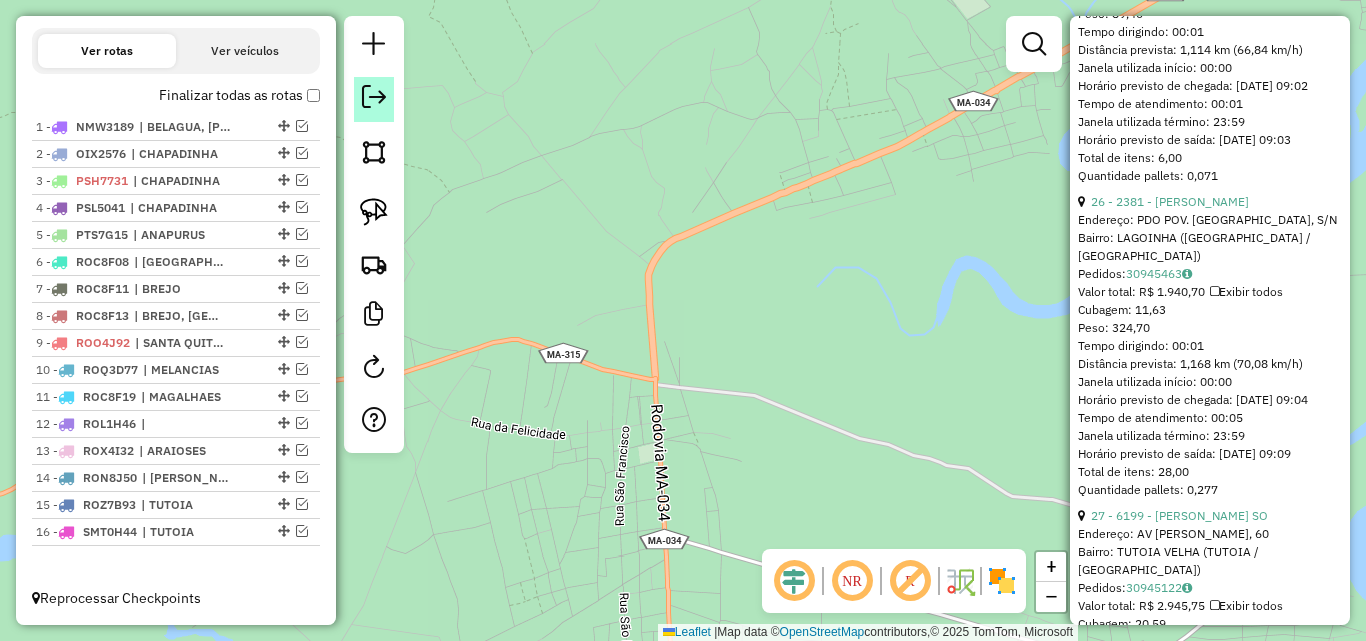 click 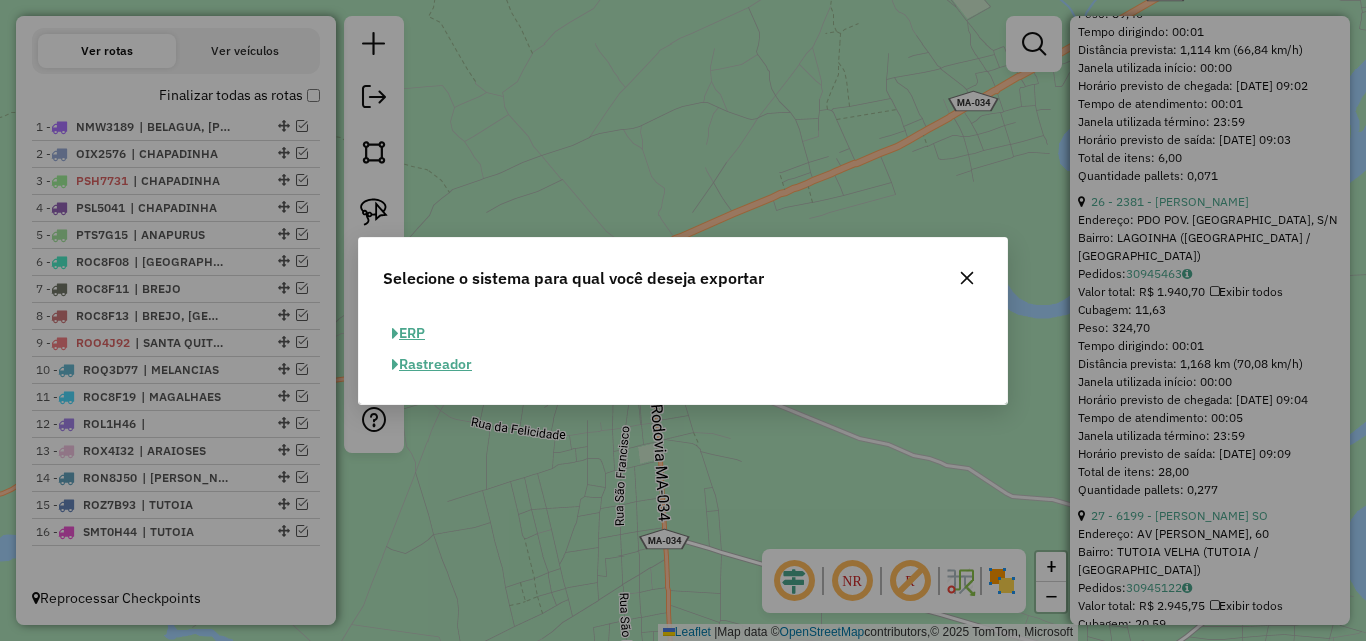 click on "ERP" 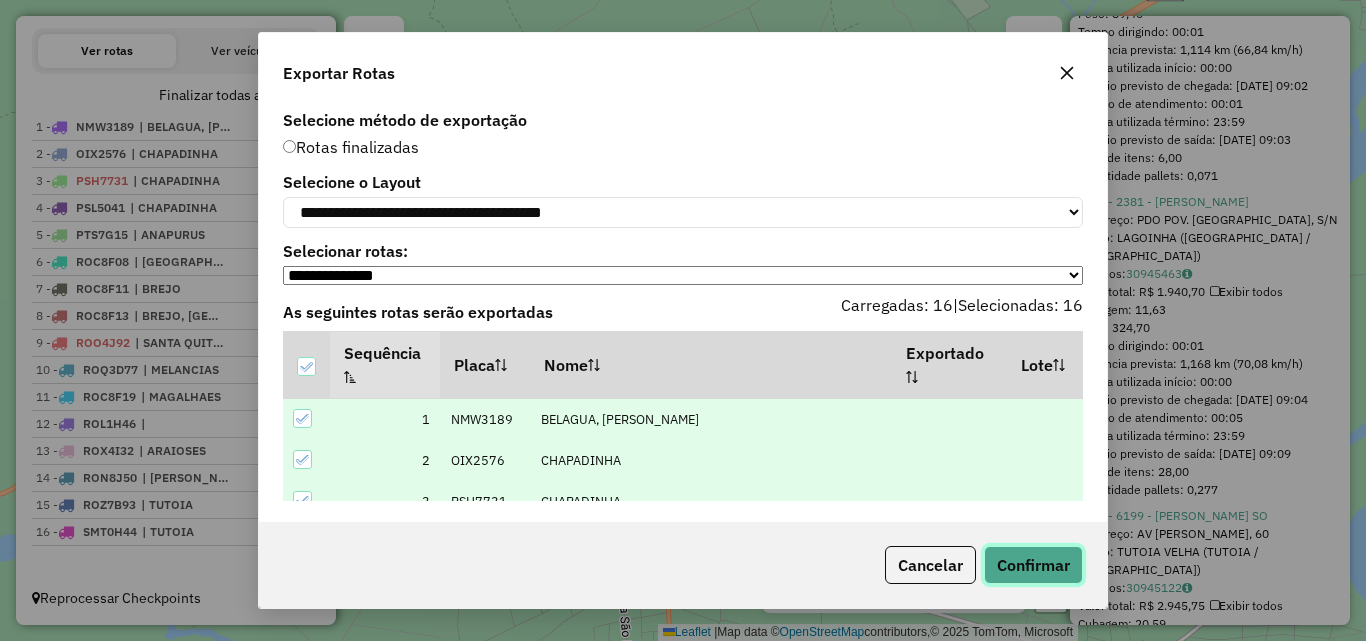 click on "Confirmar" 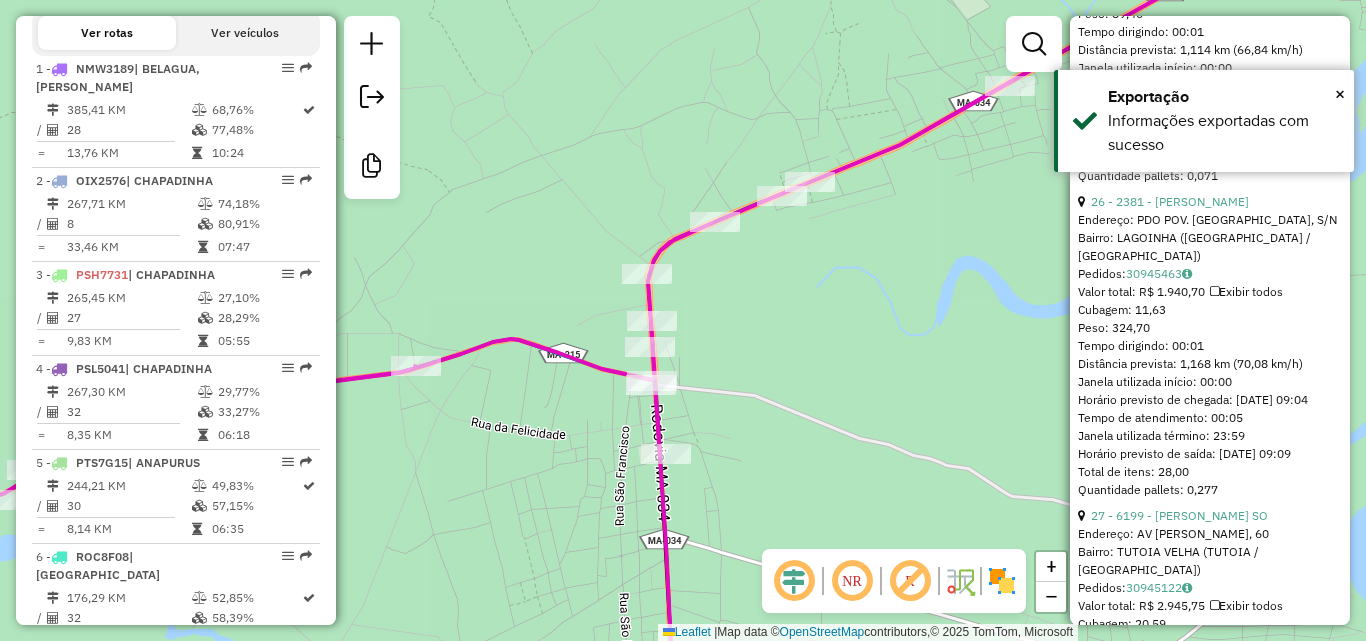 scroll, scrollTop: 1778, scrollLeft: 0, axis: vertical 